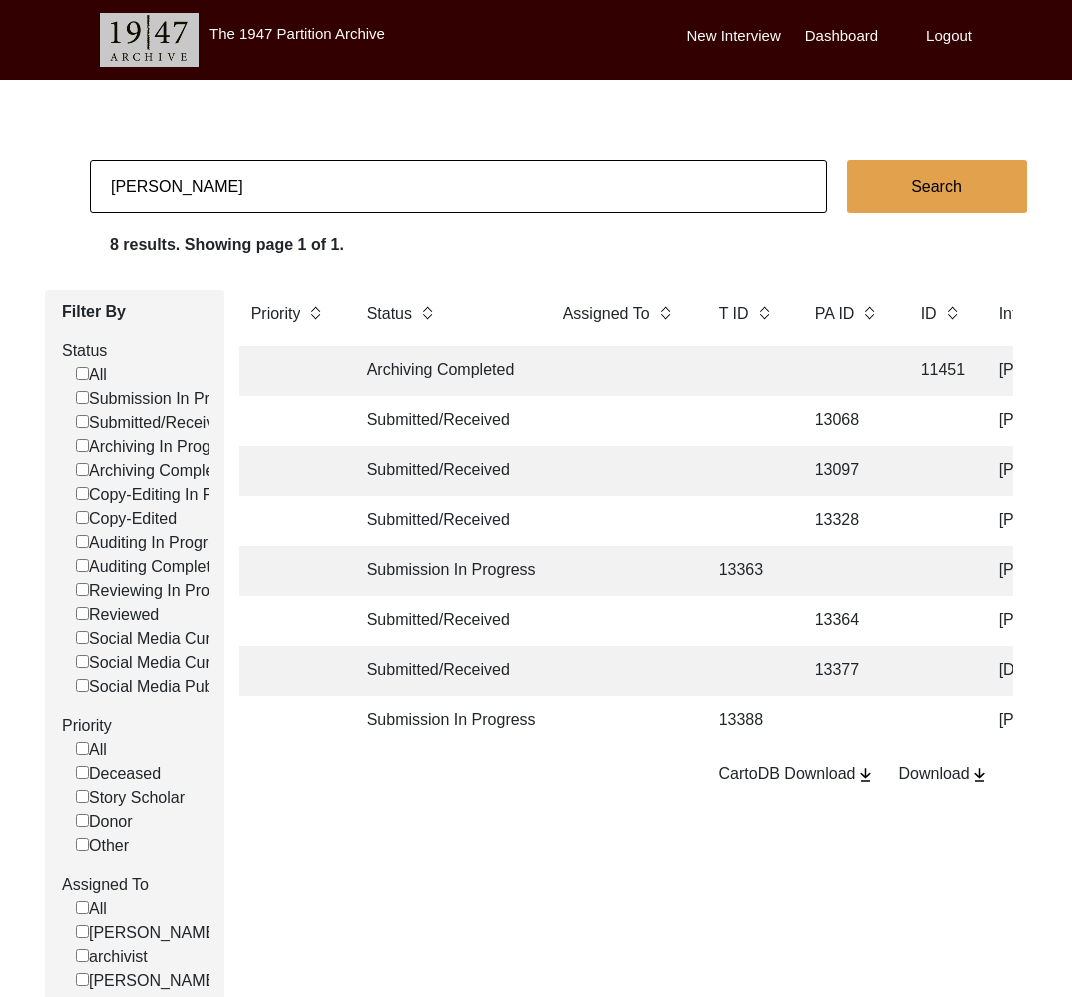 scroll, scrollTop: 0, scrollLeft: 0, axis: both 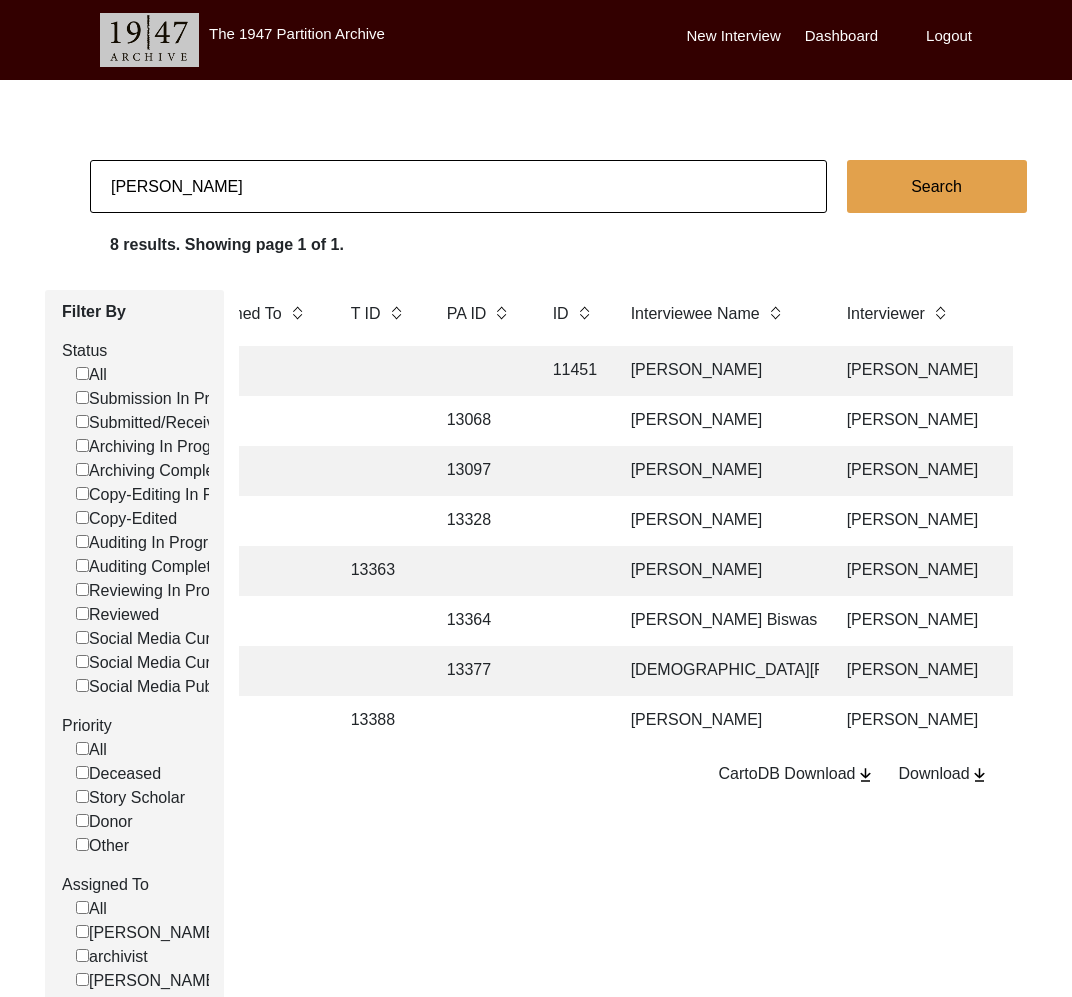 click on "[PERSON_NAME]" 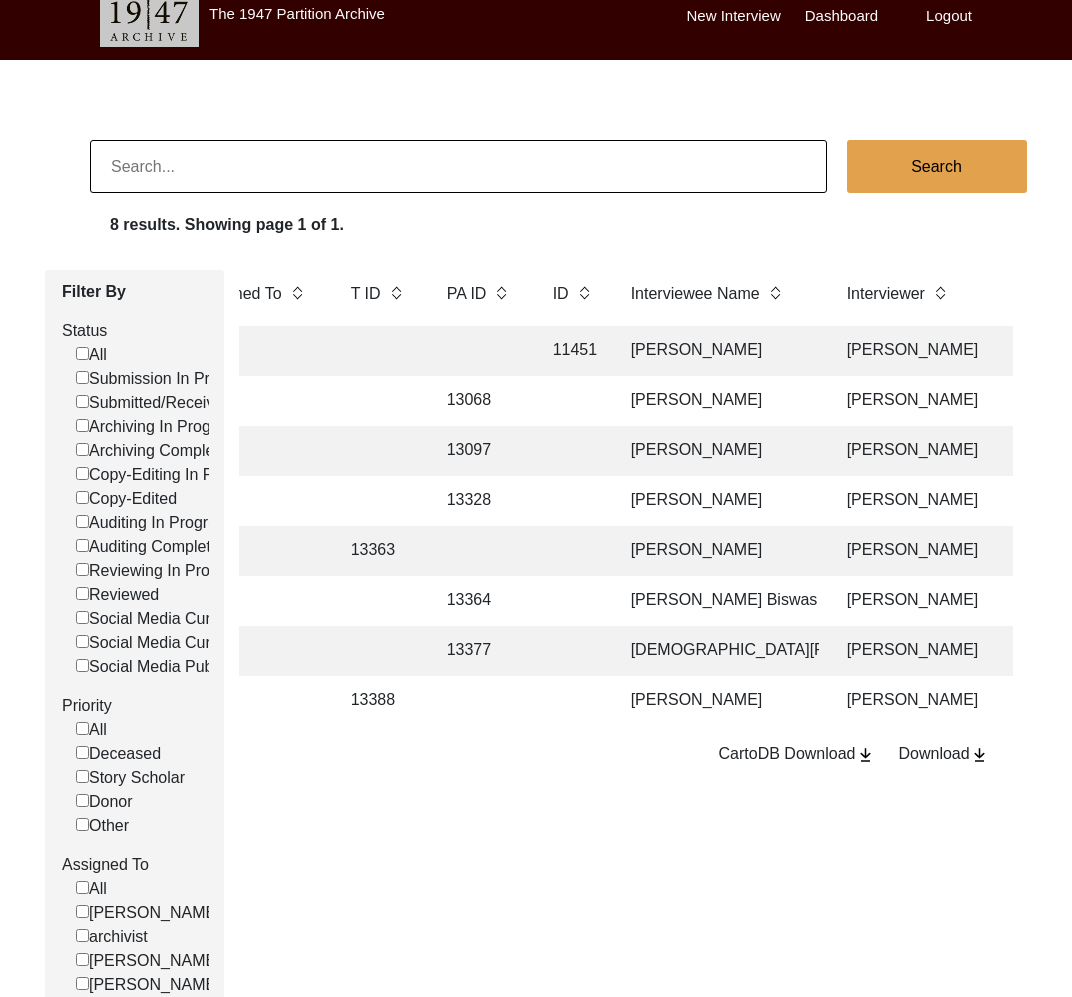 scroll, scrollTop: 112, scrollLeft: 0, axis: vertical 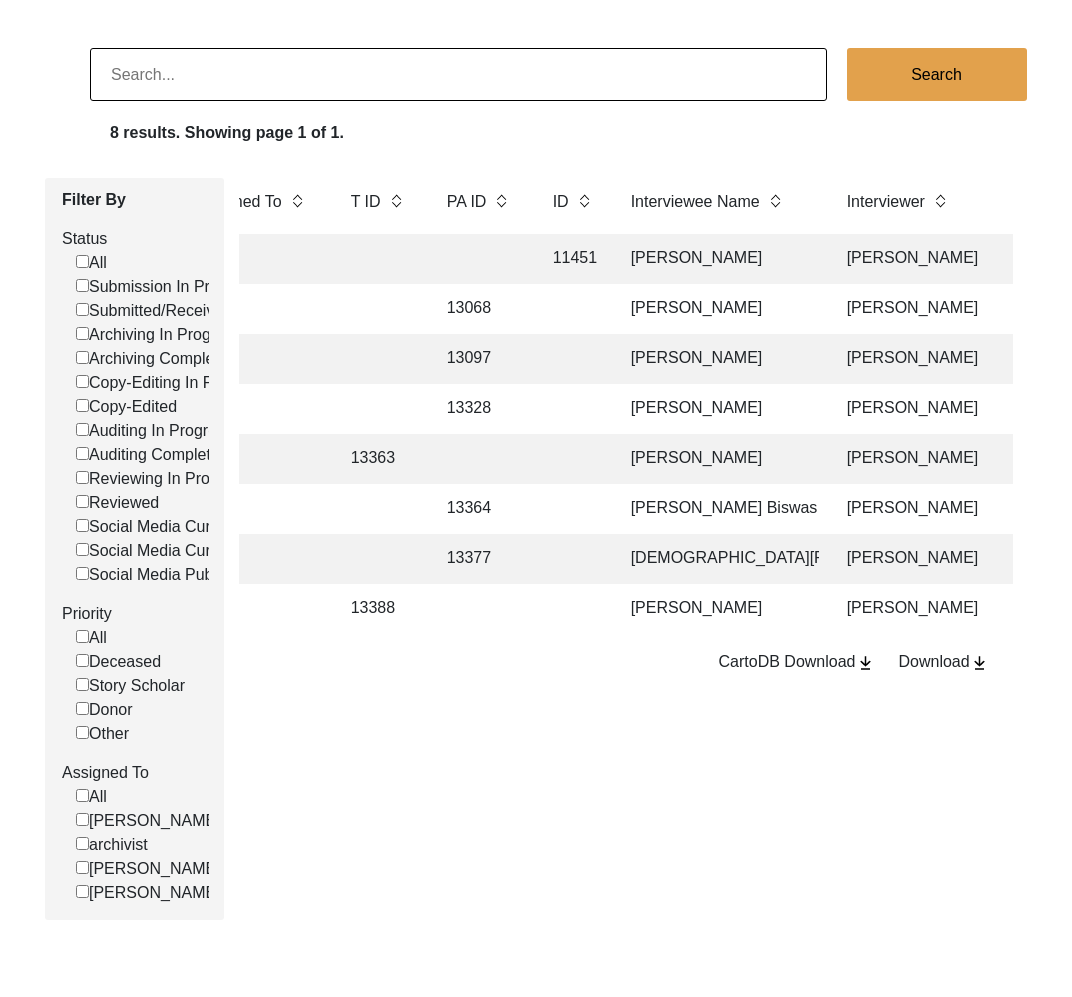 type 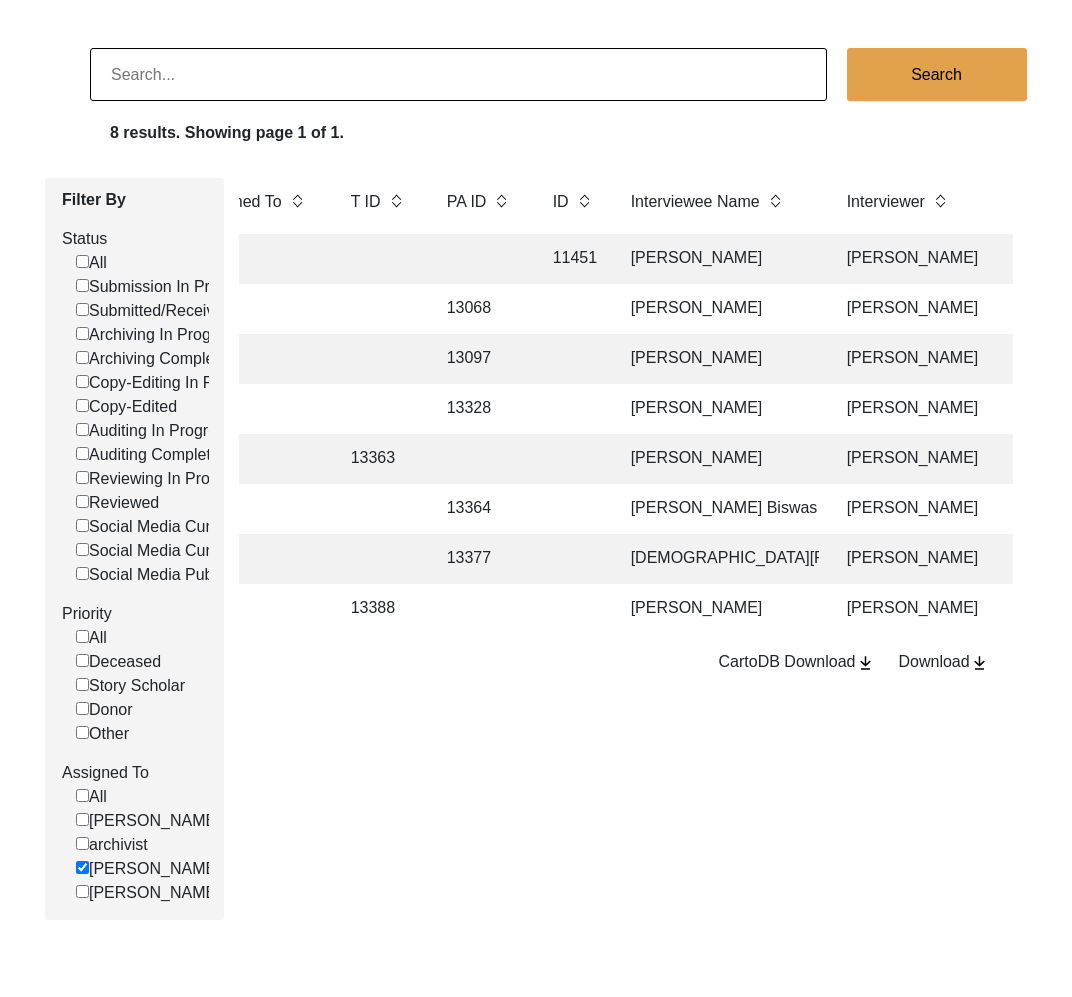 checkbox on "false" 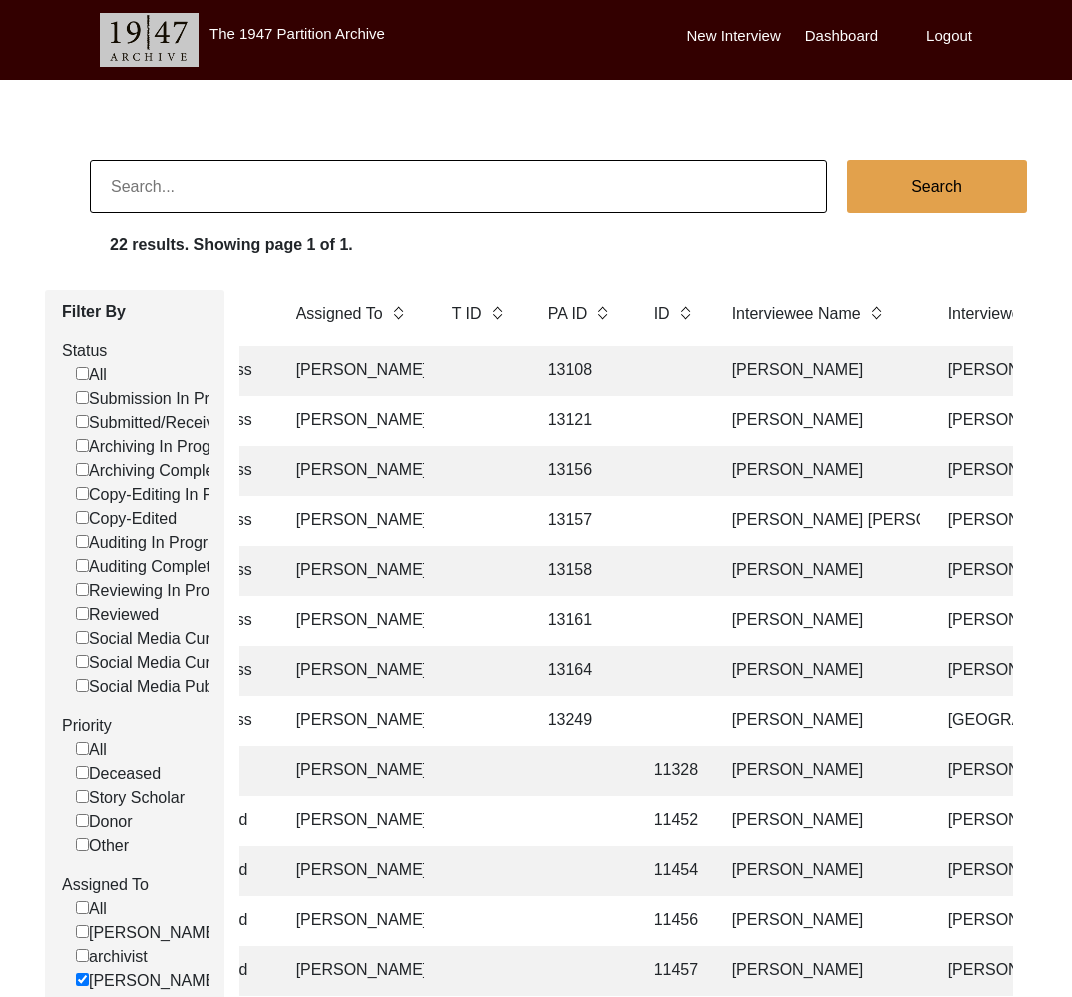 scroll, scrollTop: 0, scrollLeft: 217, axis: horizontal 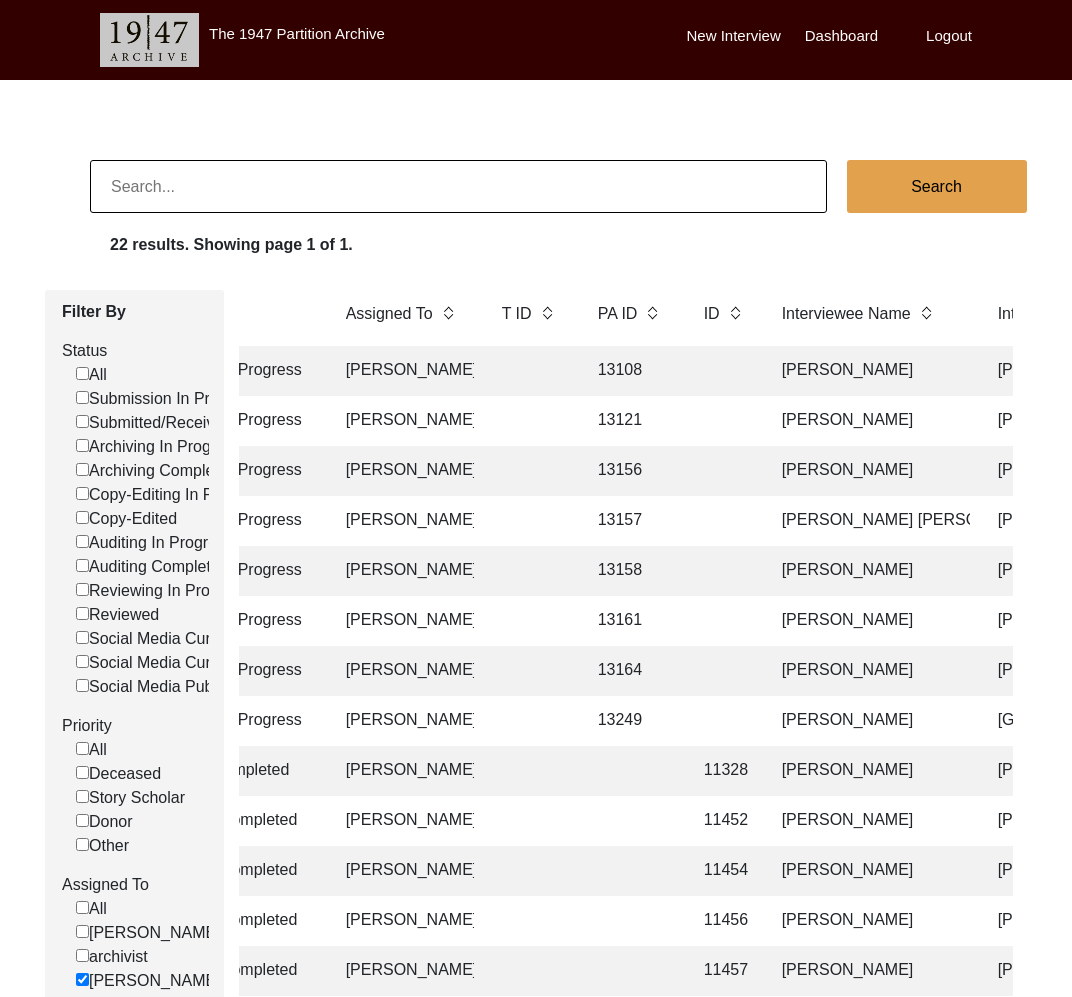 click on "13108" 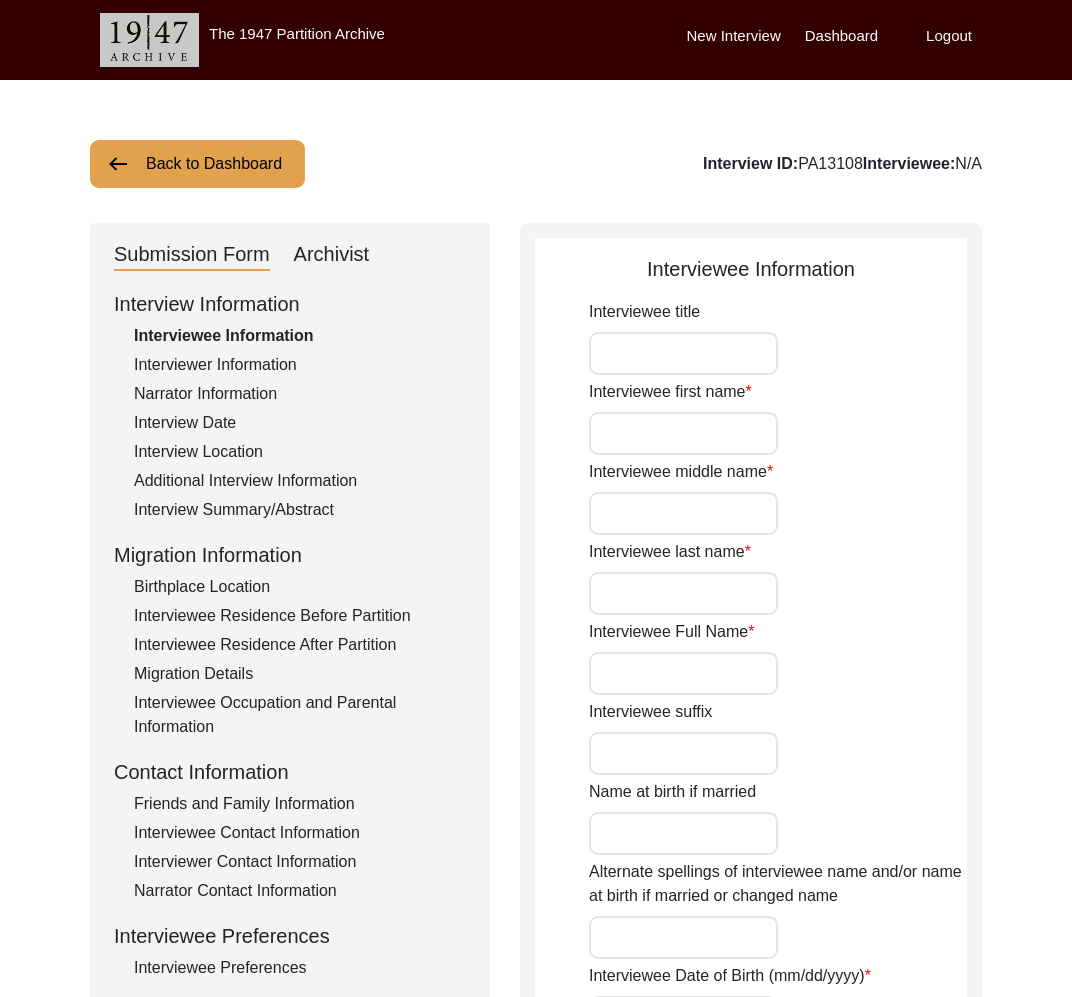 type on "Mr." 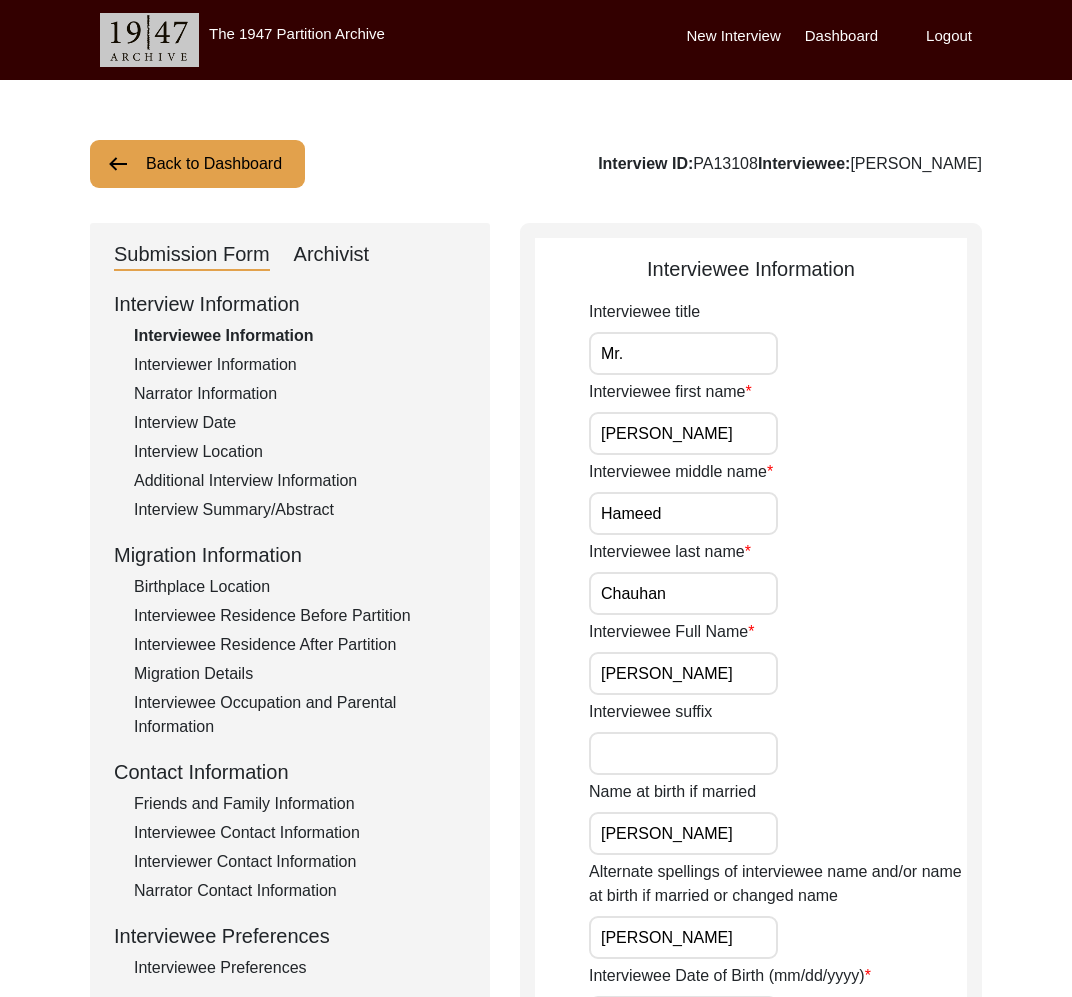 click on "Archivist" 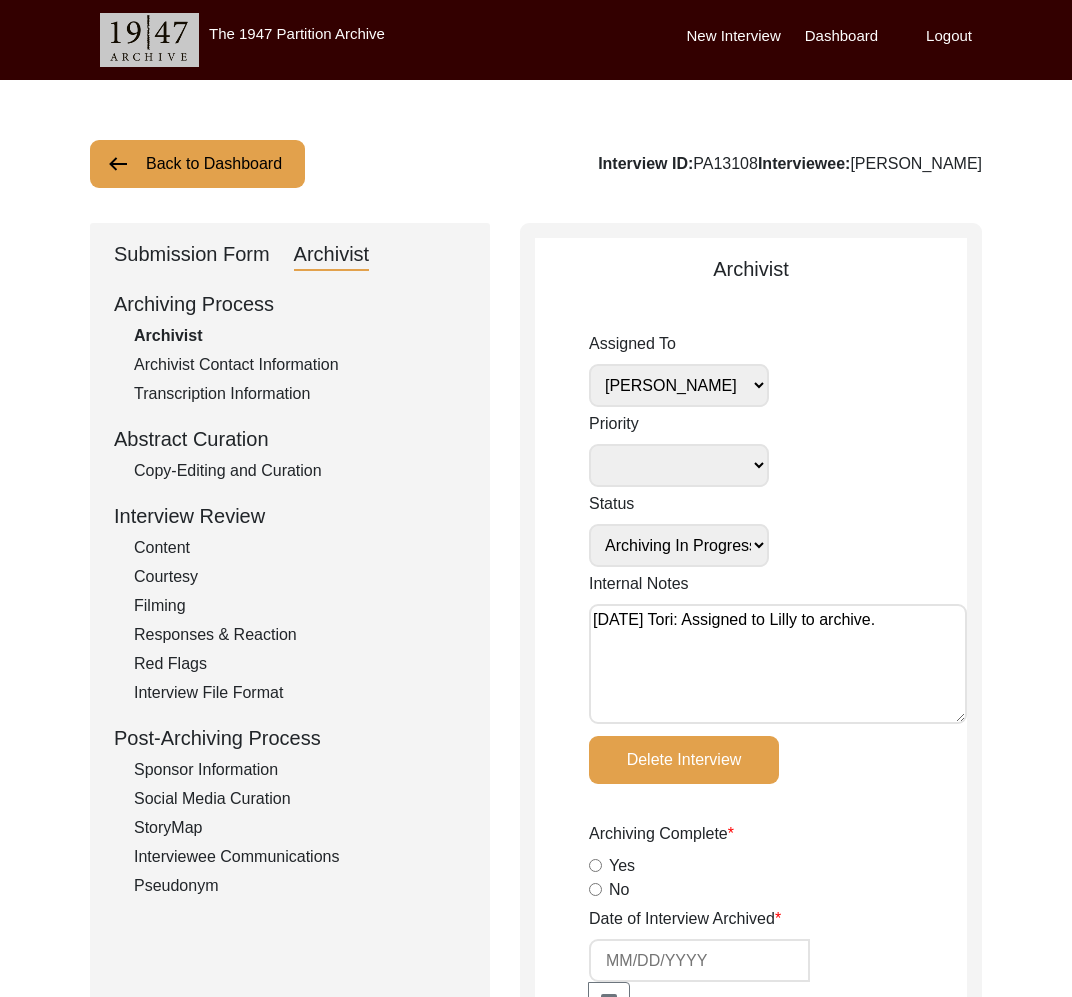 click on "Back to Dashboard" 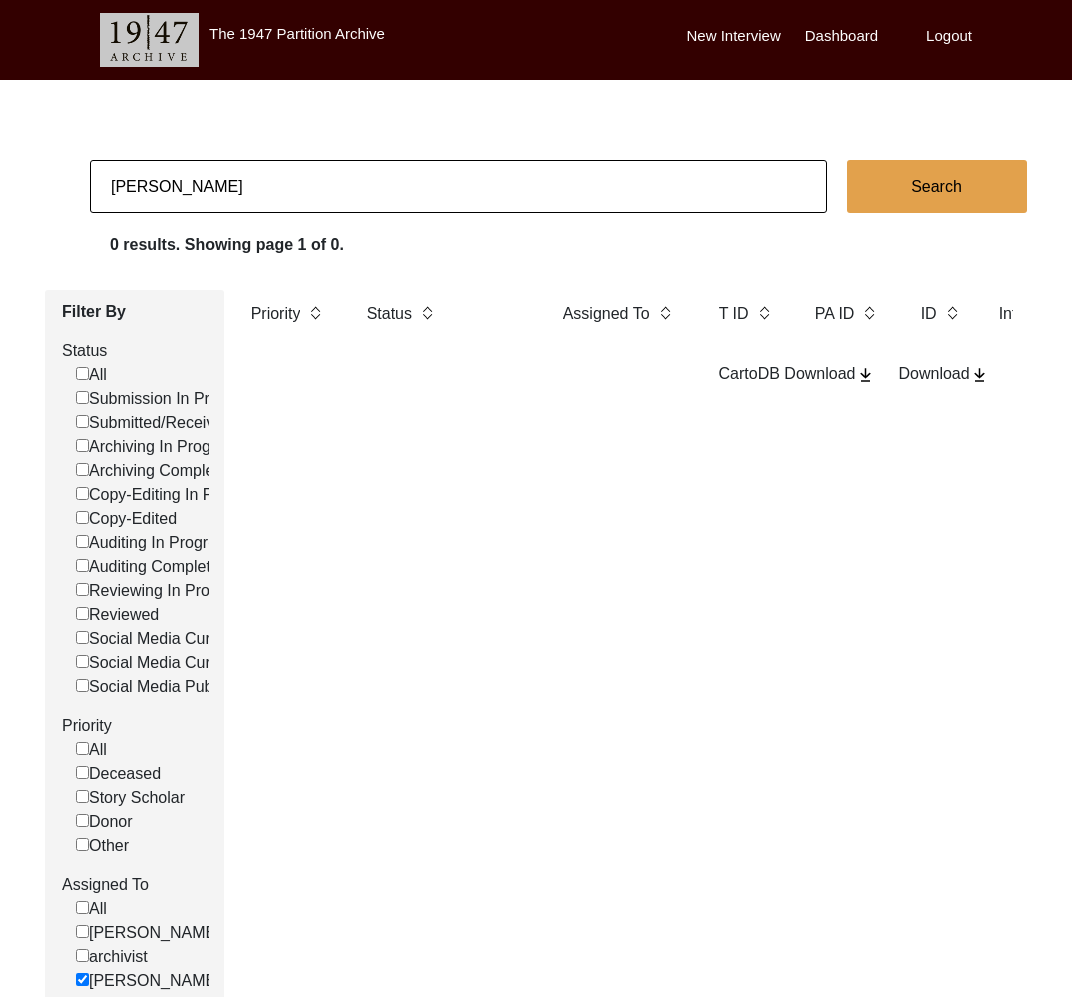 click on "[PERSON_NAME]" 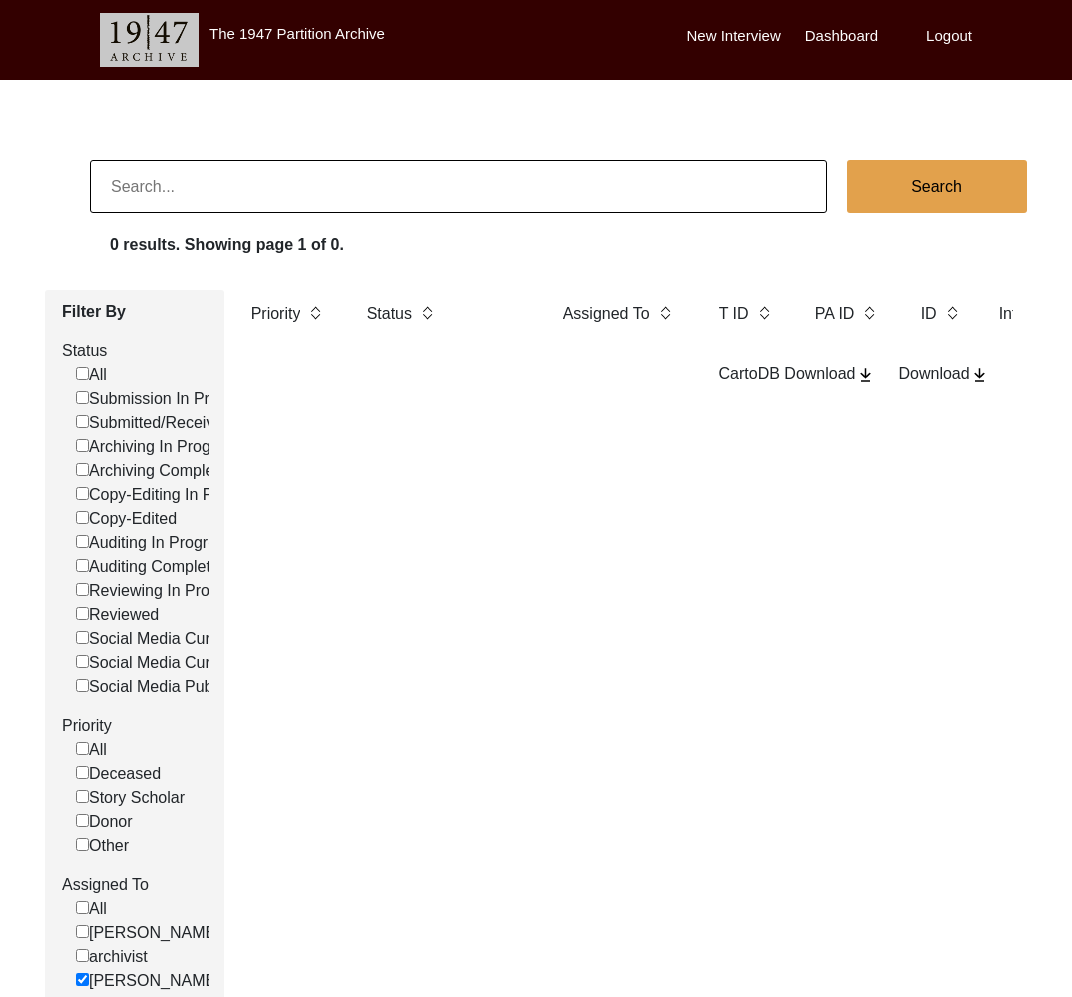 type 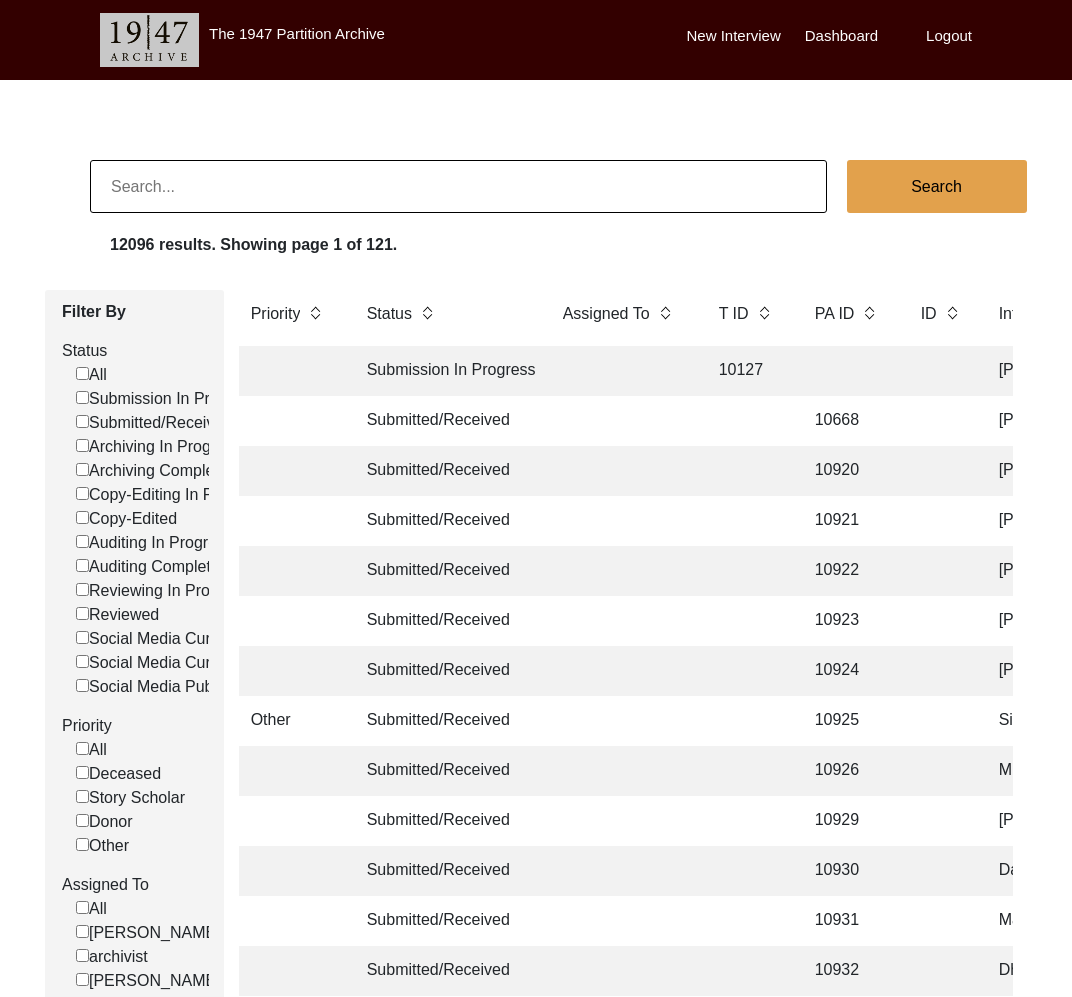 click on "[PERSON_NAME]" 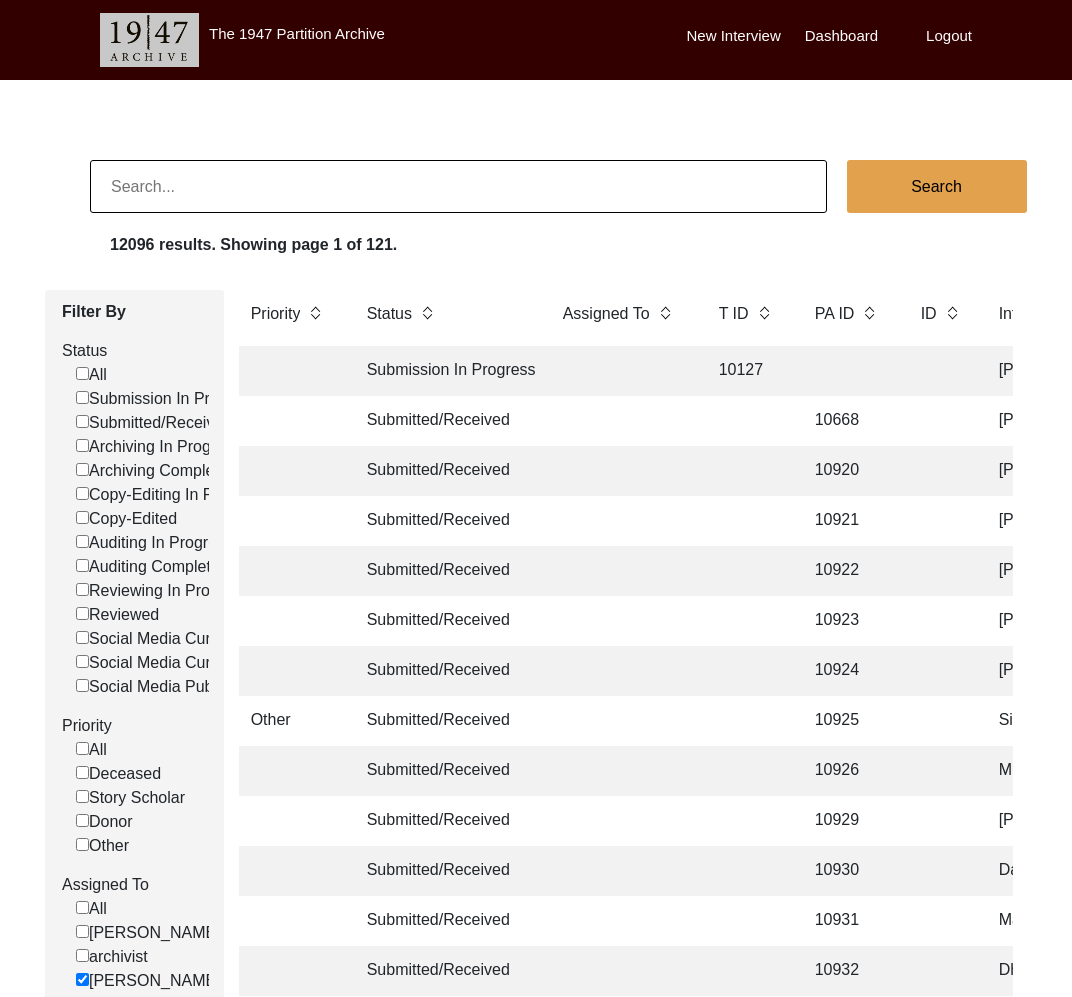 checkbox on "false" 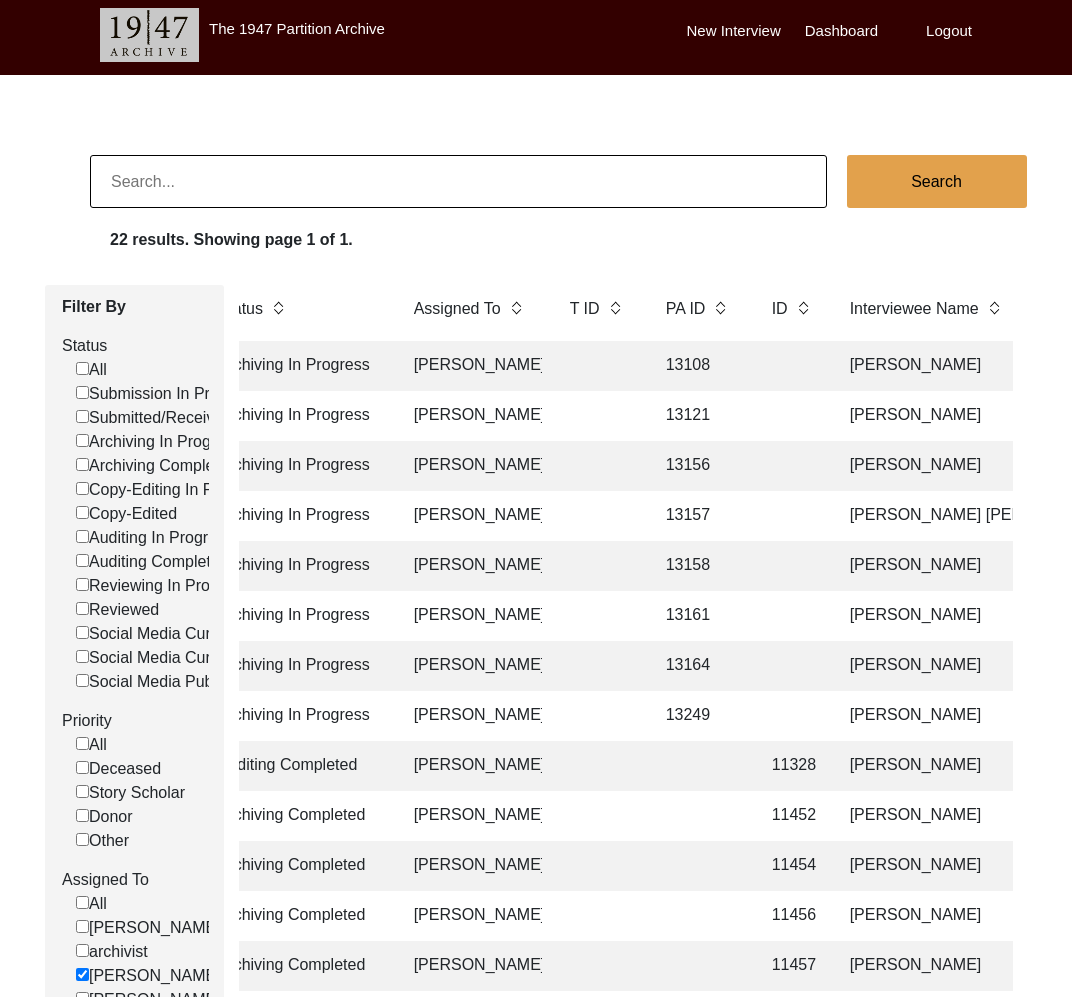 scroll, scrollTop: 0, scrollLeft: 227, axis: horizontal 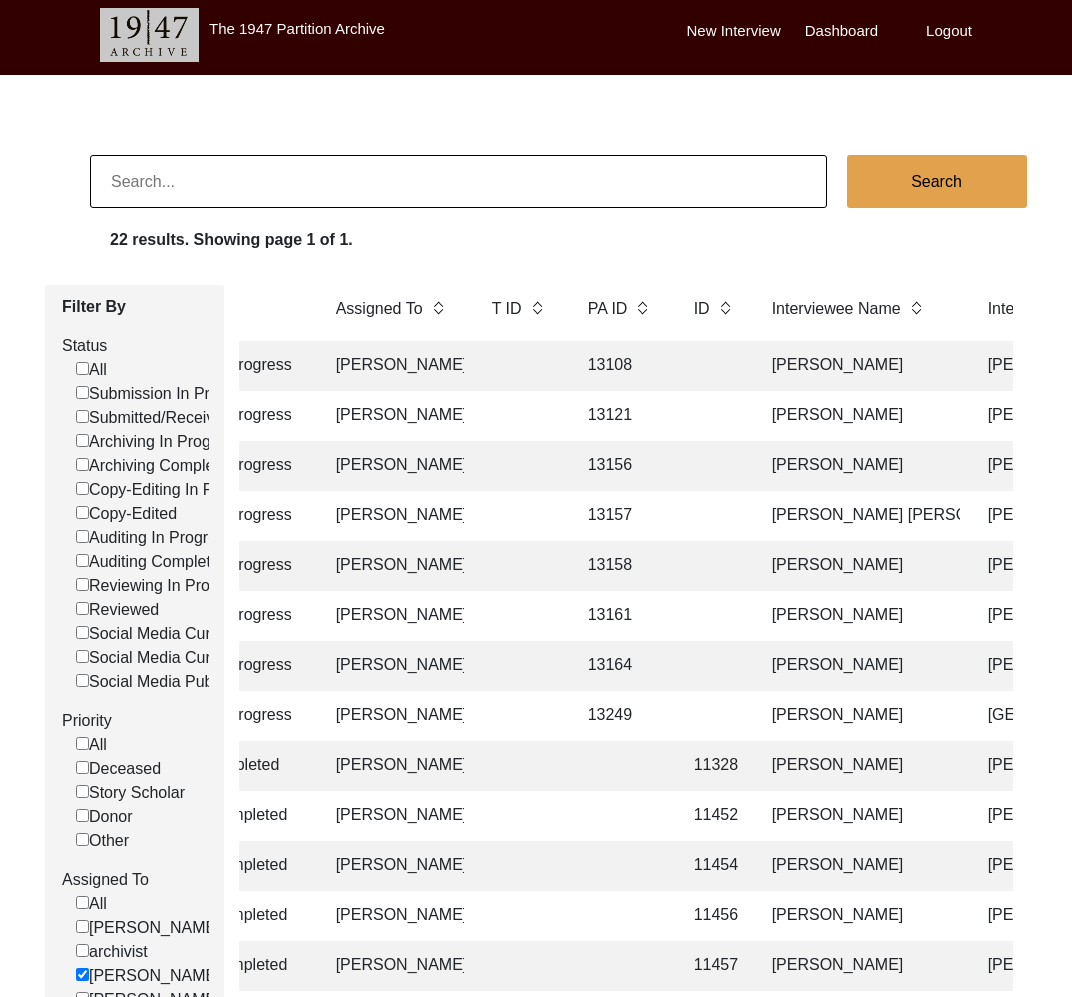 click 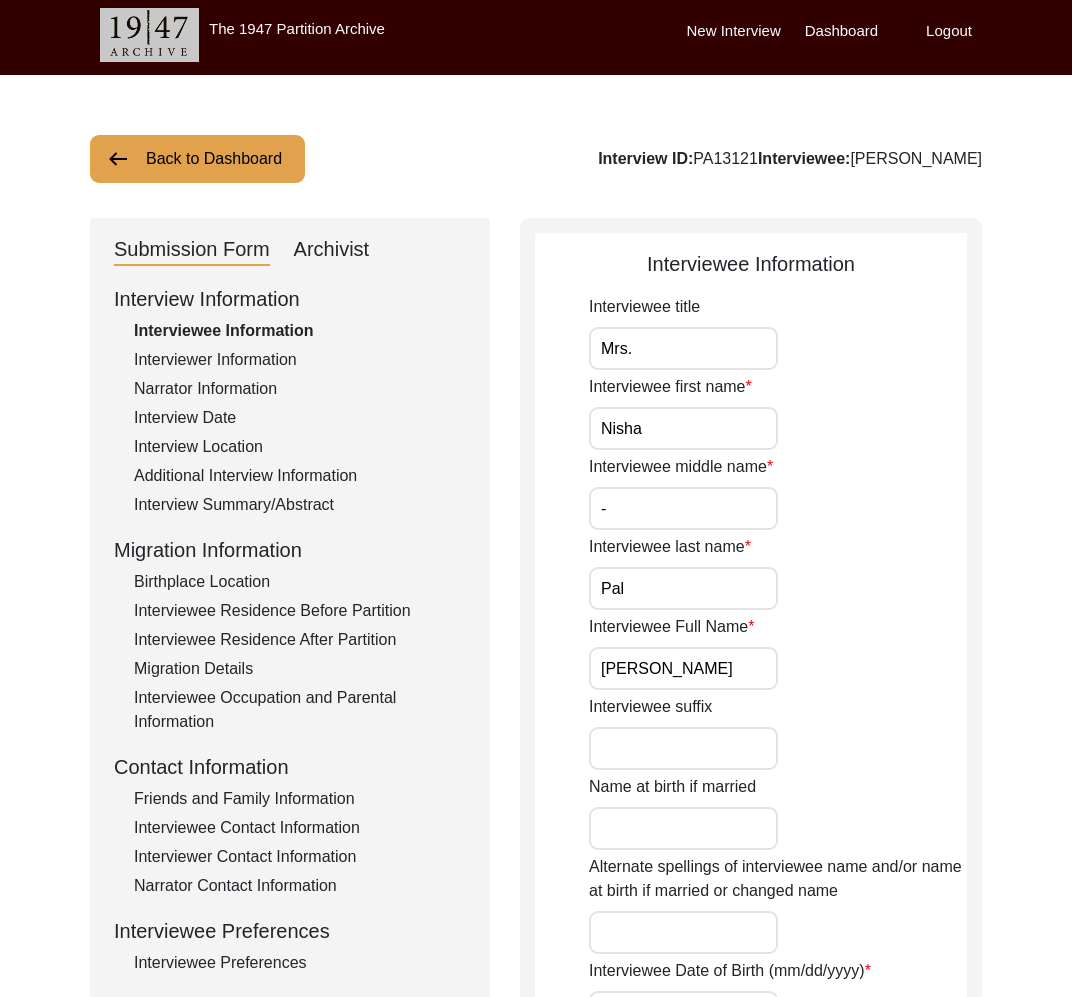 click on "Archivist" 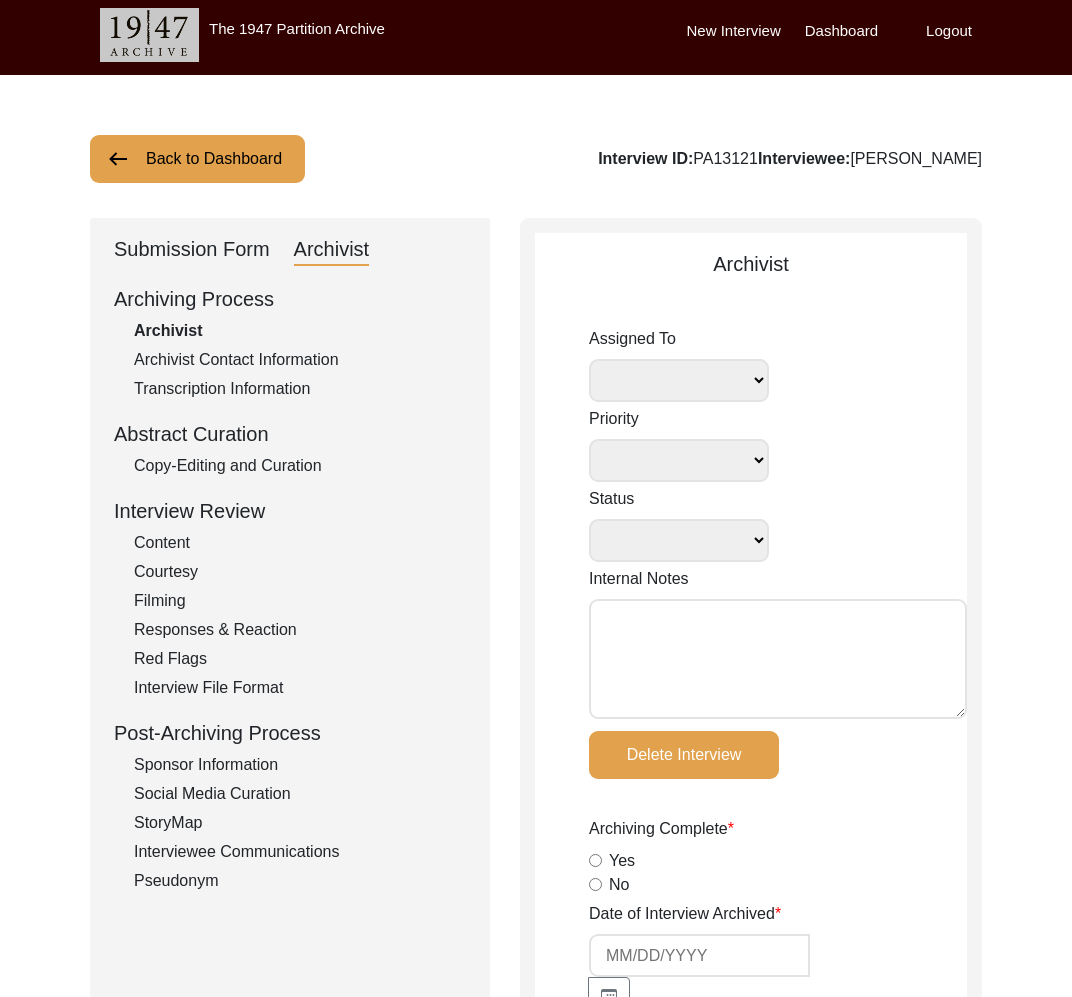 select 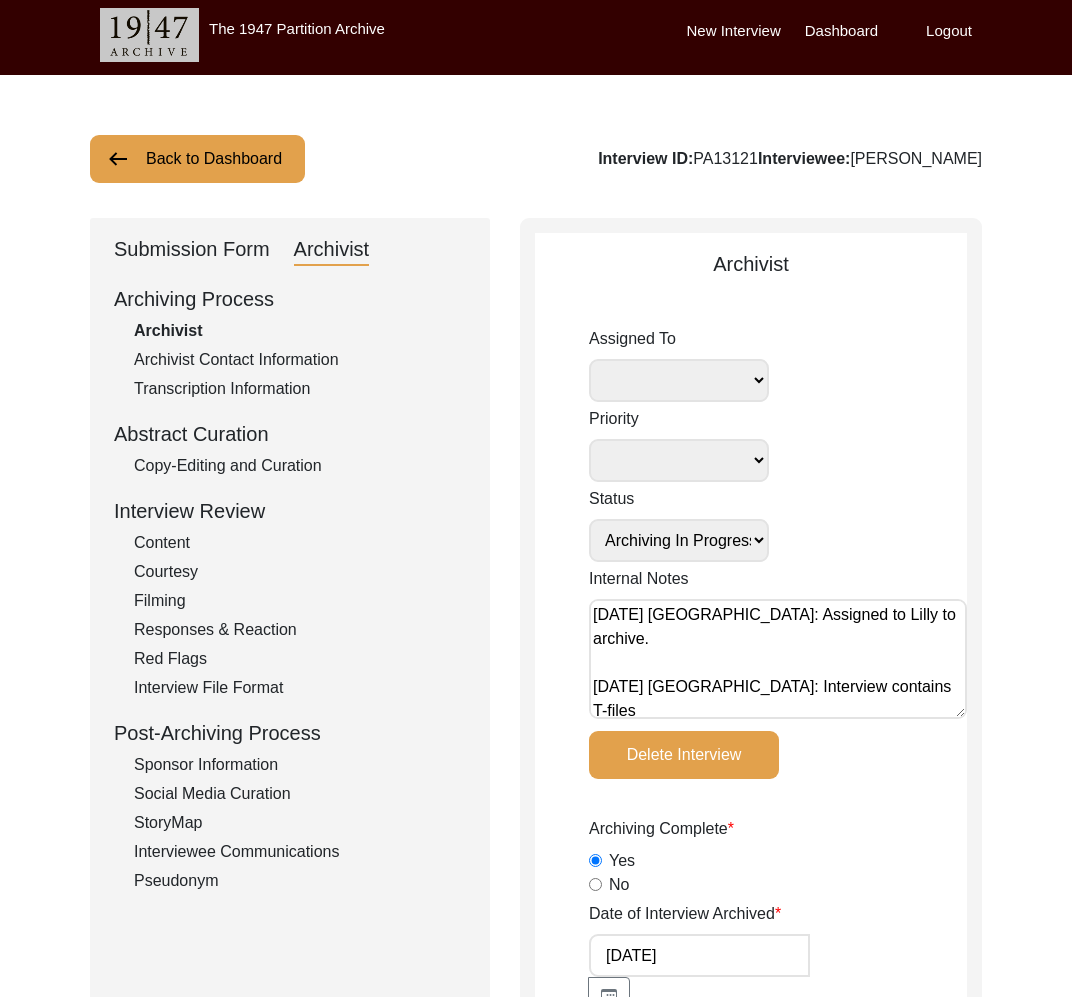 select on "507" 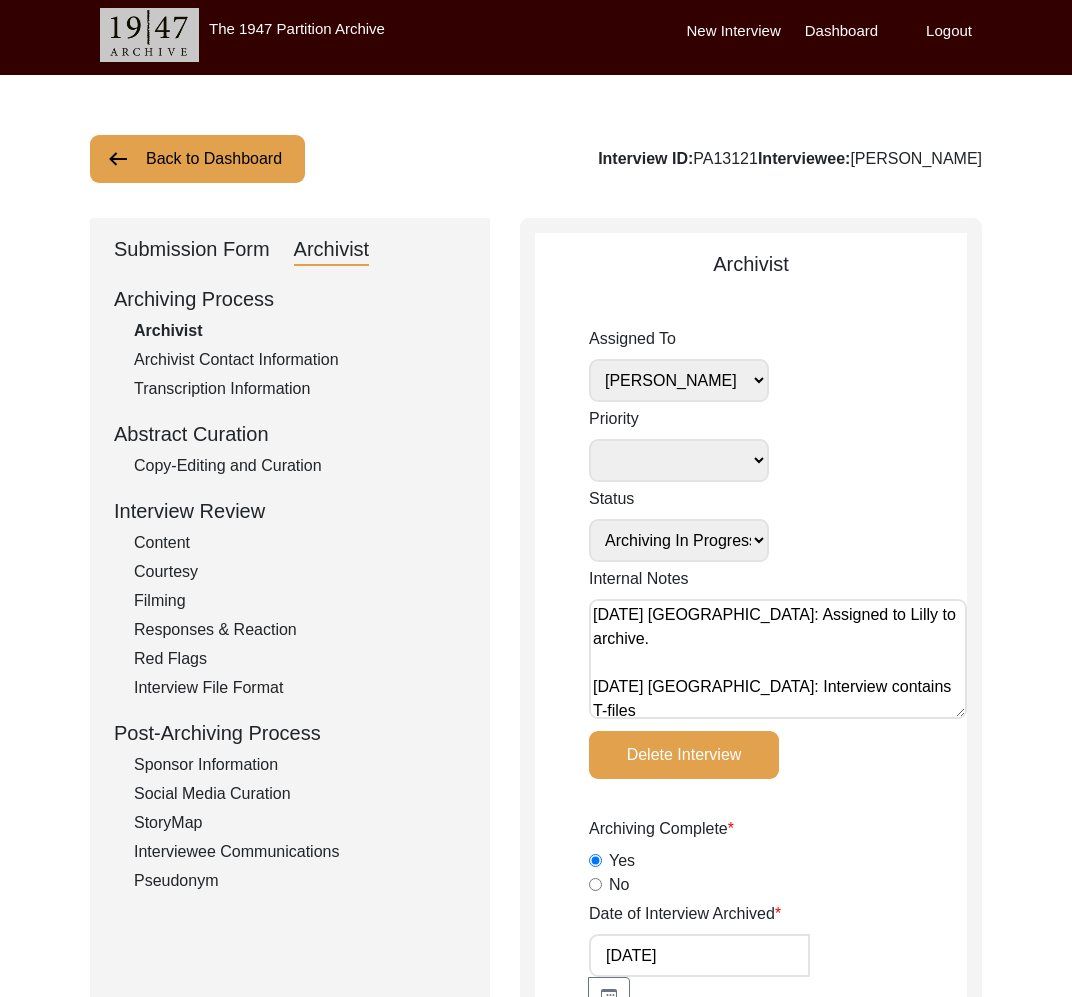 click on "Back to Dashboard" 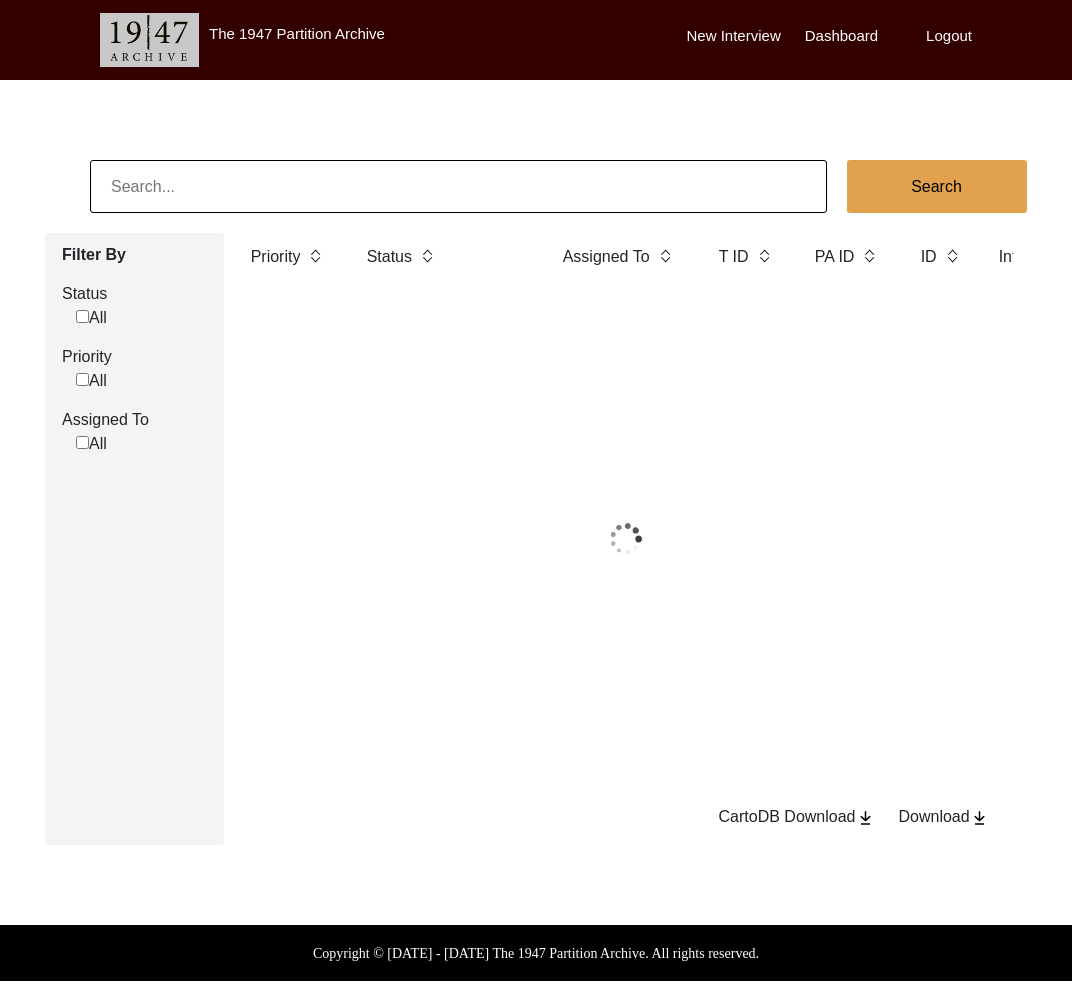 scroll, scrollTop: 0, scrollLeft: 0, axis: both 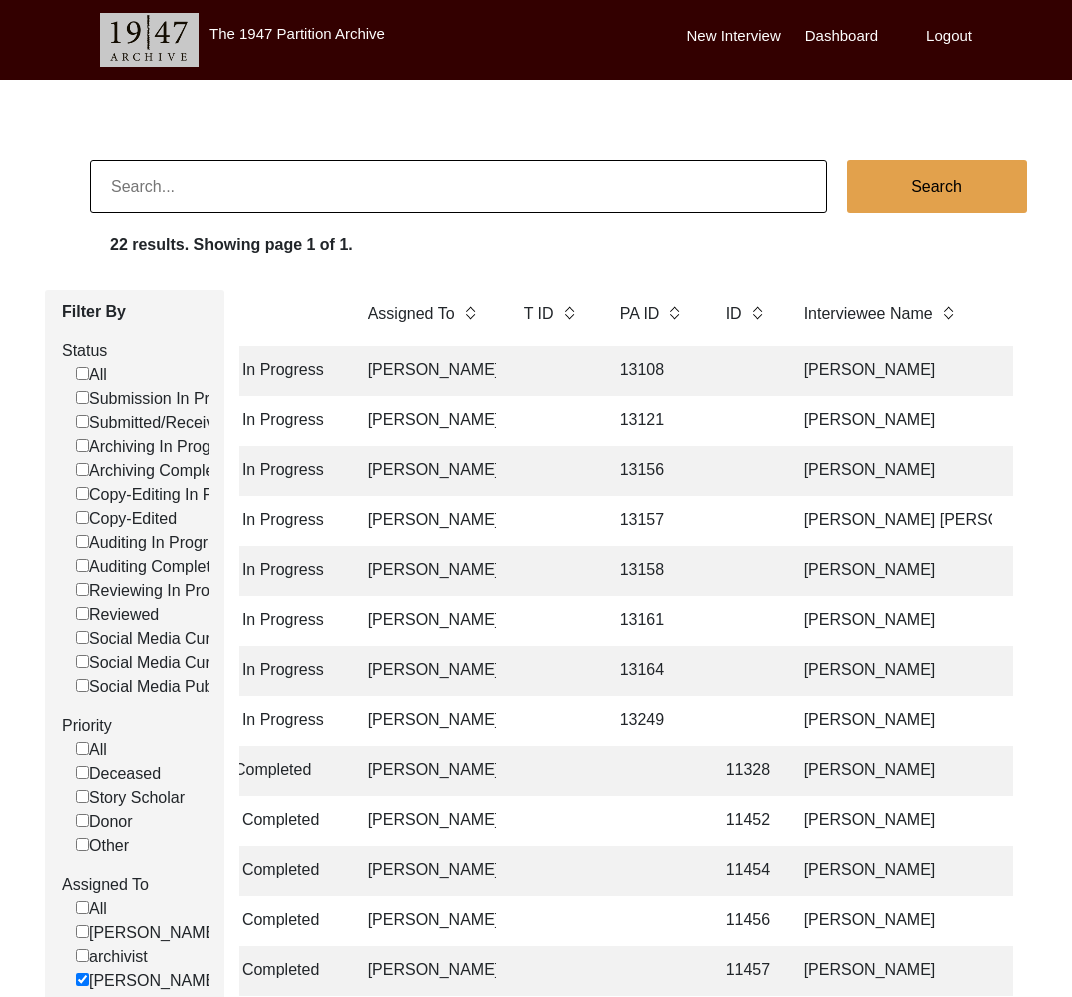 click on "[PERSON_NAME]" 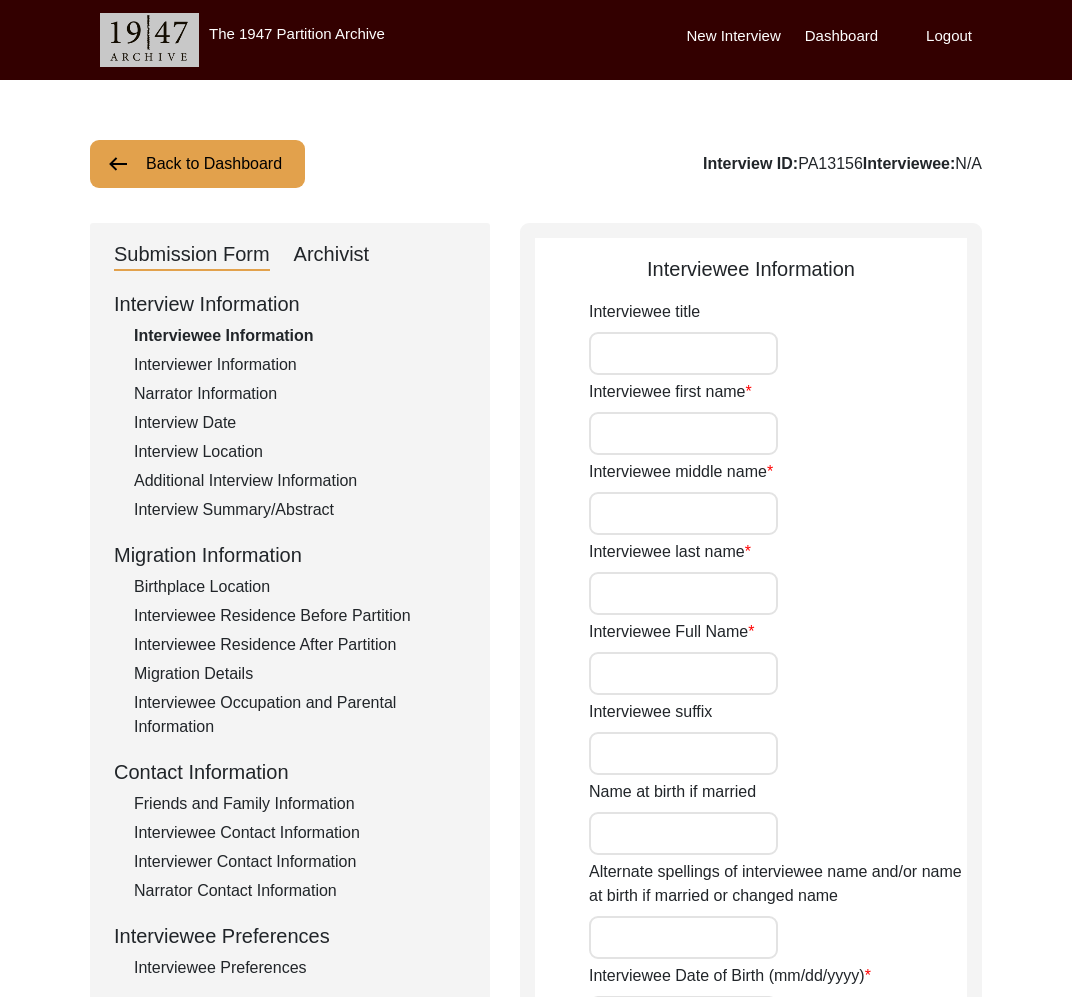 type on "Mr." 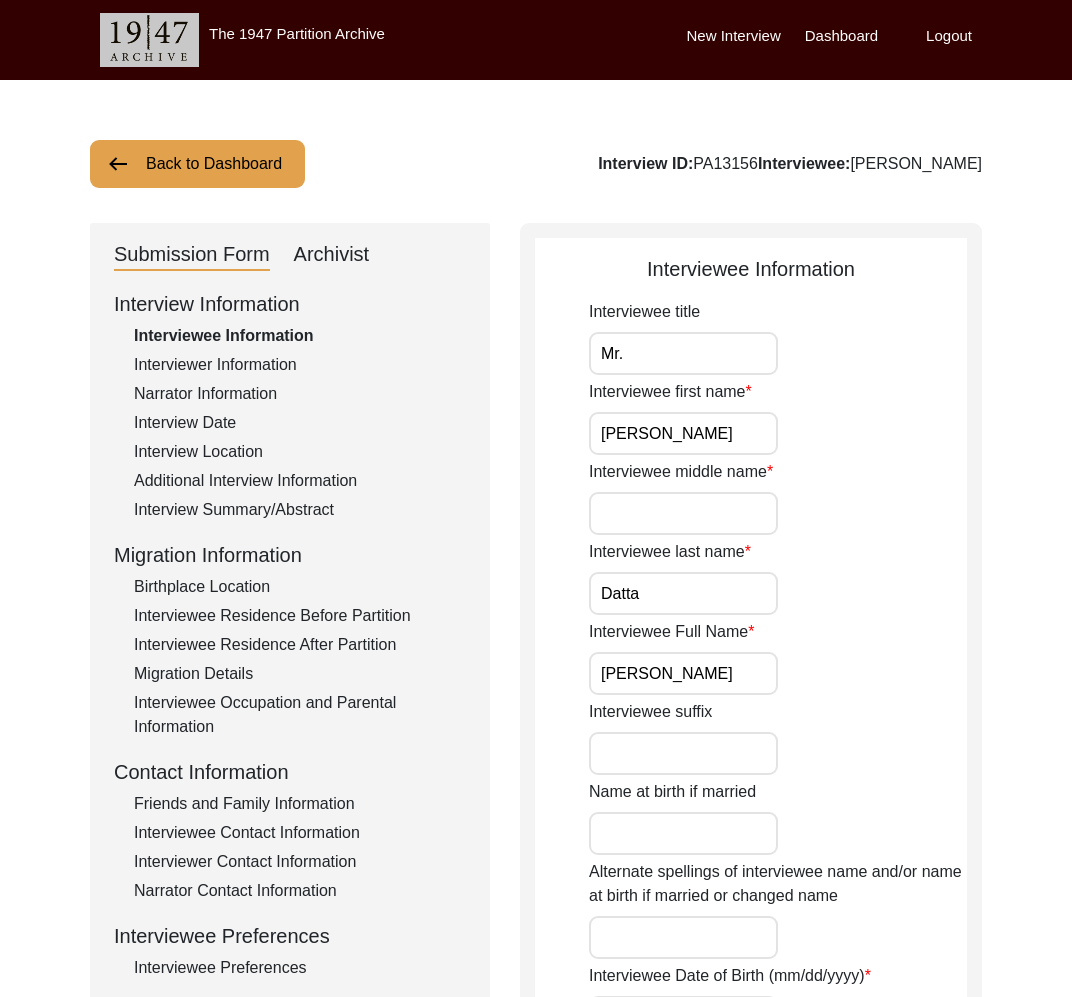 click on "Archivist" 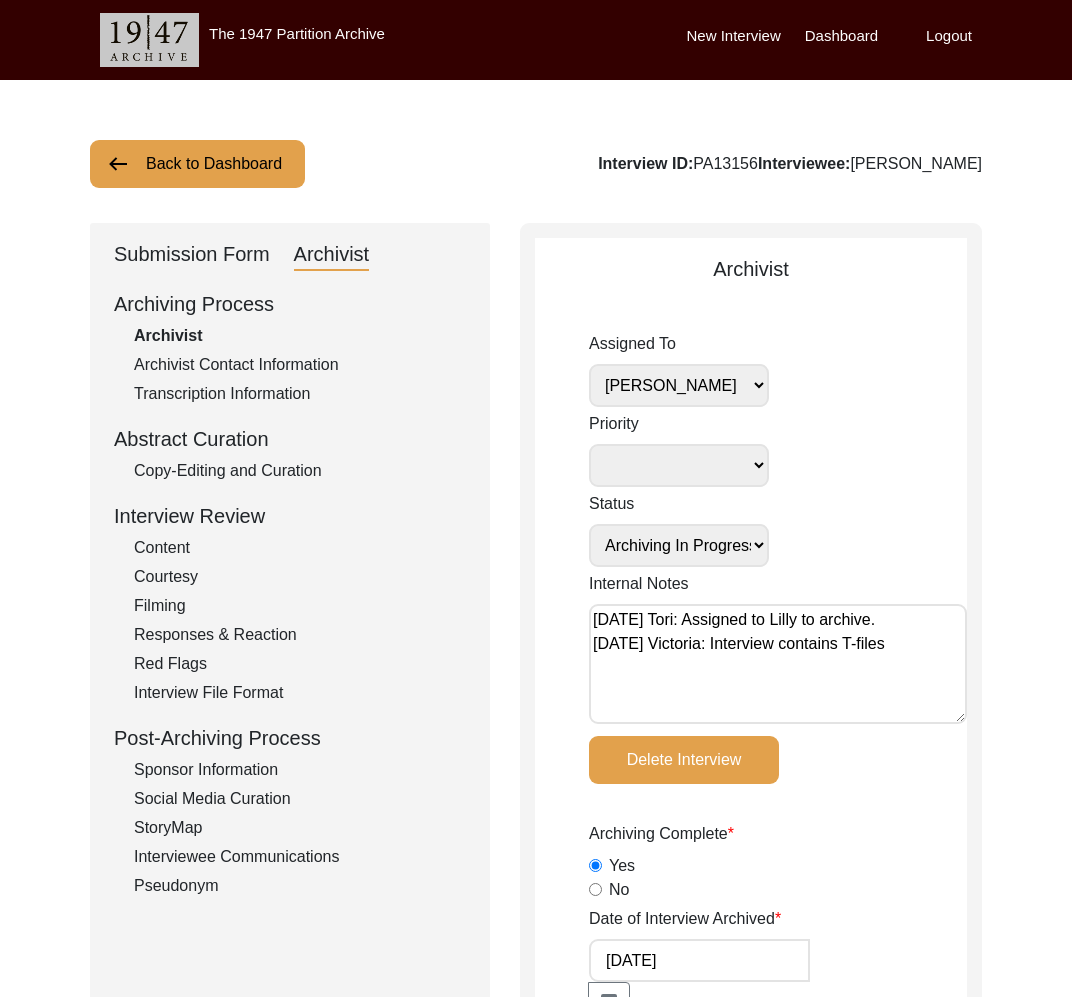 click on "Back to Dashboard" 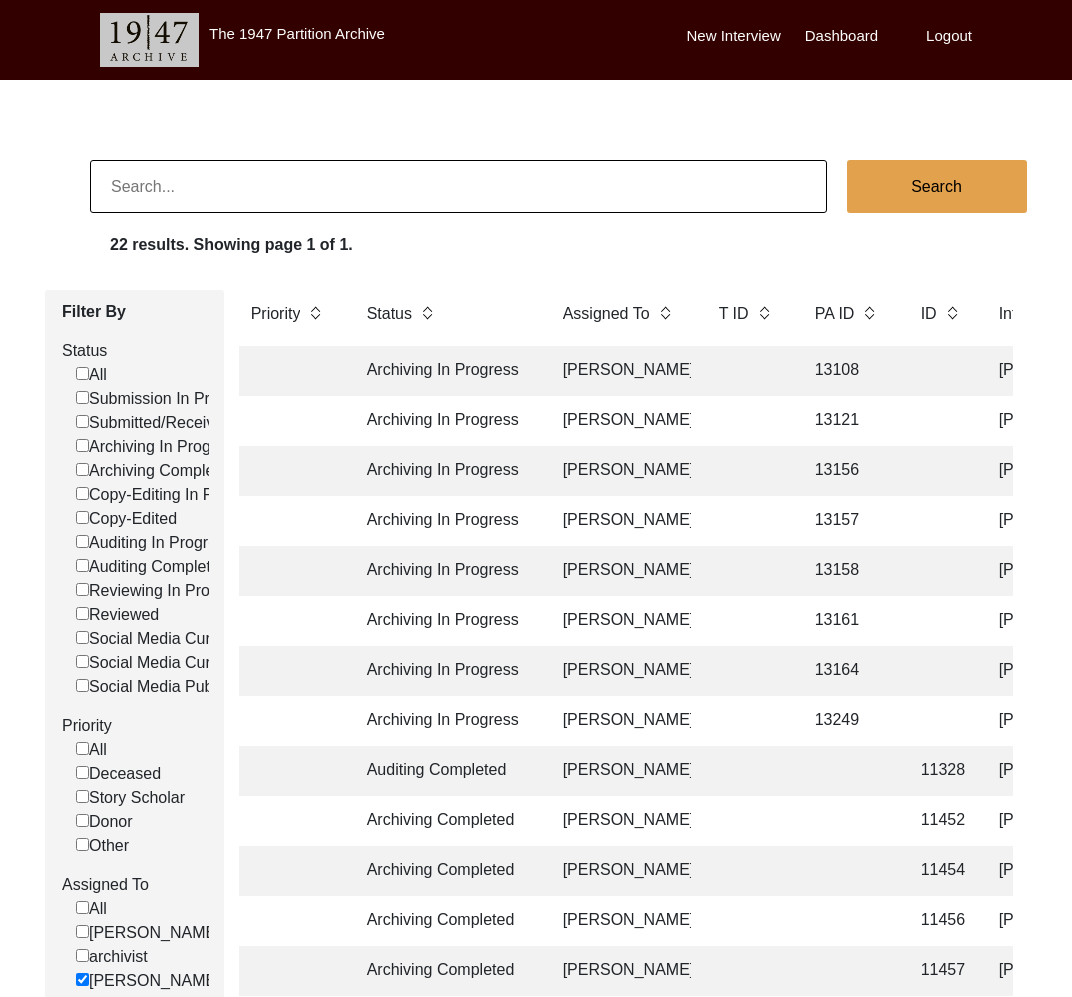 click on "13157" 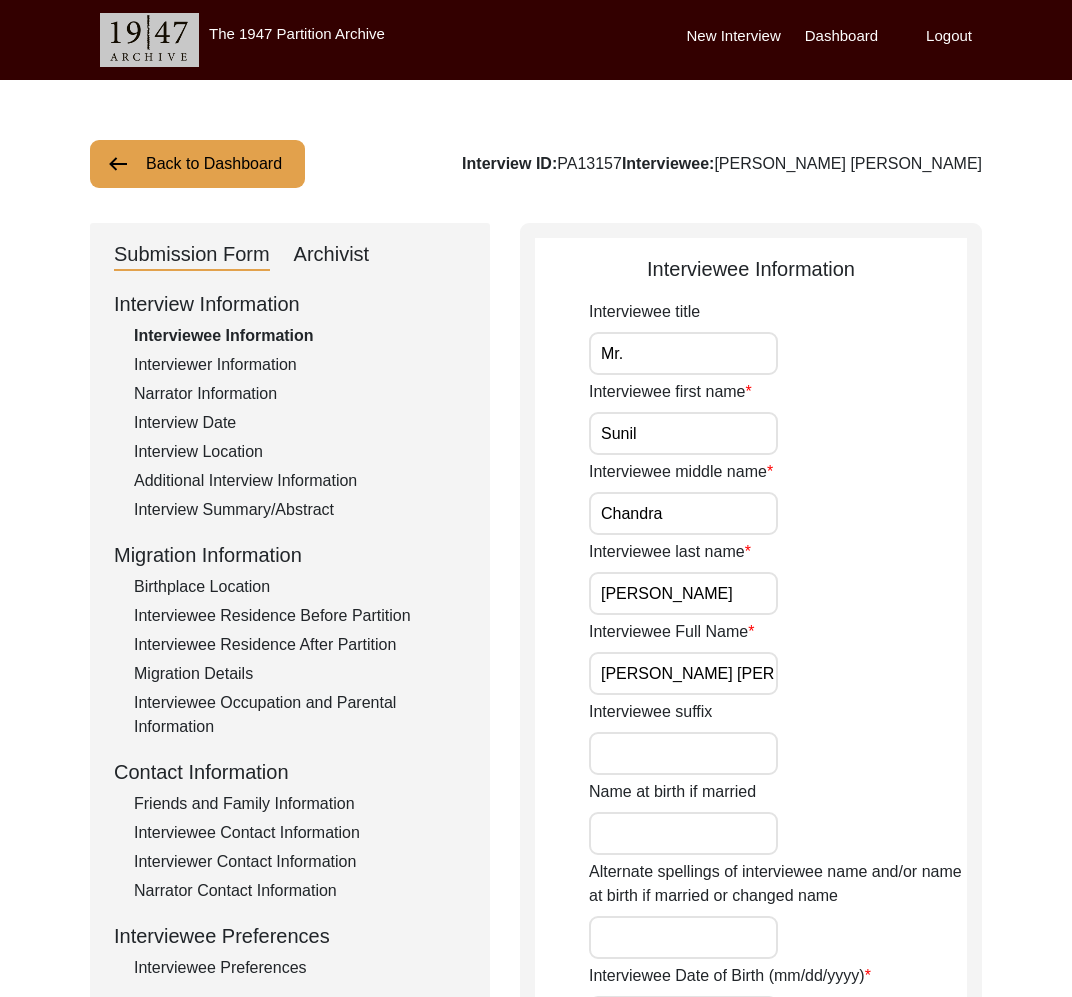 click on "Archivist" 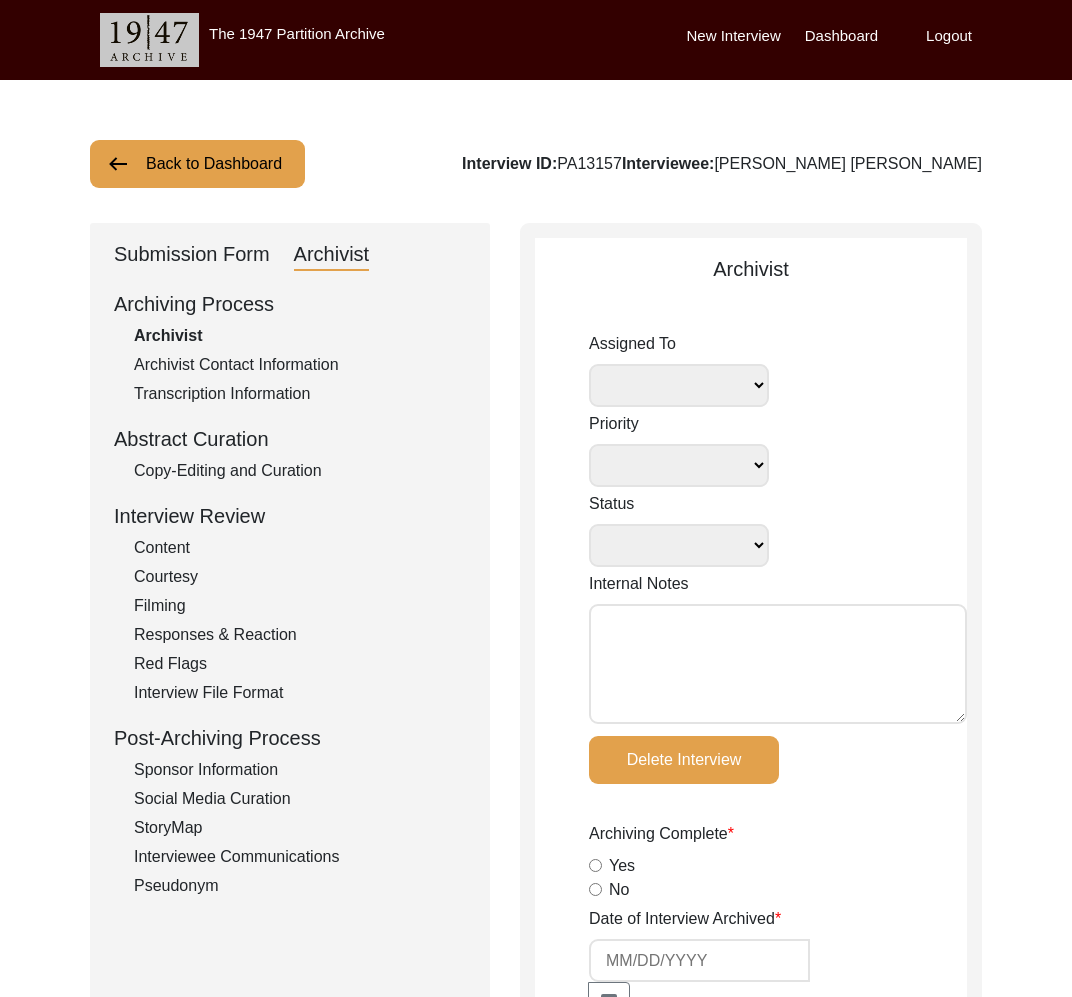 select 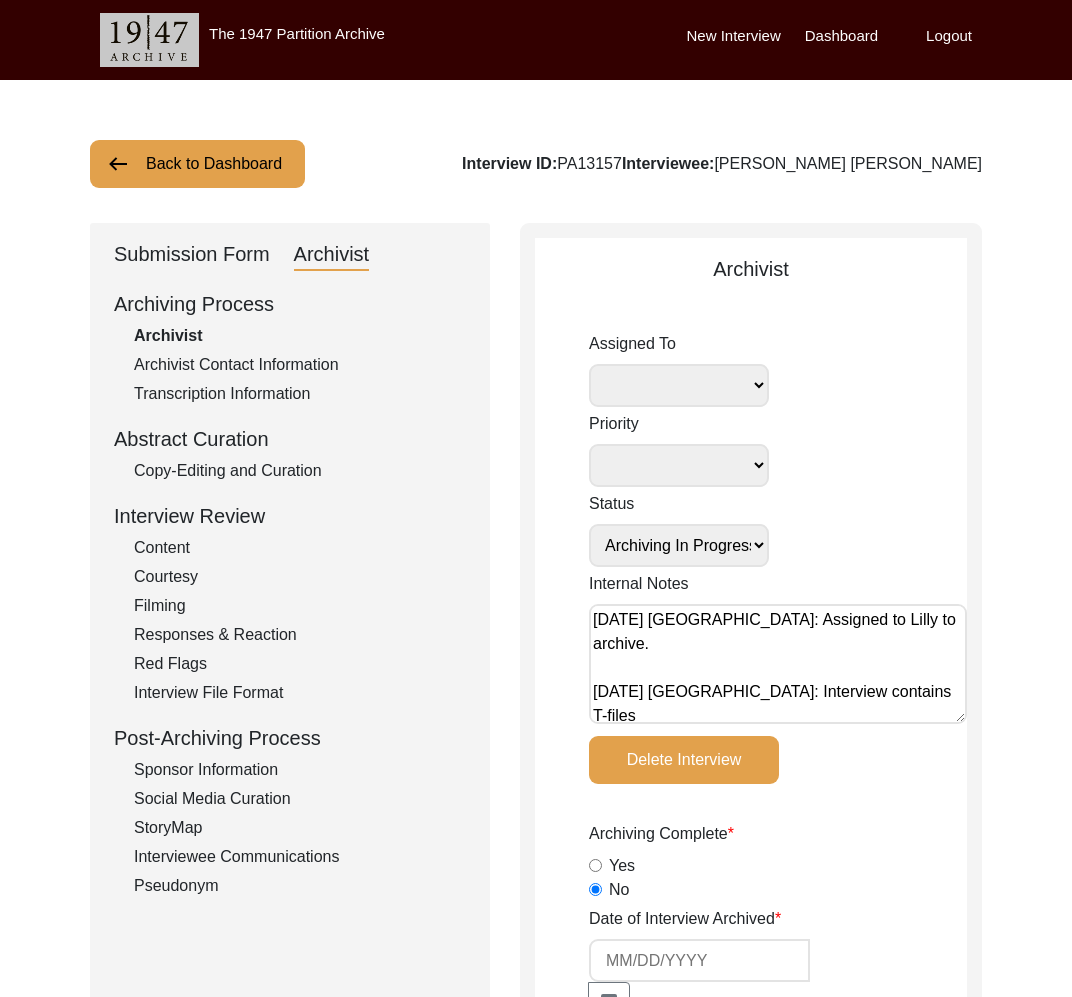 select on "507" 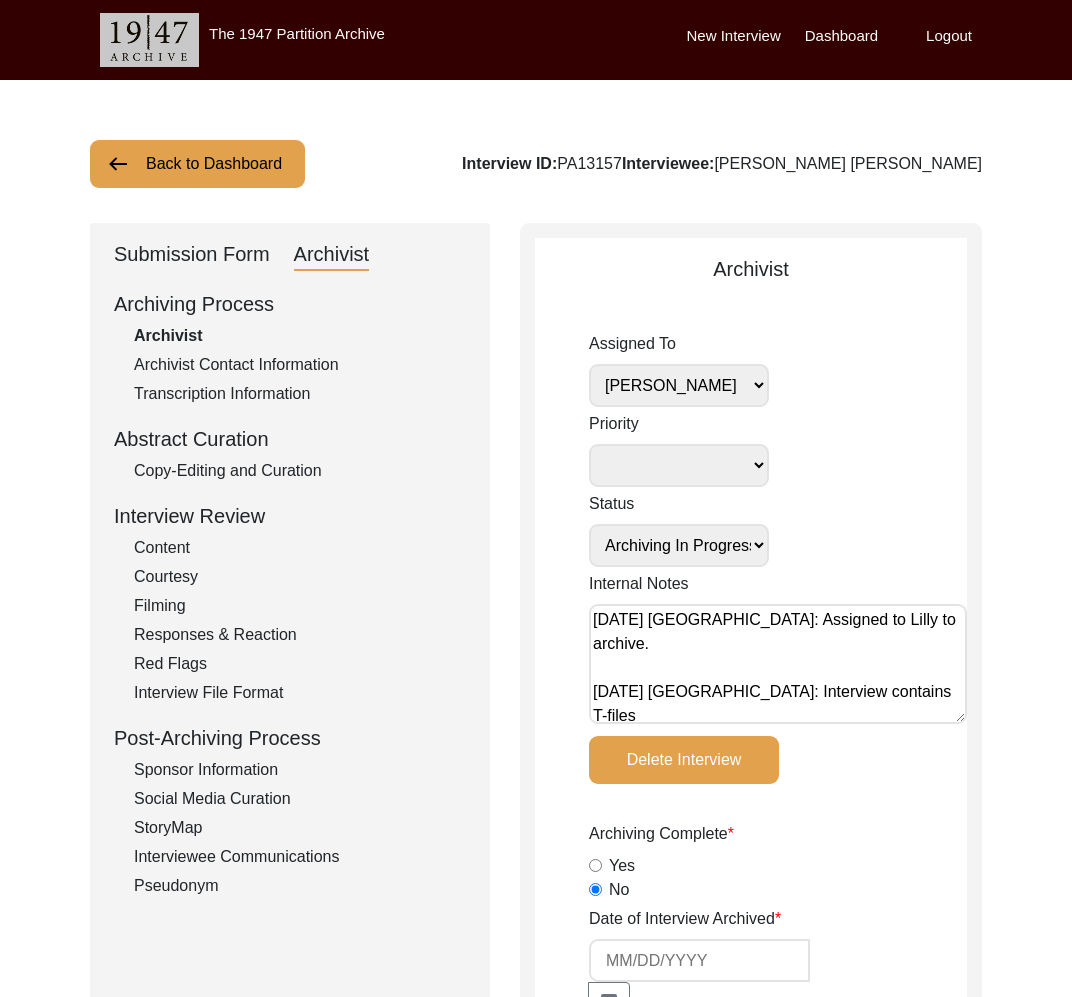 click on "Back to Dashboard" 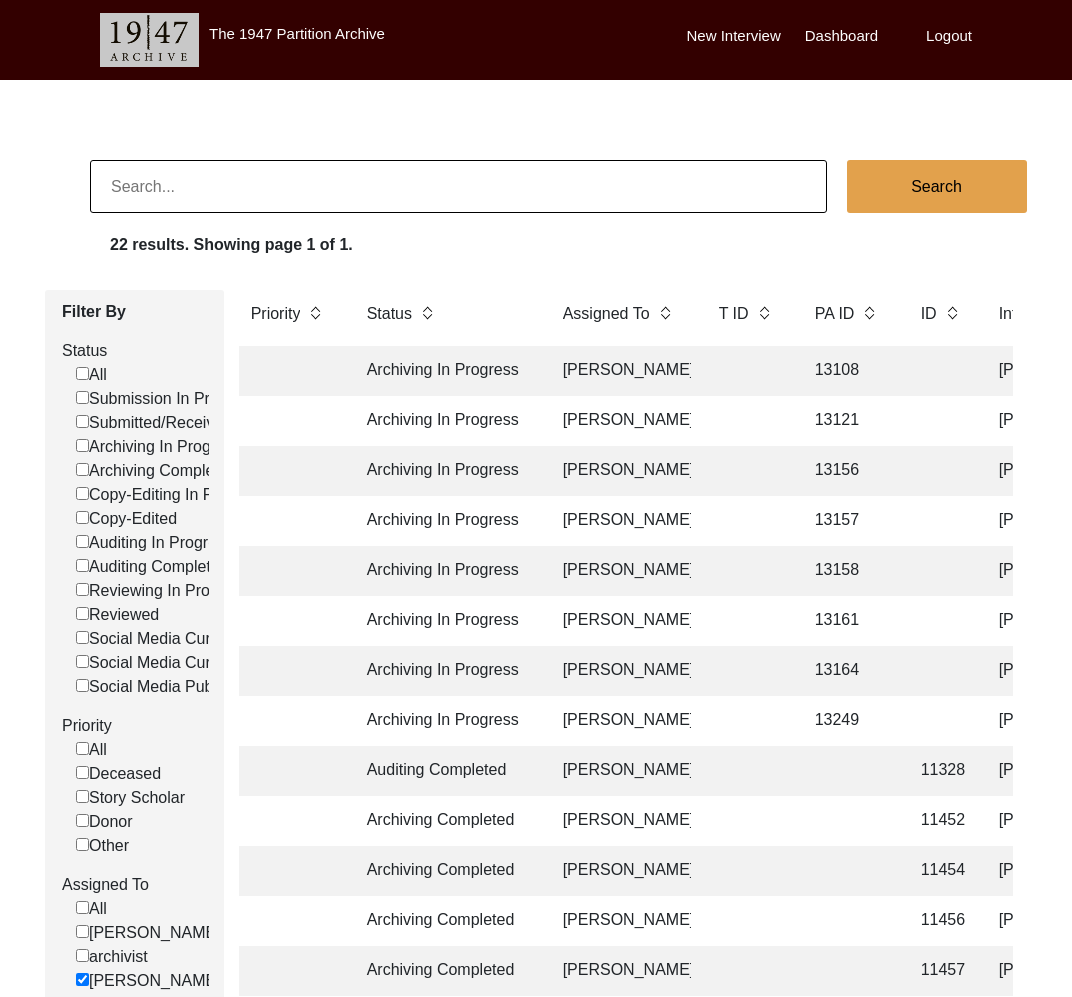 click on "13158" 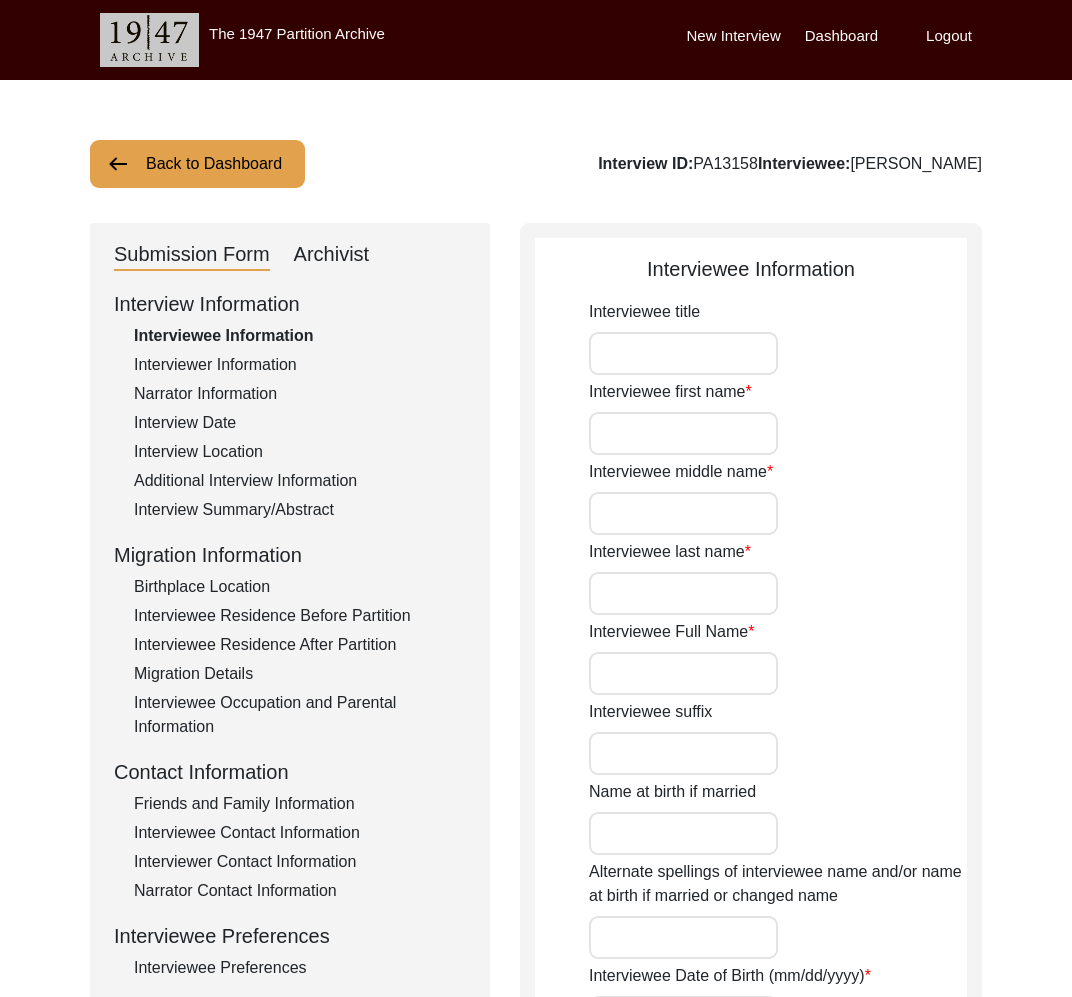 type on "Mrs." 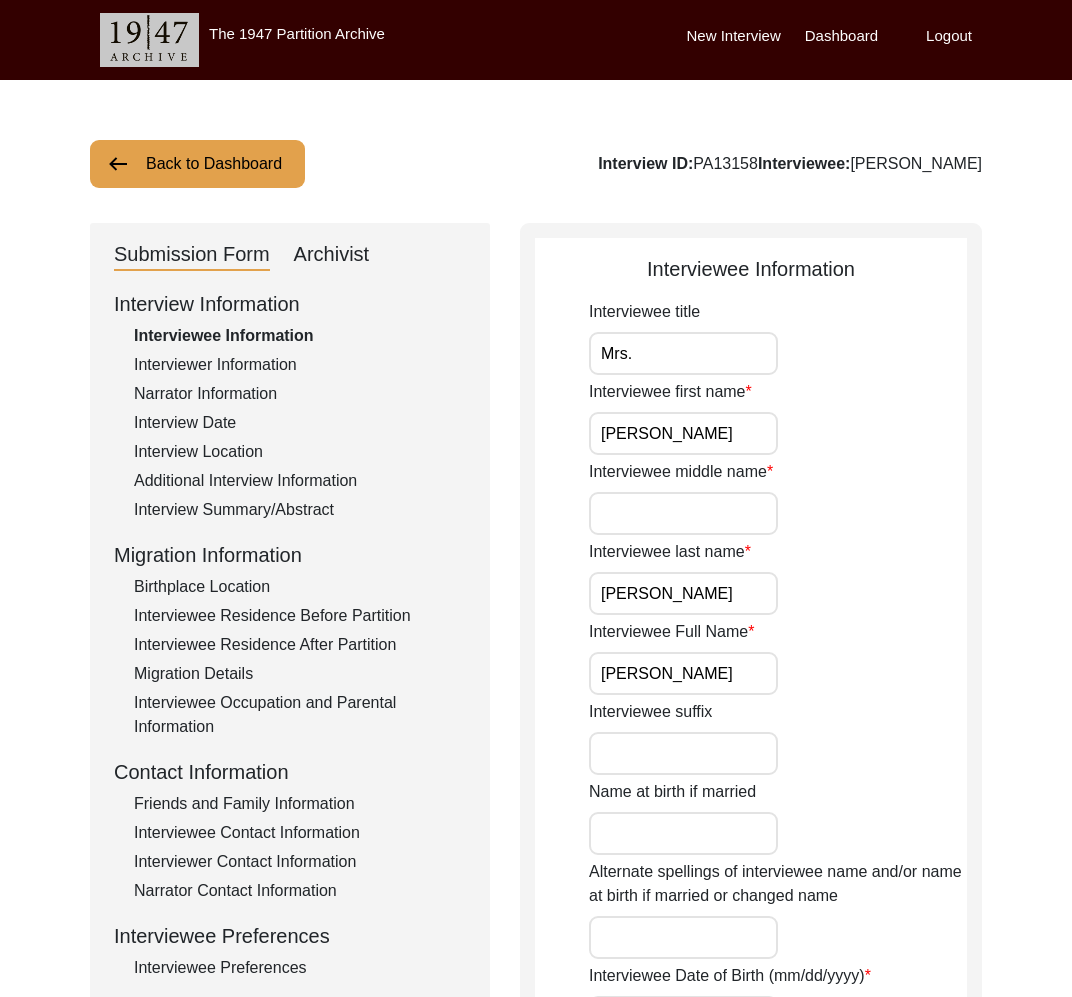 click on "Archivist" 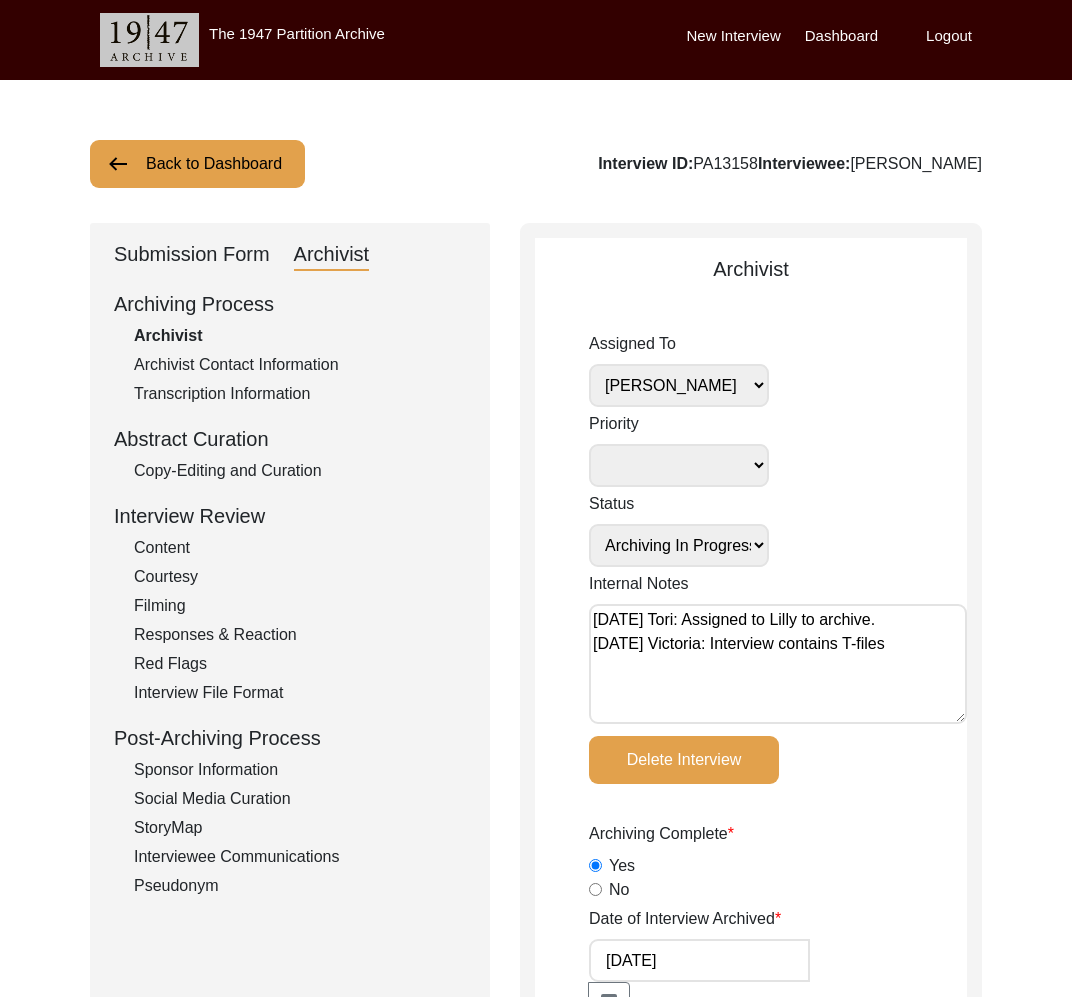 click on "Back to Dashboard" 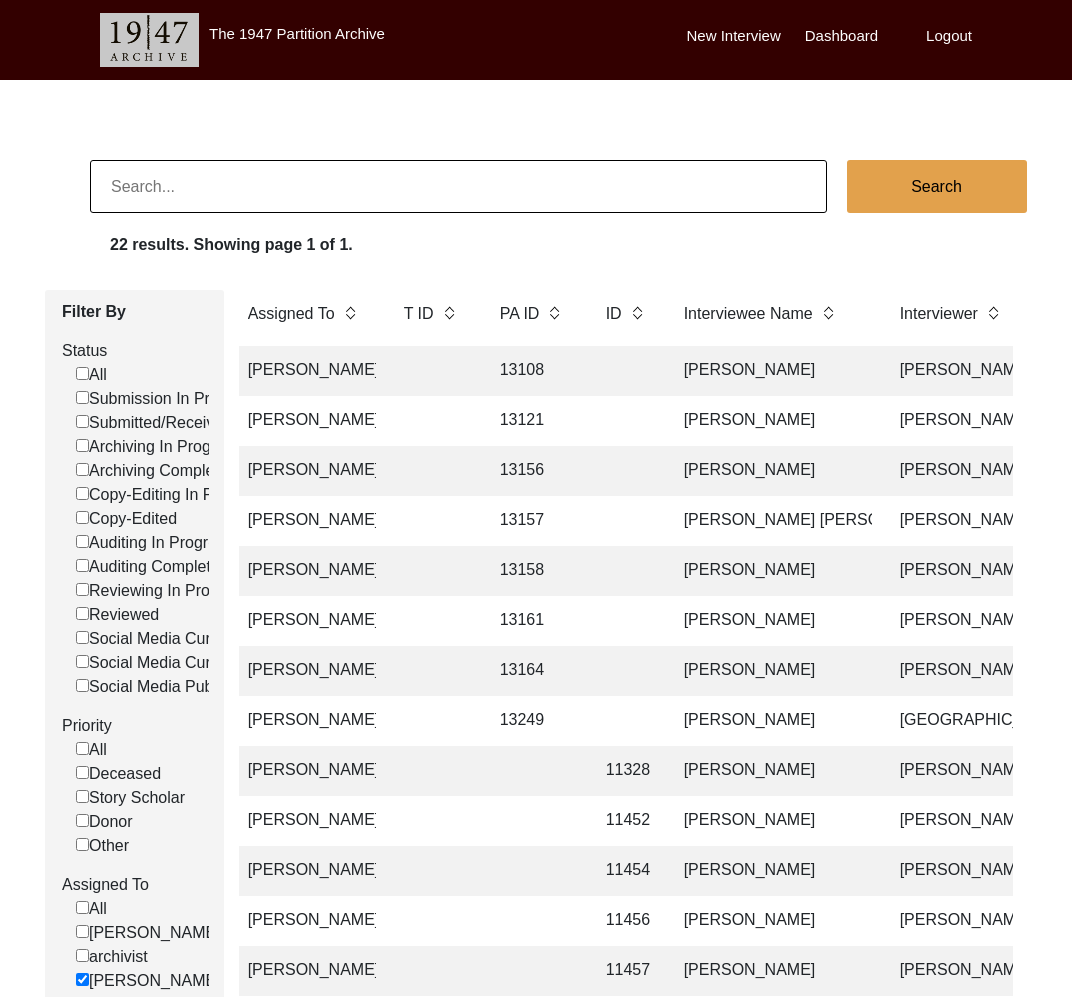 scroll, scrollTop: 0, scrollLeft: 321, axis: horizontal 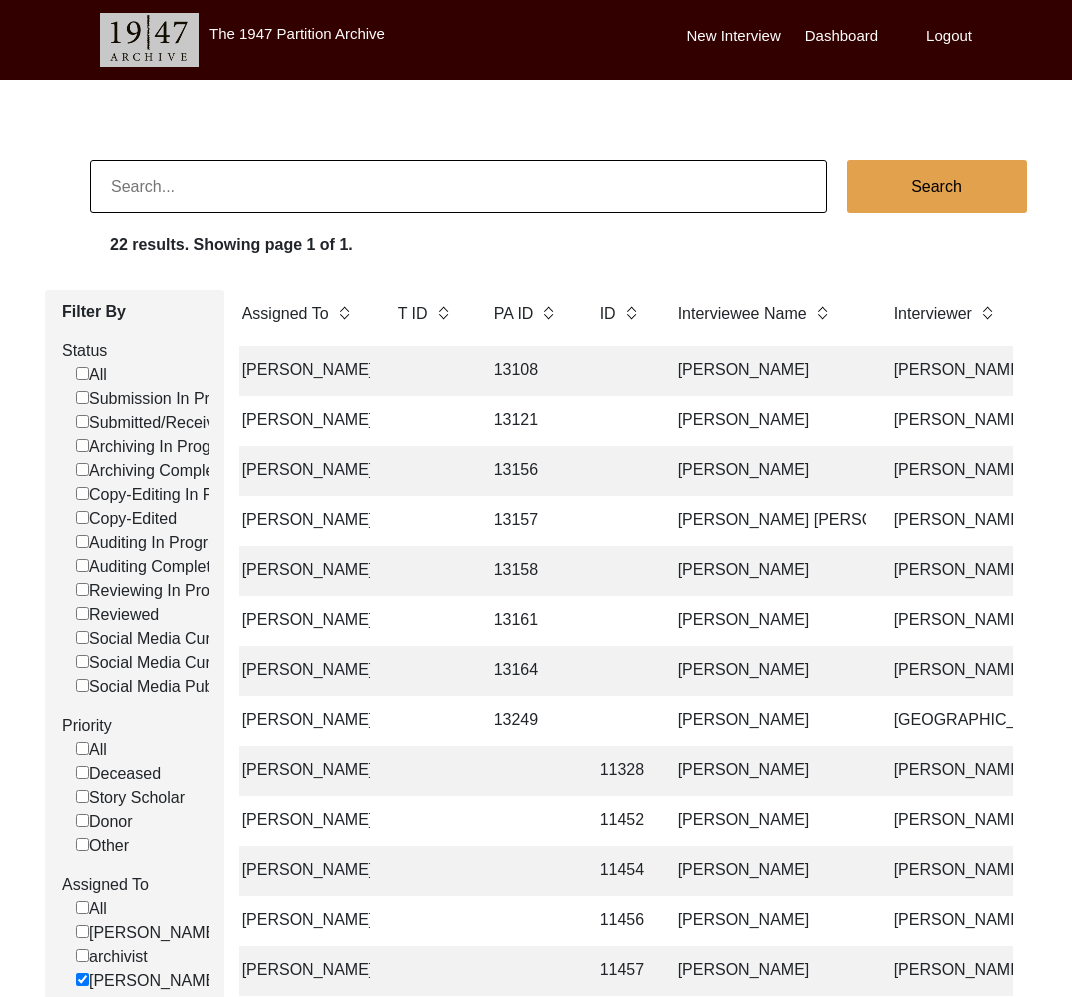 click on "13108" 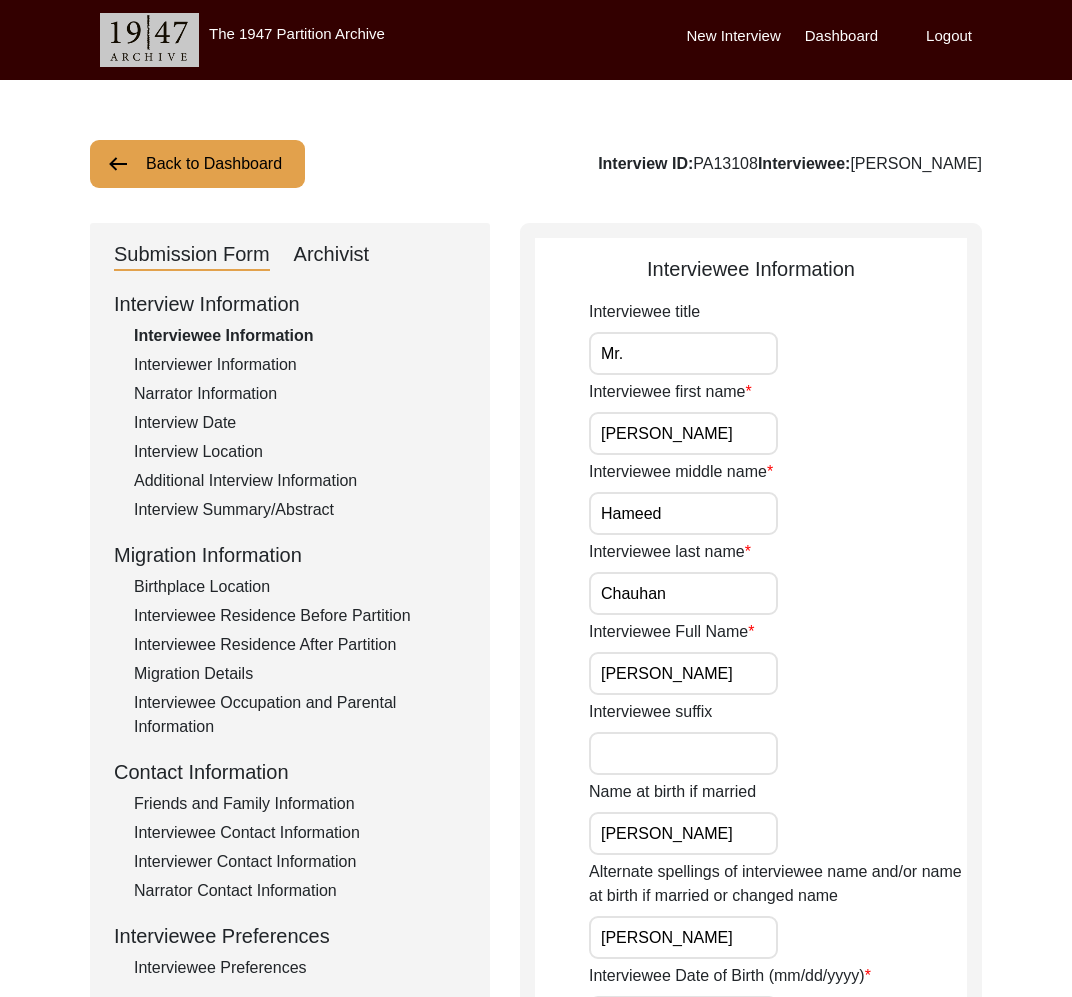click on "Archivist" 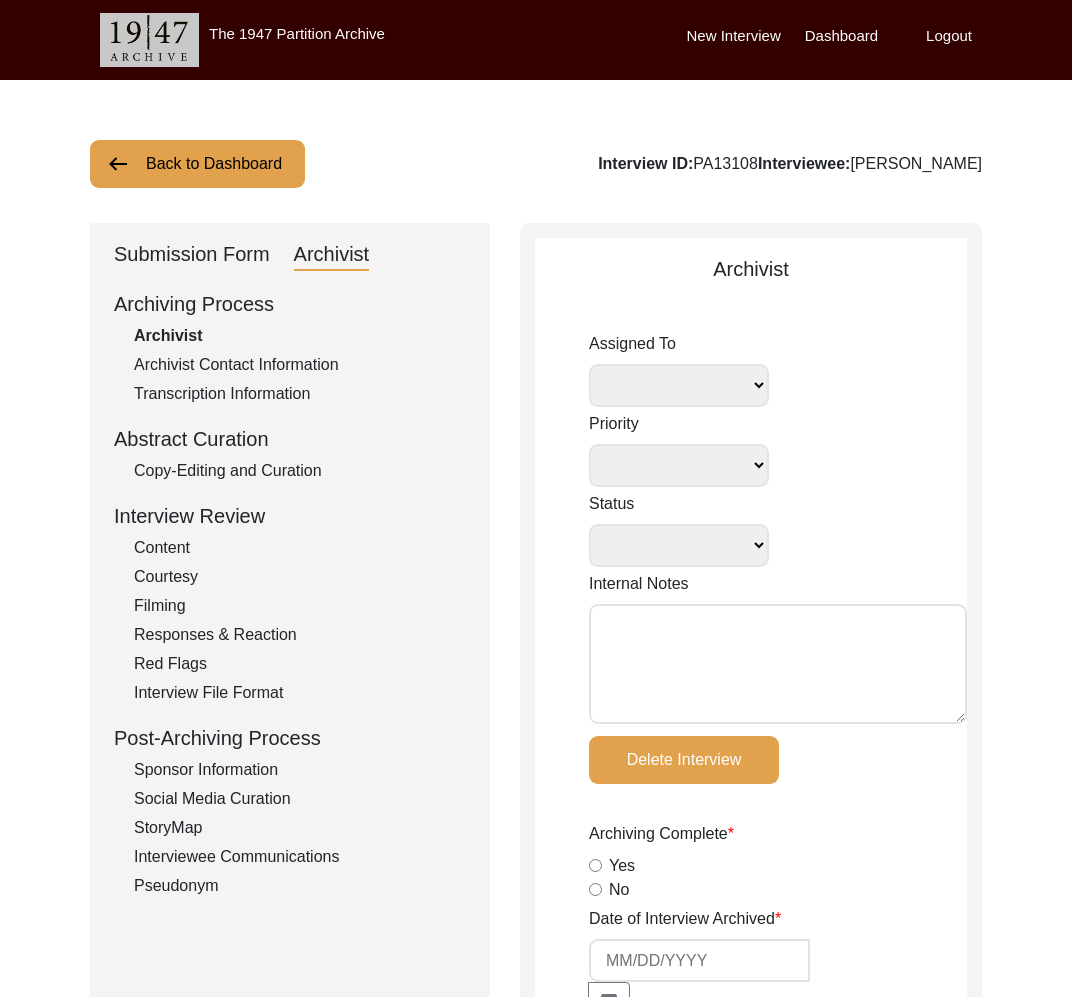 select 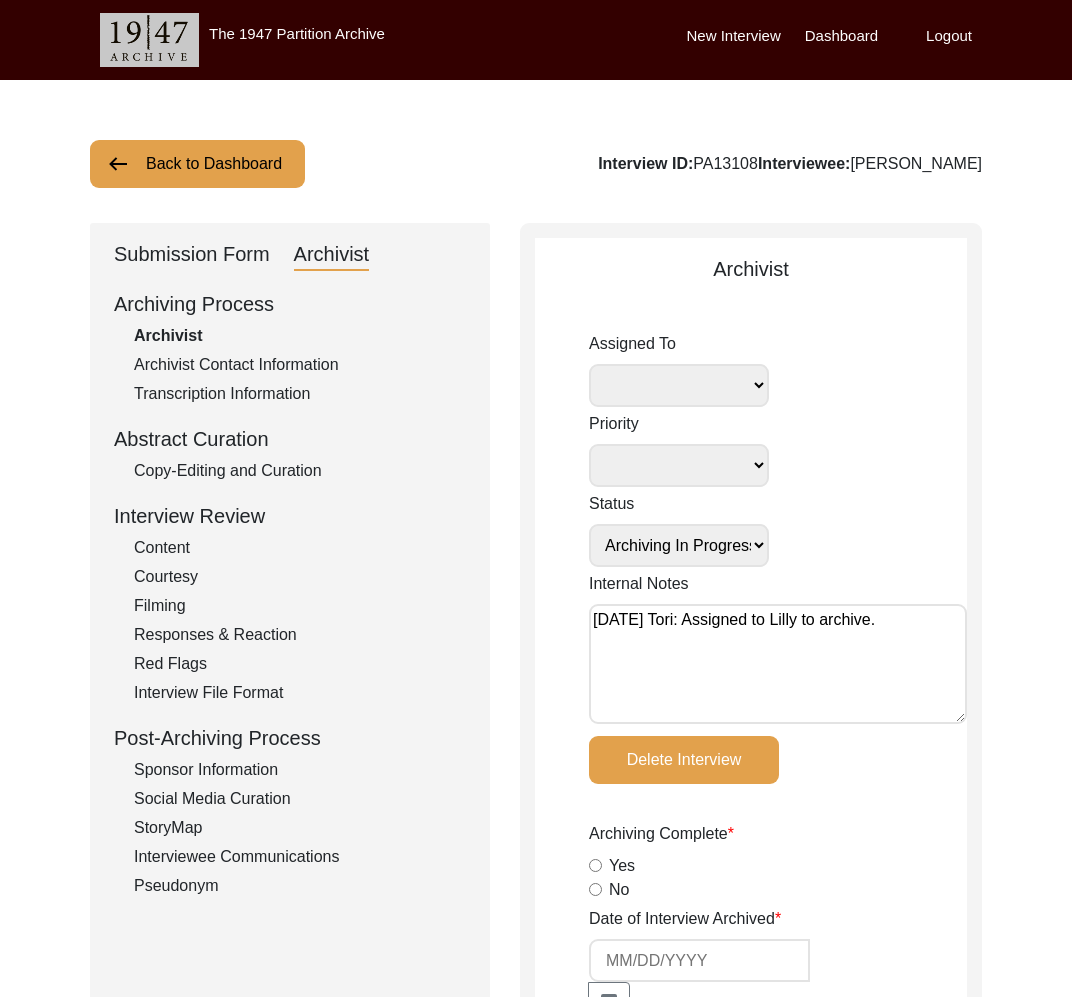 select on "507" 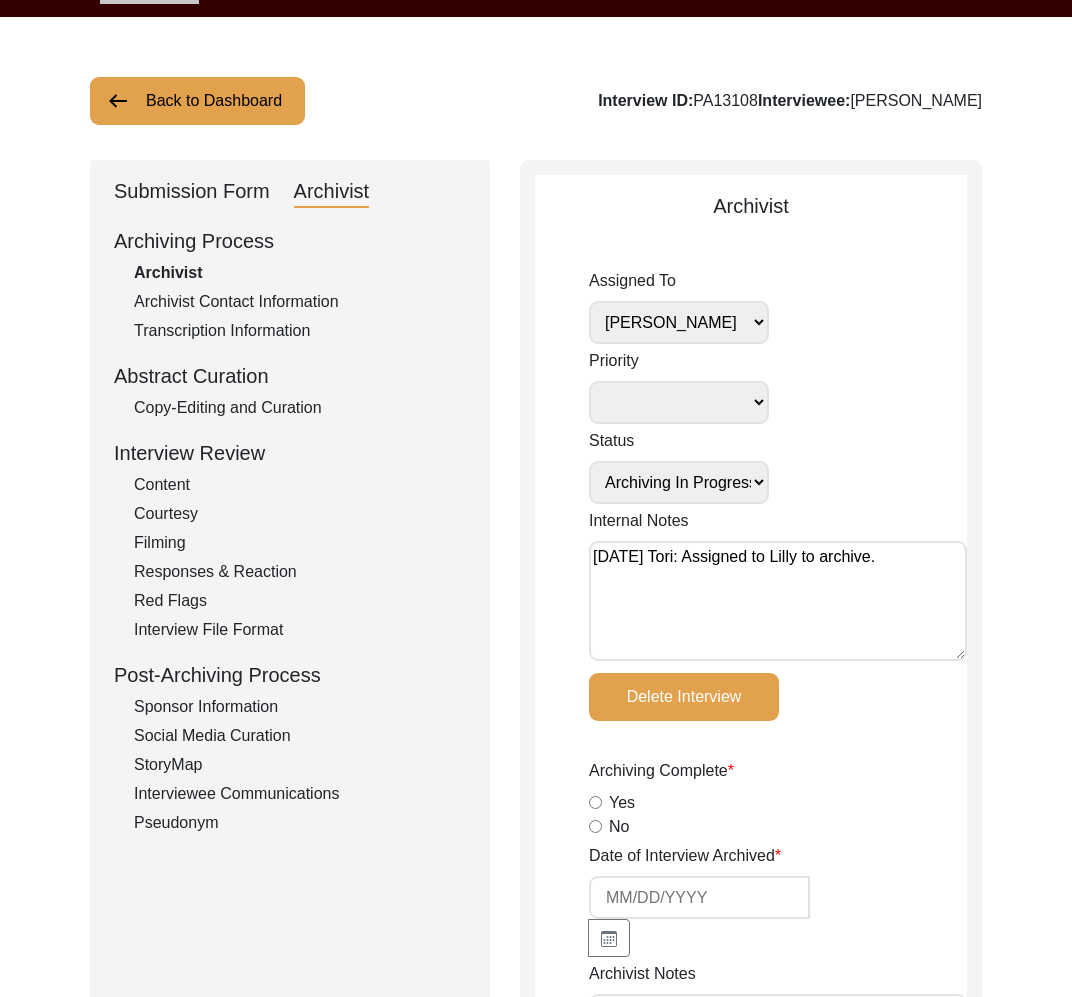 scroll, scrollTop: 77, scrollLeft: 0, axis: vertical 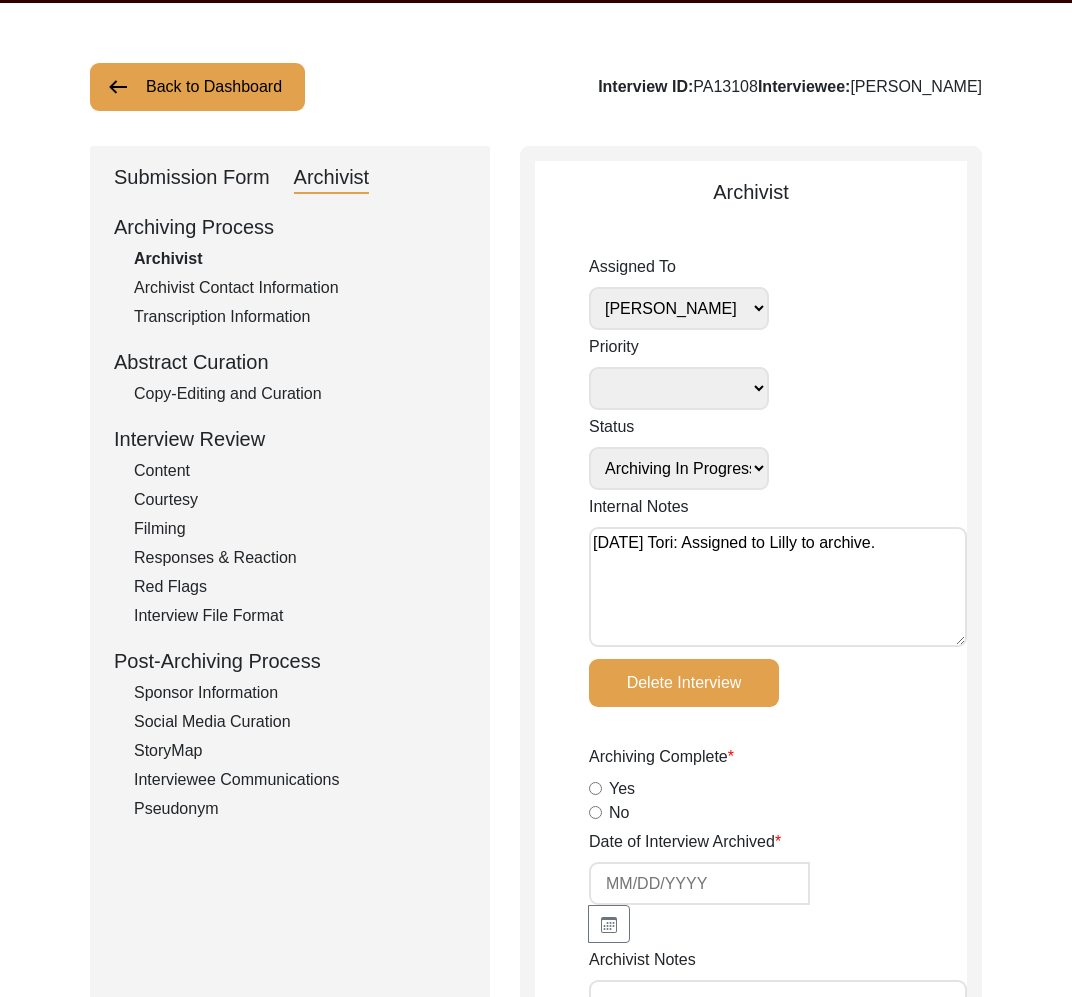 click on "Back to Dashboard" 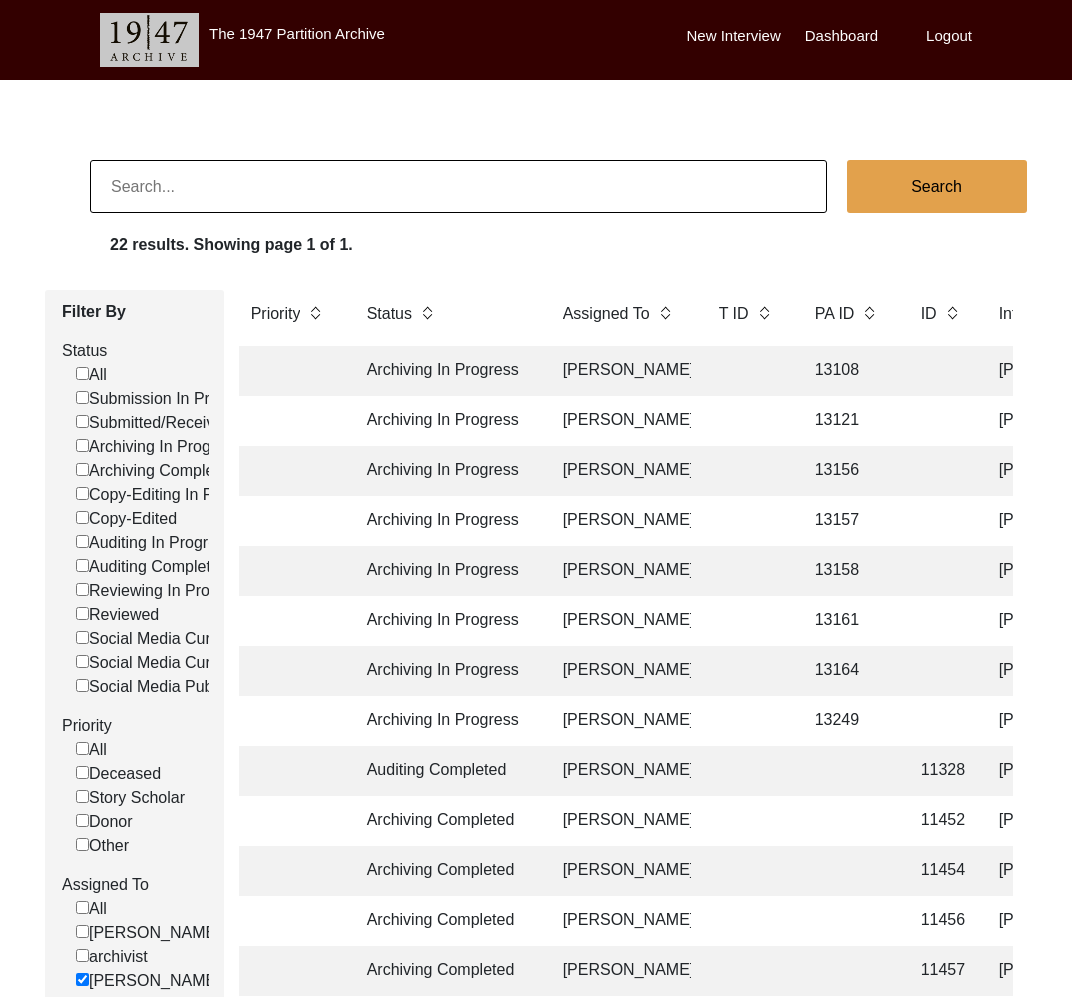 click 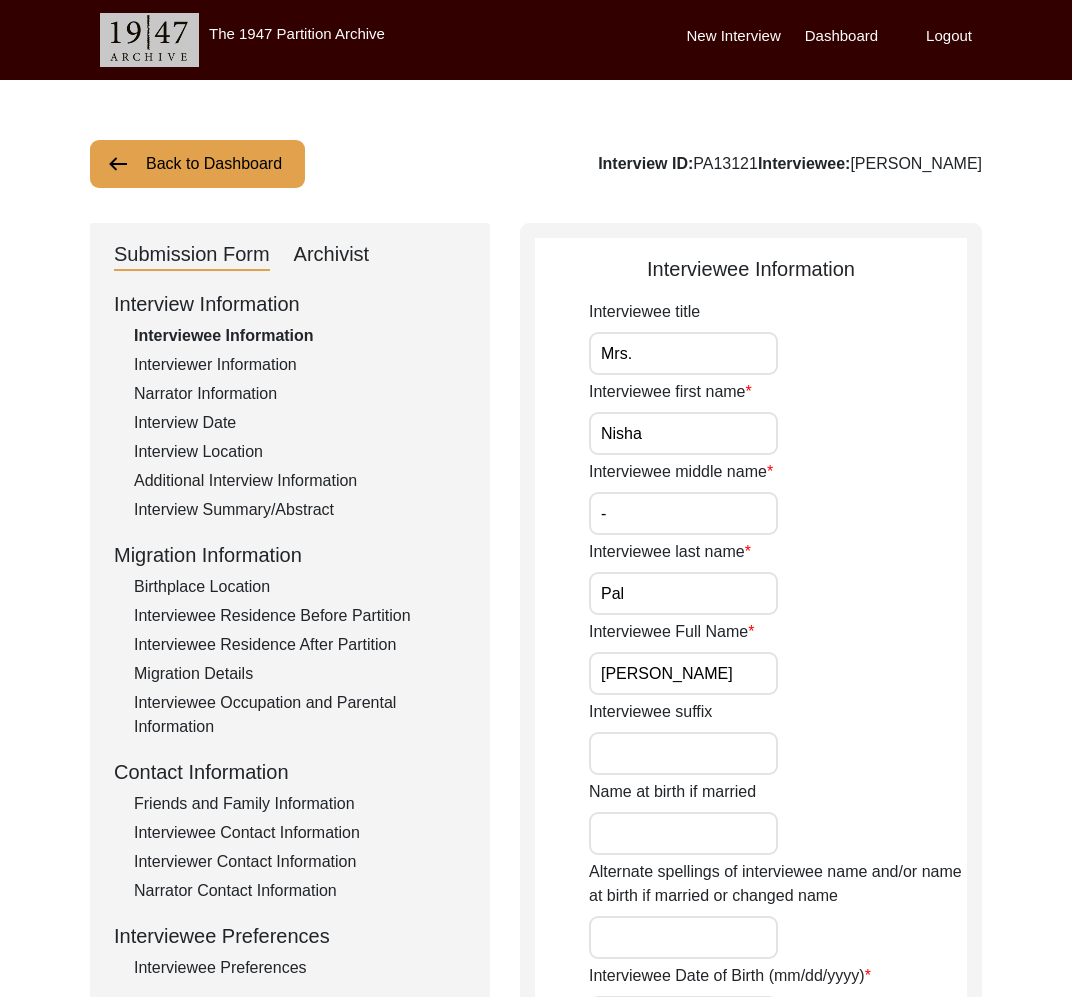 click on "Submission Form   Archivist   Interview Information   Interviewee Information   Interviewer Information   Narrator Information   Interview Date   Interview Location   Additional Interview Information   Interview Summary/Abstract   Migration Information   Birthplace Location   Interviewee Residence Before Partition   Interviewee Residence After Partition   Migration Details   Interviewee Occupation and Parental Information   Contact Information   Friends and Family Information   Interviewee Contact Information   Interviewer Contact Information   Narrator Contact Information   Interviewee Preferences   Interviewee Preferences   Submission Files   Interview Audio/Video Files   Interview Photo Files   Signed Release Form   Other Files" 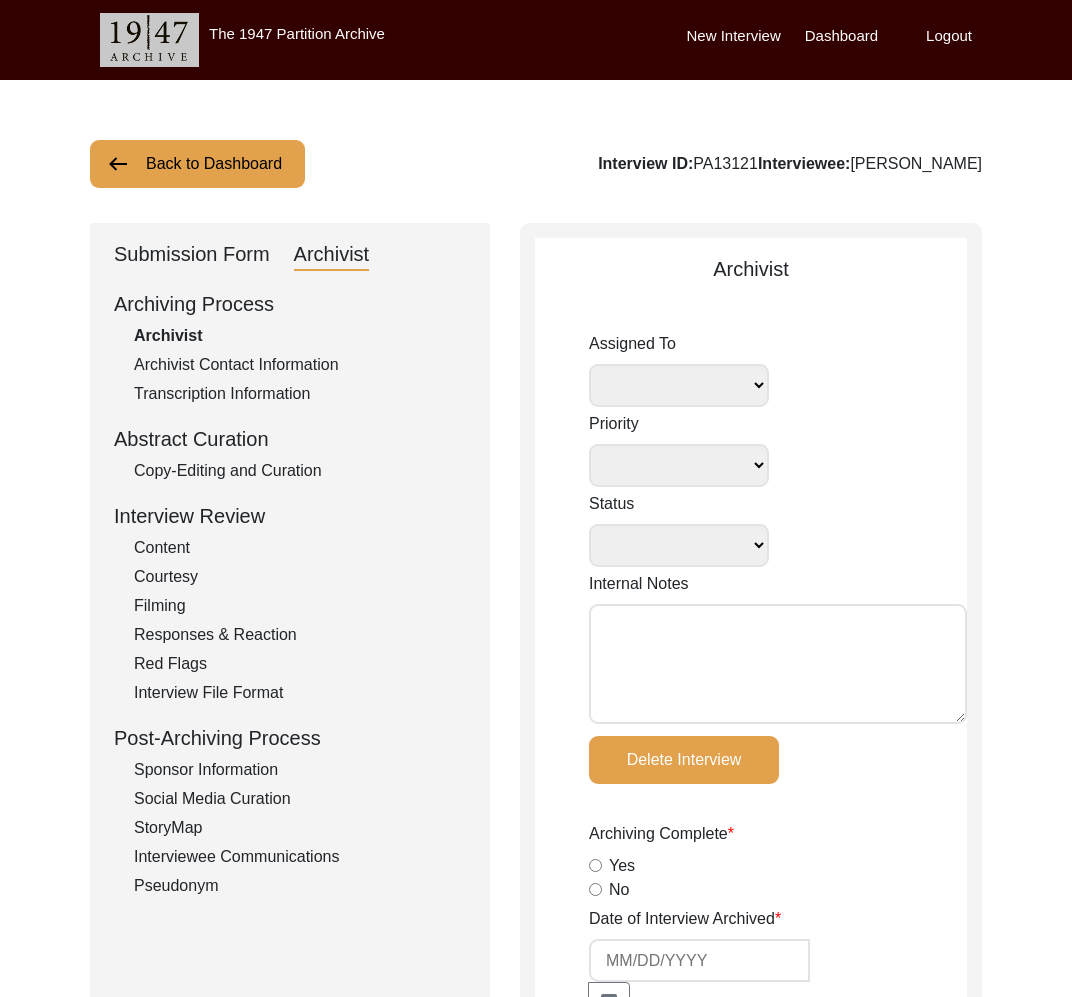 select 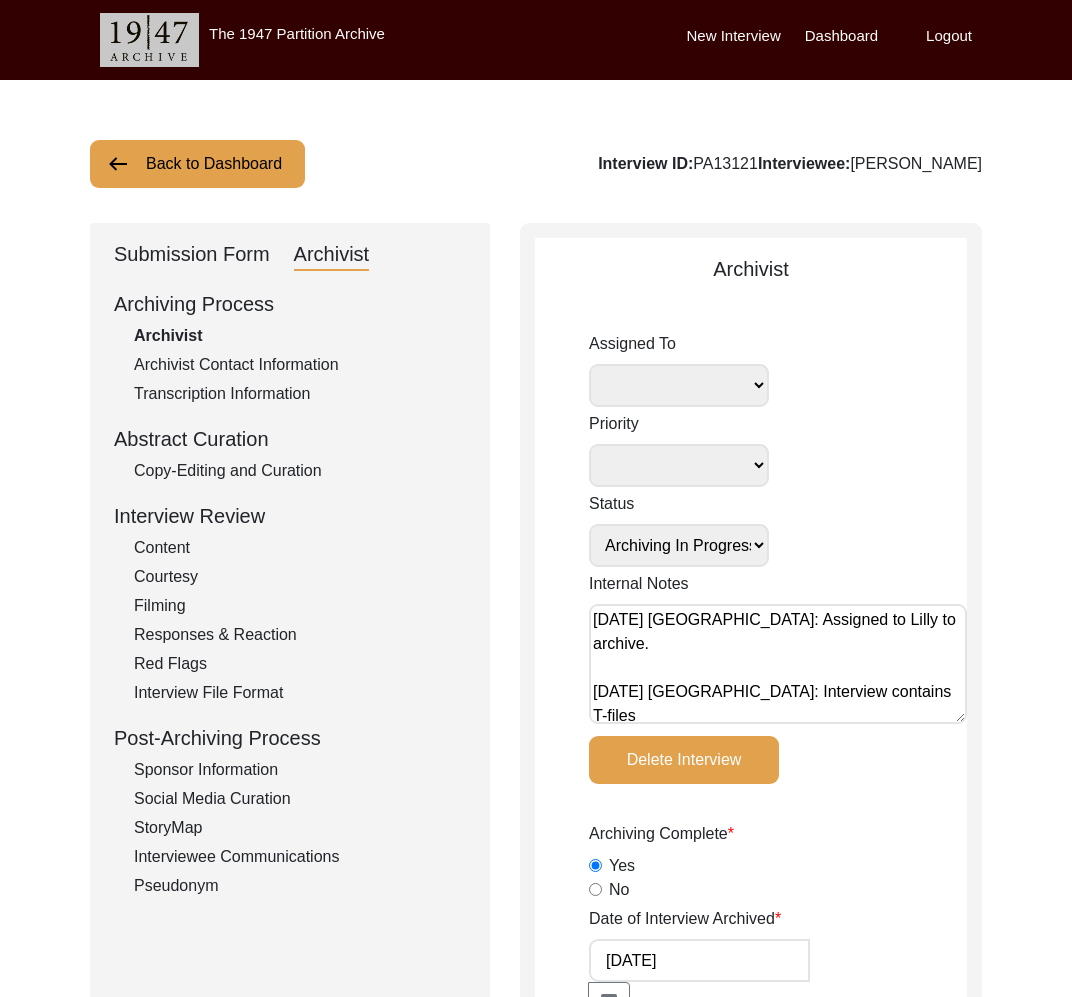 select on "507" 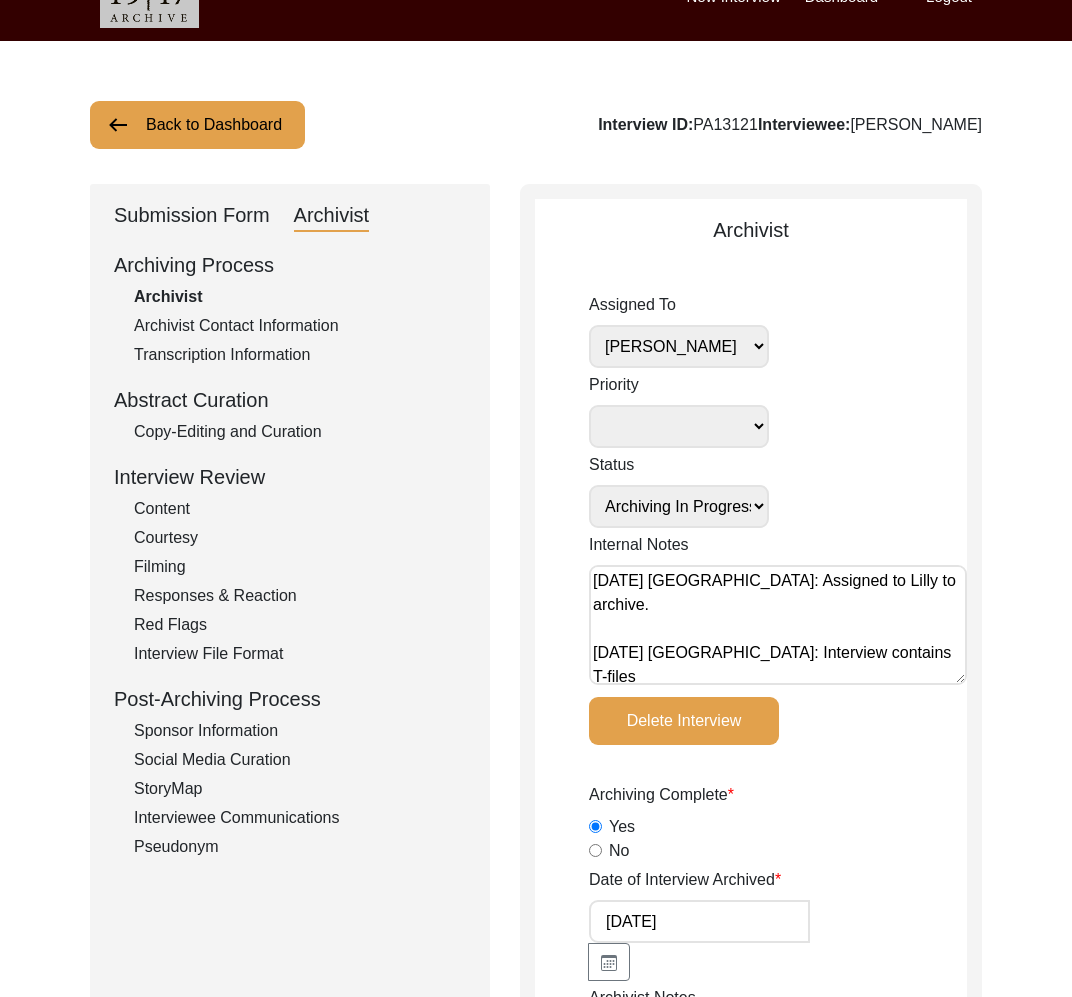 scroll, scrollTop: 14, scrollLeft: 0, axis: vertical 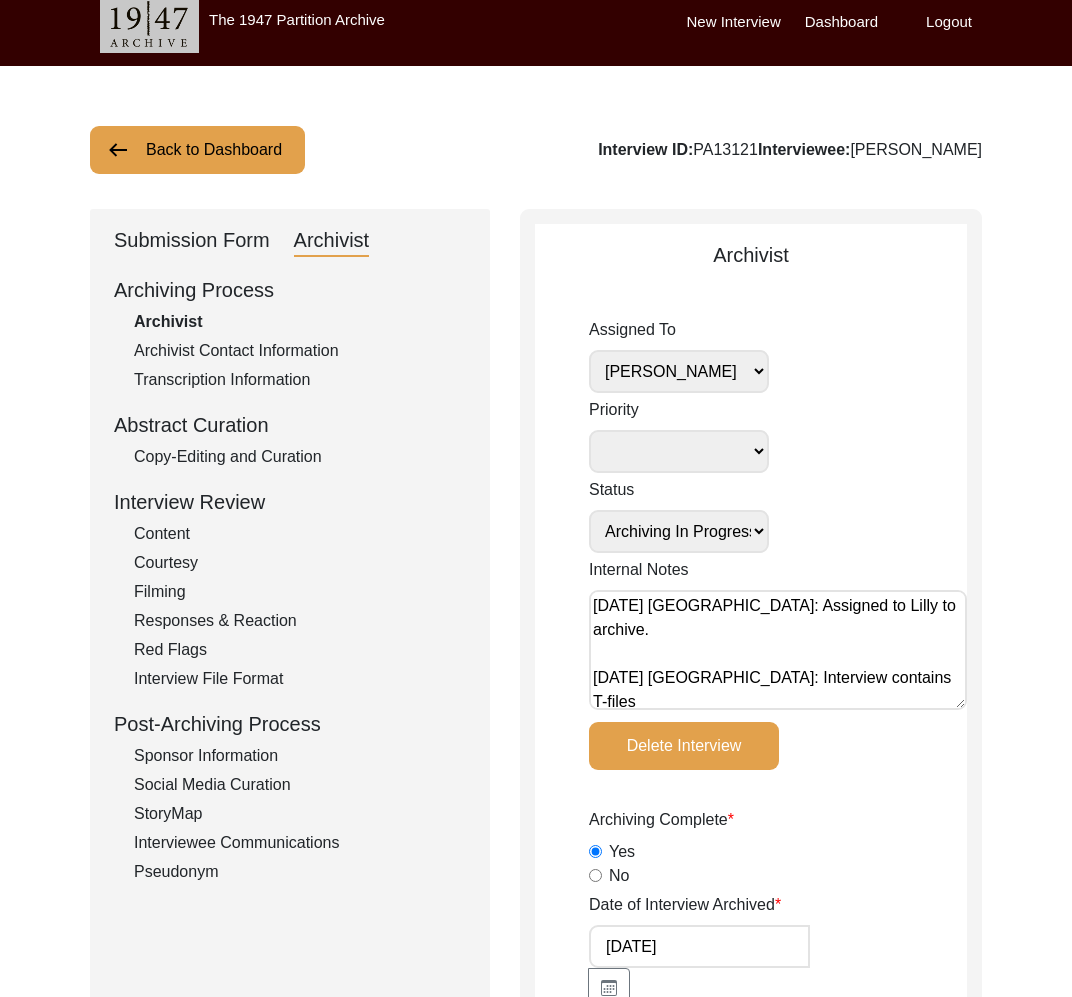 drag, startPoint x: 302, startPoint y: 144, endPoint x: 261, endPoint y: 144, distance: 41 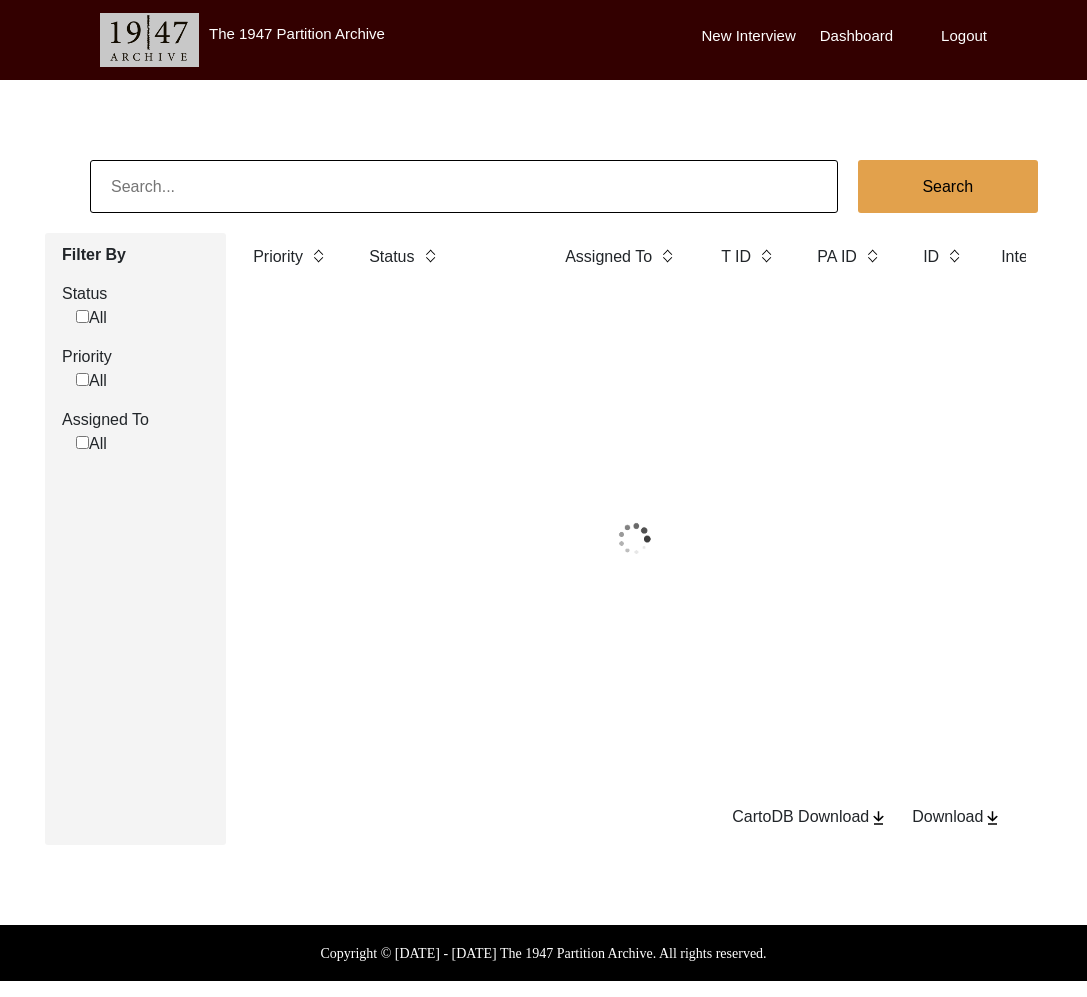 click on "The 1947 Partition Archive New Interview Dashboard Logout Search Filter By Status  All  Priority  All  Assigned To  All  Priority Status Assigned To T ID PA ID ID Interviewee Name Interviewer Interview location (City, State/Province, Country) Interview Date Gender of interviewee Interviewee Date of Birth Interviewee Religion Interview Languages "Migrated From (Village/City, State, Country)" "Migrated To (Village/City, State, Country)" POST Form Summary RELEASE Form # Photos of interview Video/Audio Received B-Roll Received Doc & Video confirm email sent  CartoDB Download   Download  Copyright © [DATE] - [DATE] The 1947 Partition Archive. All rights reserved." at bounding box center (543, 490) 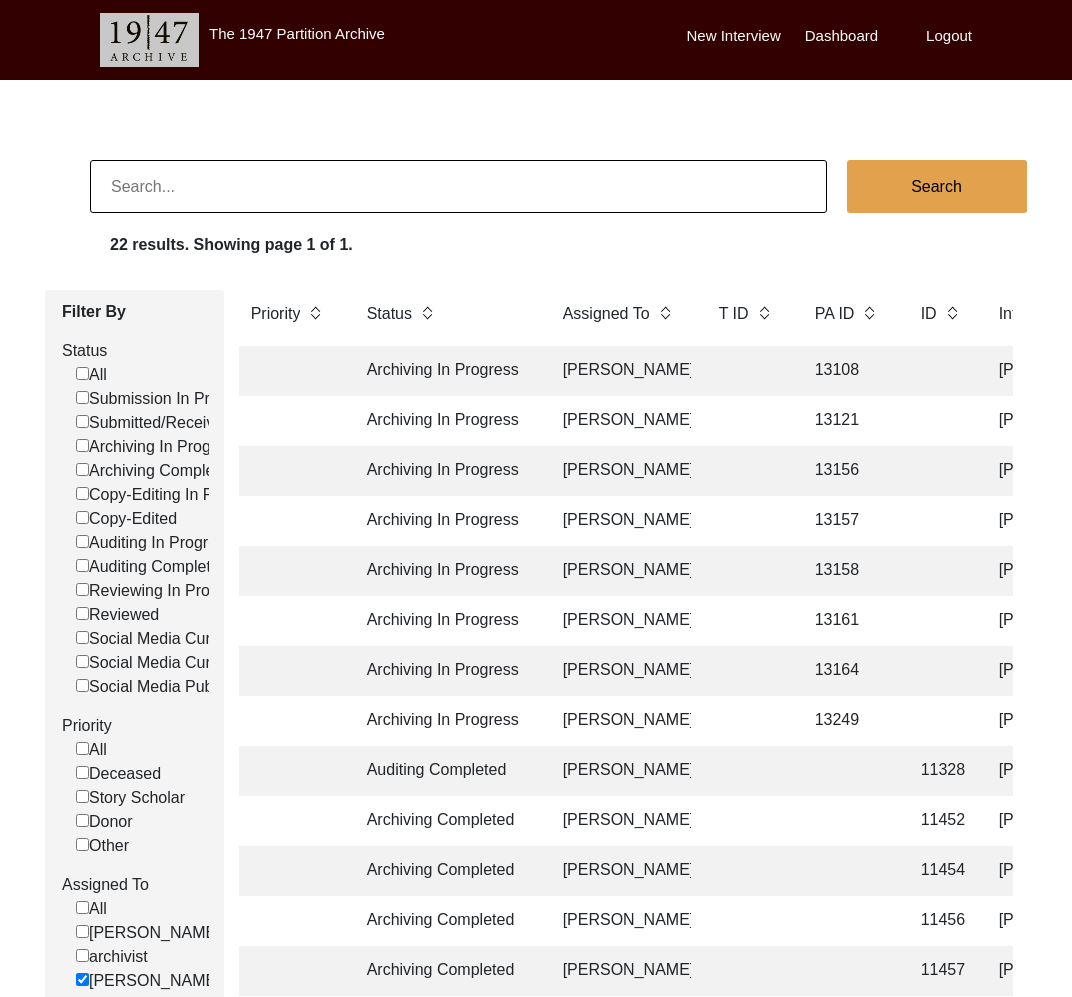 click 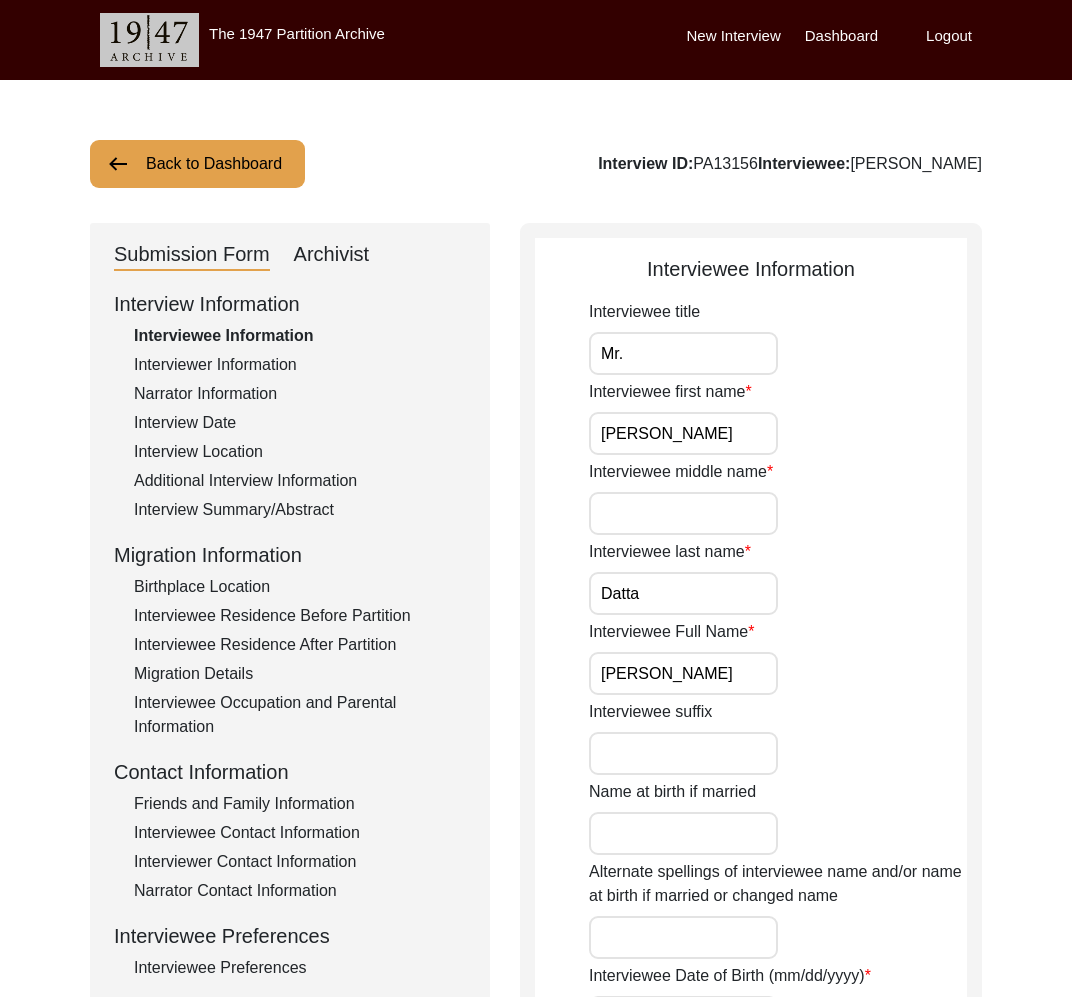 click on "Archivist" 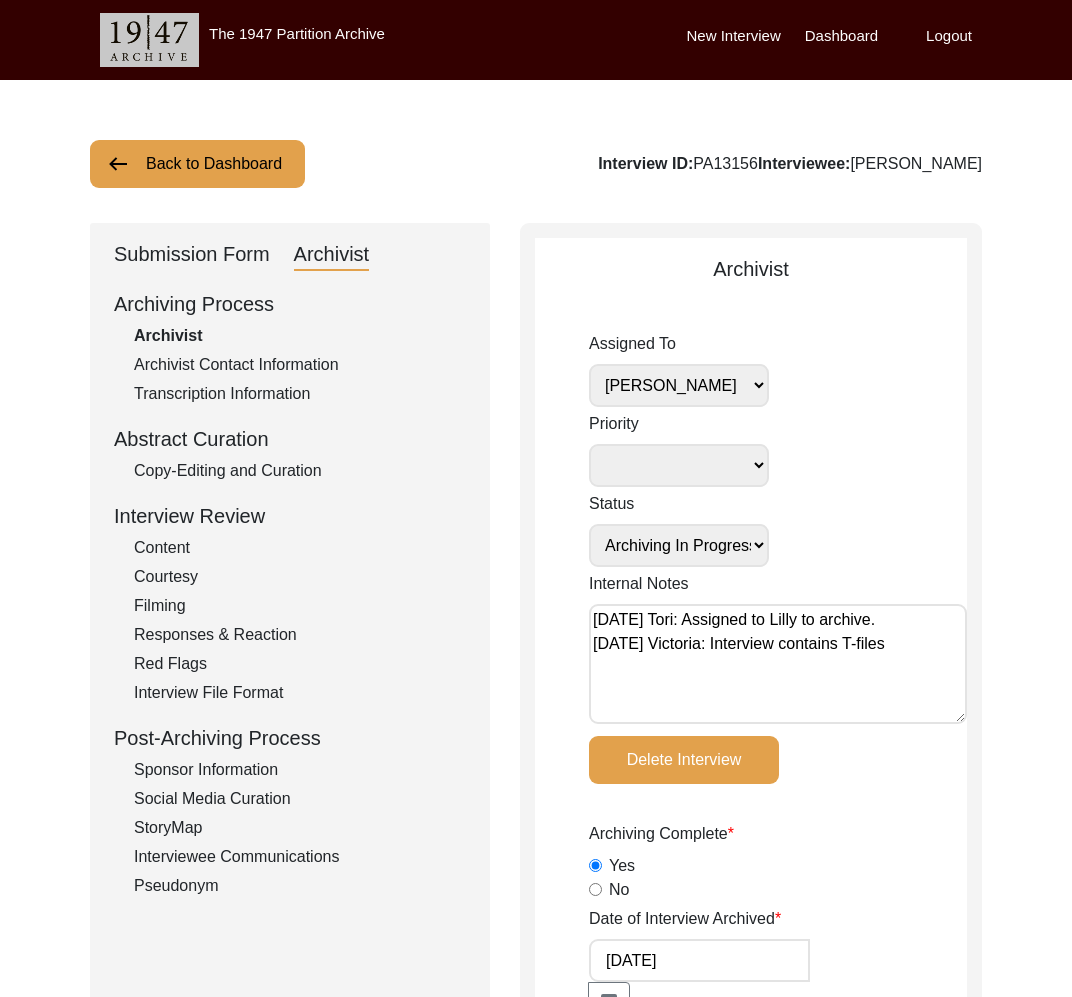 click on "Back to Dashboard" 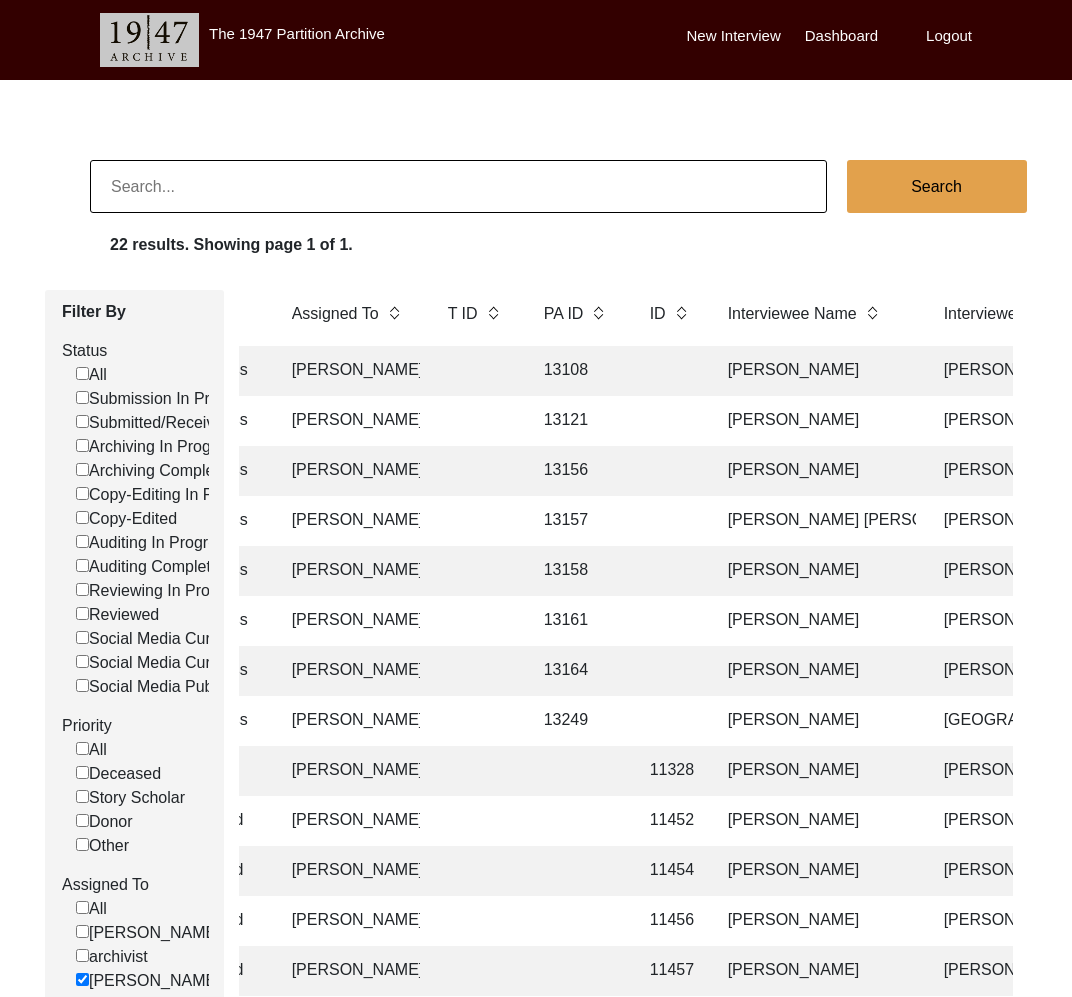 scroll, scrollTop: 0, scrollLeft: 324, axis: horizontal 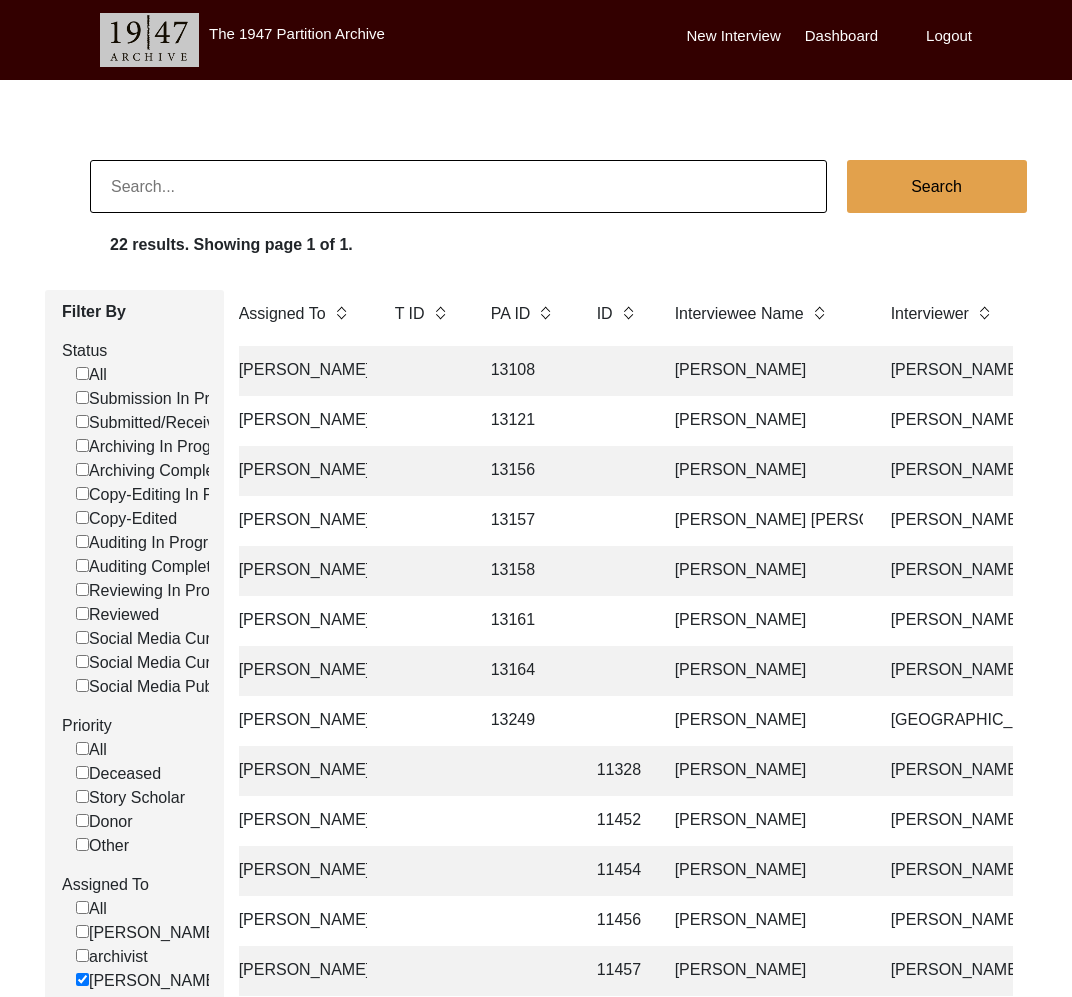 click on "[PERSON_NAME] [PERSON_NAME]" 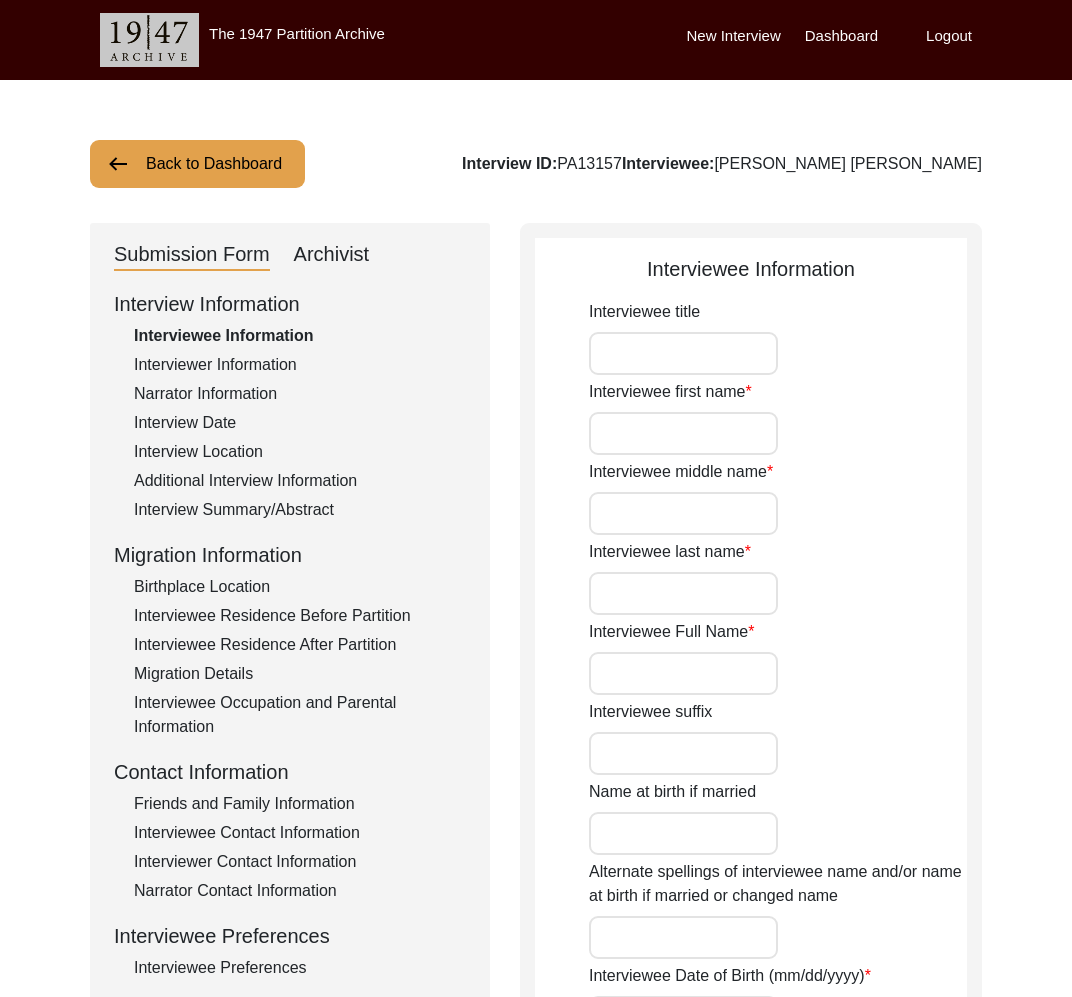 type on "Mr." 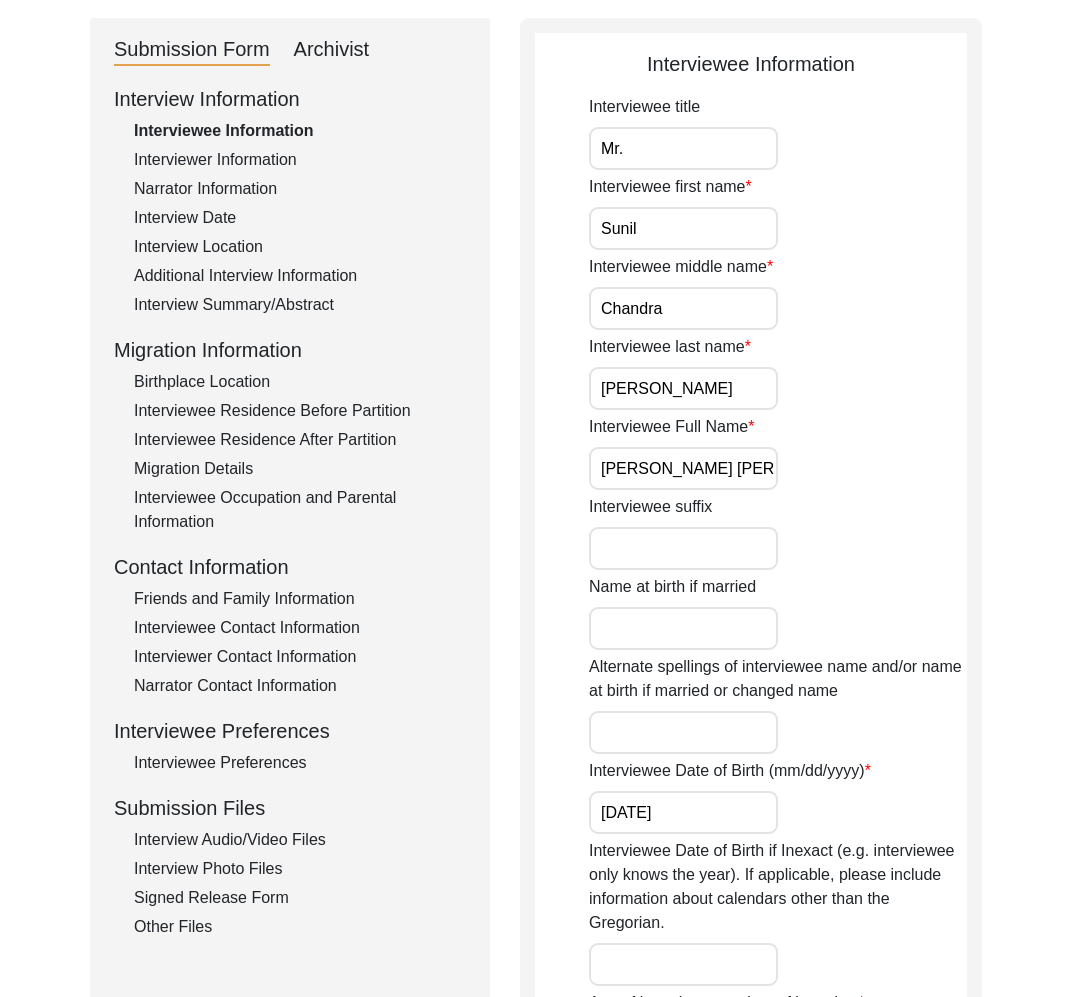 scroll, scrollTop: 417, scrollLeft: 0, axis: vertical 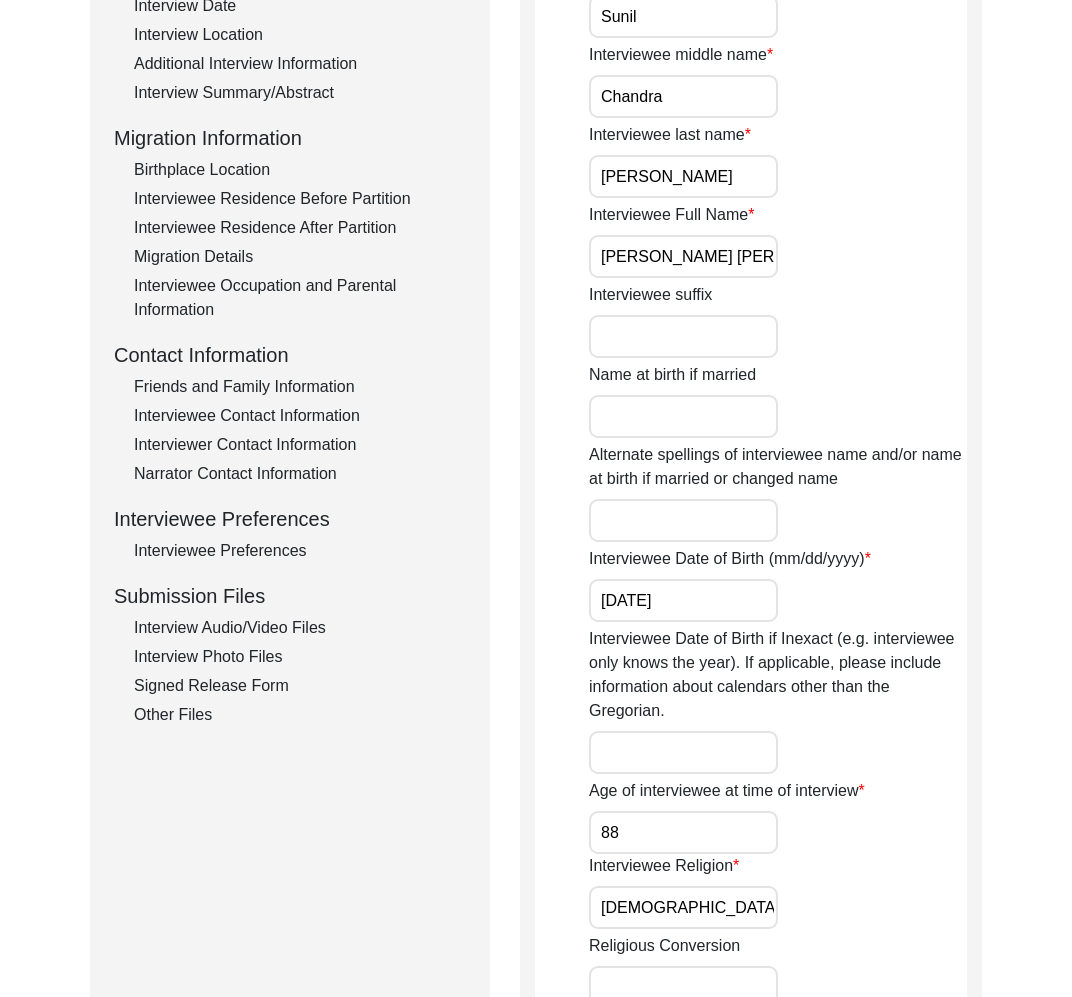 click on "Interview Audio/Video Files" 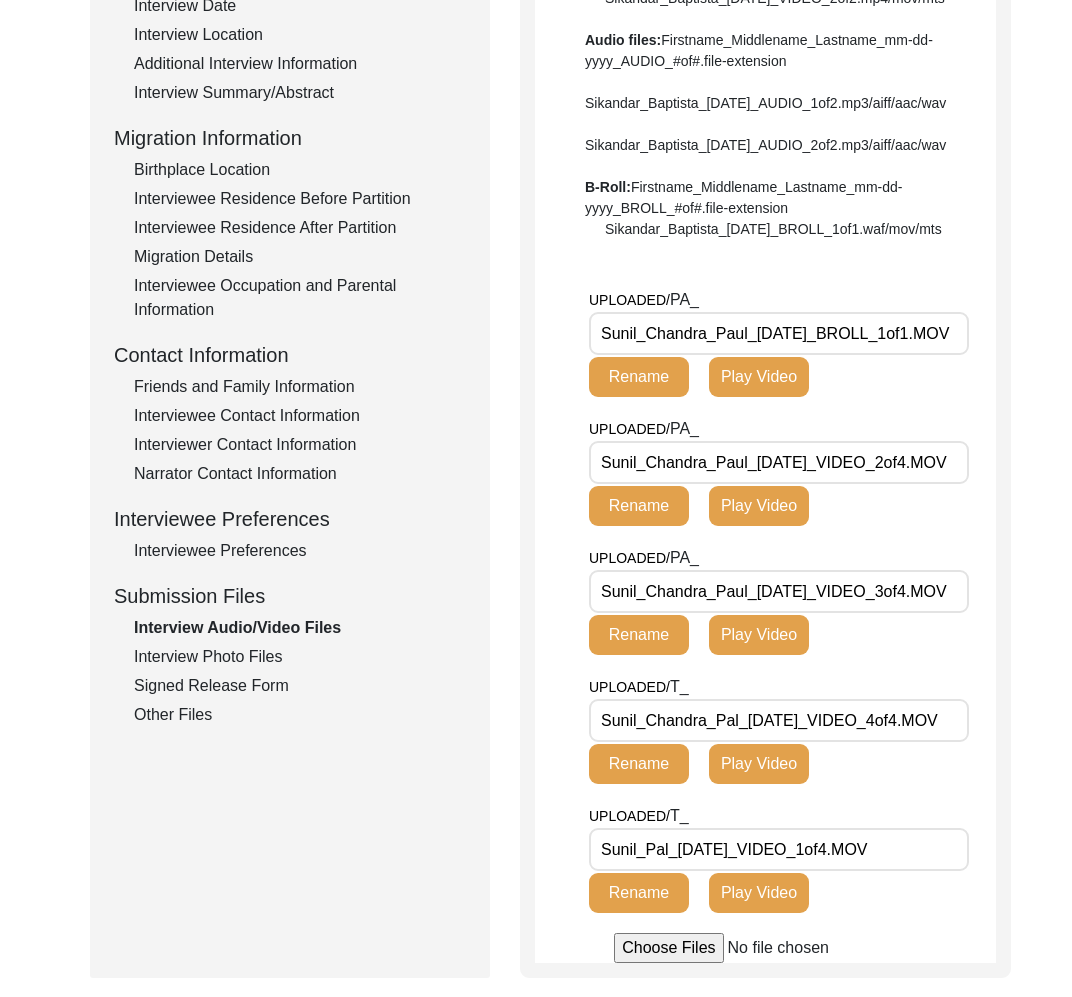 scroll, scrollTop: 0, scrollLeft: 16, axis: horizontal 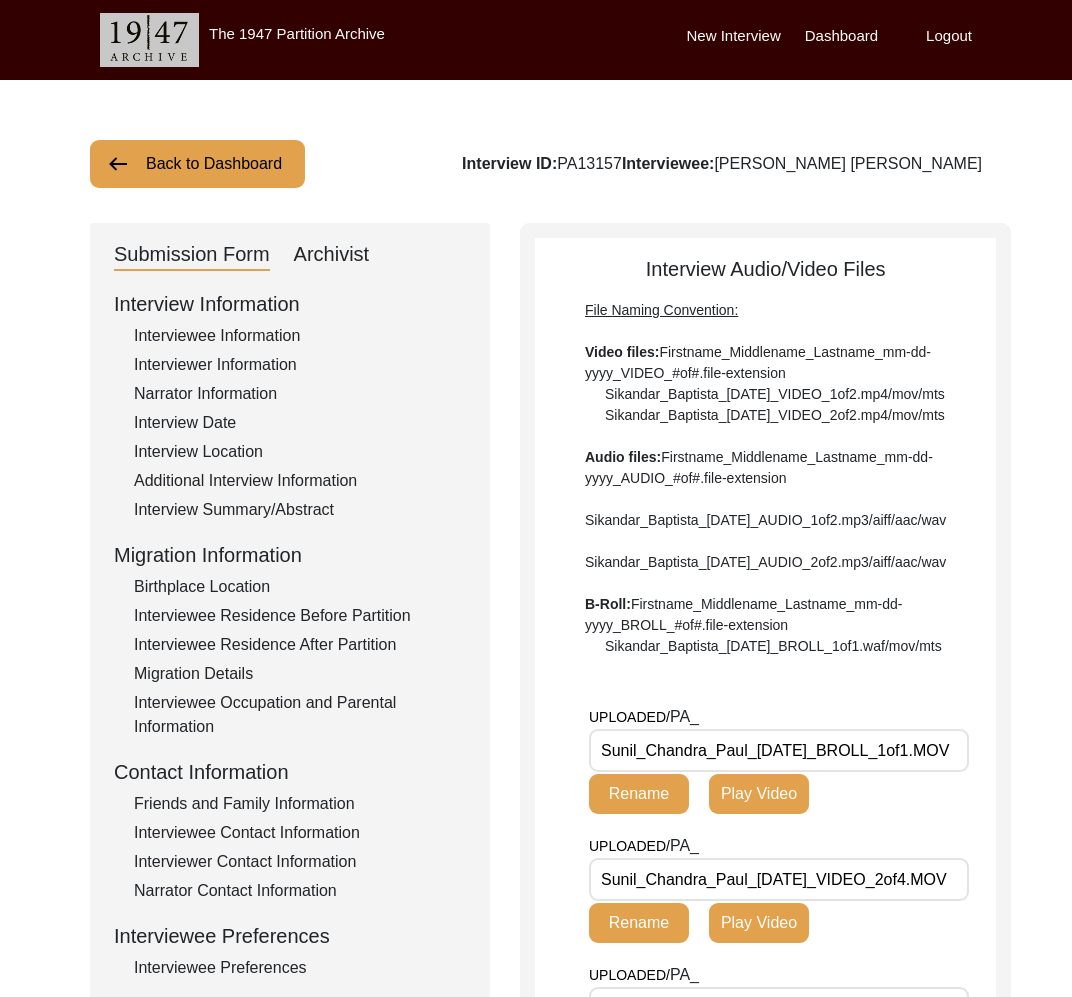click on "Back to Dashboard" 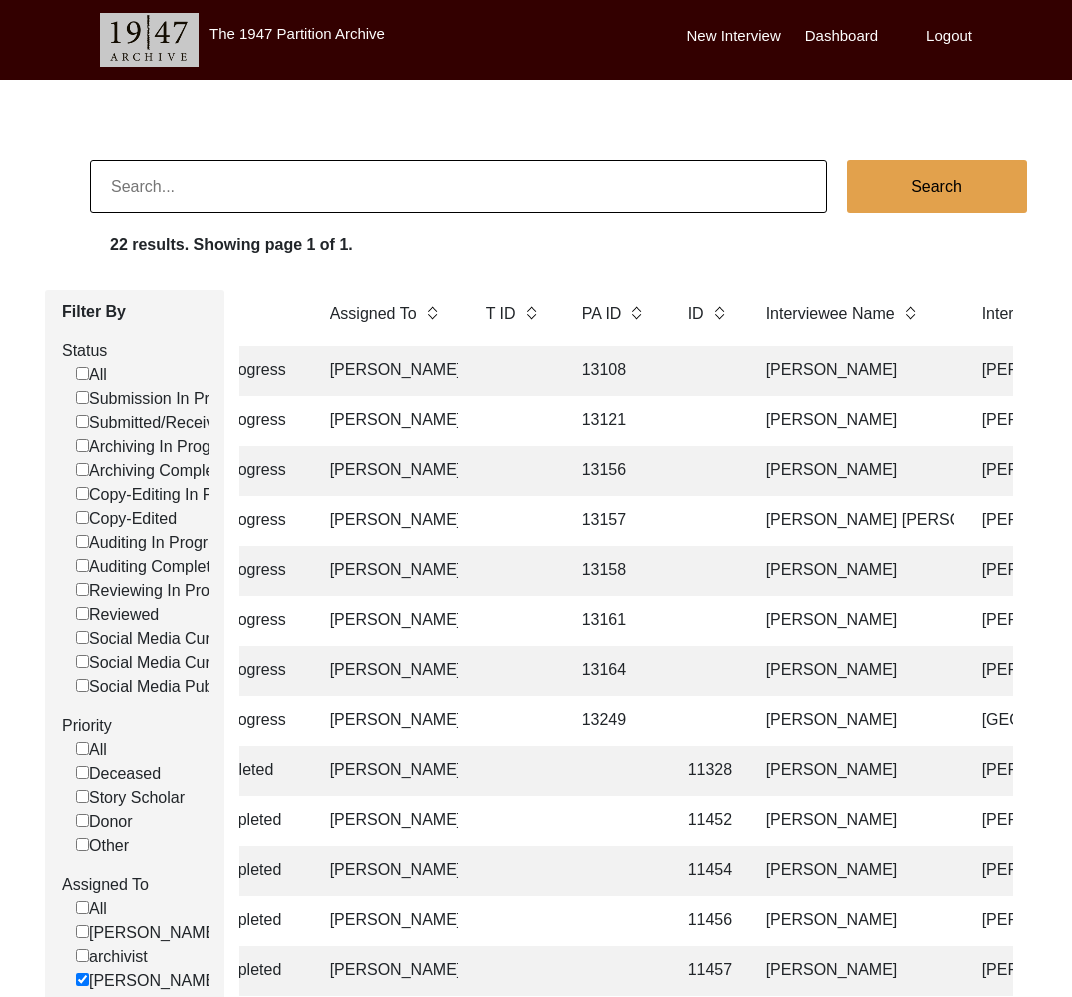 scroll, scrollTop: 0, scrollLeft: 231, axis: horizontal 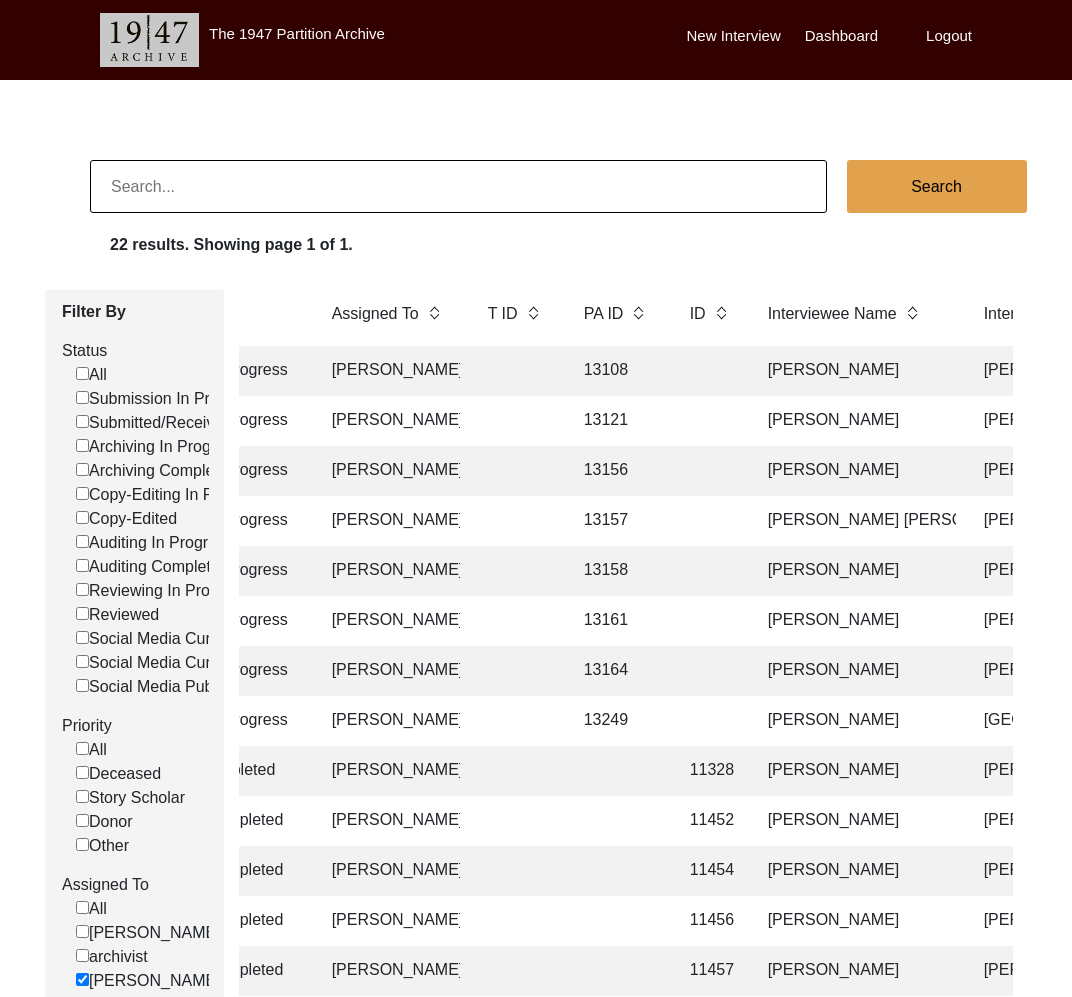 click on "Archiving In Progress [PERSON_NAME] 13158 [PERSON_NAME] Jayosree [PERSON_NAME] Madhyamgram, [GEOGRAPHIC_DATA], [GEOGRAPHIC_DATA] [DATE] [DEMOGRAPHIC_DATA] [DATE] [DEMOGRAPHIC_DATA] Bengali Lessarganj, [GEOGRAPHIC_DATA], [GEOGRAPHIC_DATA] [GEOGRAPHIC_DATA], [GEOGRAPHIC_DATA], [GEOGRAPHIC_DATA], [GEOGRAPHIC_DATA] yes" 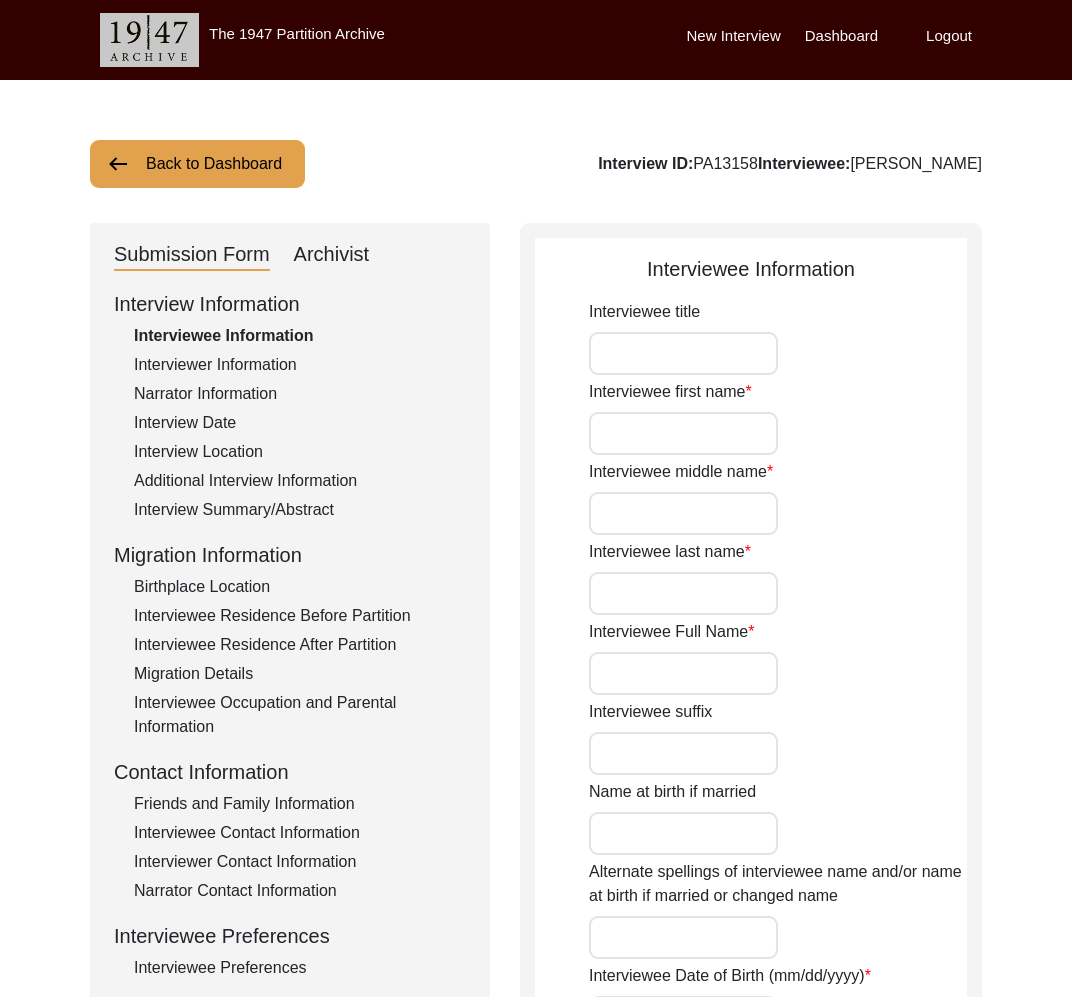 type on "Mrs." 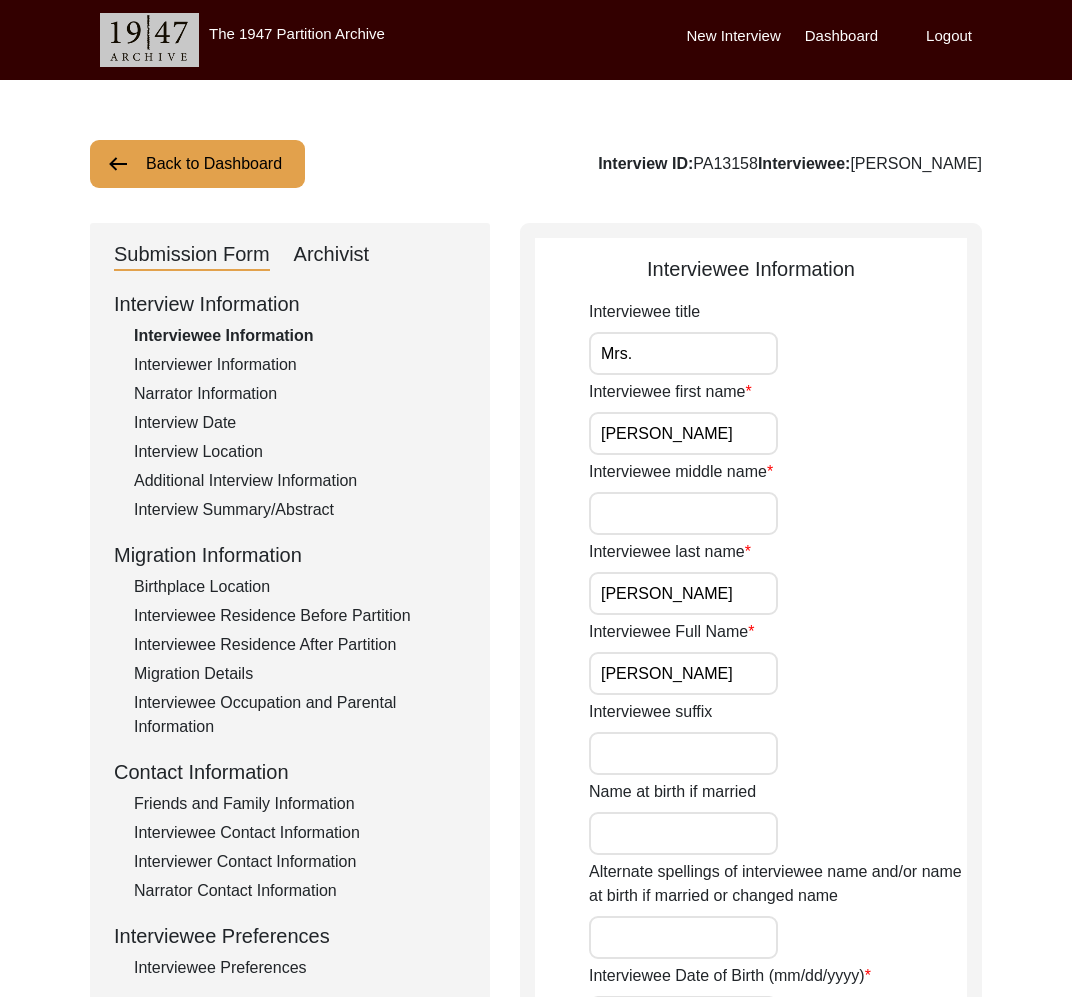 click on "Archivist" 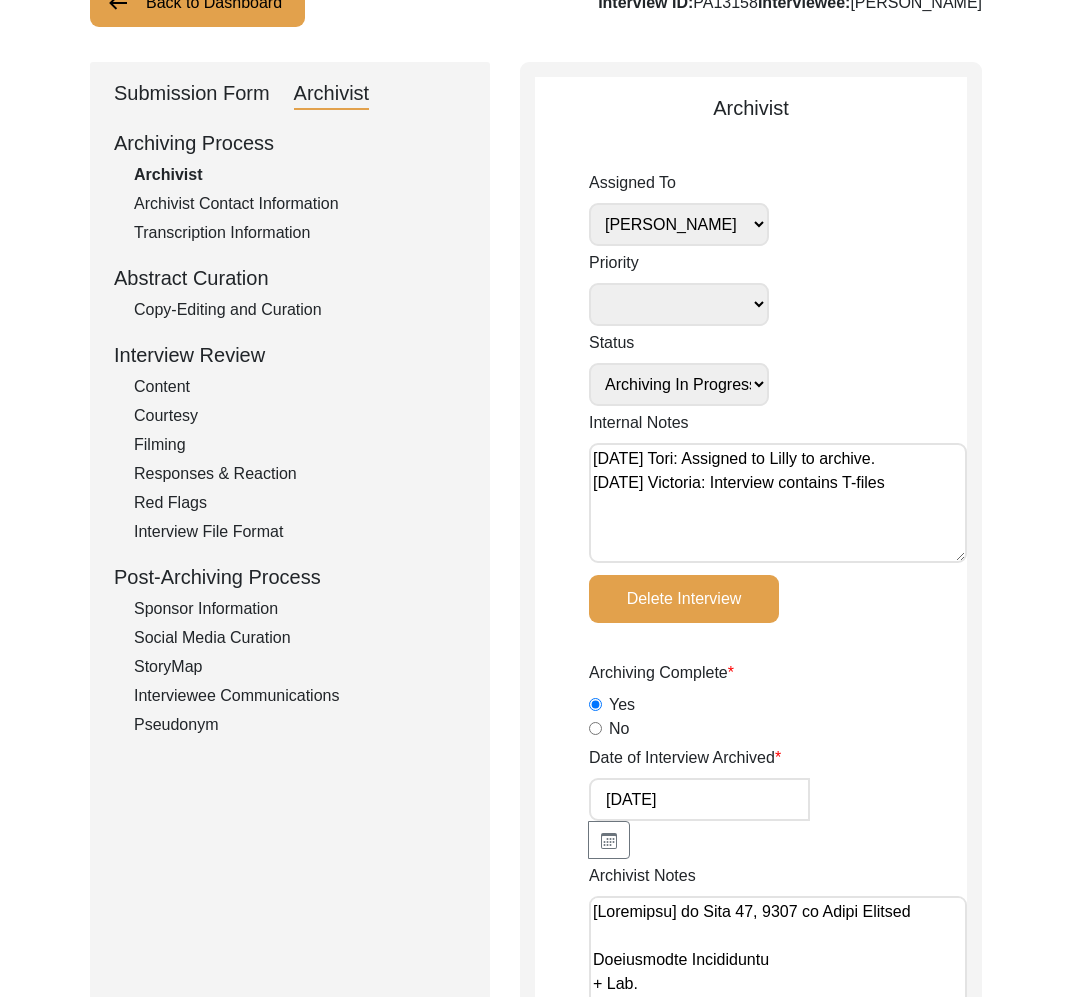 scroll, scrollTop: 453, scrollLeft: 0, axis: vertical 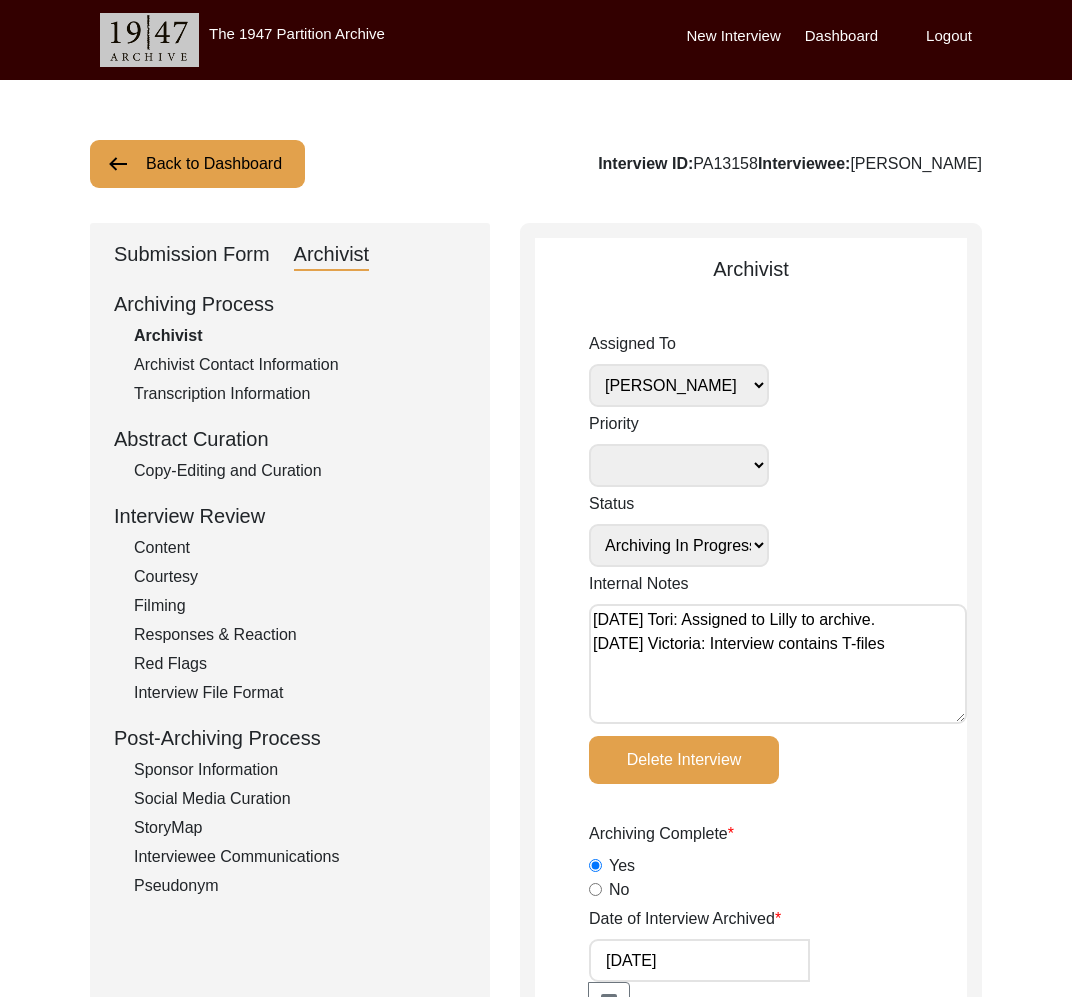 click on "Submission Form" 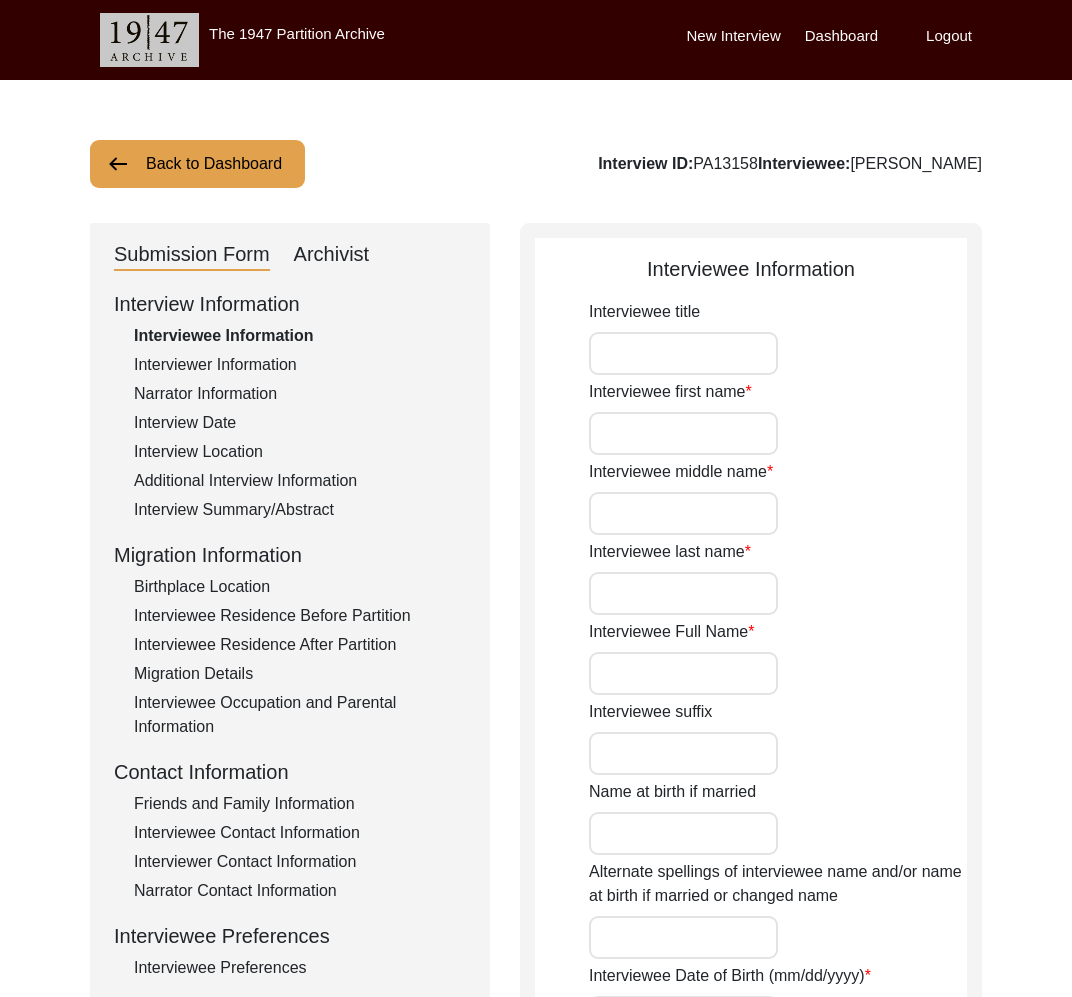 type on "Mrs." 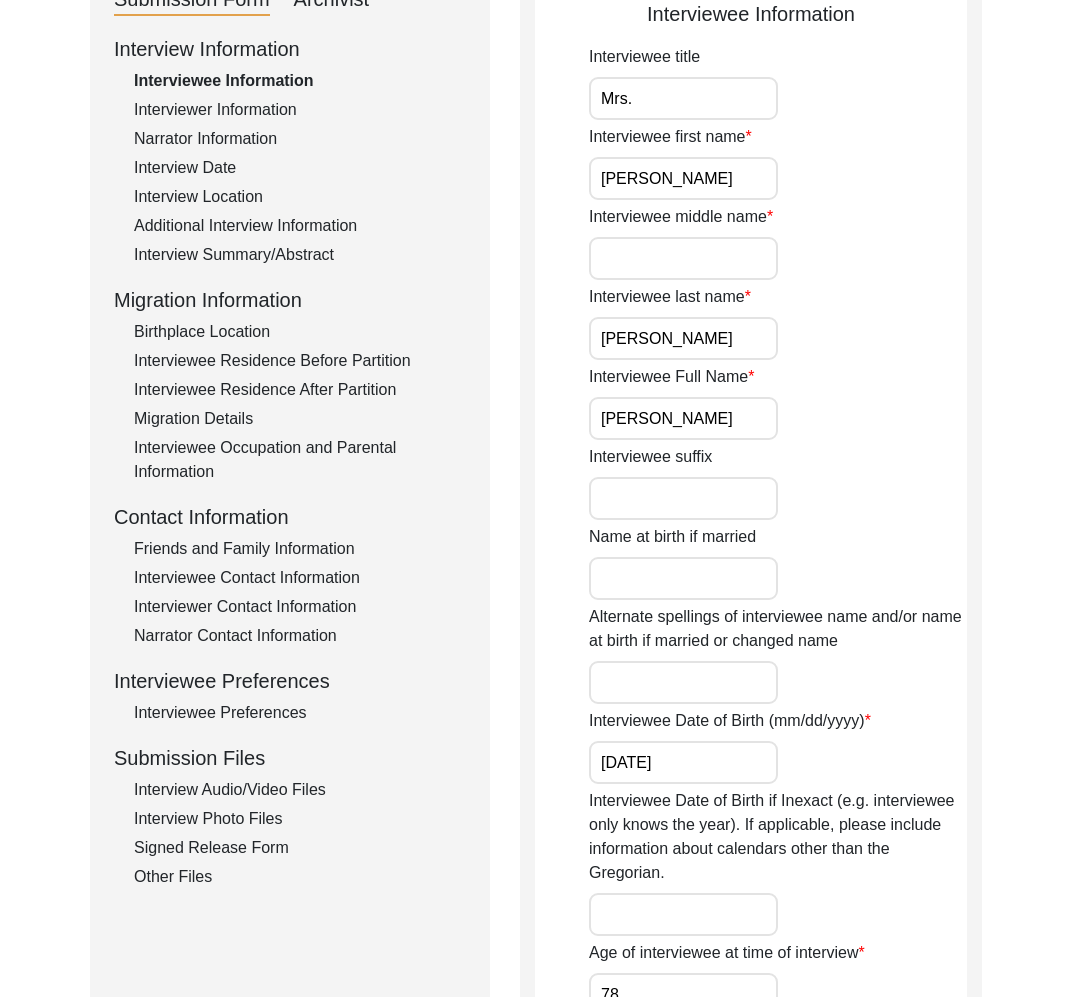 scroll, scrollTop: 283, scrollLeft: 0, axis: vertical 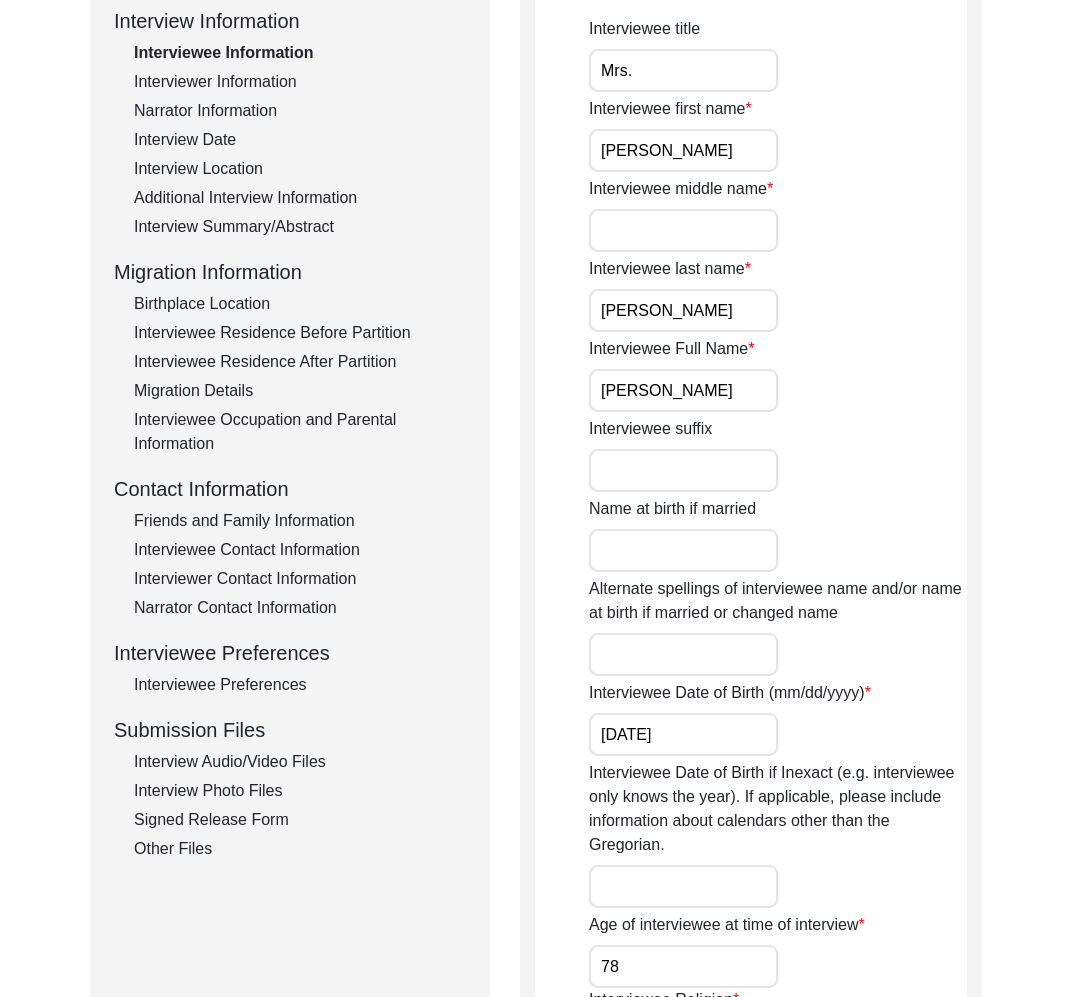 click on "Other Files" 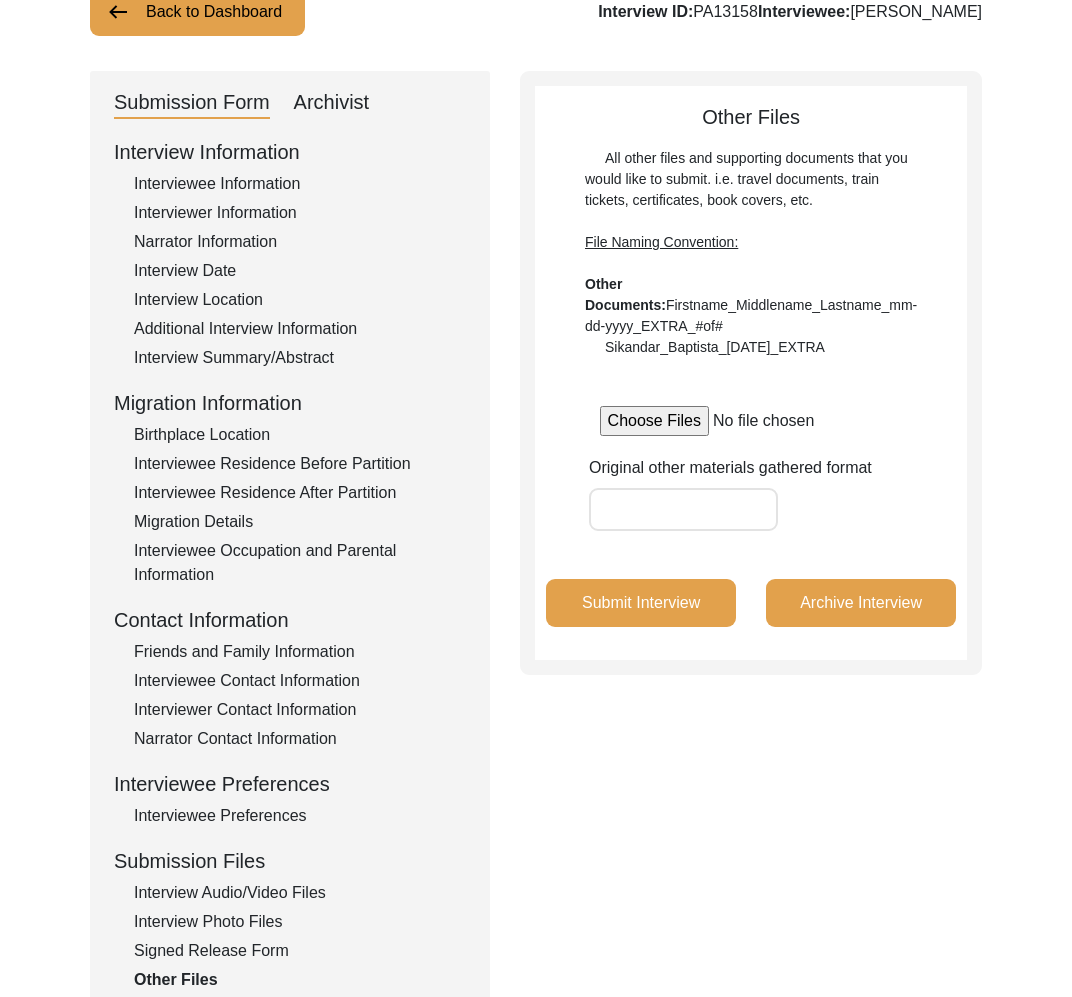 scroll, scrollTop: 0, scrollLeft: 0, axis: both 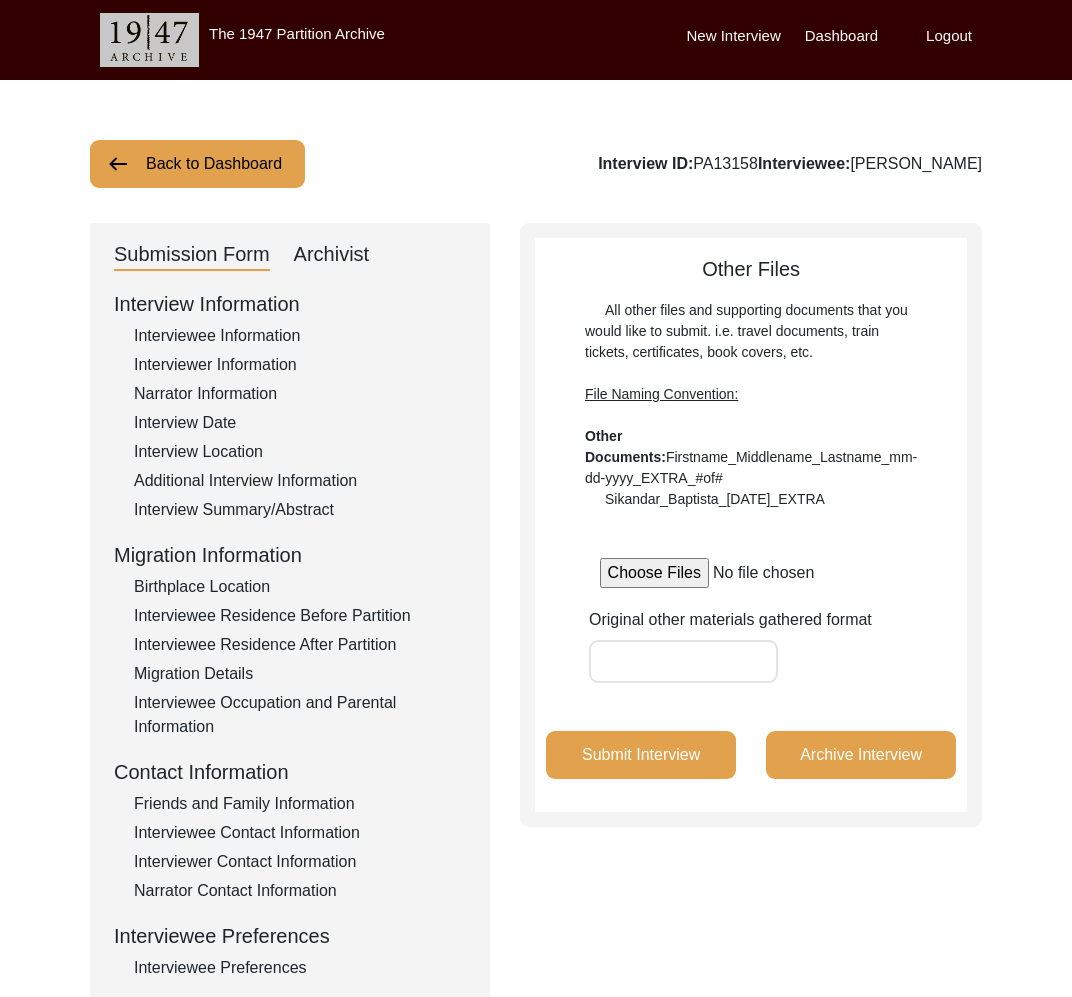 click on "Back to Dashboard" 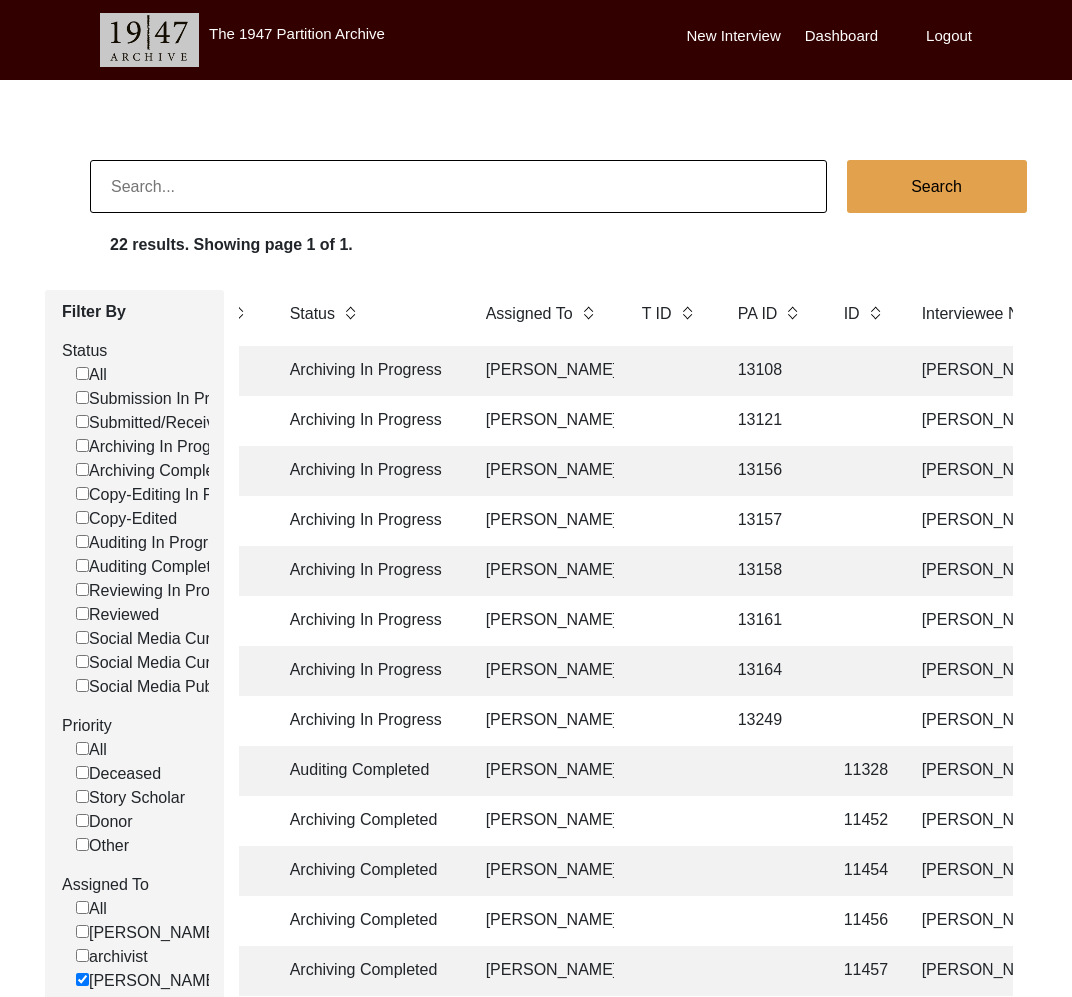 scroll, scrollTop: 0, scrollLeft: 109, axis: horizontal 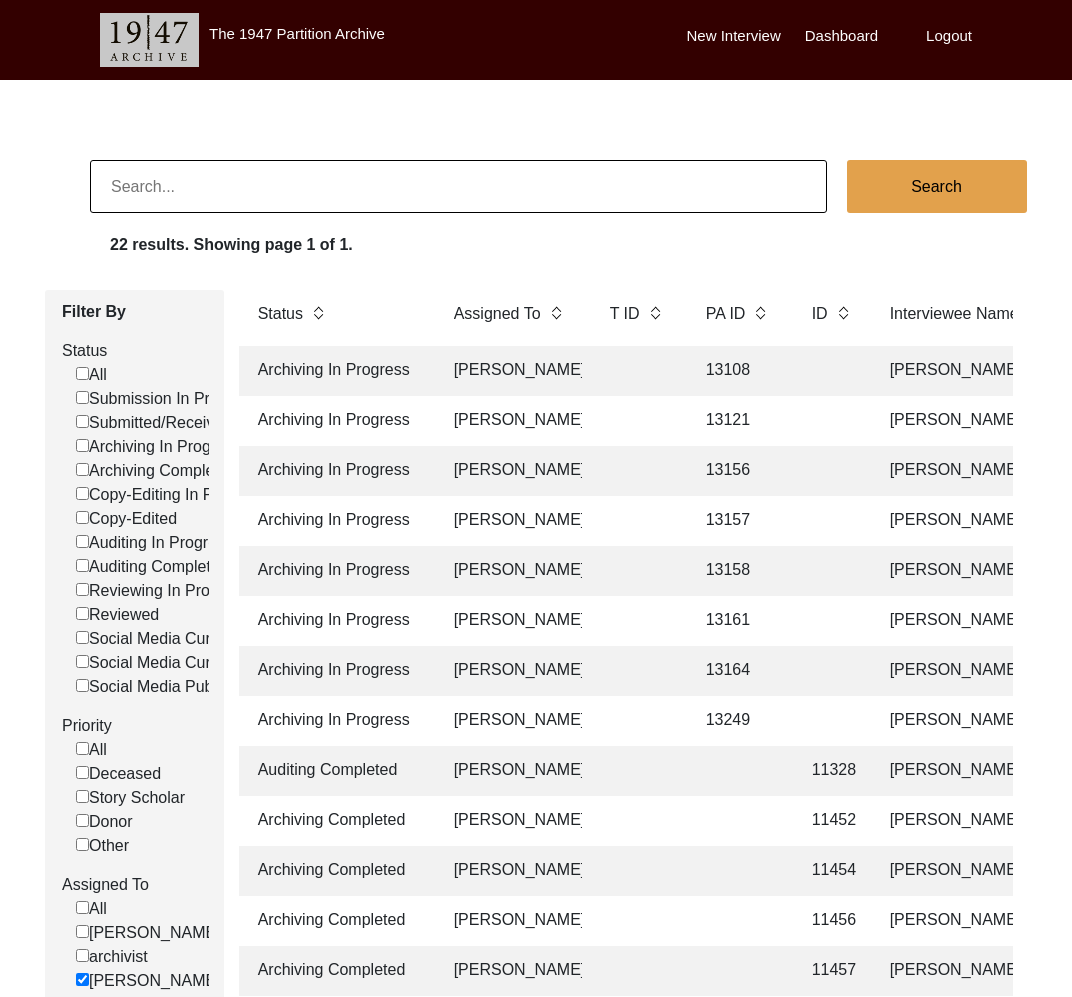 click on "Archiving In Progress [PERSON_NAME] 13161 [PERSON_NAME] [PERSON_NAME] [GEOGRAPHIC_DATA], [US_STATE], [GEOGRAPHIC_DATA] [DATE] [DEMOGRAPHIC_DATA] [DATE] [DEMOGRAPHIC_DATA] English [GEOGRAPHIC_DATA], [GEOGRAPHIC_DATA], [GEOGRAPHIC_DATA] Did Not Migrate yes" 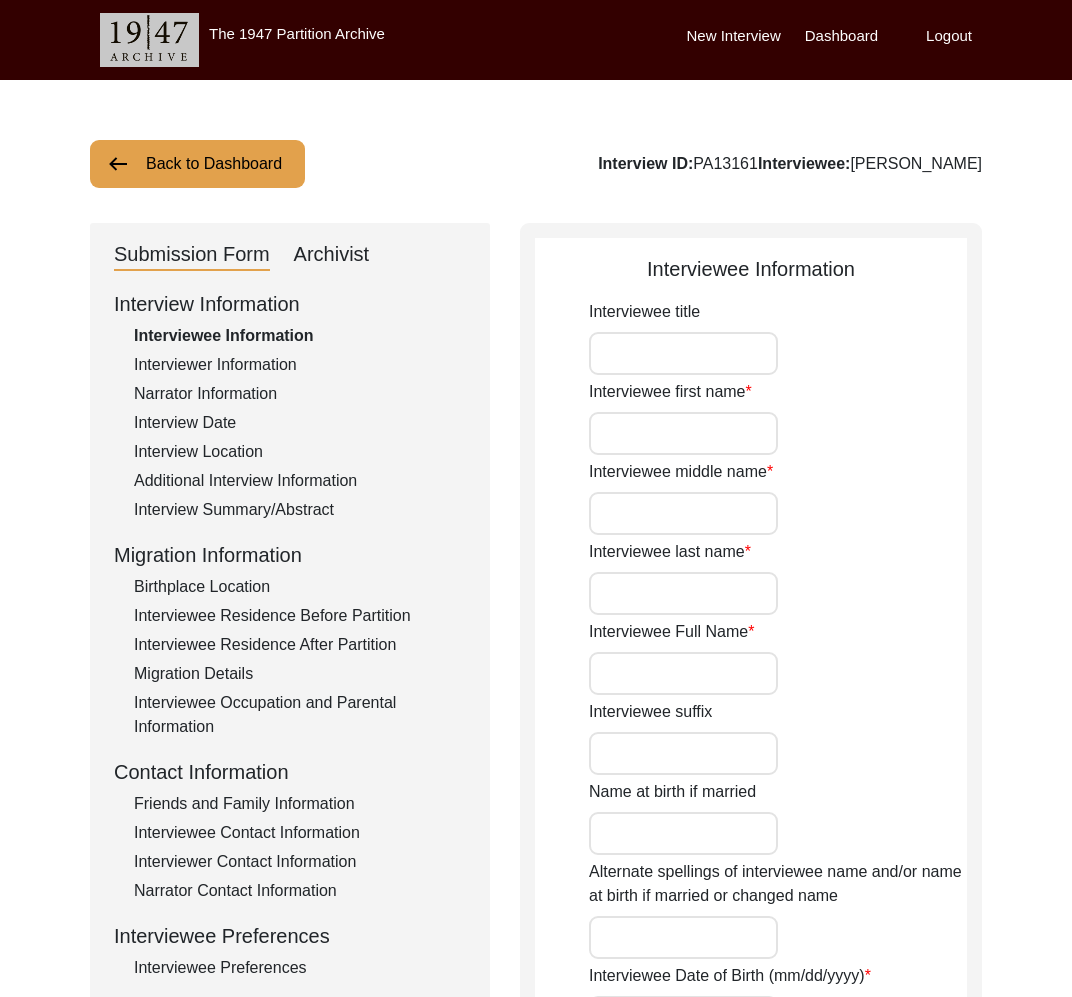 type on "Mrs." 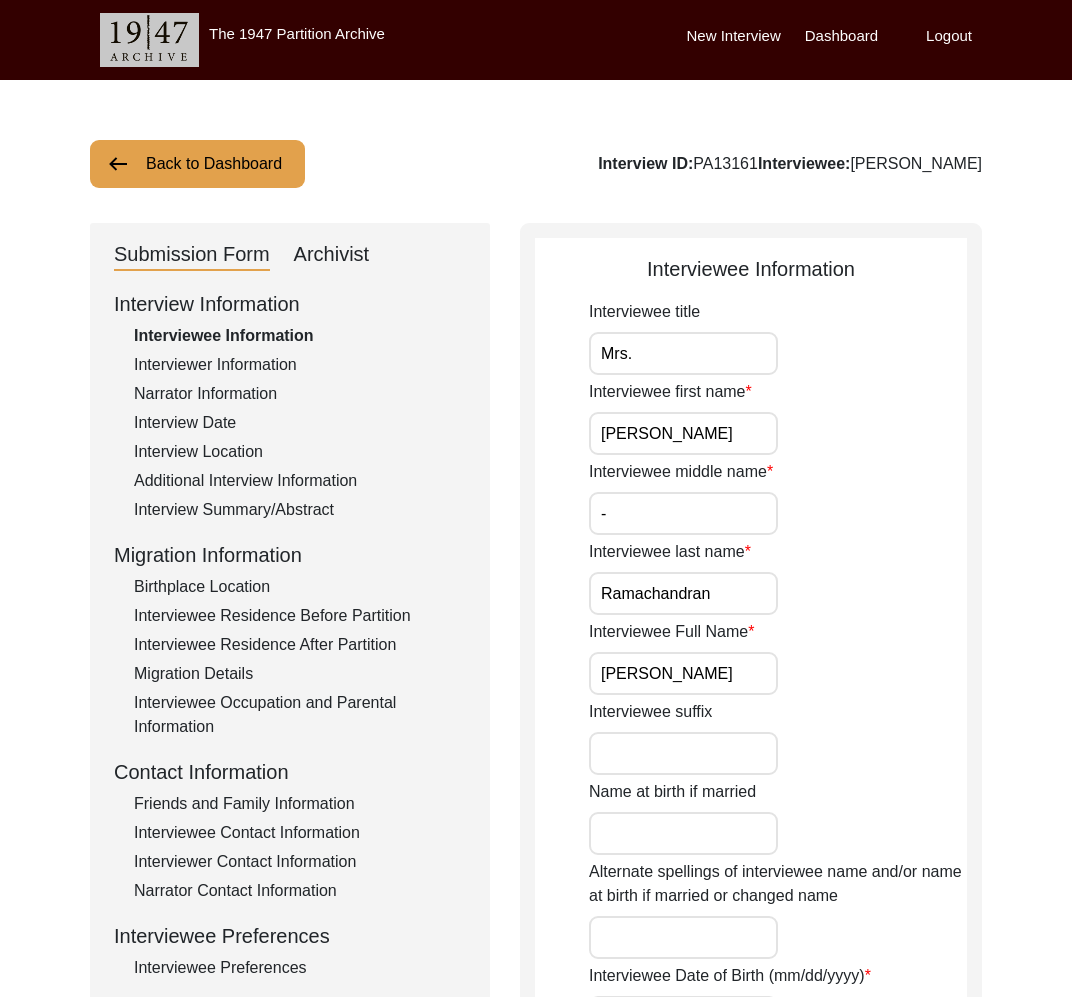 click on "Archivist" 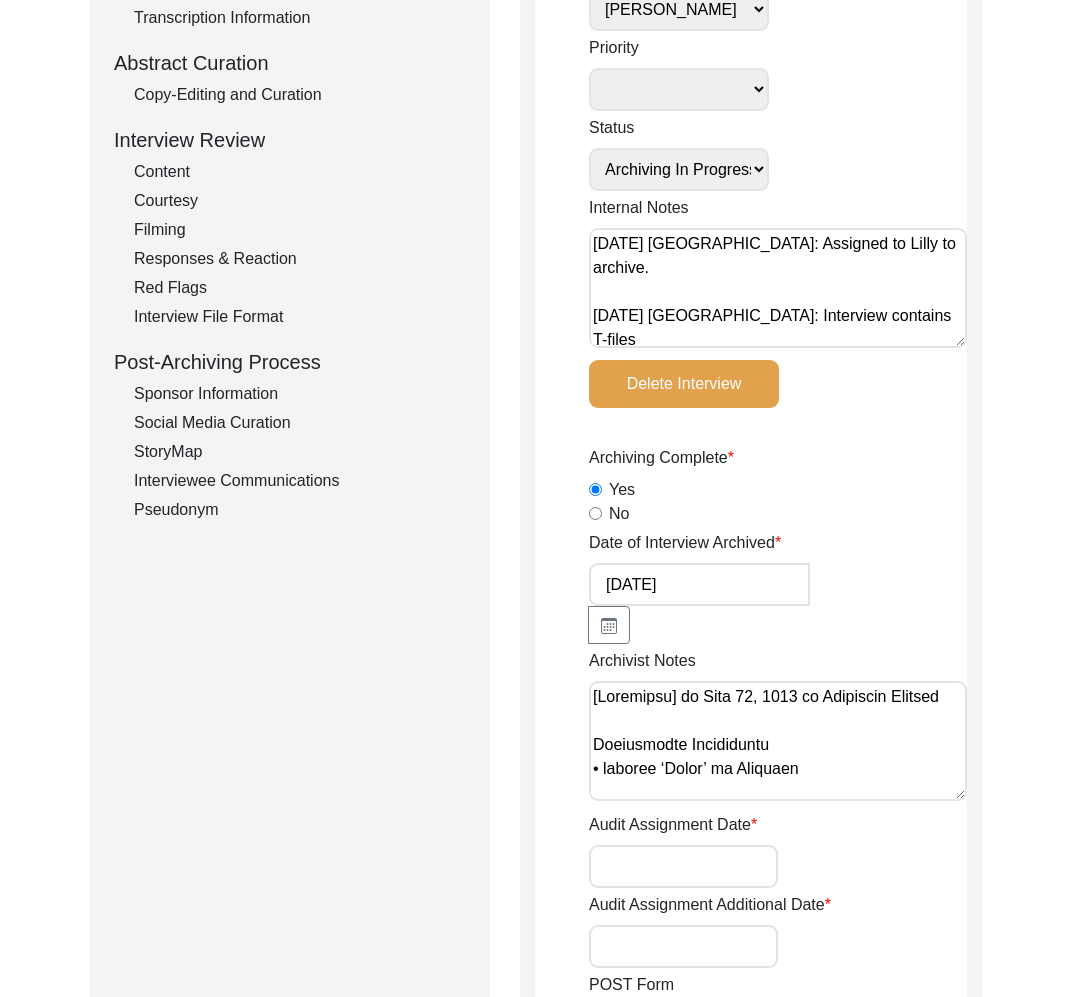 scroll, scrollTop: 387, scrollLeft: 0, axis: vertical 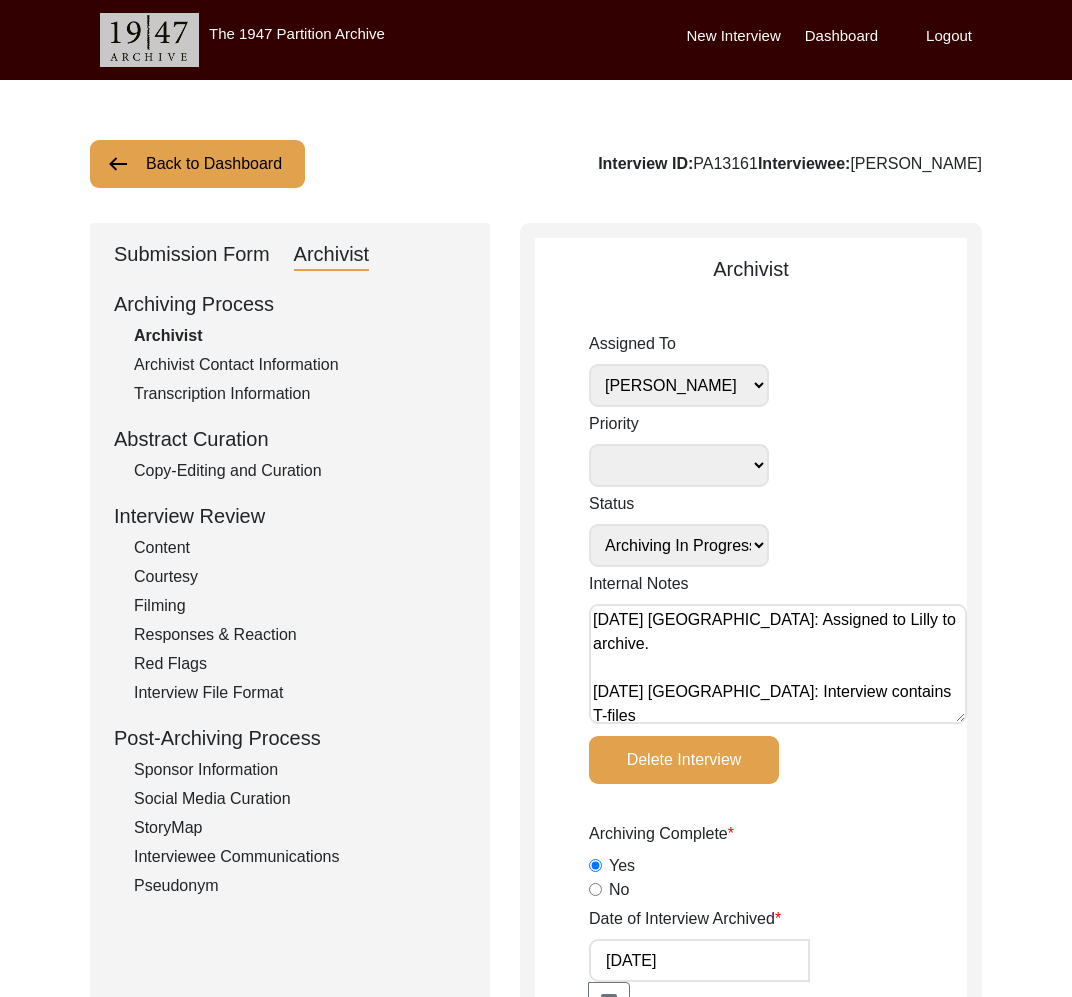 click on "Back to Dashboard" 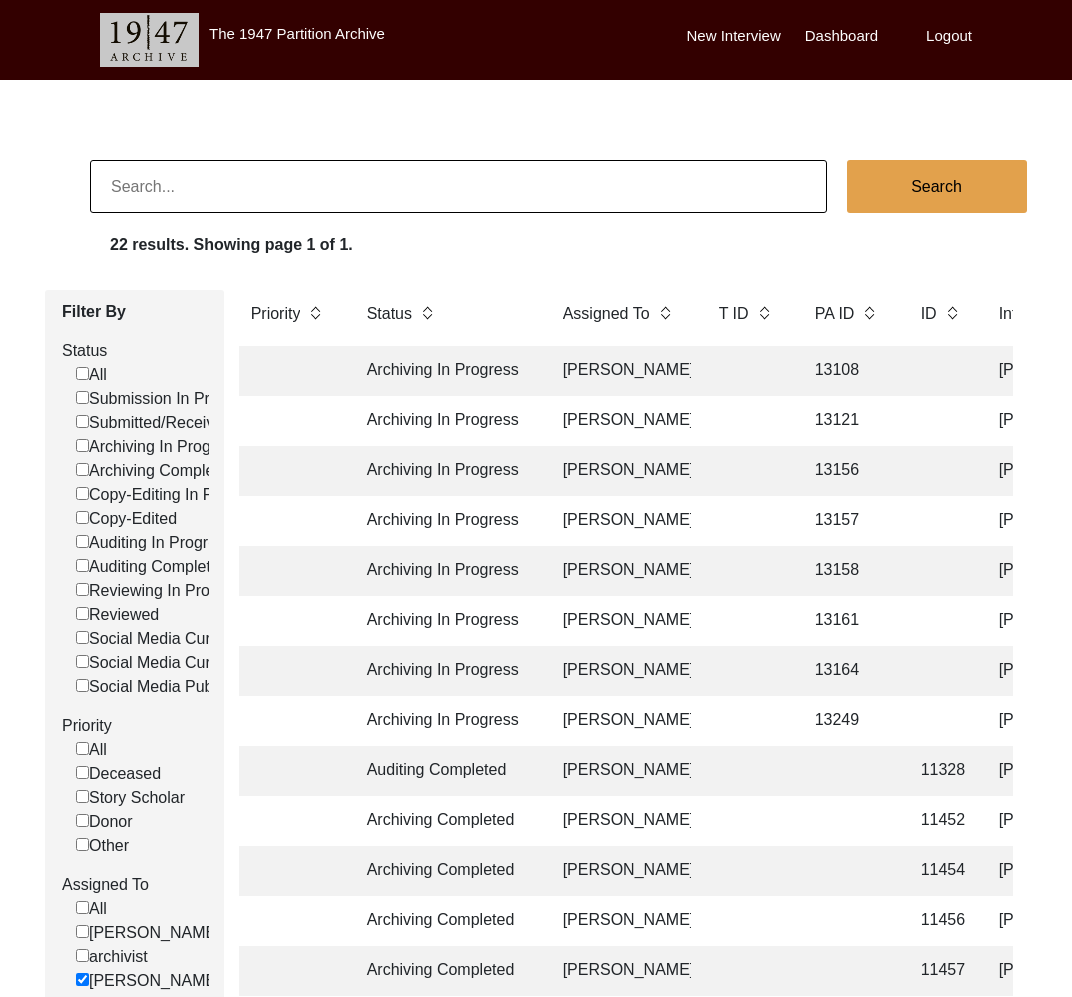 click 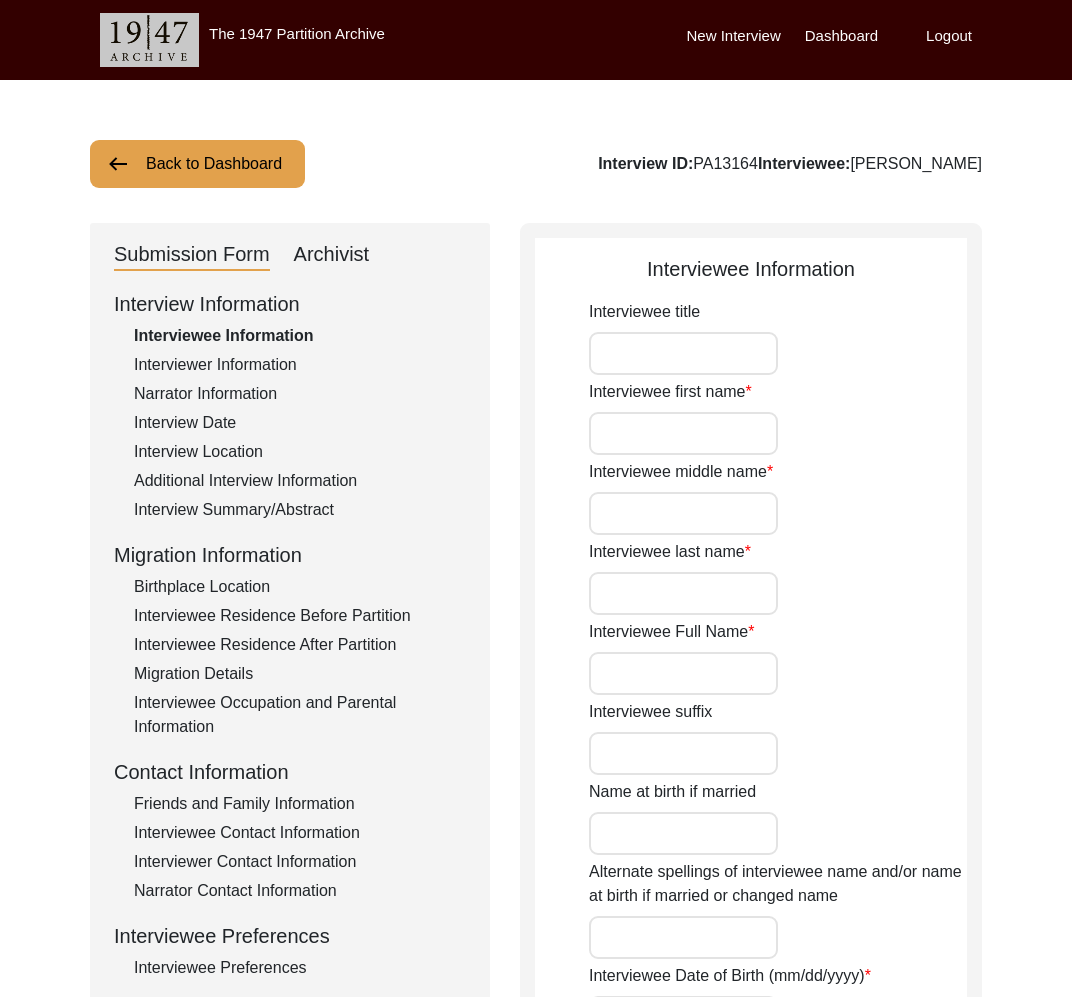 type on "Mr." 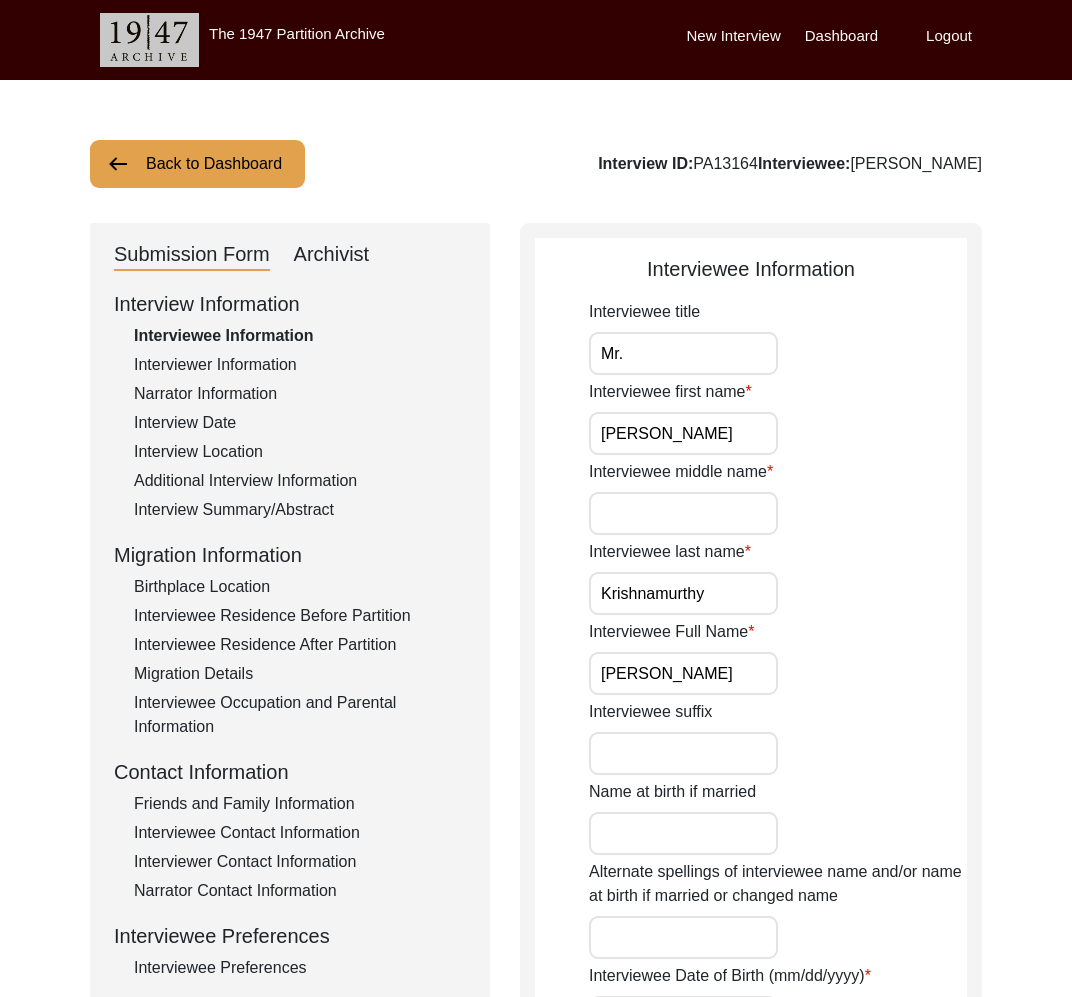 click on "Archivist" 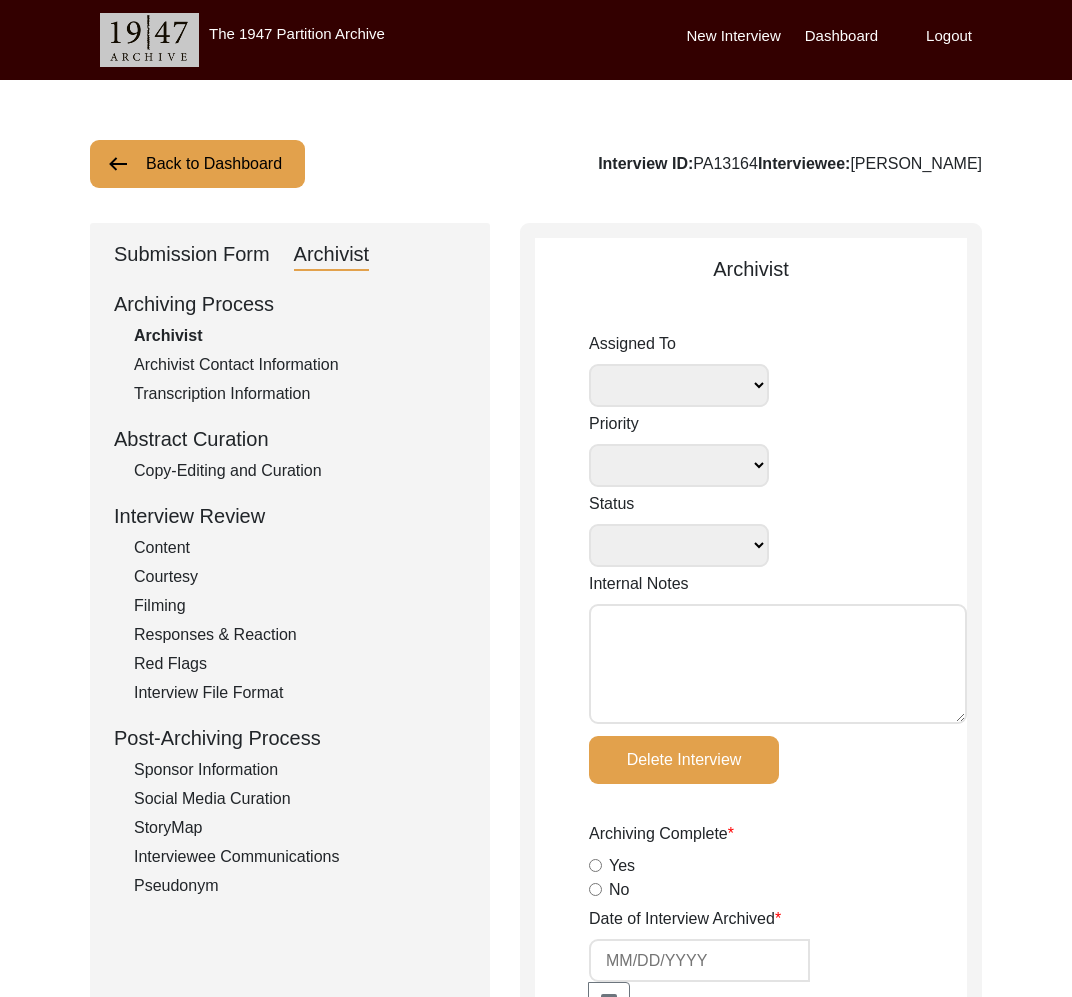 select 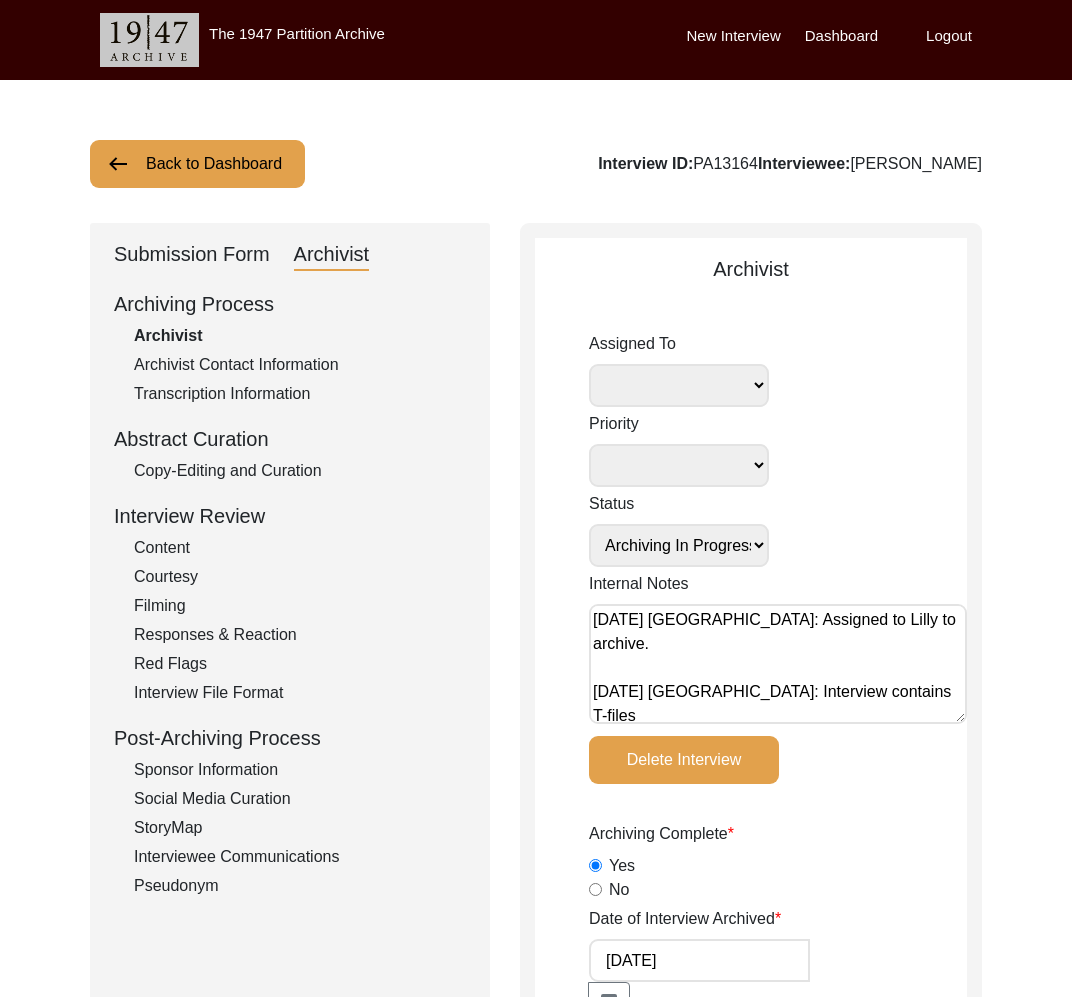 radio on "true" 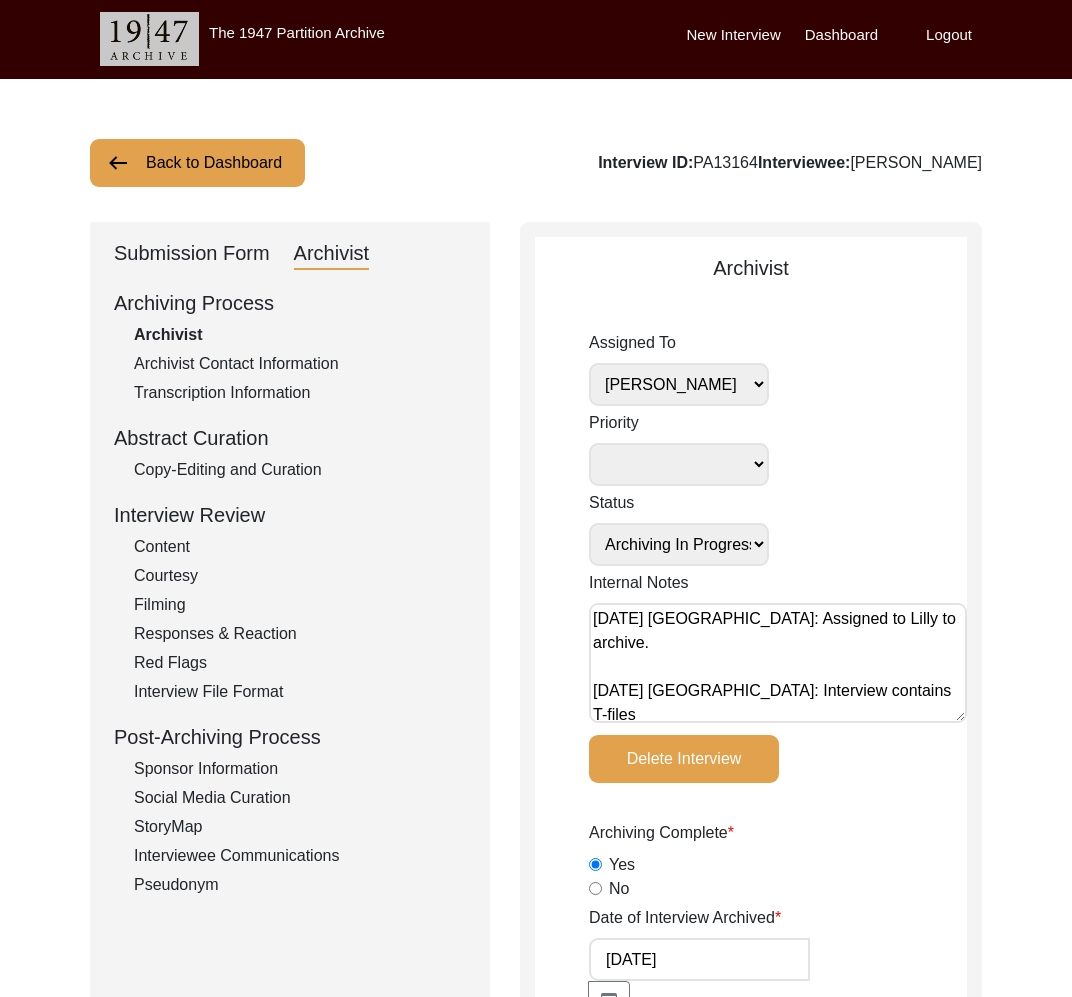 scroll, scrollTop: 3, scrollLeft: 0, axis: vertical 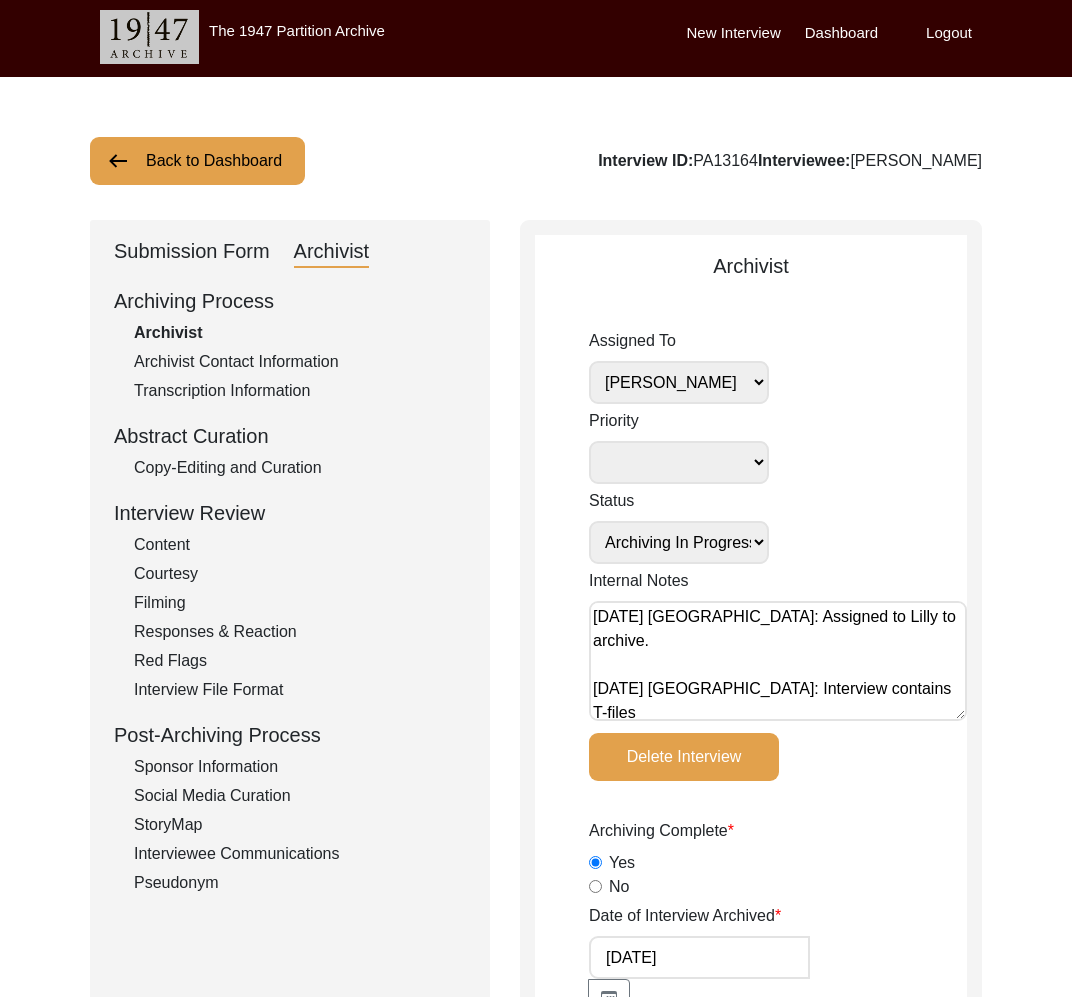 click on "Submission Form" 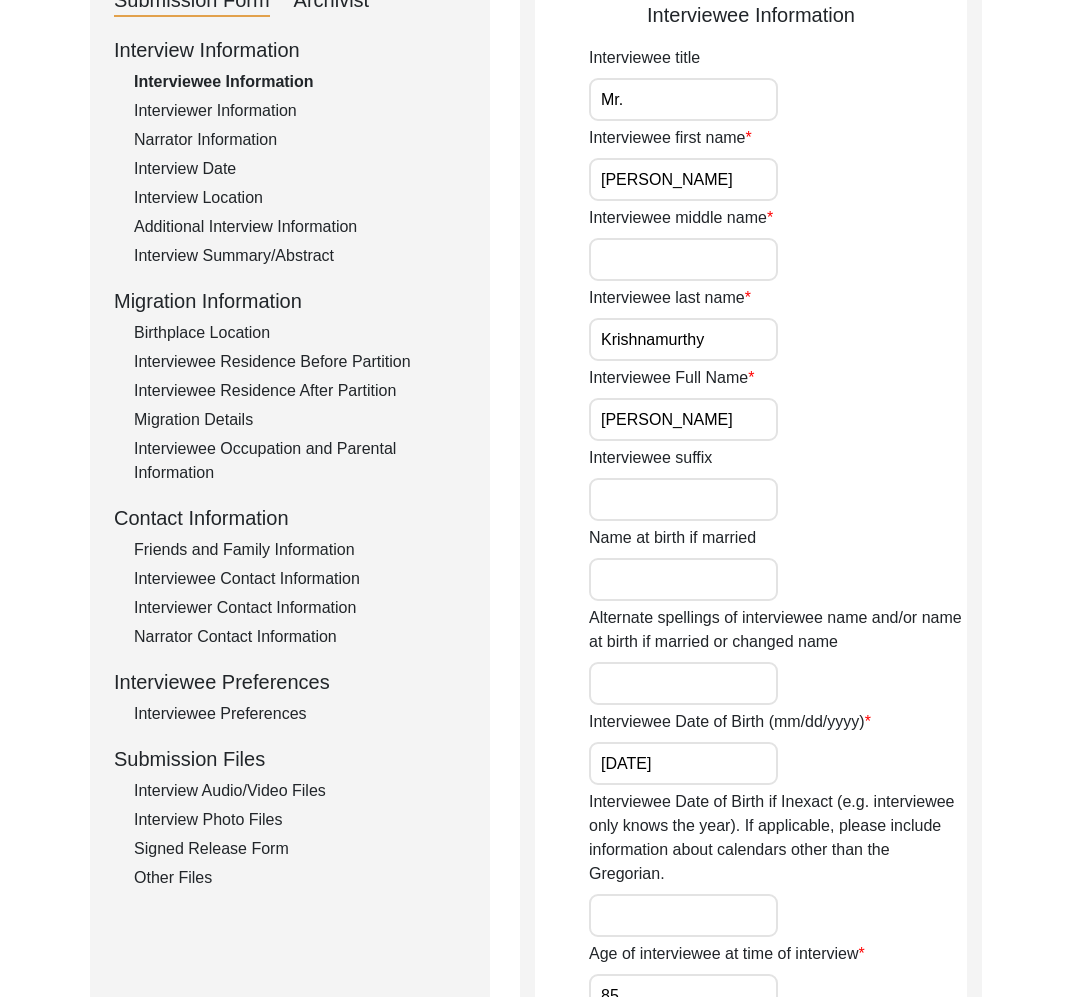 scroll, scrollTop: 345, scrollLeft: 0, axis: vertical 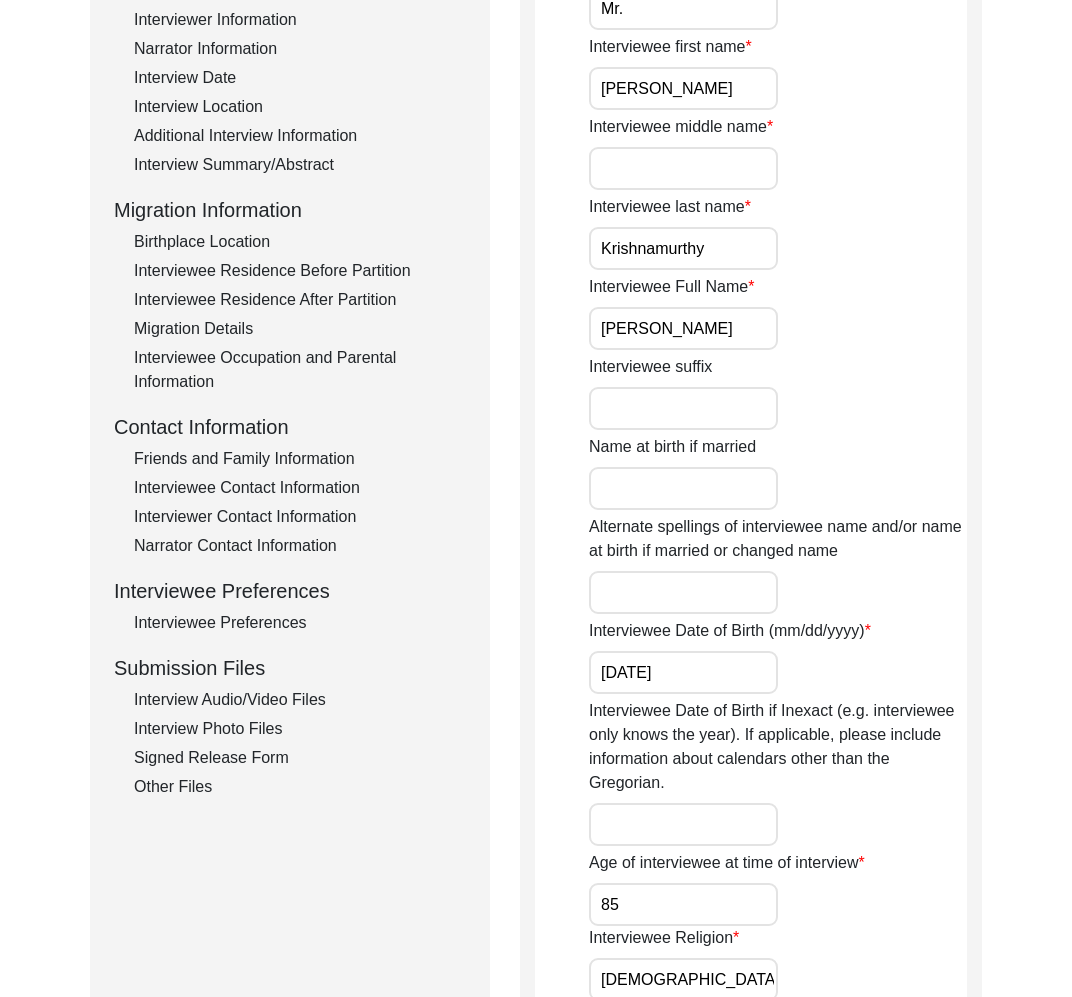 click on "Interview Audio/Video Files" 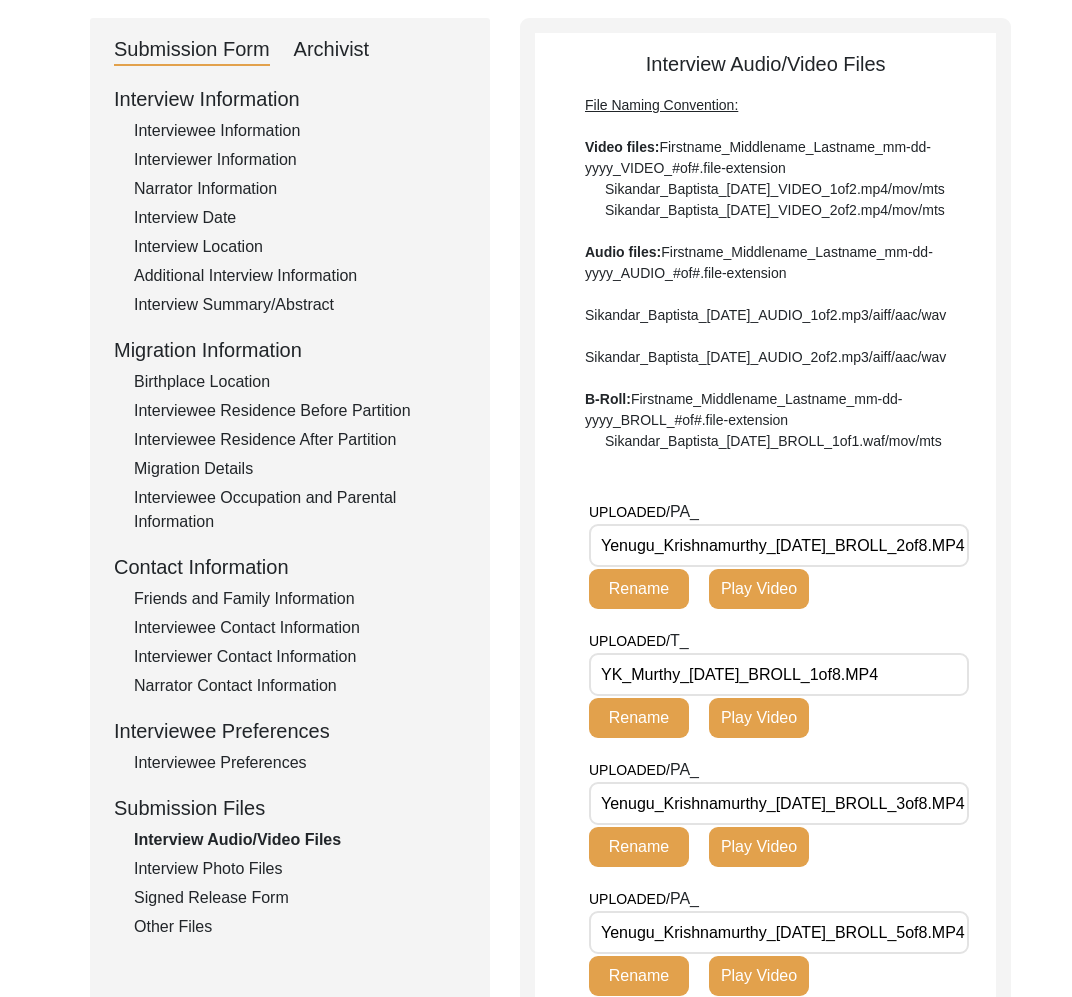 scroll, scrollTop: 0, scrollLeft: 0, axis: both 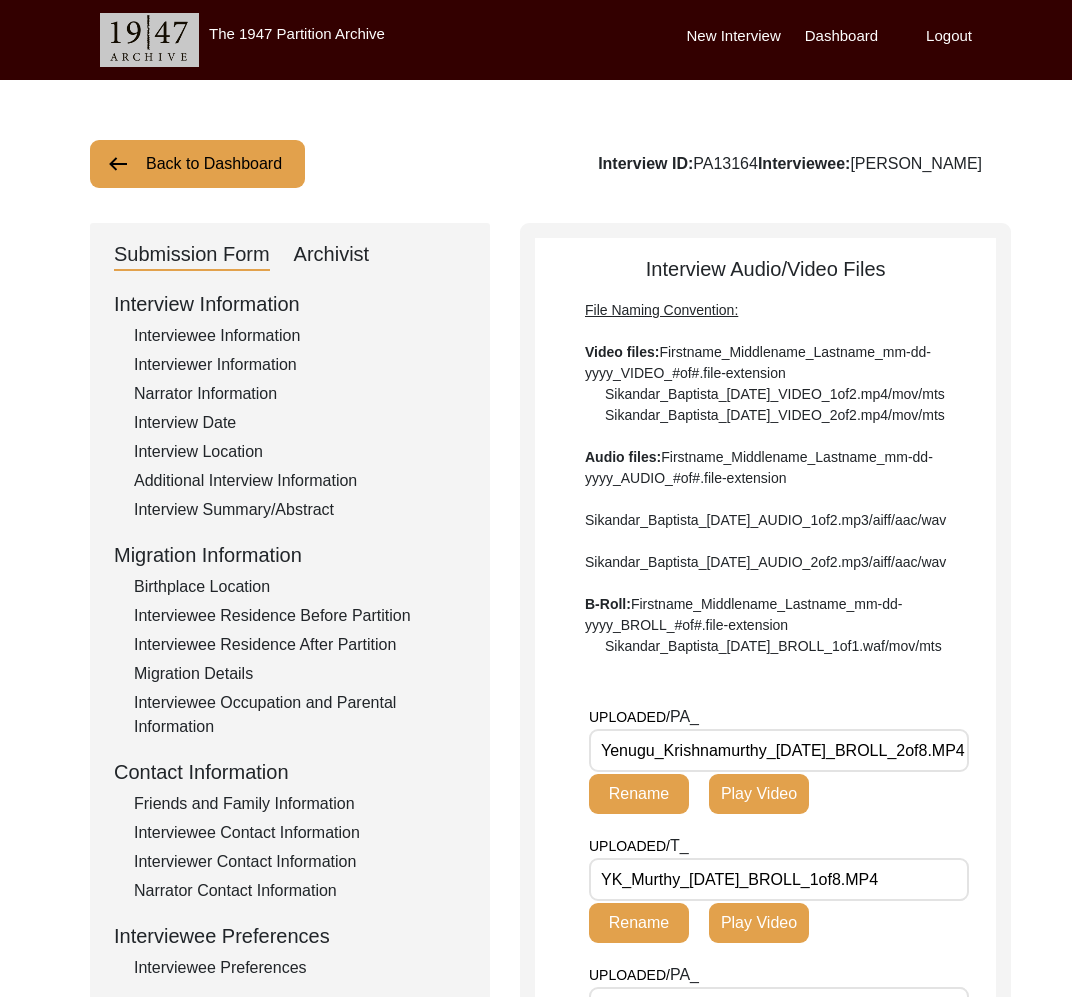click on "Back to Dashboard" 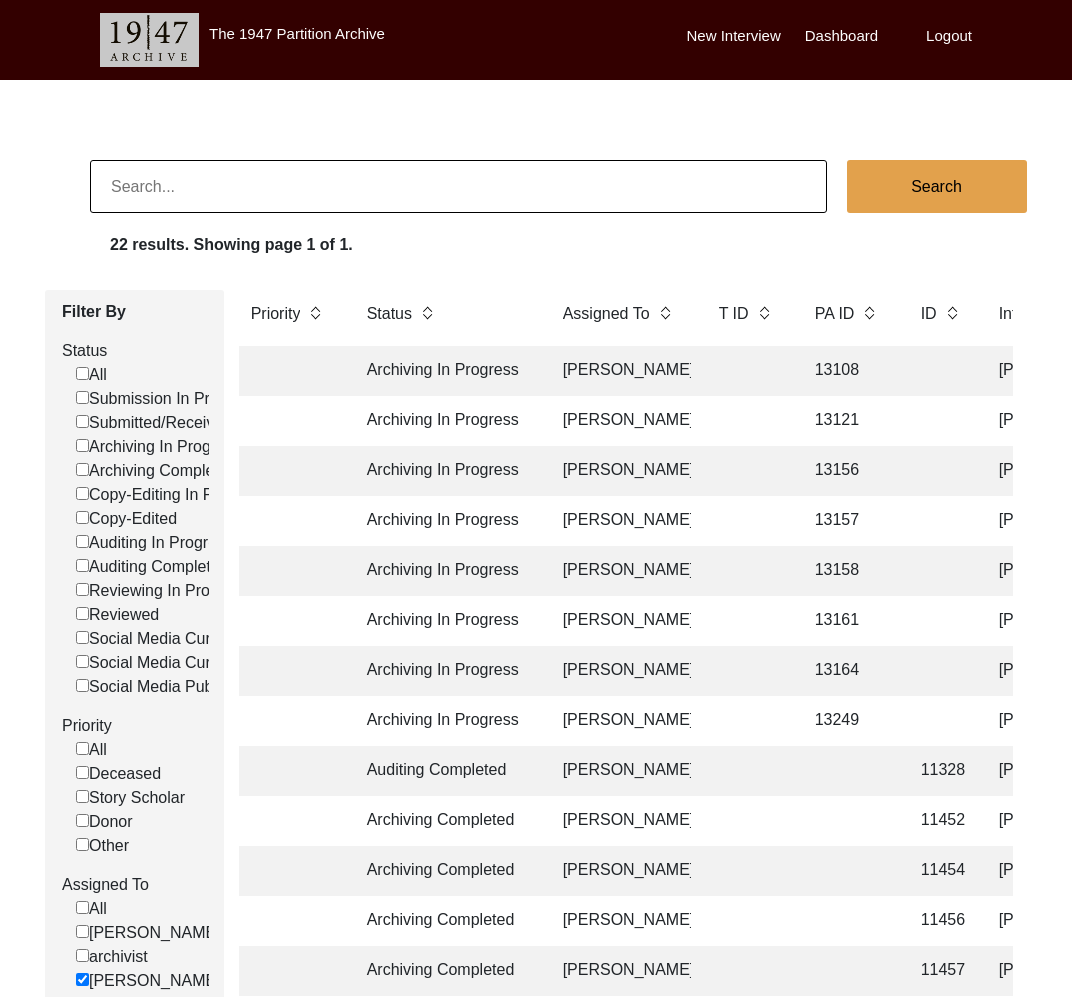 click 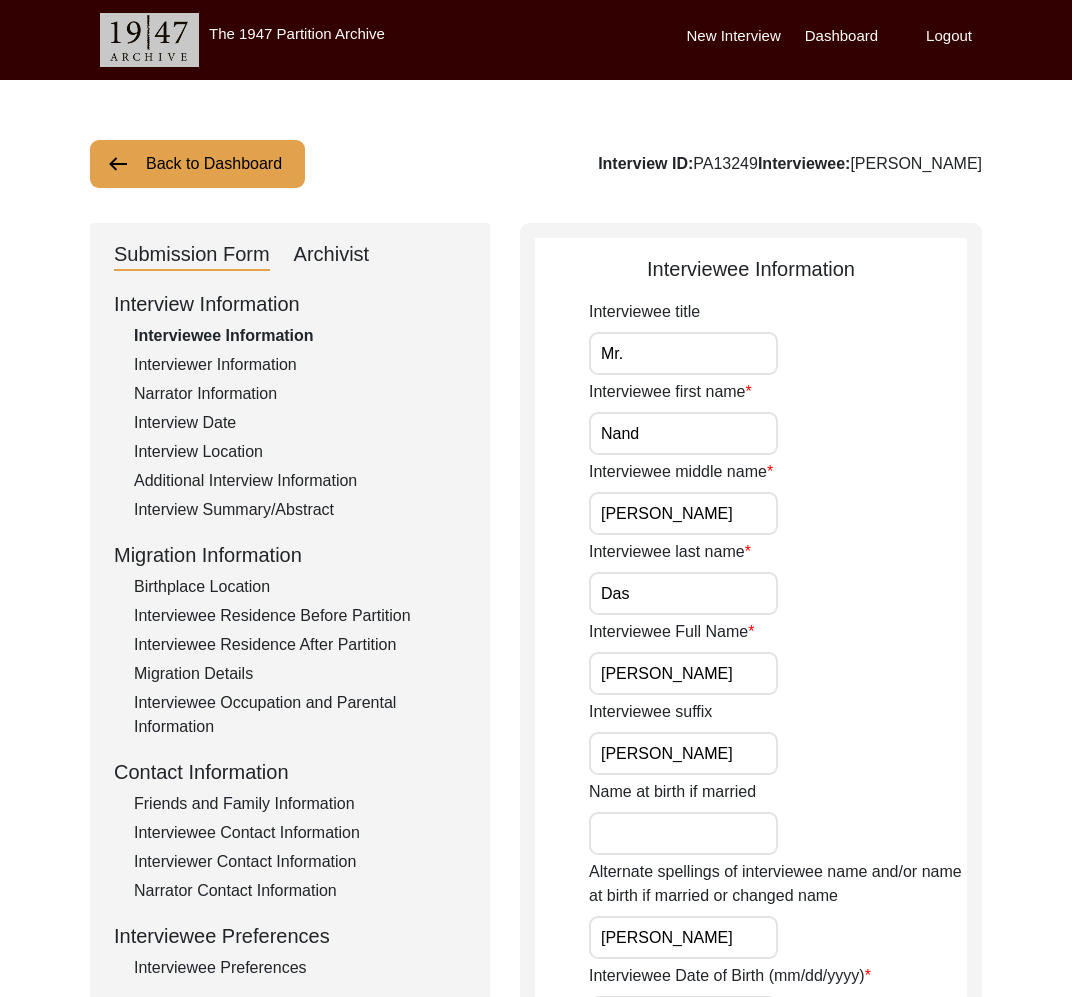 click on "Archivist" 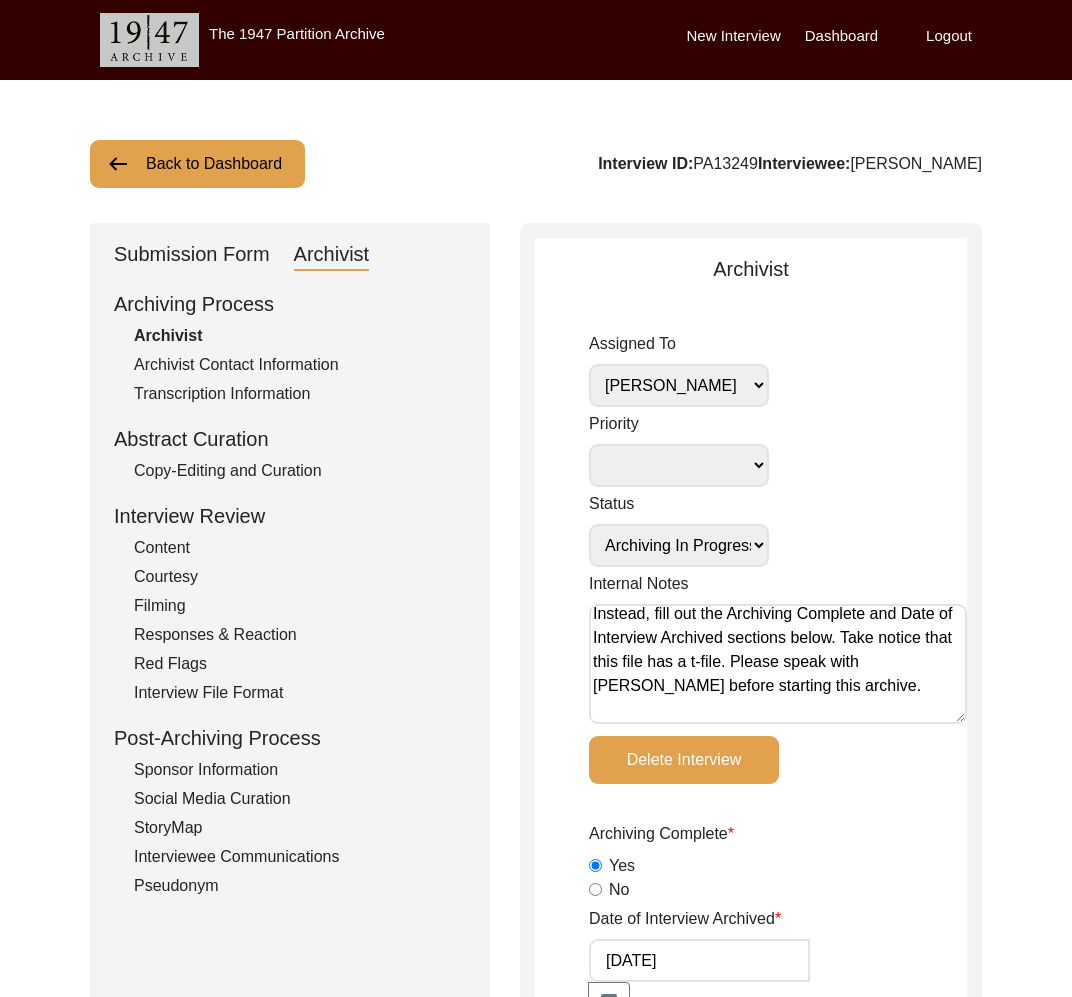 scroll, scrollTop: 104, scrollLeft: 0, axis: vertical 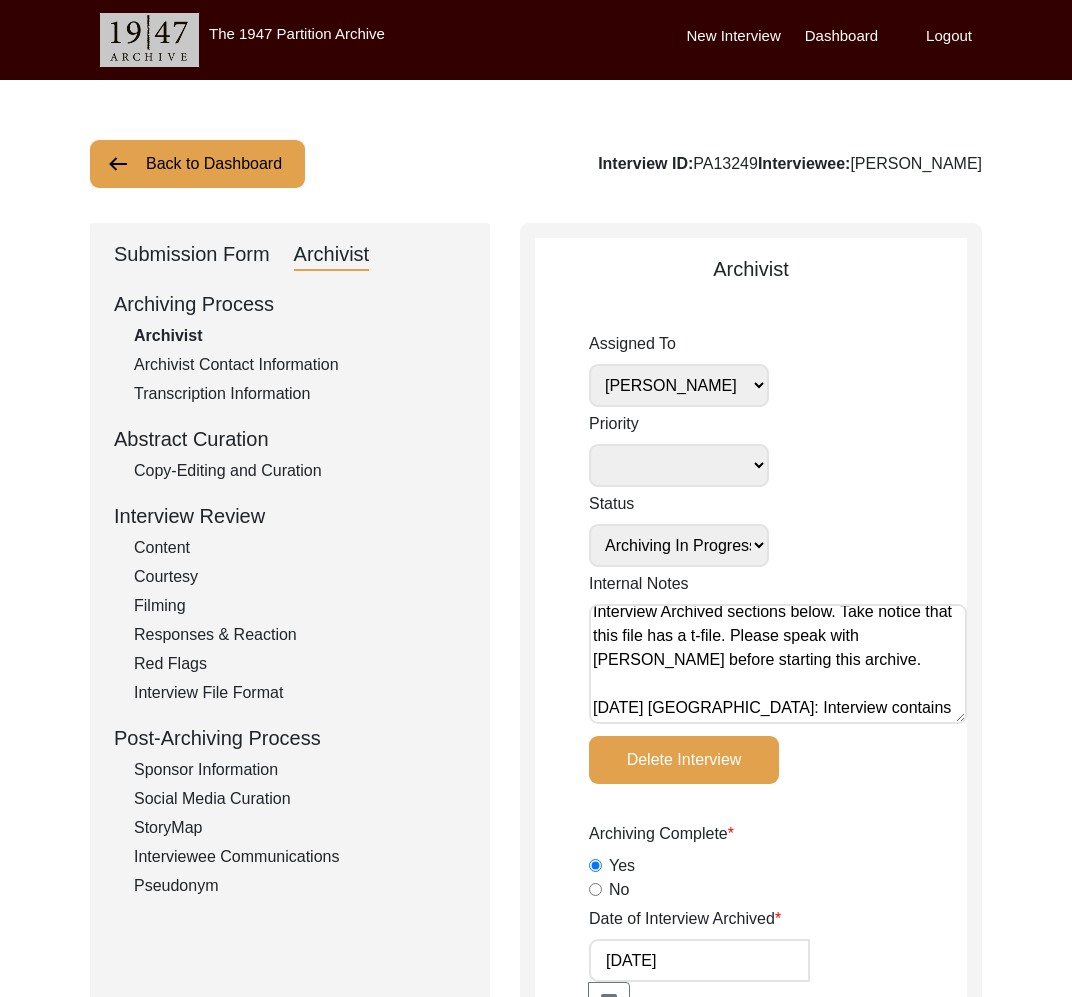 drag, startPoint x: 199, startPoint y: 251, endPoint x: 210, endPoint y: 275, distance: 26.400757 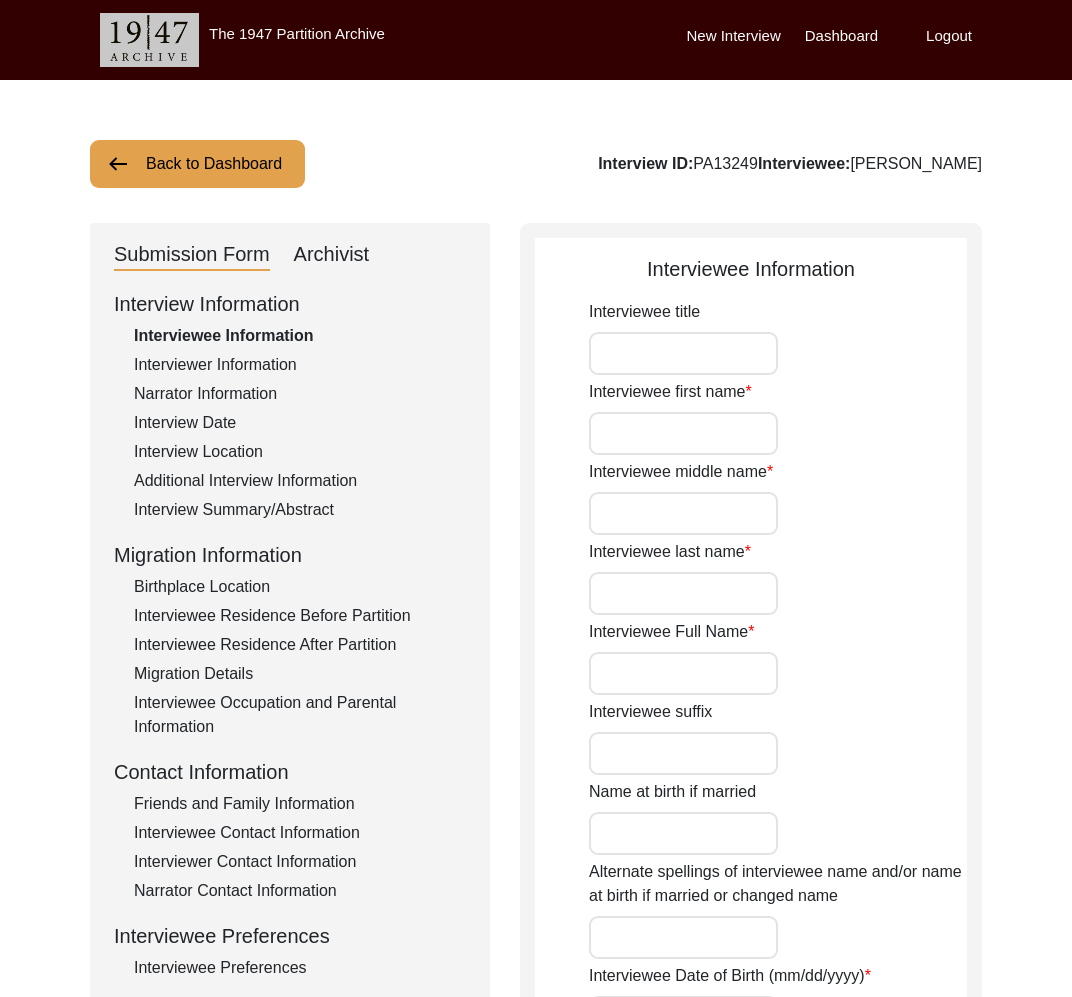 type on "Mr." 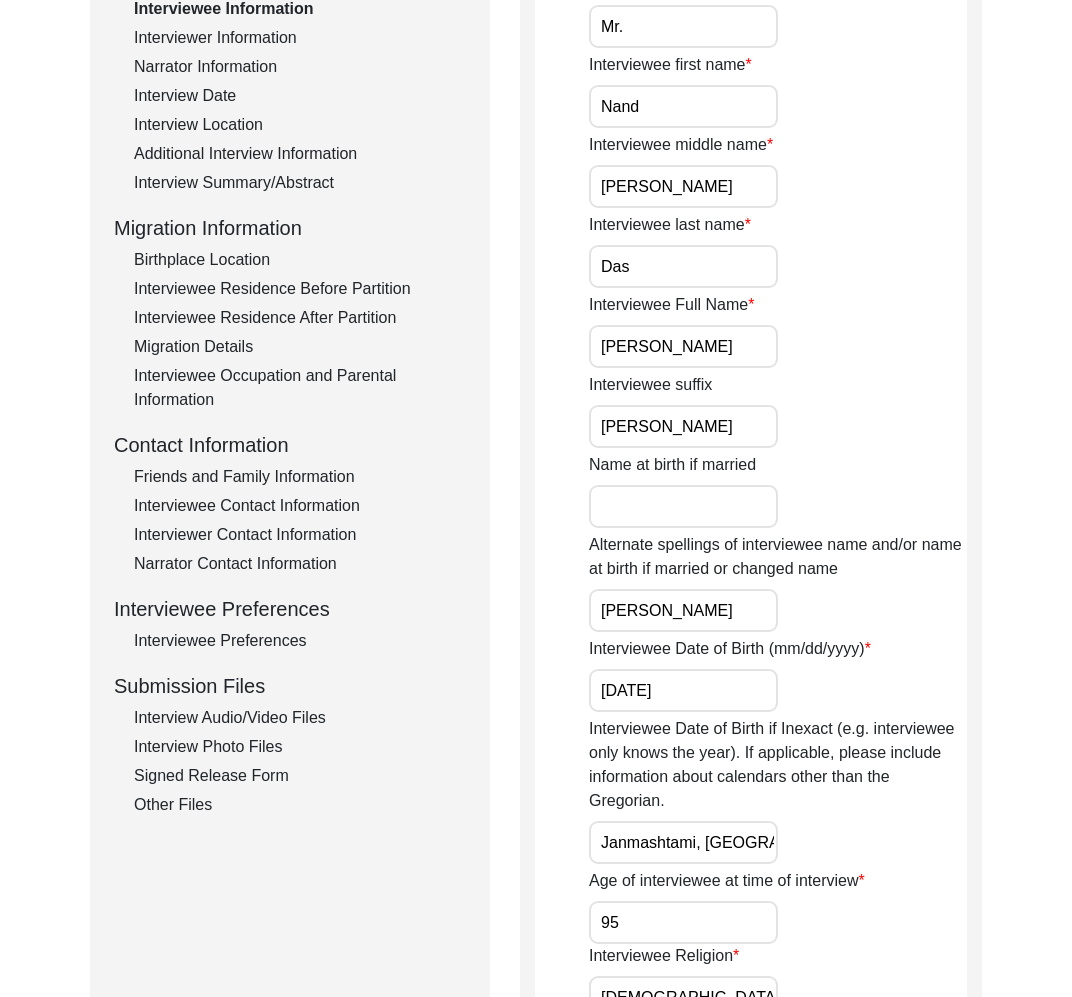 scroll, scrollTop: 417, scrollLeft: 0, axis: vertical 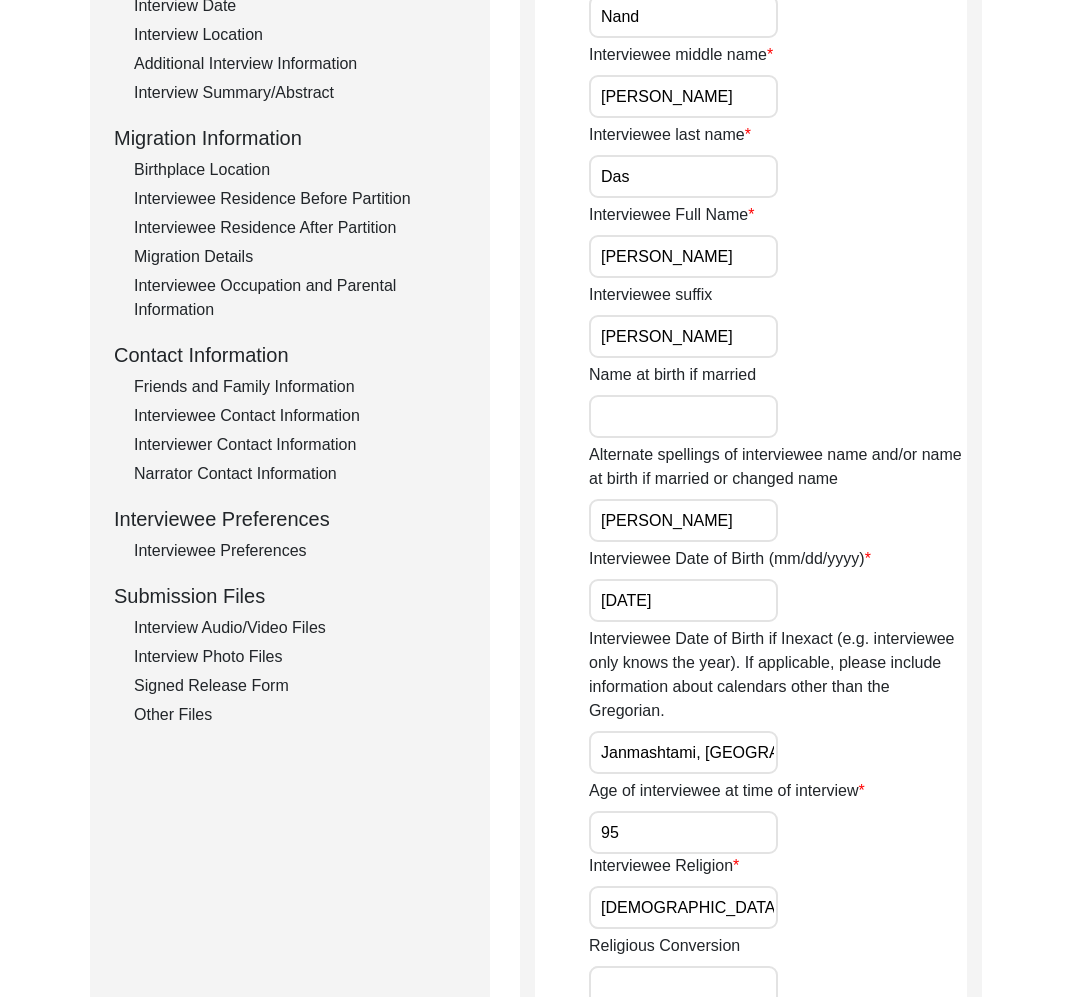 drag, startPoint x: 239, startPoint y: 655, endPoint x: 223, endPoint y: 684, distance: 33.12099 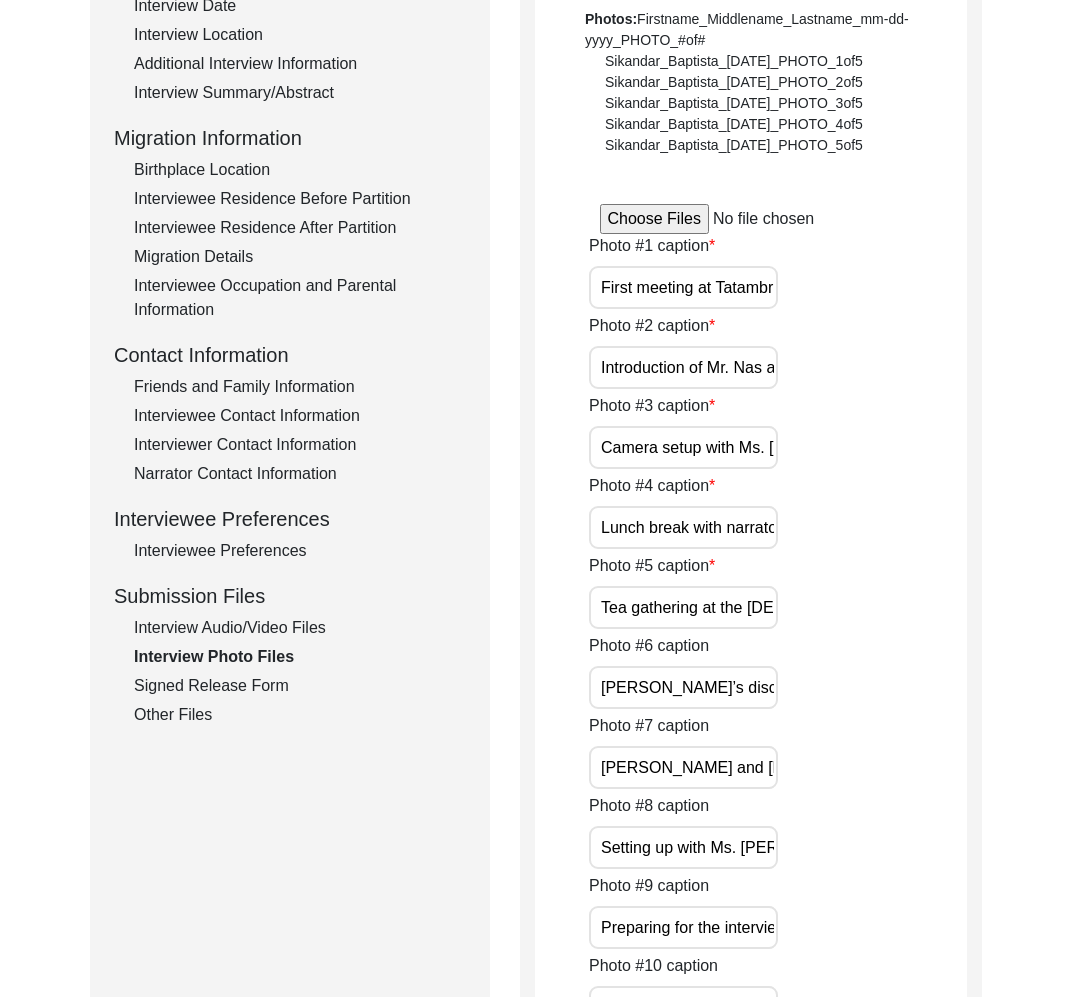 click on "Signed Release Form" 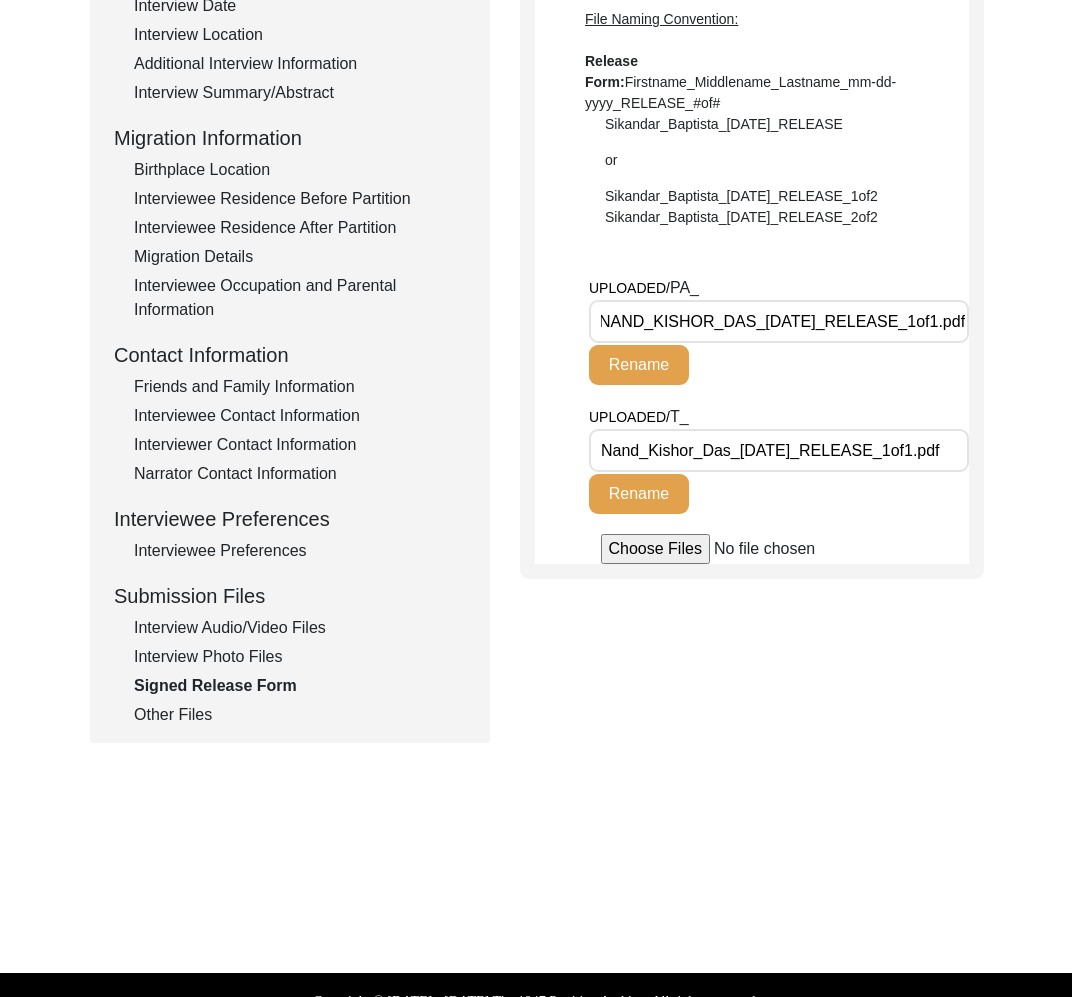 scroll, scrollTop: 0, scrollLeft: 0, axis: both 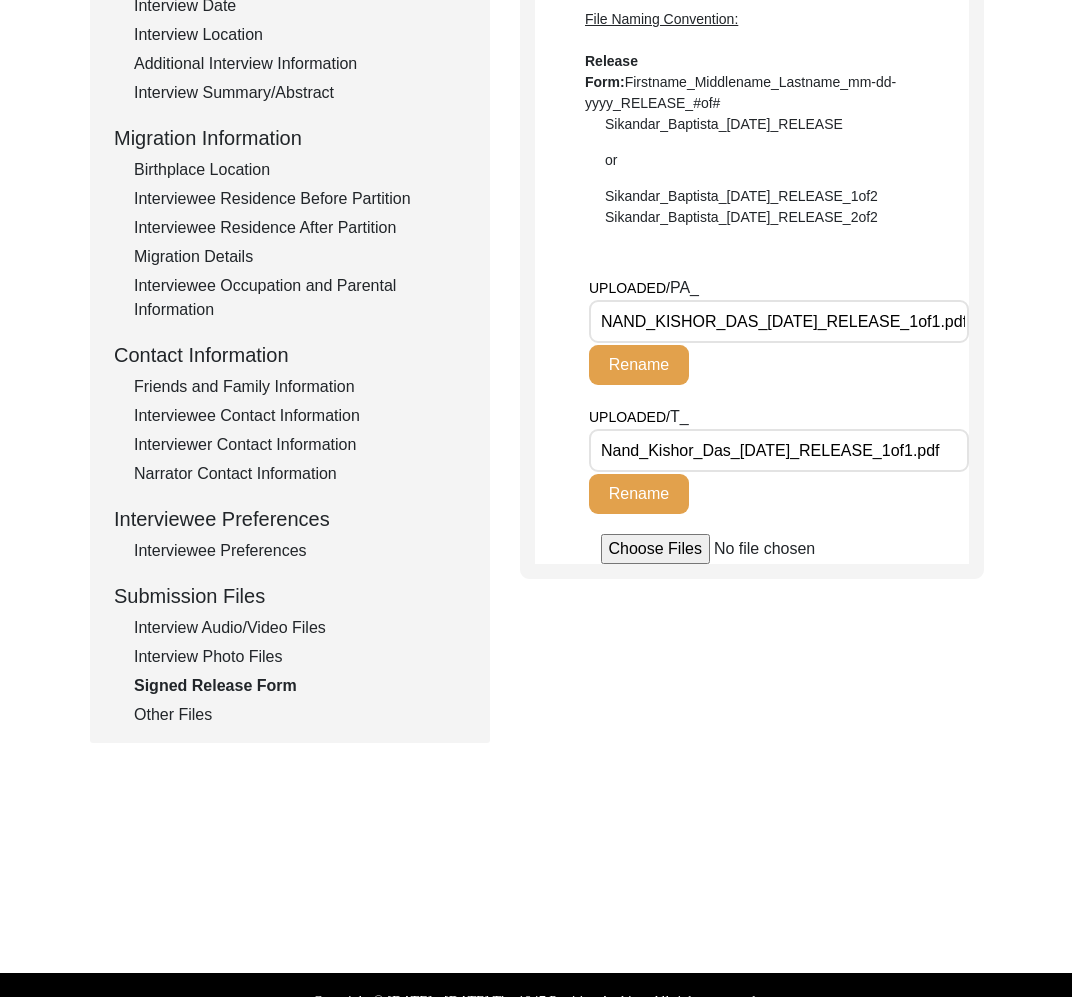 drag, startPoint x: 647, startPoint y: 321, endPoint x: 547, endPoint y: 322, distance: 100.005 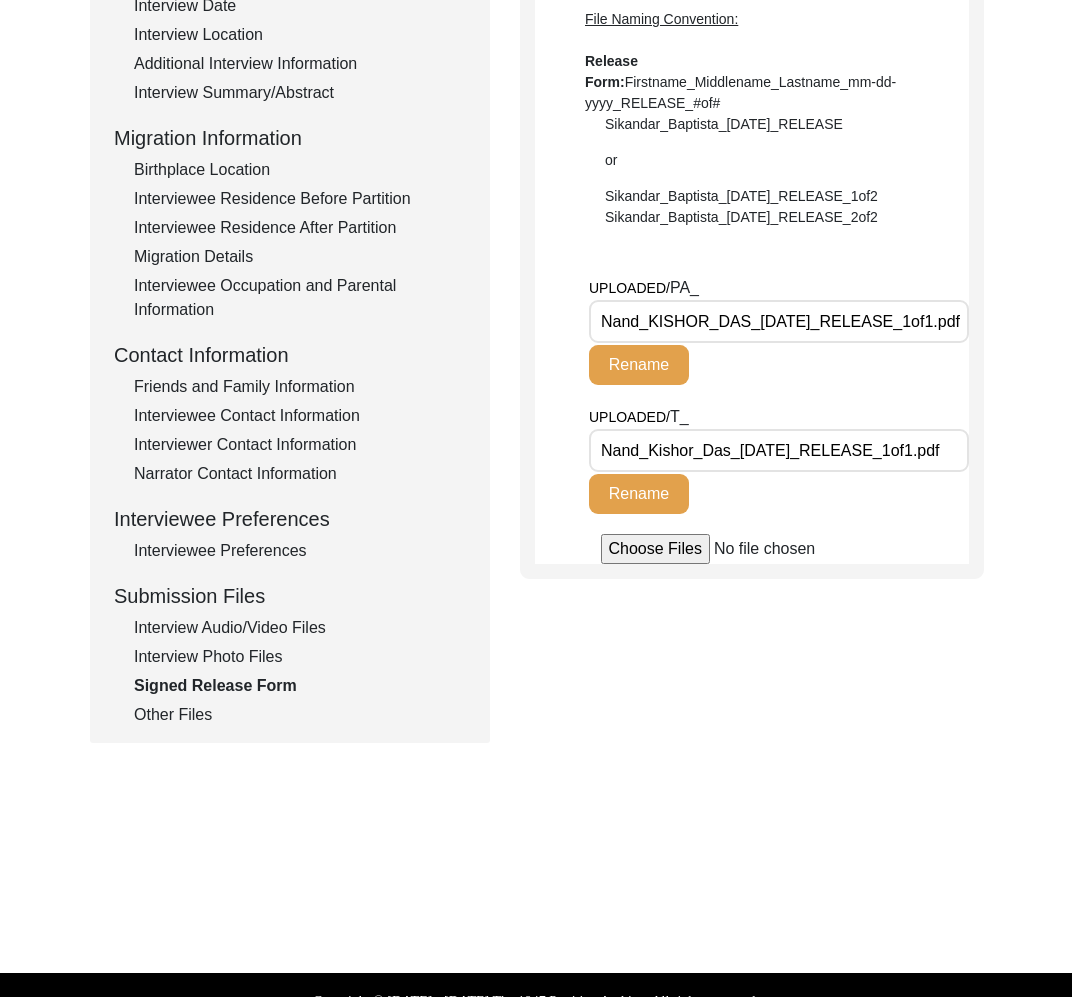 type on "Nand_KISHOR_DAS_[DATE]_RELEASE_1of1.pdf" 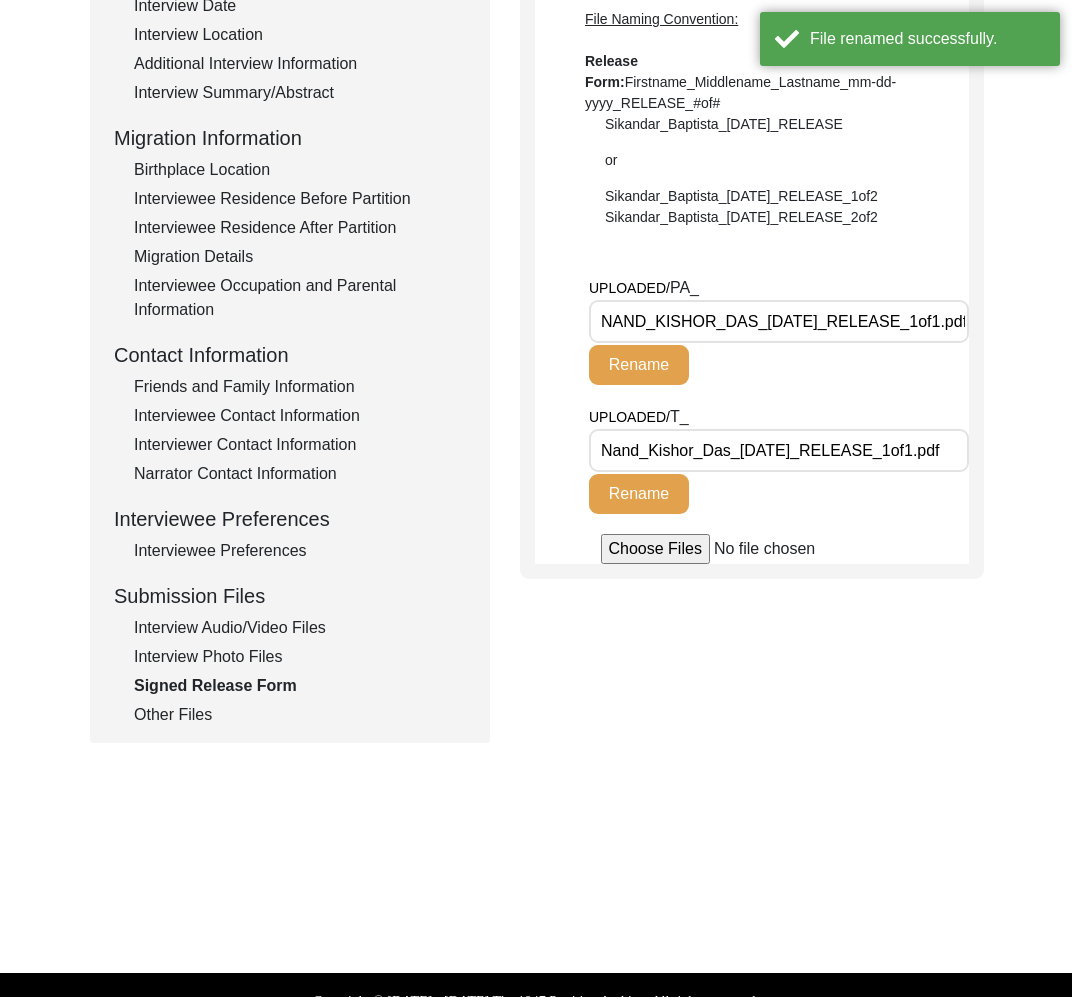 click on "Interview Photo Files" 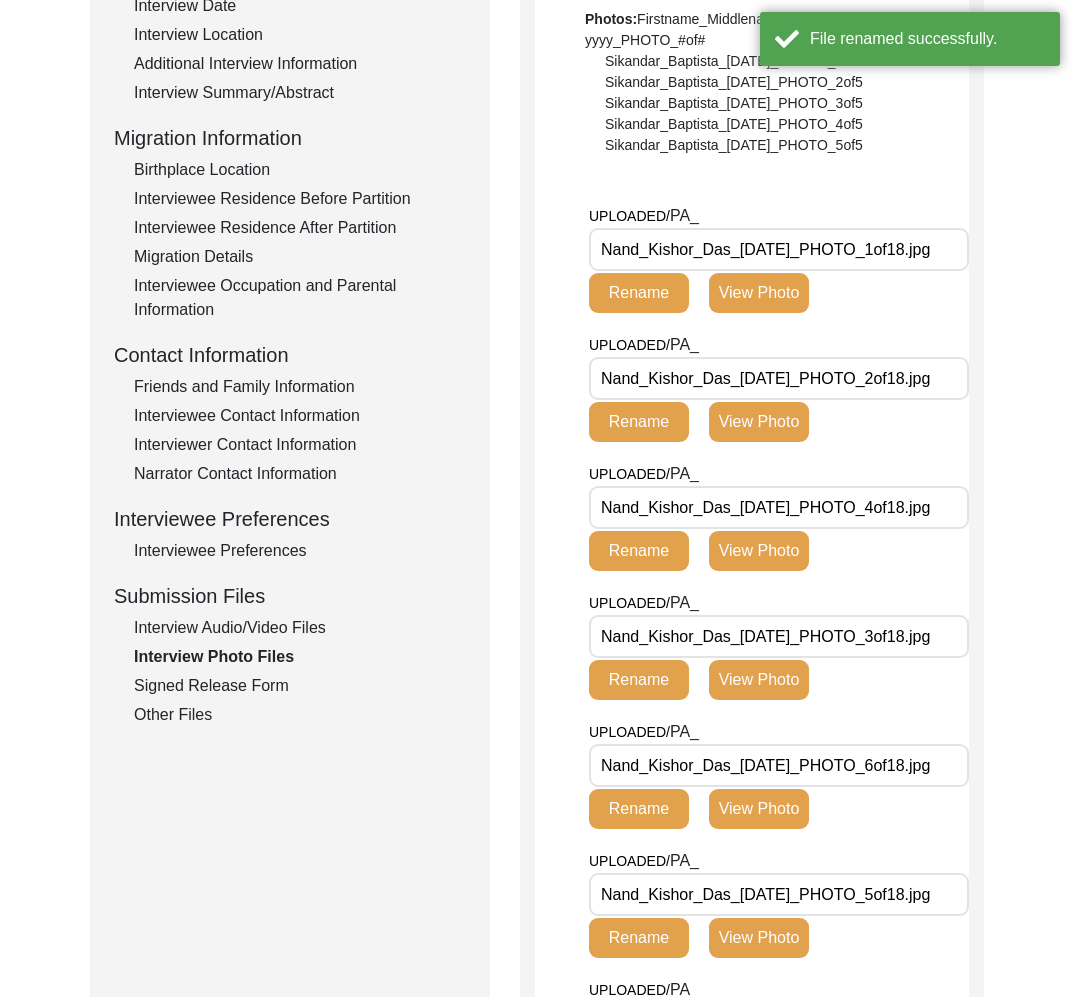 click on "Other Files" 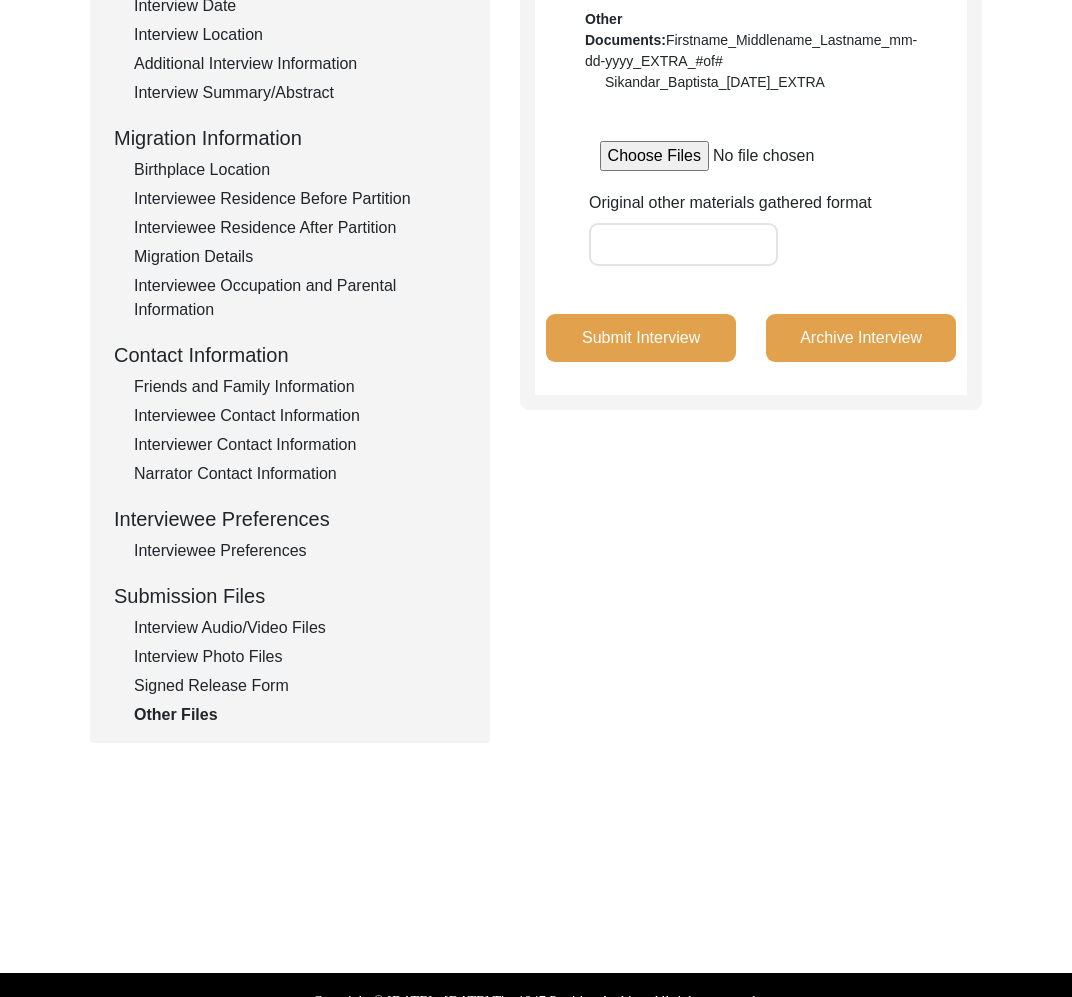 scroll, scrollTop: 0, scrollLeft: 0, axis: both 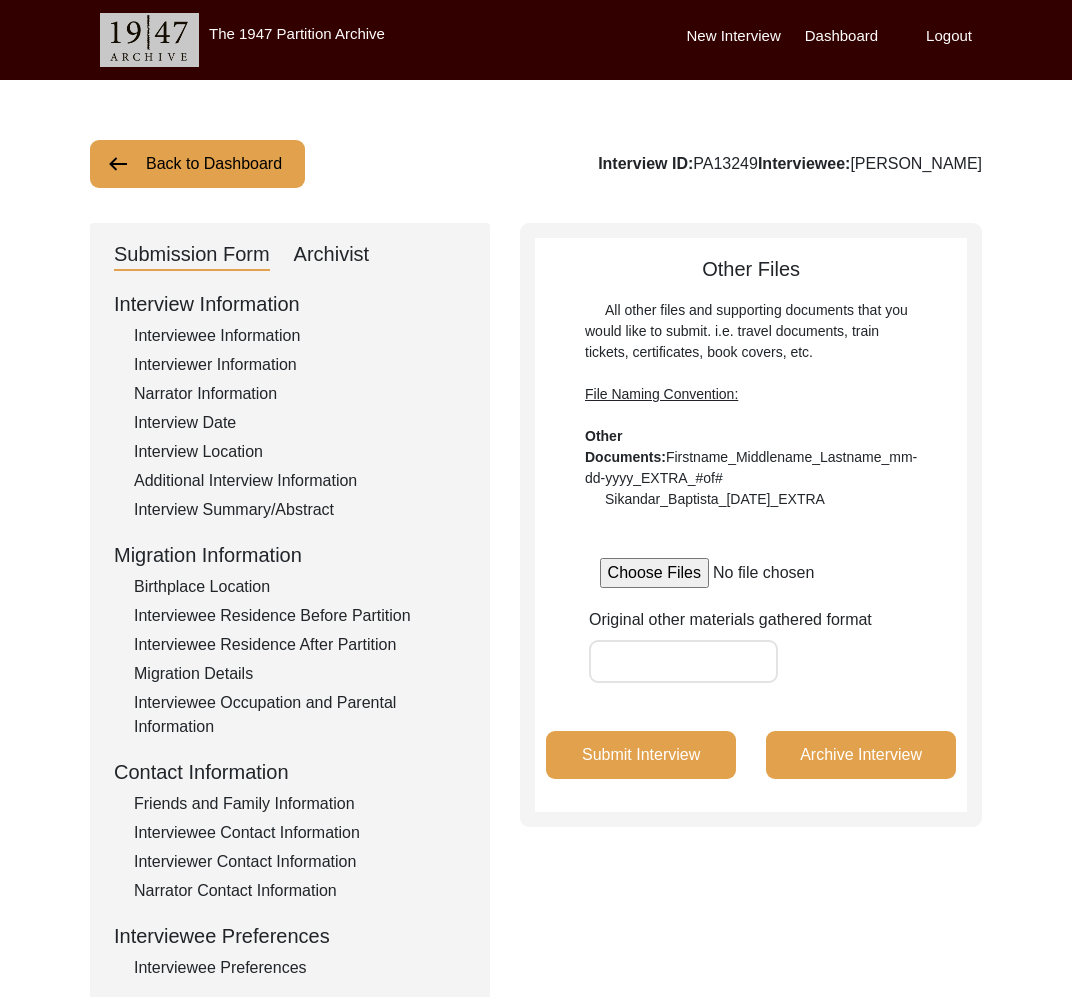 click on "Back to Dashboard" 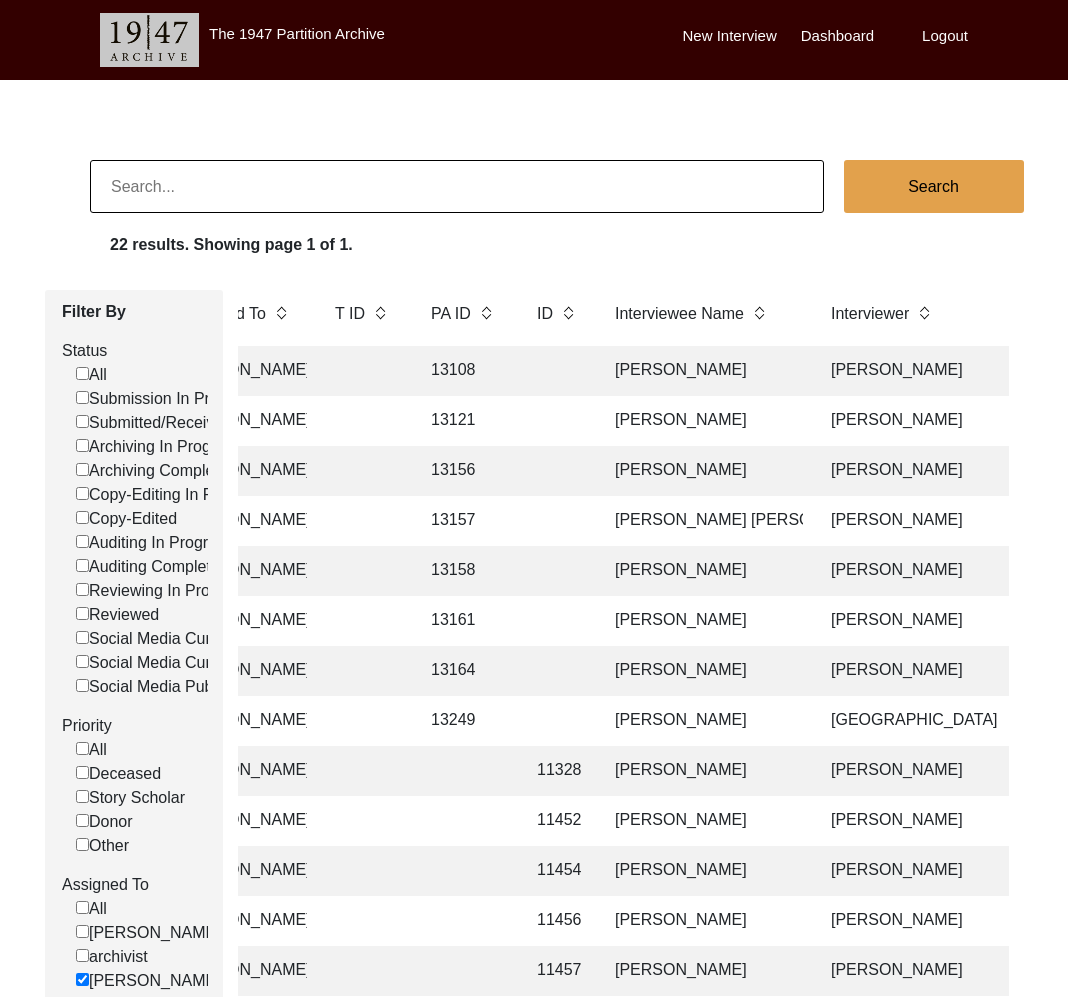scroll, scrollTop: 0, scrollLeft: 227, axis: horizontal 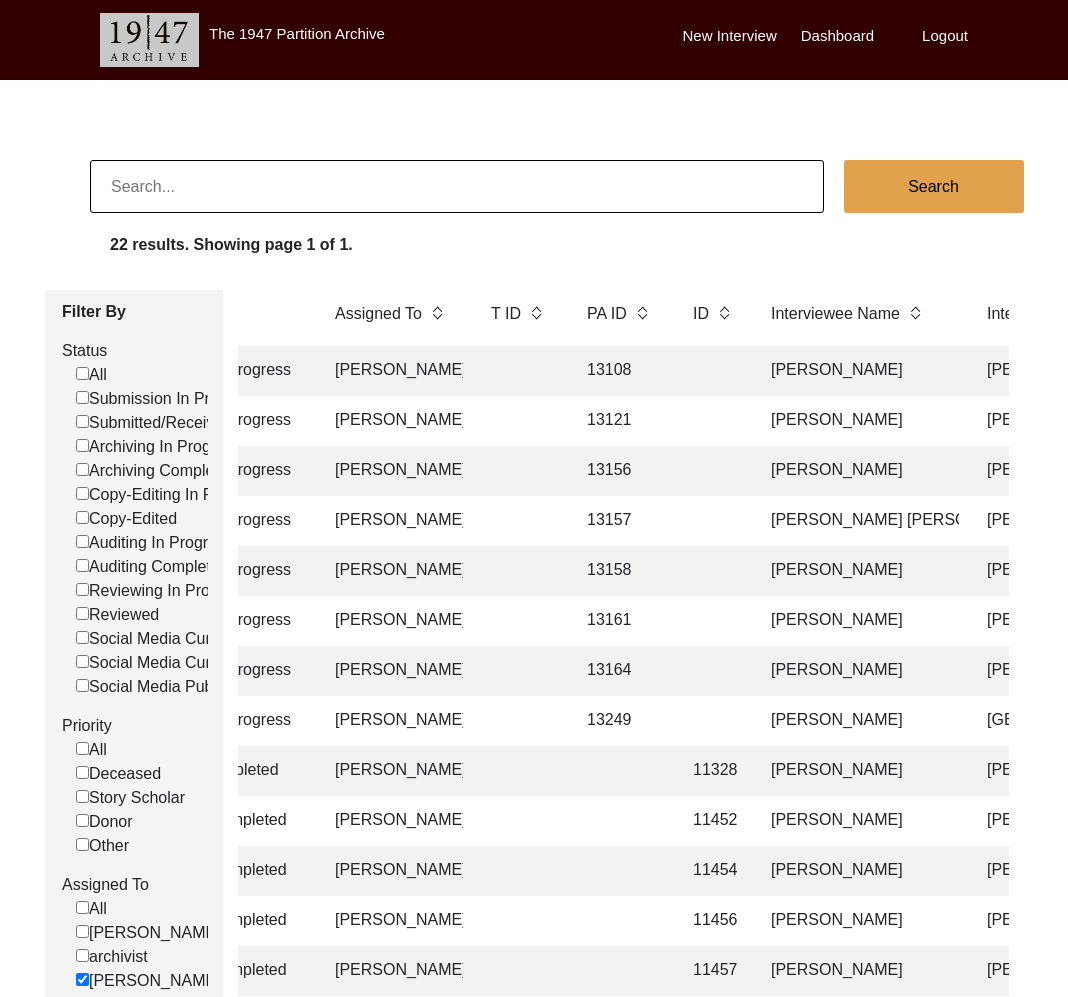 click 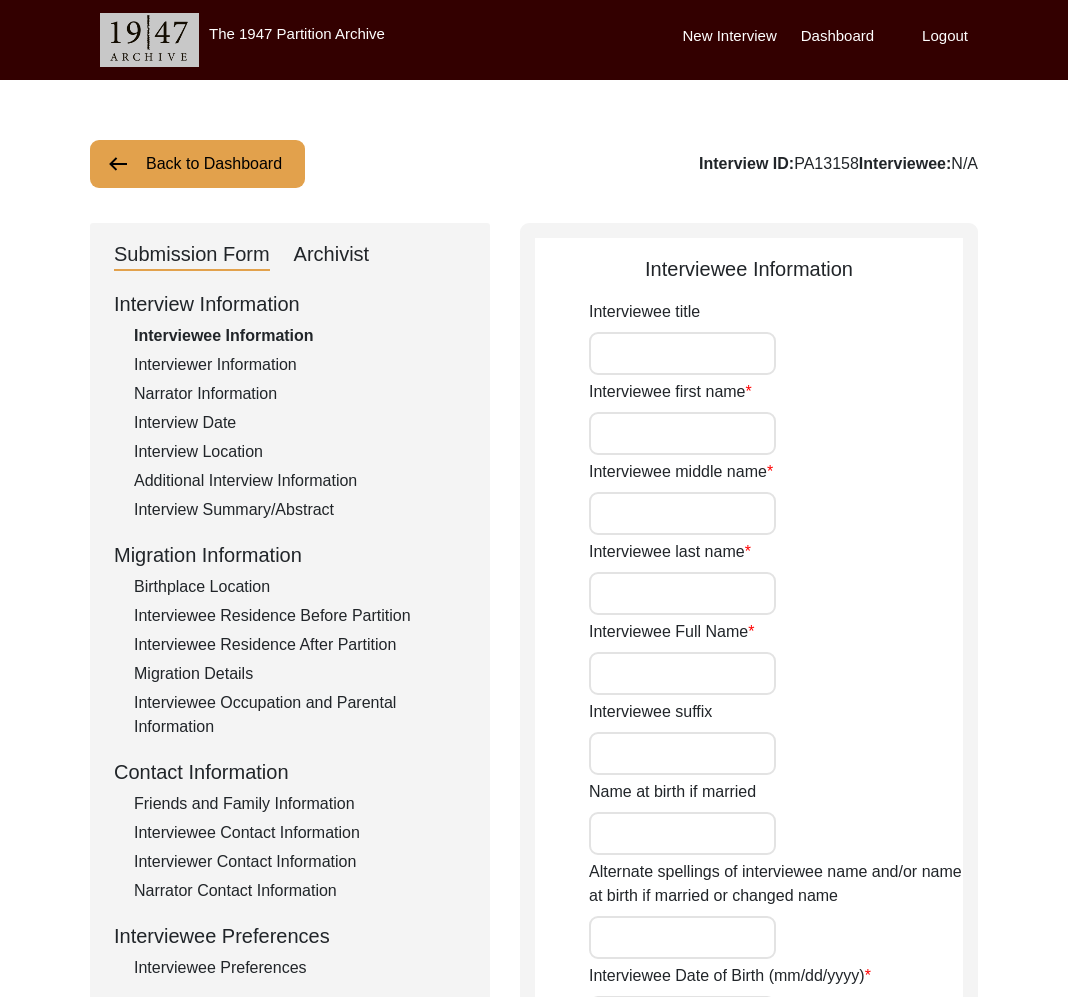type on "Mrs." 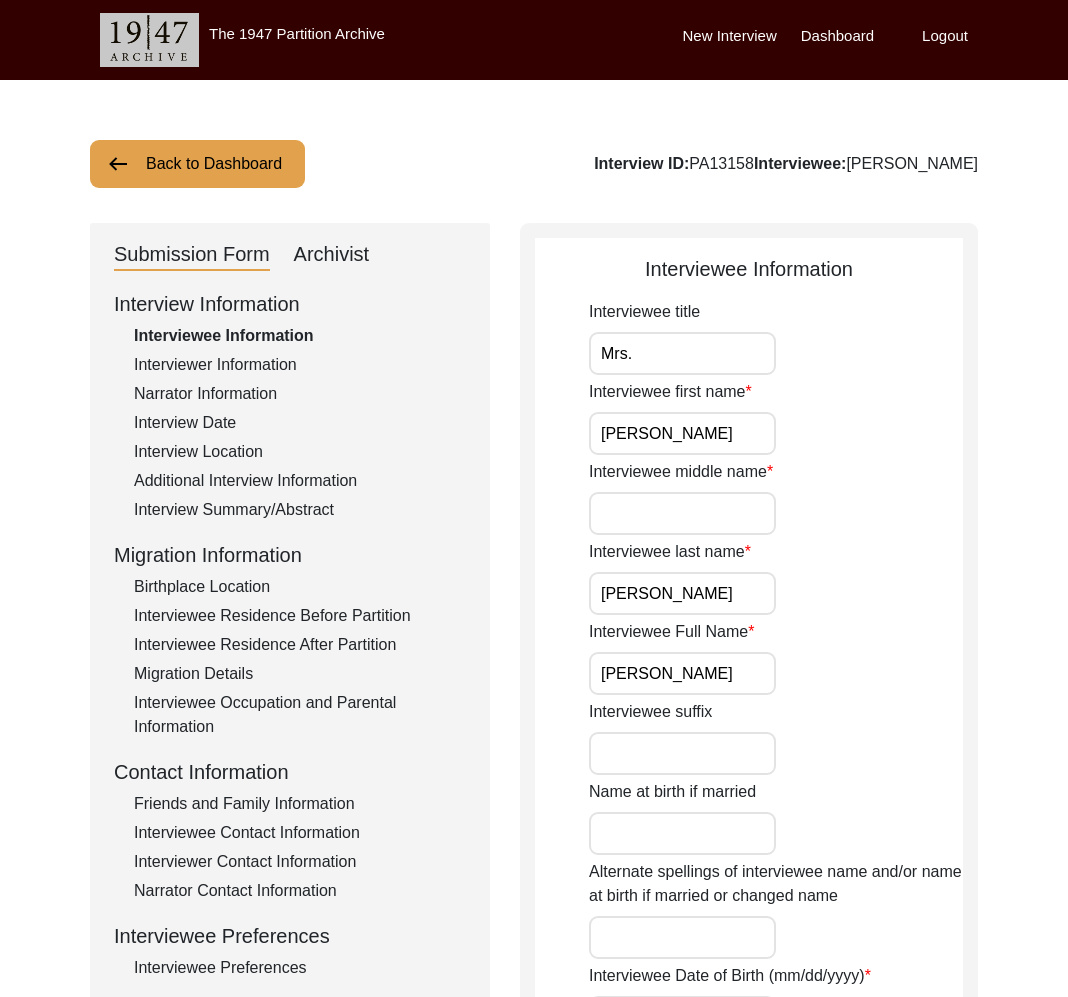 click on "Archivist" 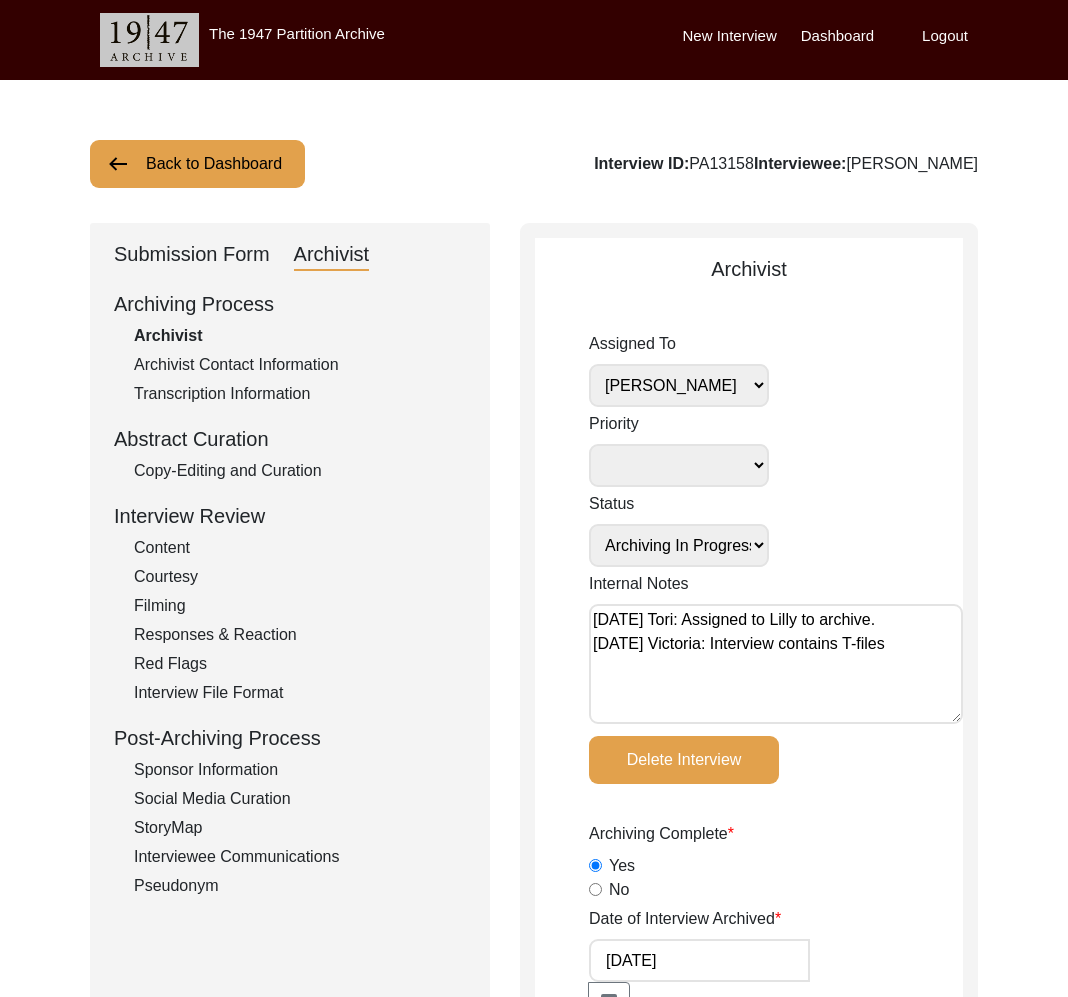 click on "Submission Form" 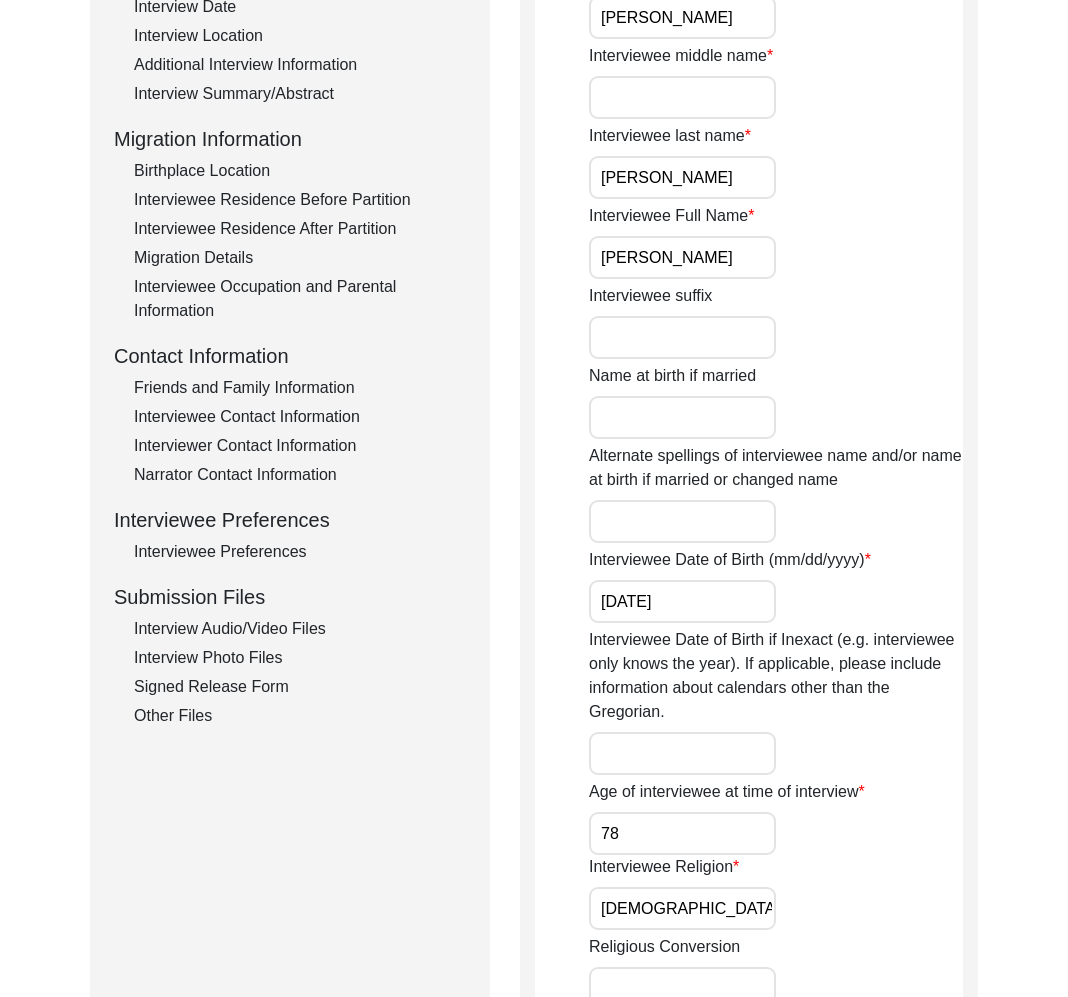 scroll, scrollTop: 453, scrollLeft: 0, axis: vertical 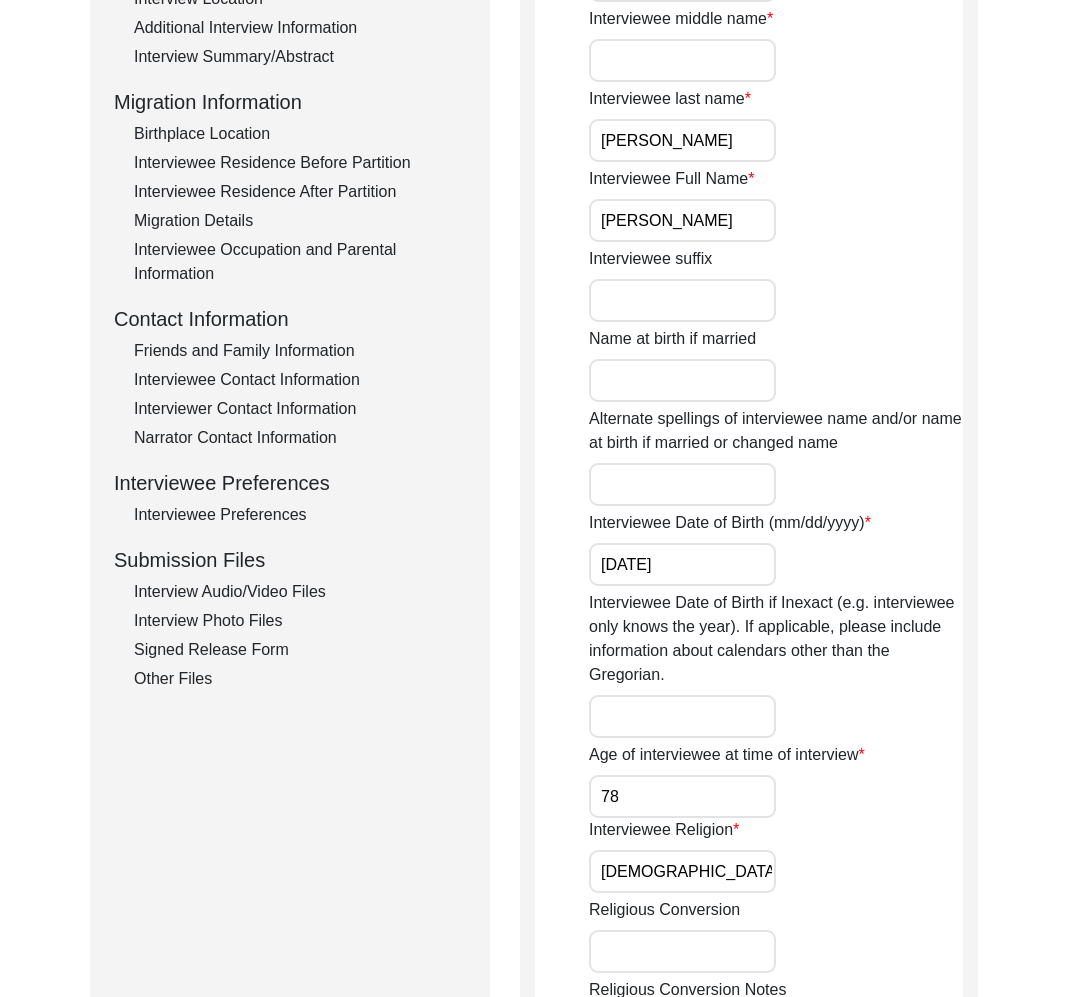 click on "Other Files" 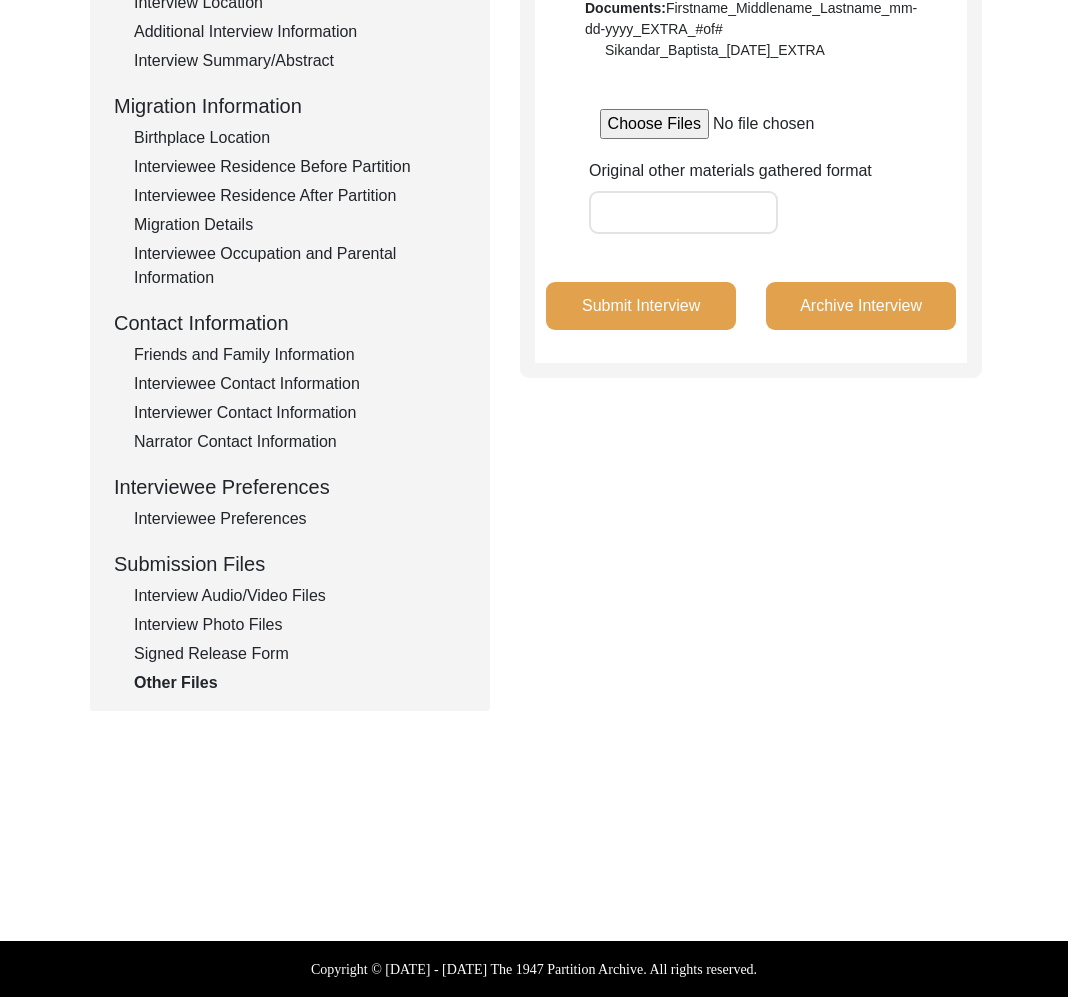 click on "Signed Release Form" 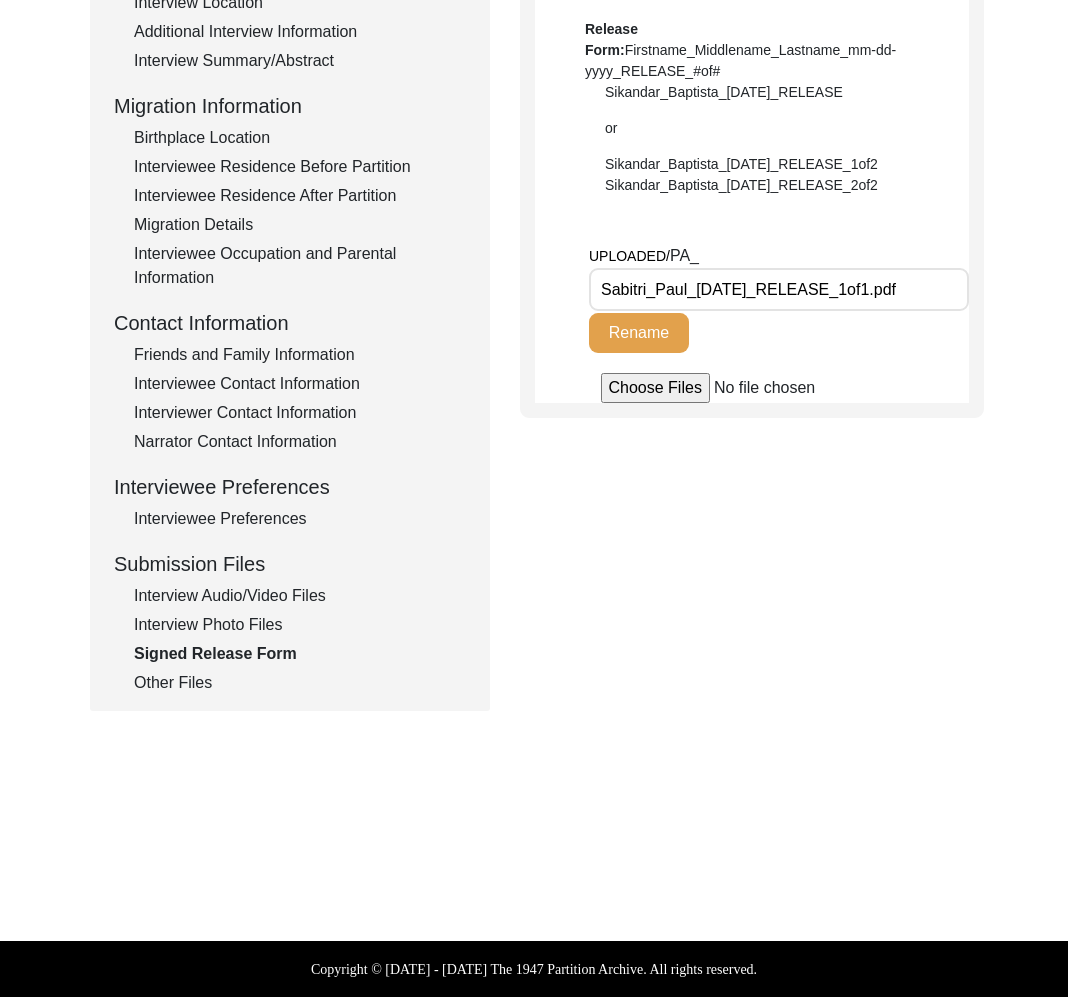 click on "Interview Photo Files" 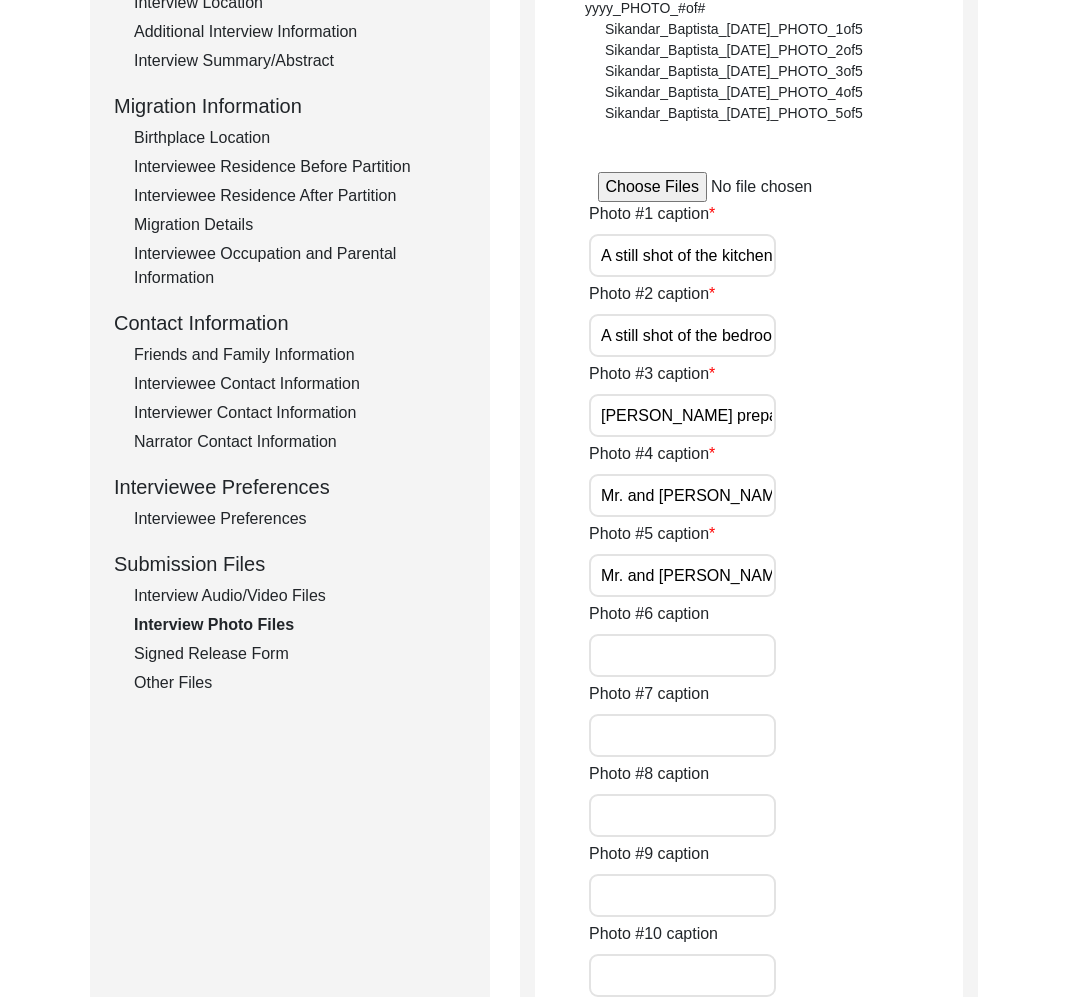 scroll, scrollTop: 453, scrollLeft: 0, axis: vertical 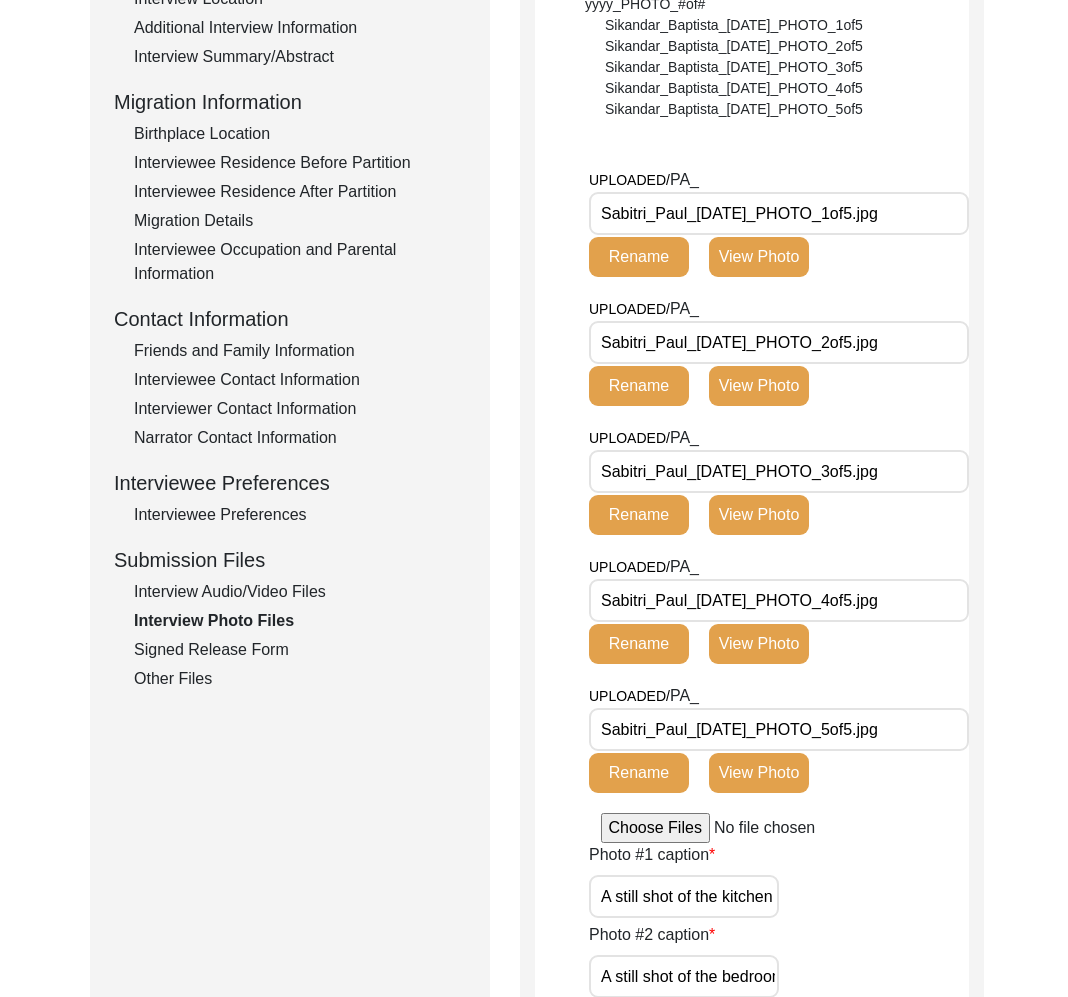 click on "Interview Audio/Video Files" 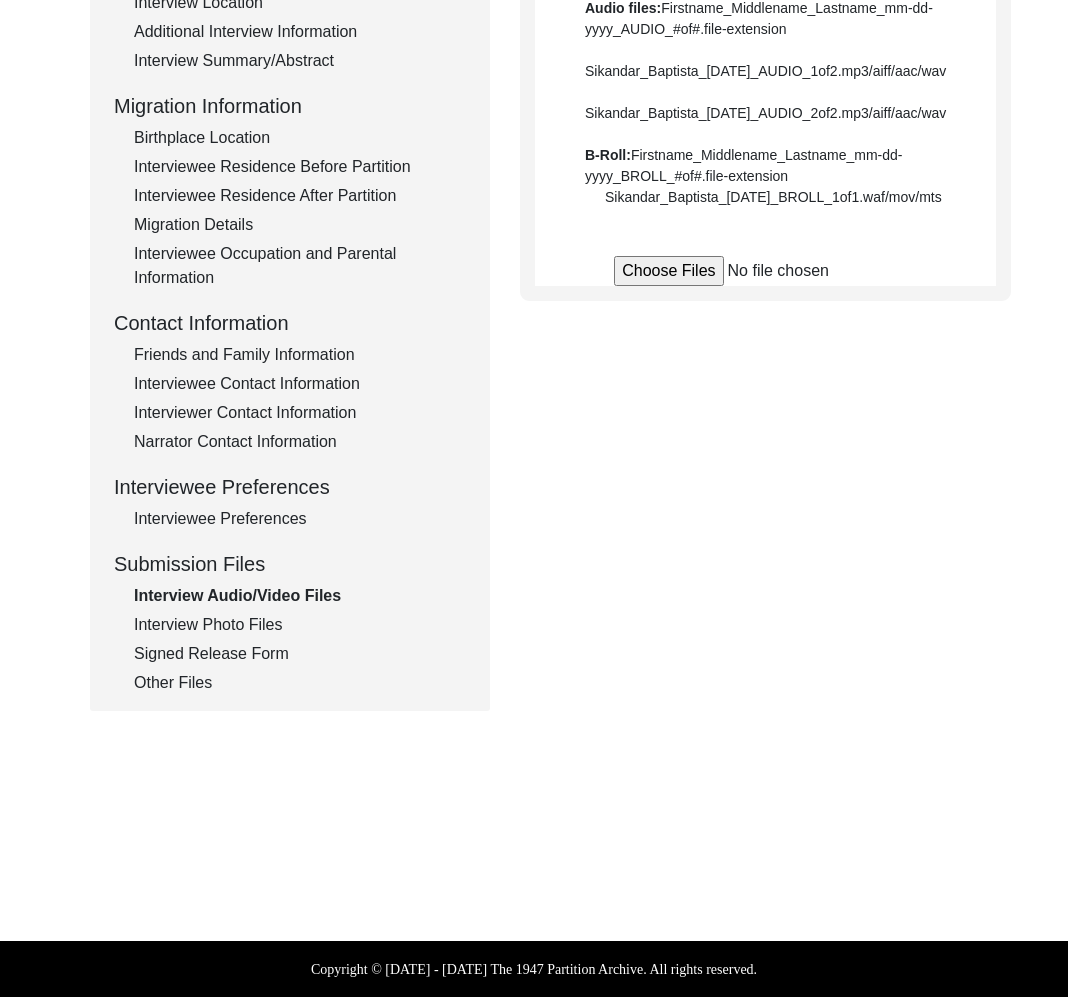 scroll, scrollTop: 453, scrollLeft: 0, axis: vertical 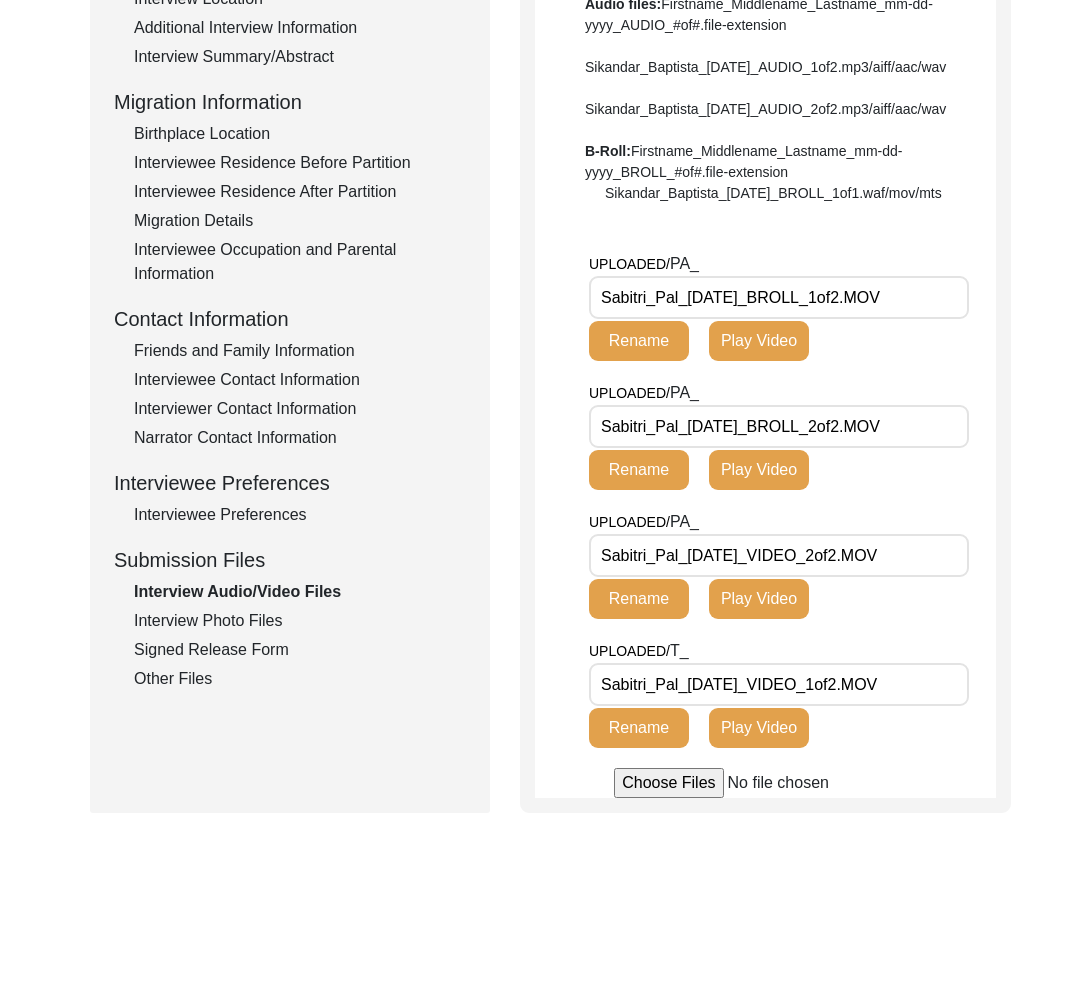 click on "Interview Photo Files" 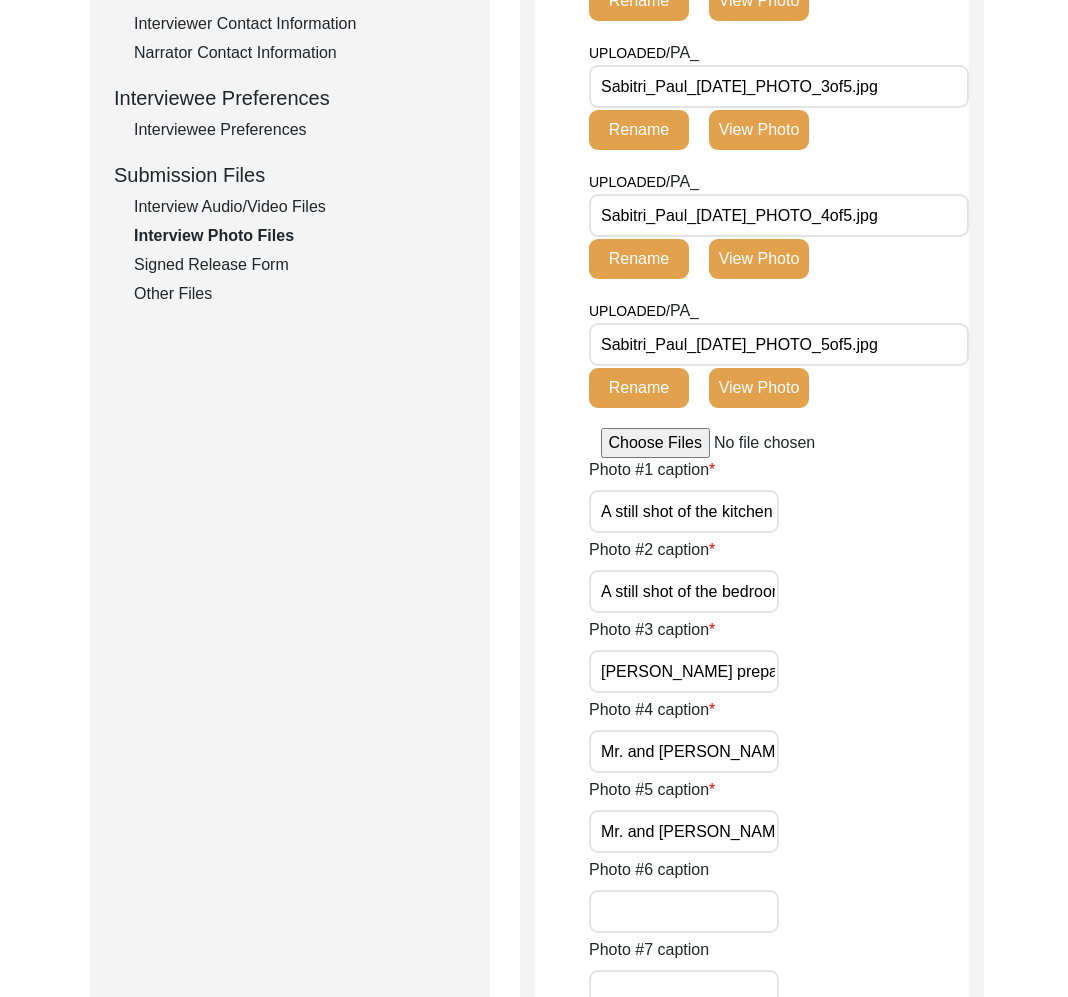 scroll, scrollTop: 277, scrollLeft: 0, axis: vertical 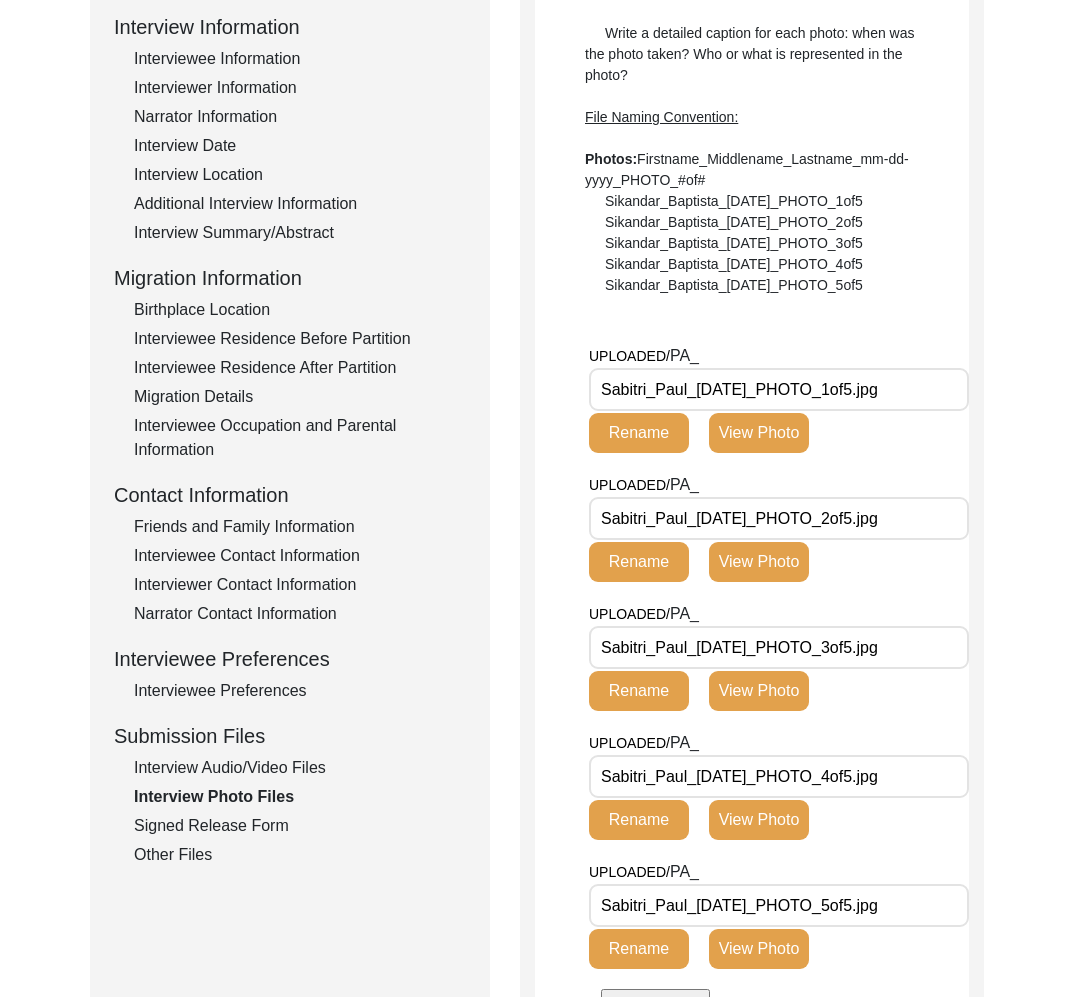 click on "Interview Information   Interviewee Information   Interviewer Information   Narrator Information   Interview Date   Interview Location   Additional Interview Information   Interview Summary/Abstract   Migration Information   Birthplace Location   Interviewee Residence Before Partition   Interviewee Residence After Partition   Migration Details   Interviewee Occupation and Parental Information   Contact Information   Friends and Family Information   Interviewee Contact Information   Interviewer Contact Information   Narrator Contact Information   Interviewee Preferences   Interviewee Preferences   Submission Files   Interview Audio/Video Files   Interview Photo Files   Signed Release Form   Other Files" 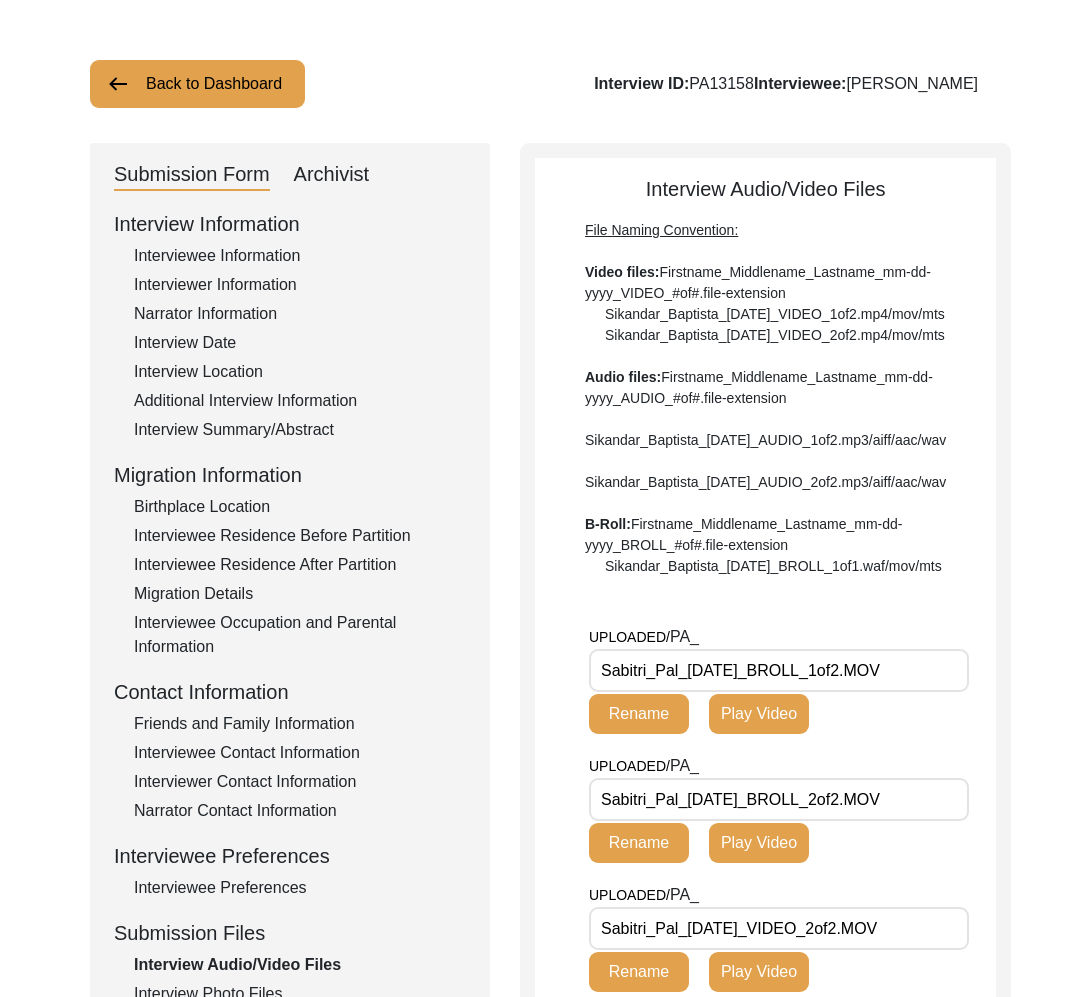 scroll, scrollTop: 0, scrollLeft: 0, axis: both 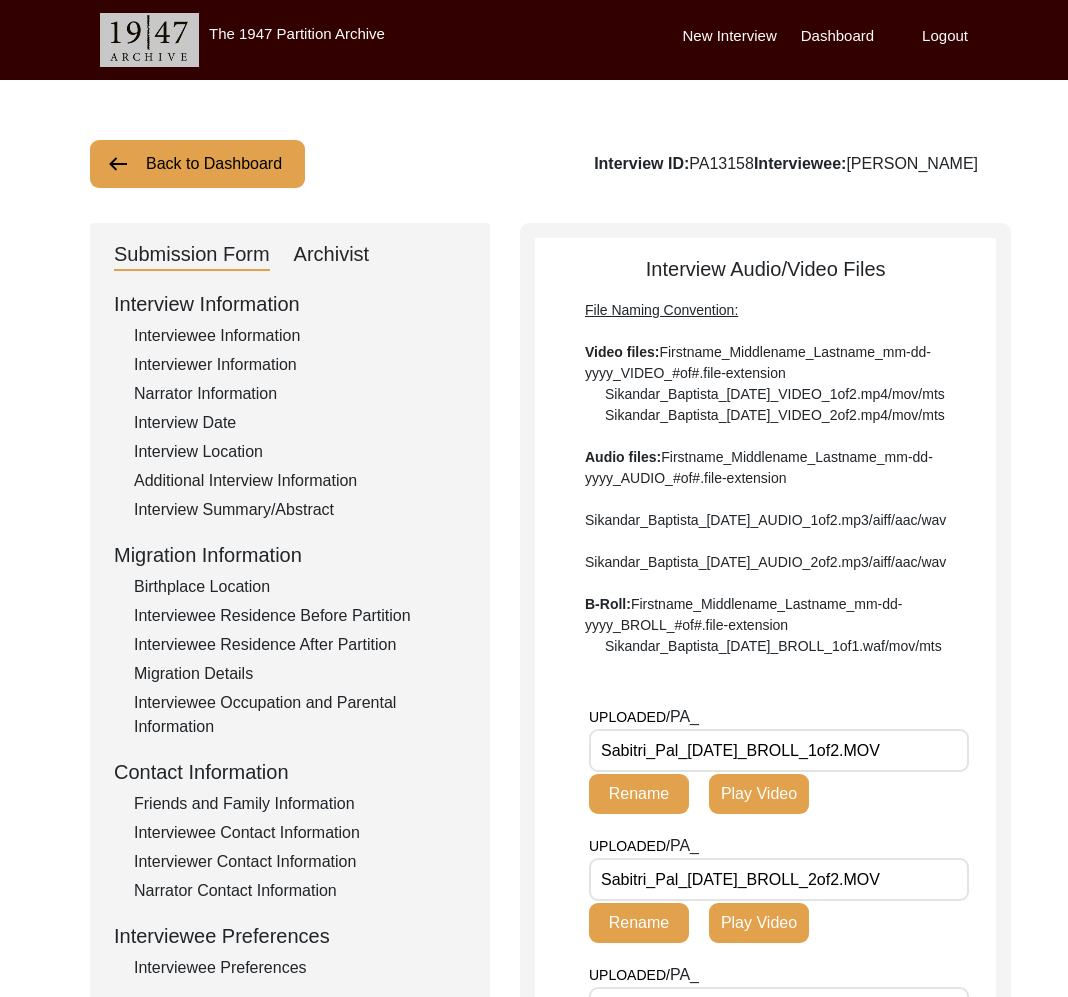 click on "Archivist" 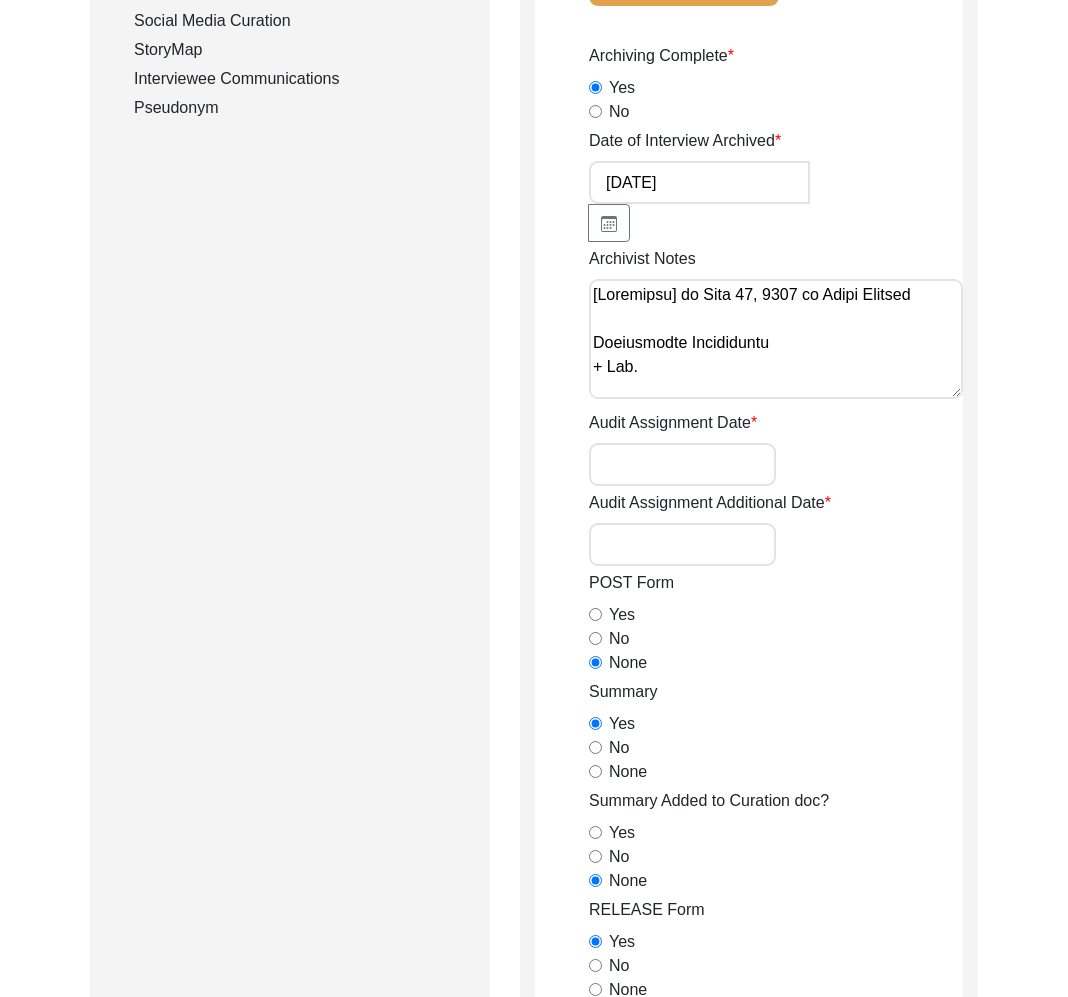 scroll, scrollTop: 932, scrollLeft: 0, axis: vertical 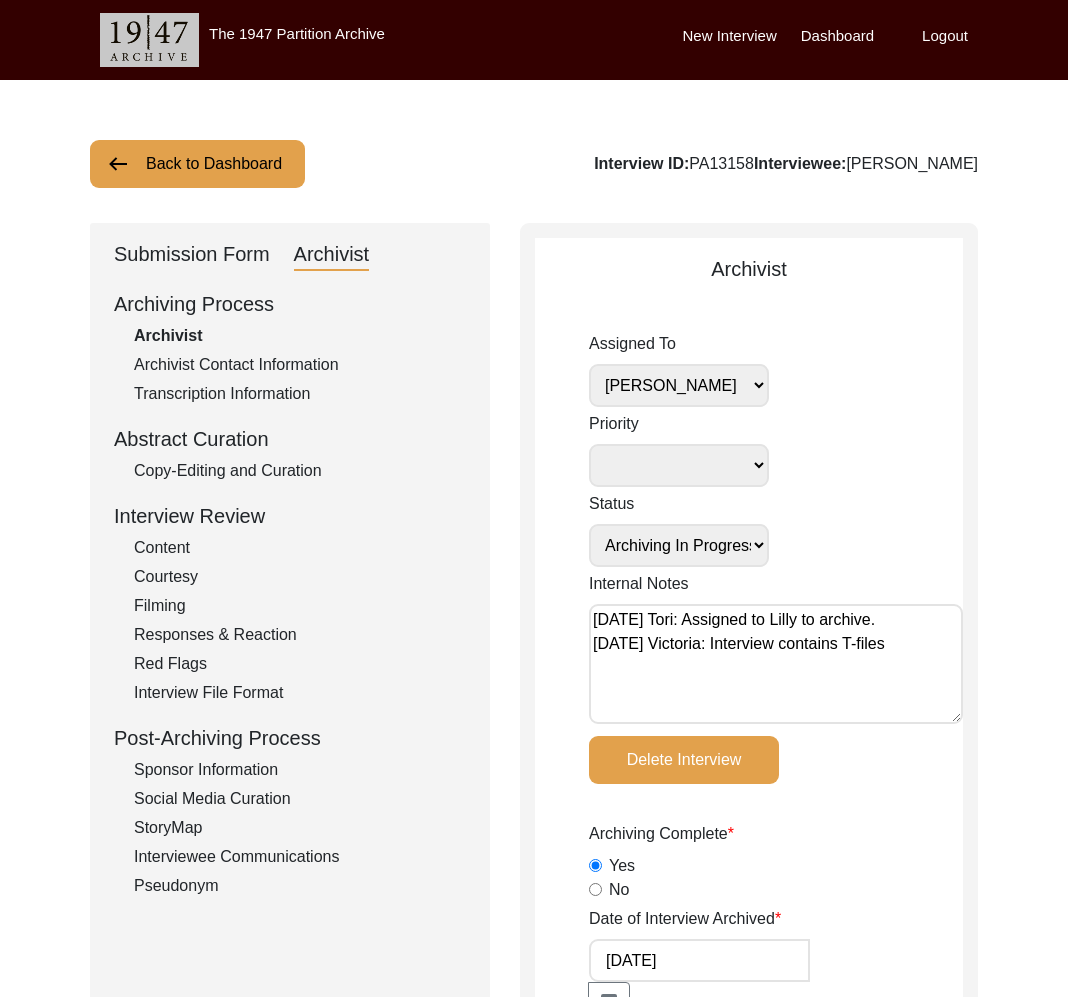 click on "Back to Dashboard" 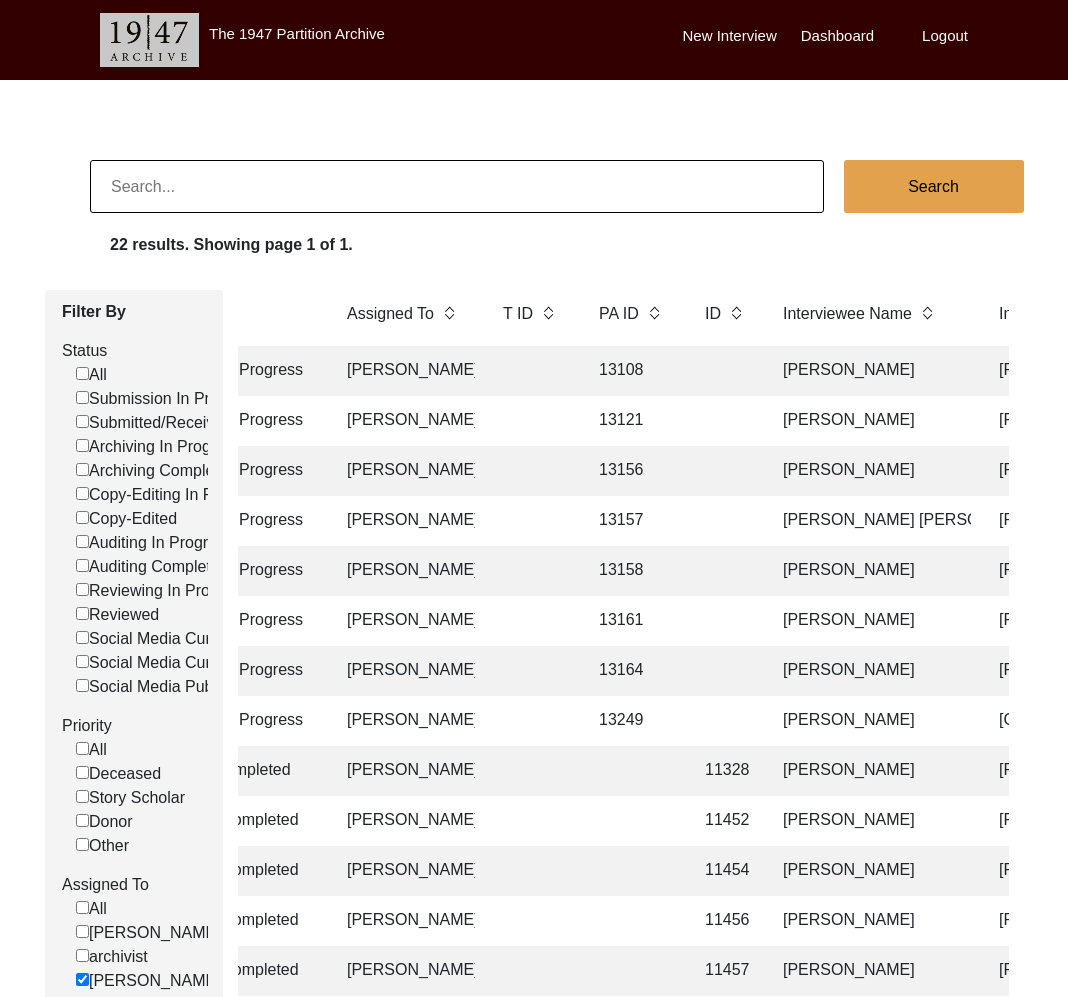 scroll, scrollTop: 0, scrollLeft: 460, axis: horizontal 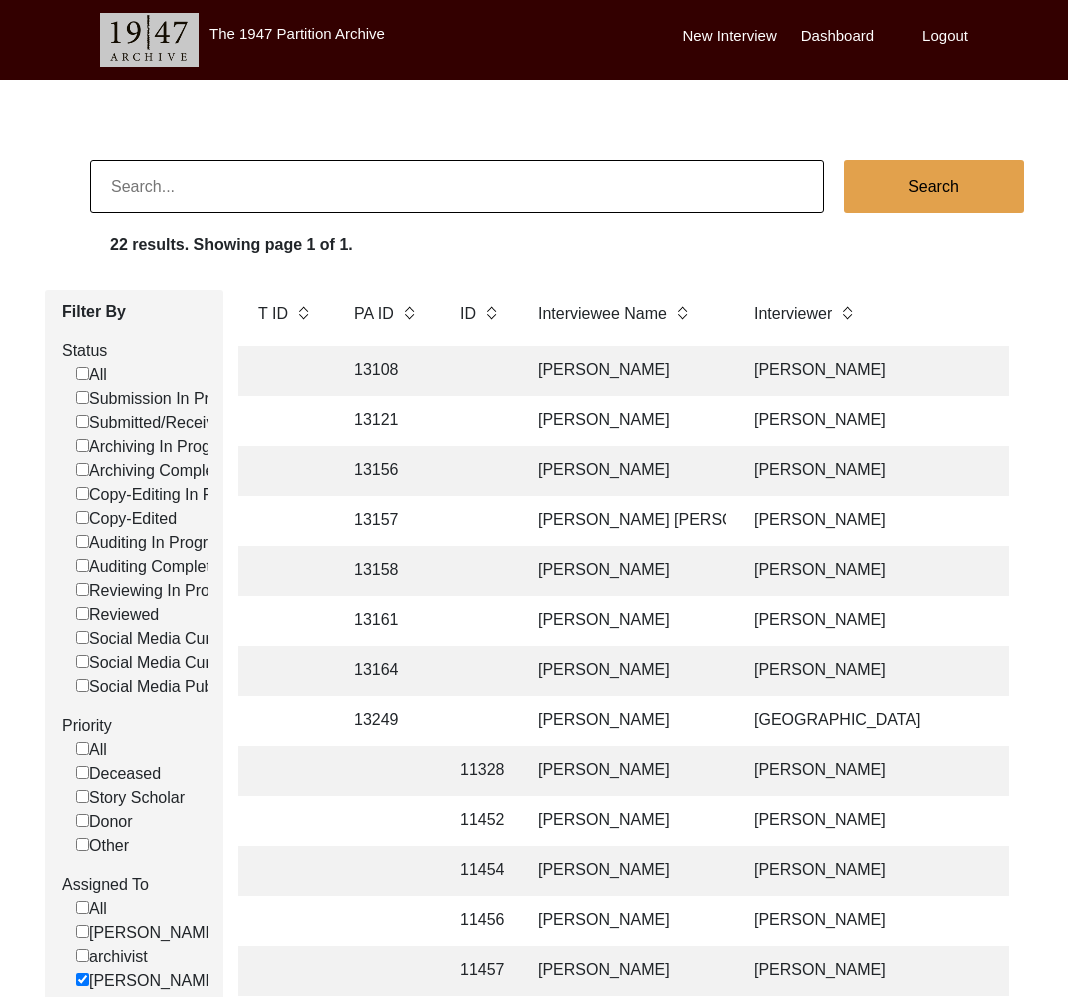 click on "[PERSON_NAME]" 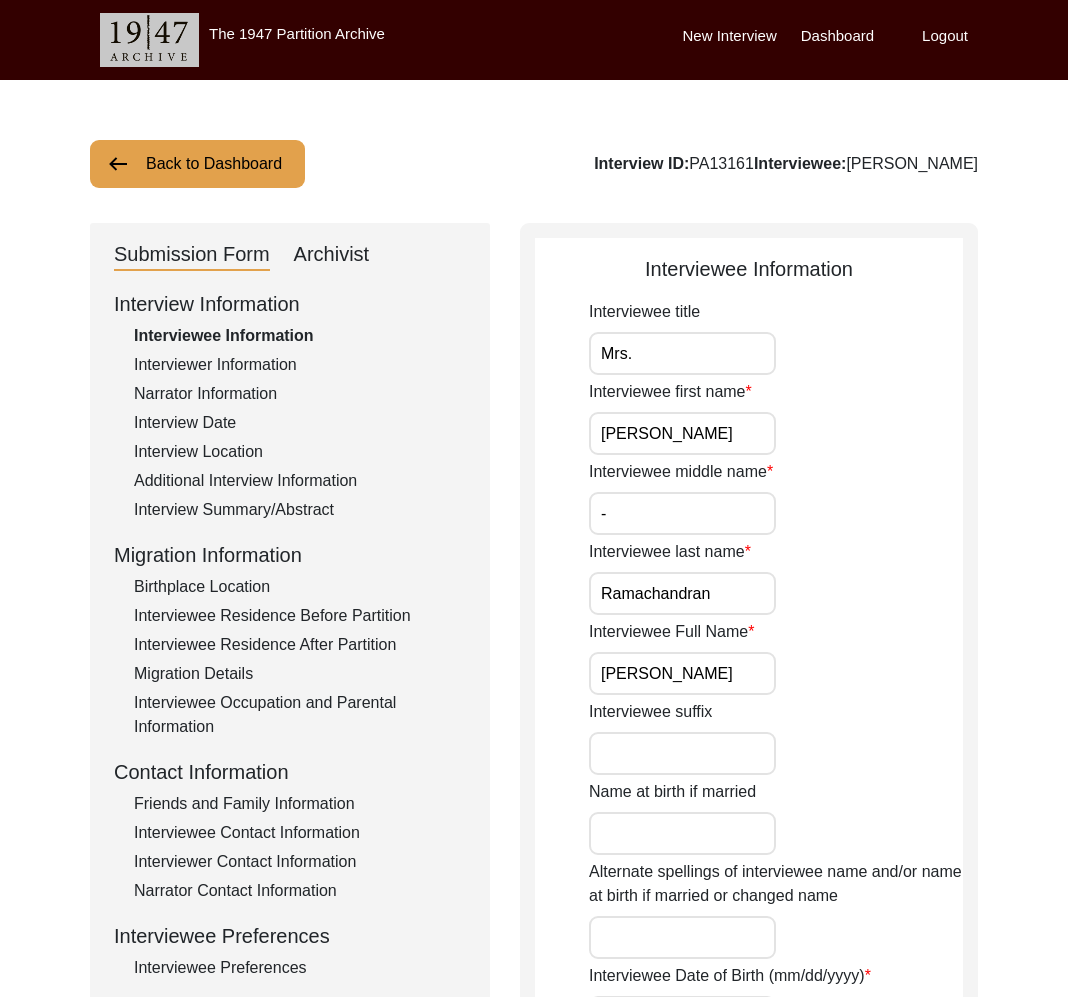 click on "Archivist" 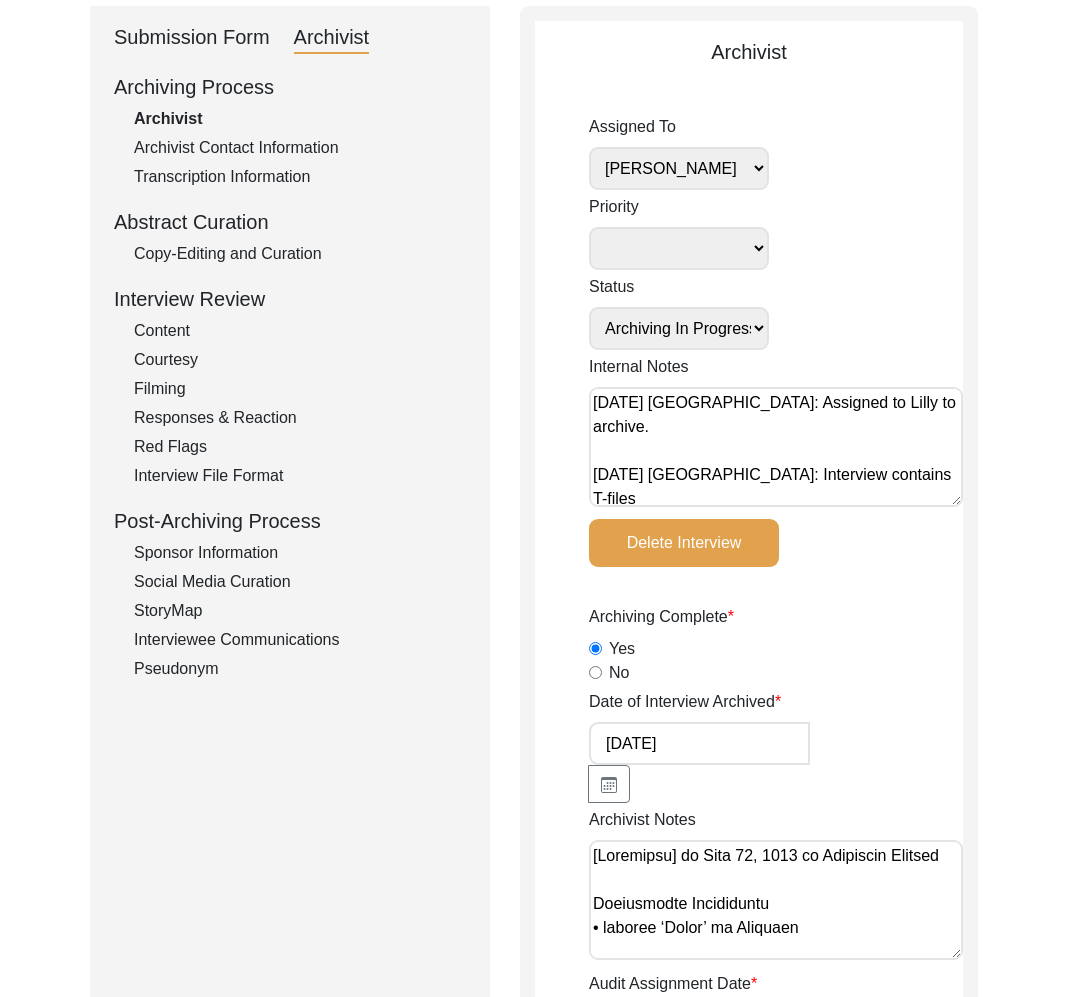 scroll, scrollTop: 0, scrollLeft: 0, axis: both 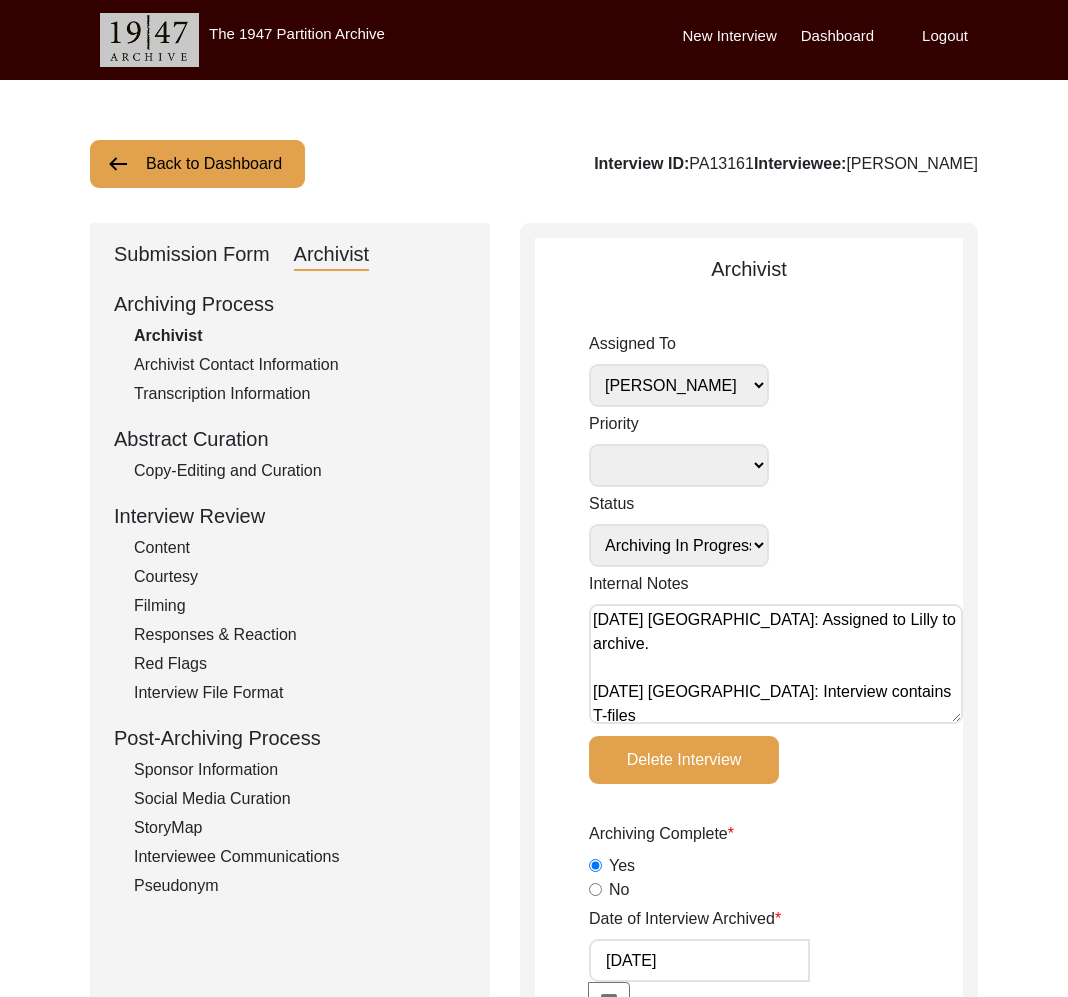 click on "Back to Dashboard" 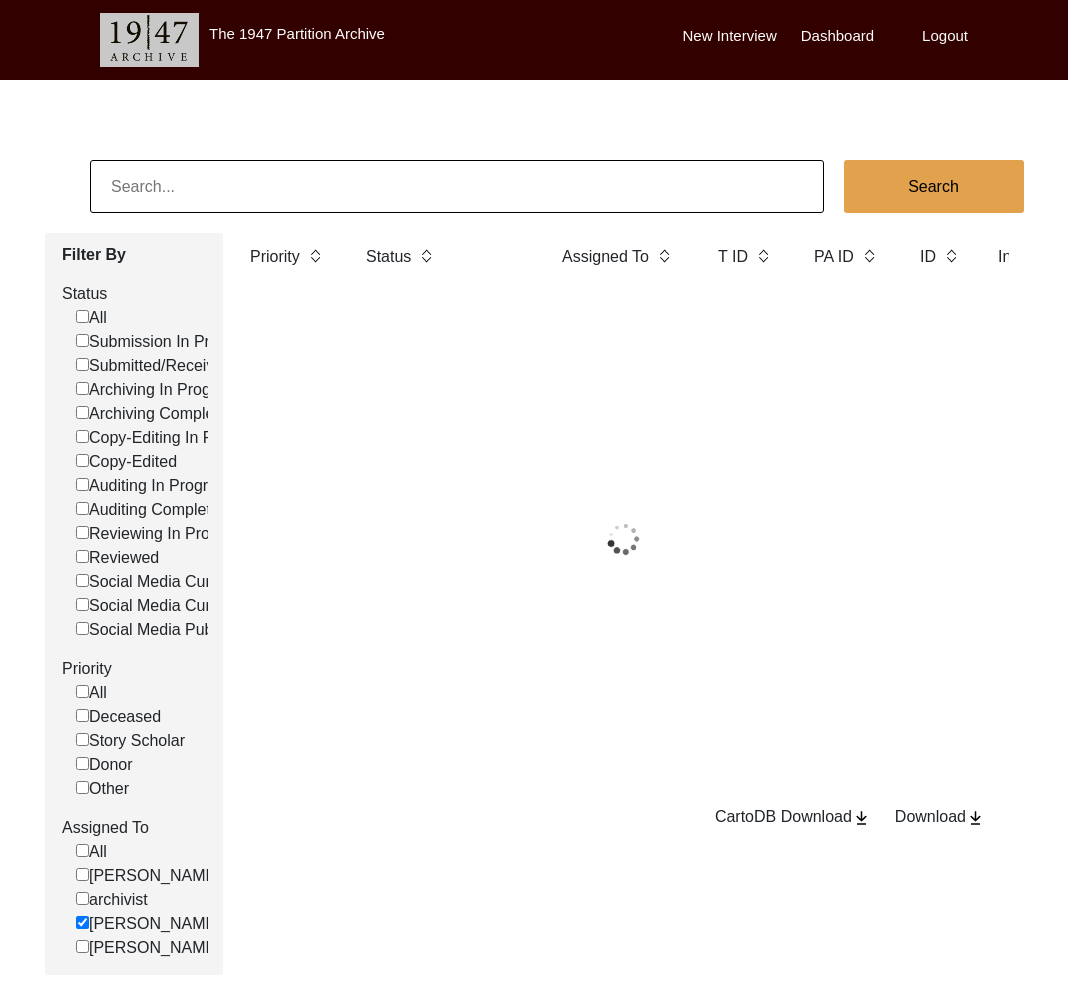 click 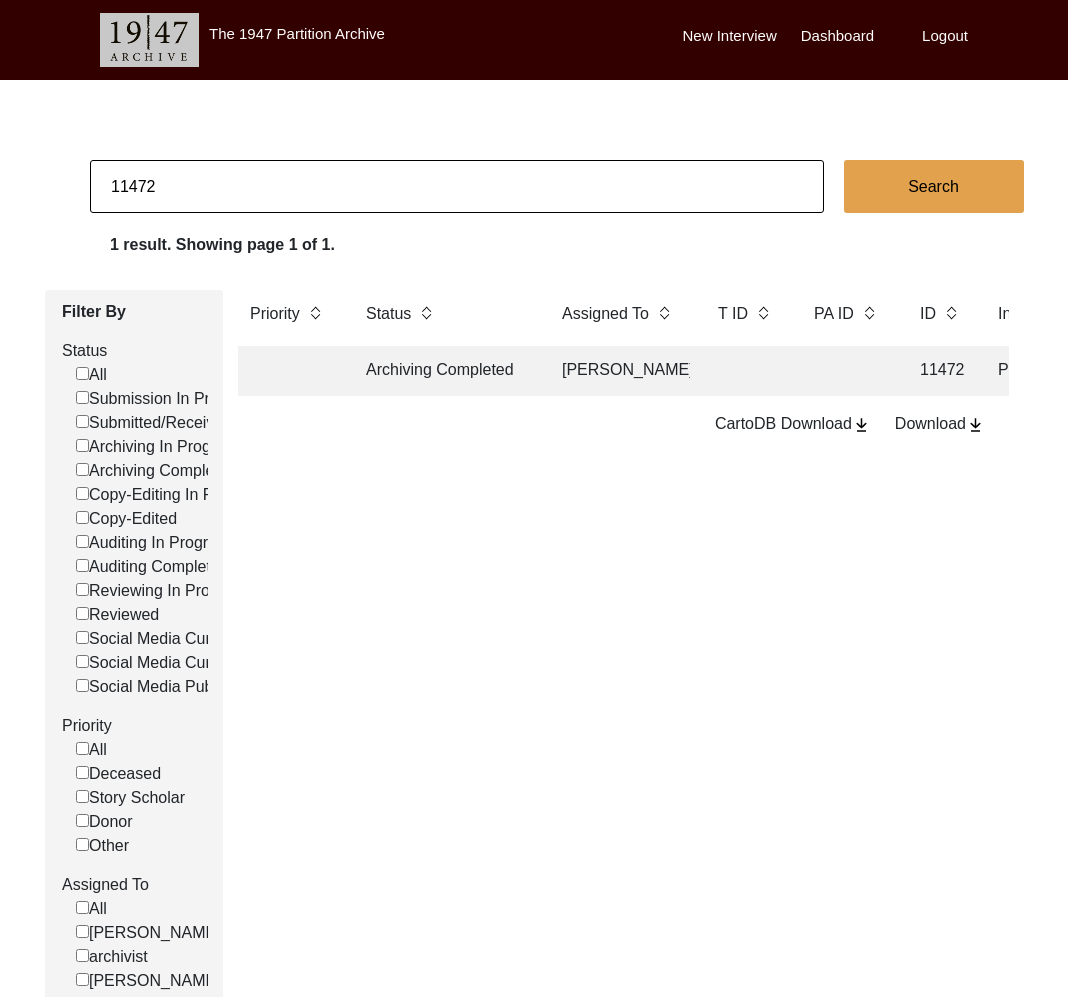 click on "Archiving Completed" 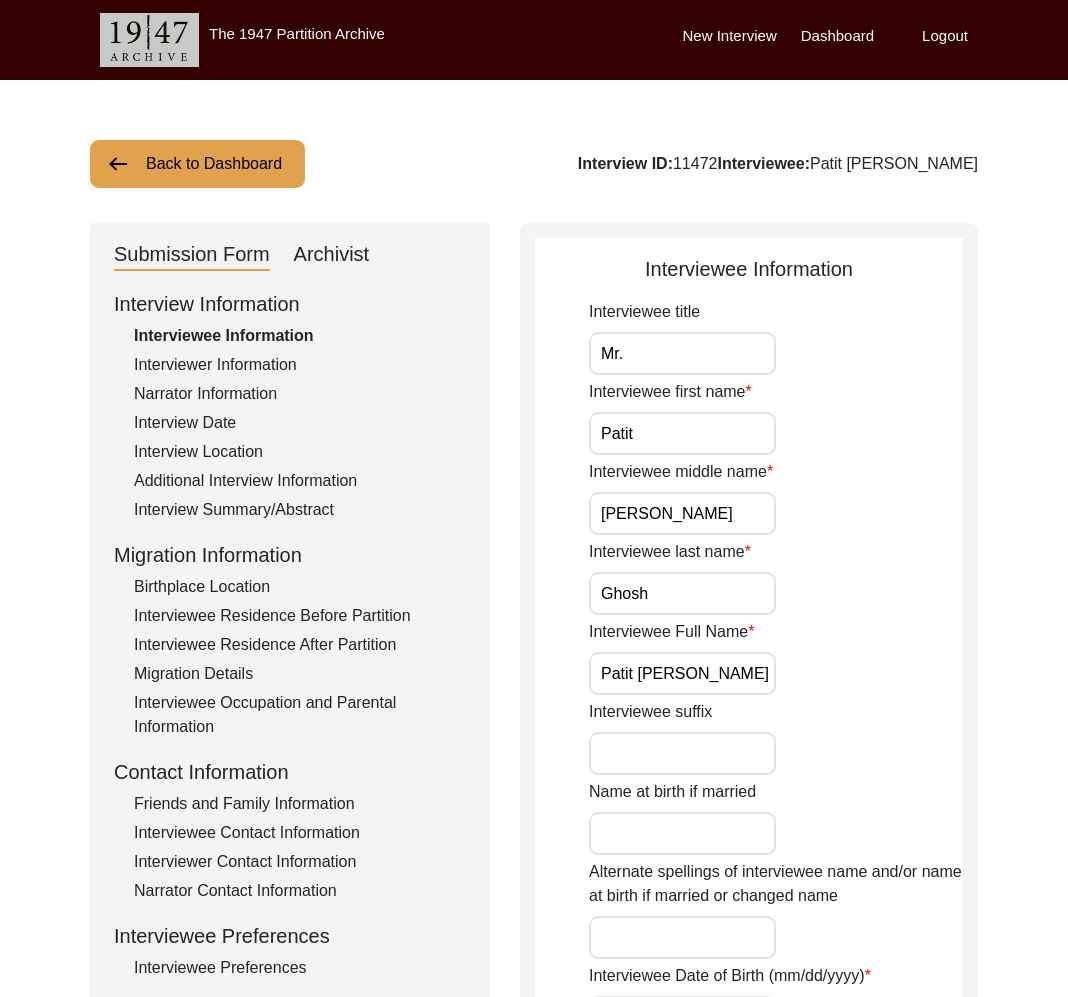 click on "Archivist" 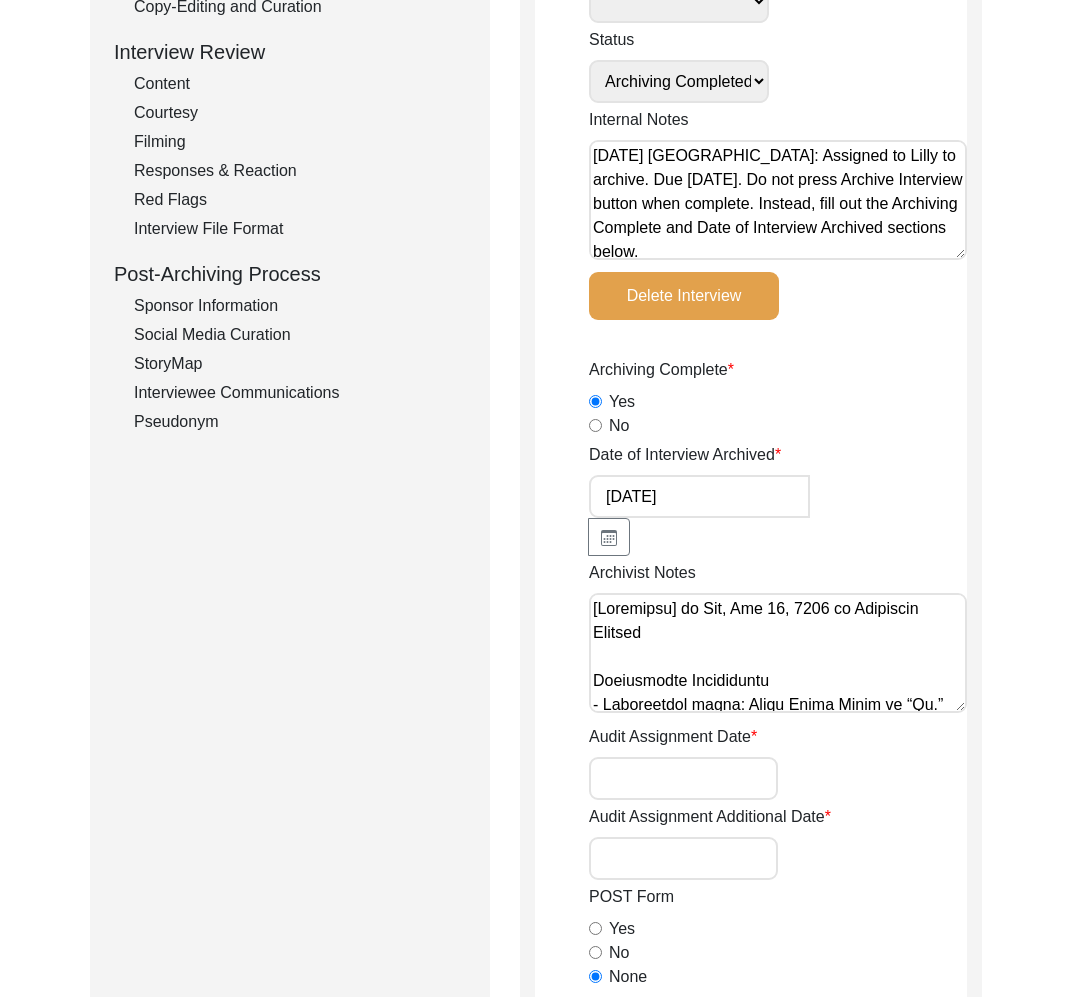scroll, scrollTop: 0, scrollLeft: 0, axis: both 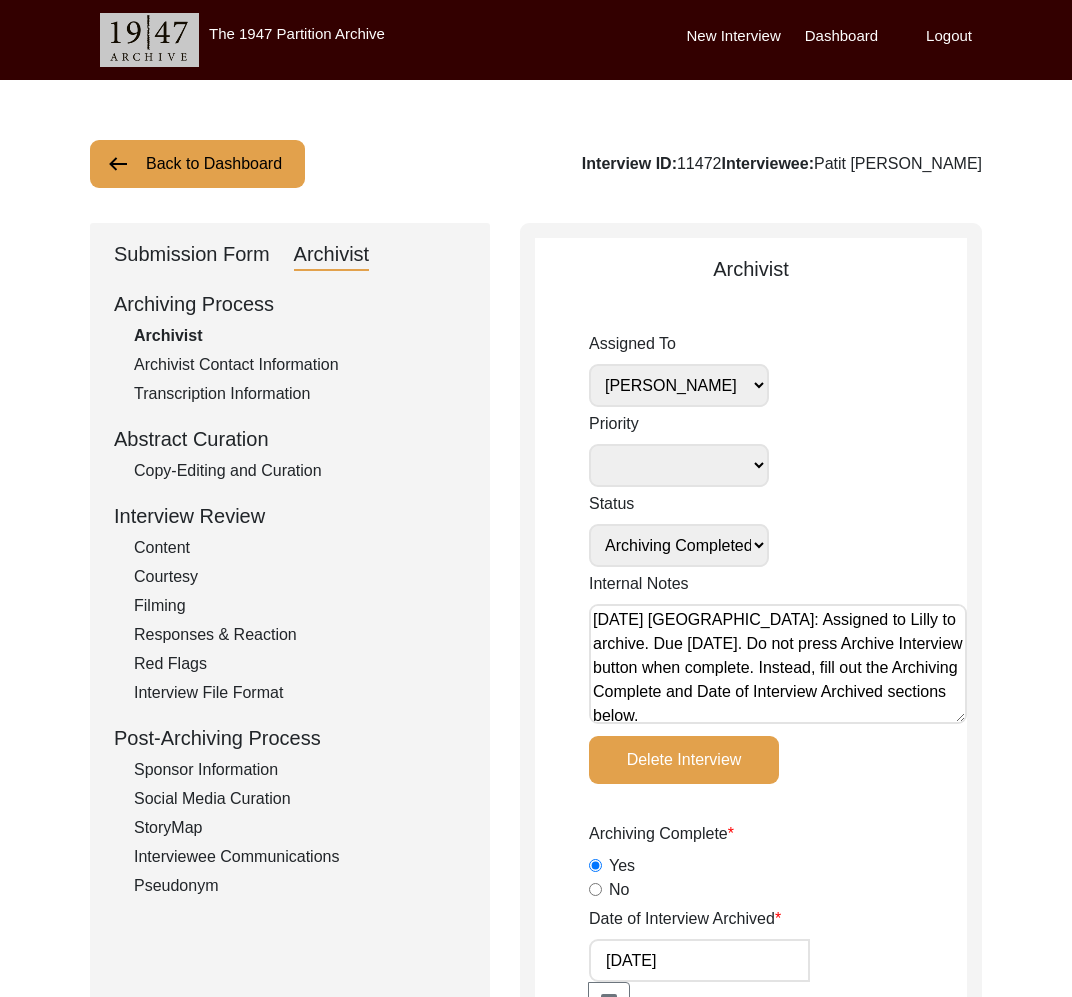 click on "Back to Dashboard" 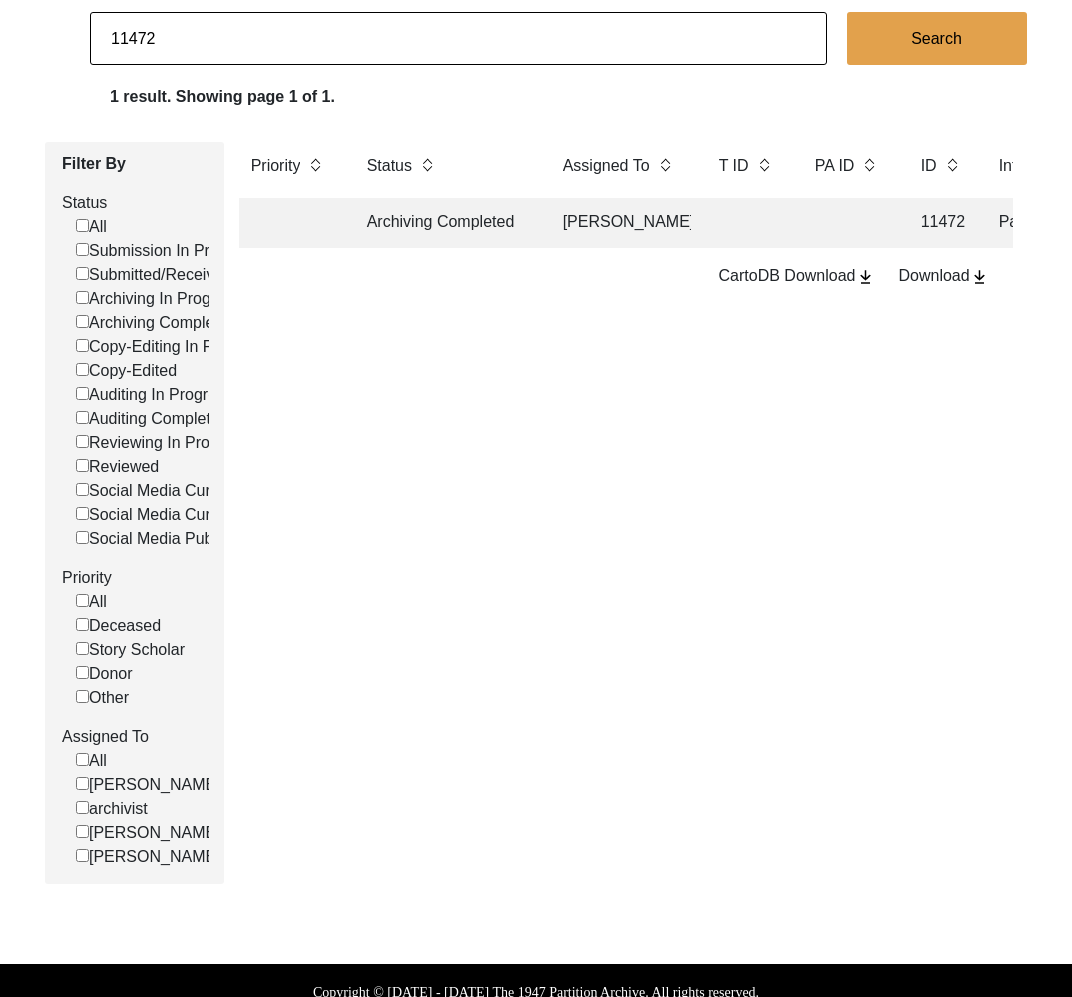 click on "11472" 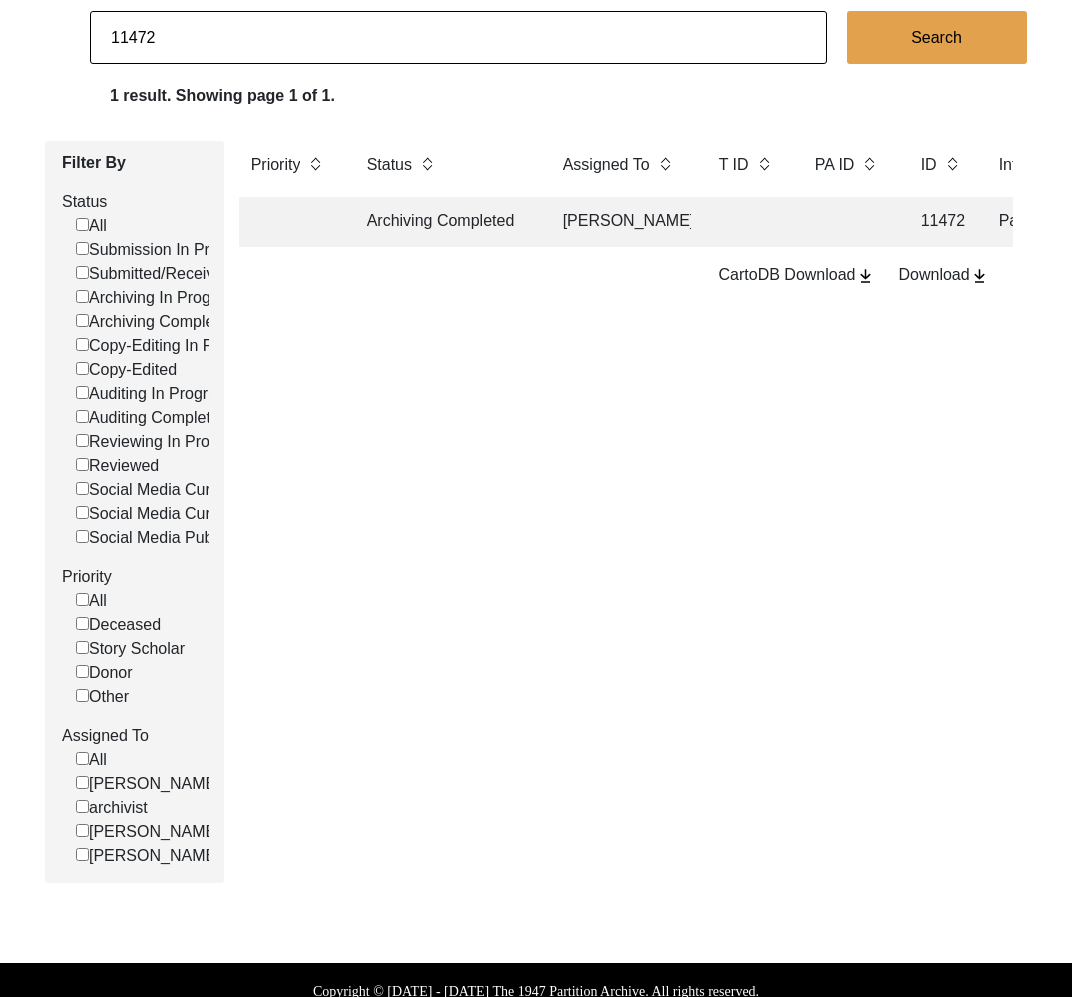 click on "11472" 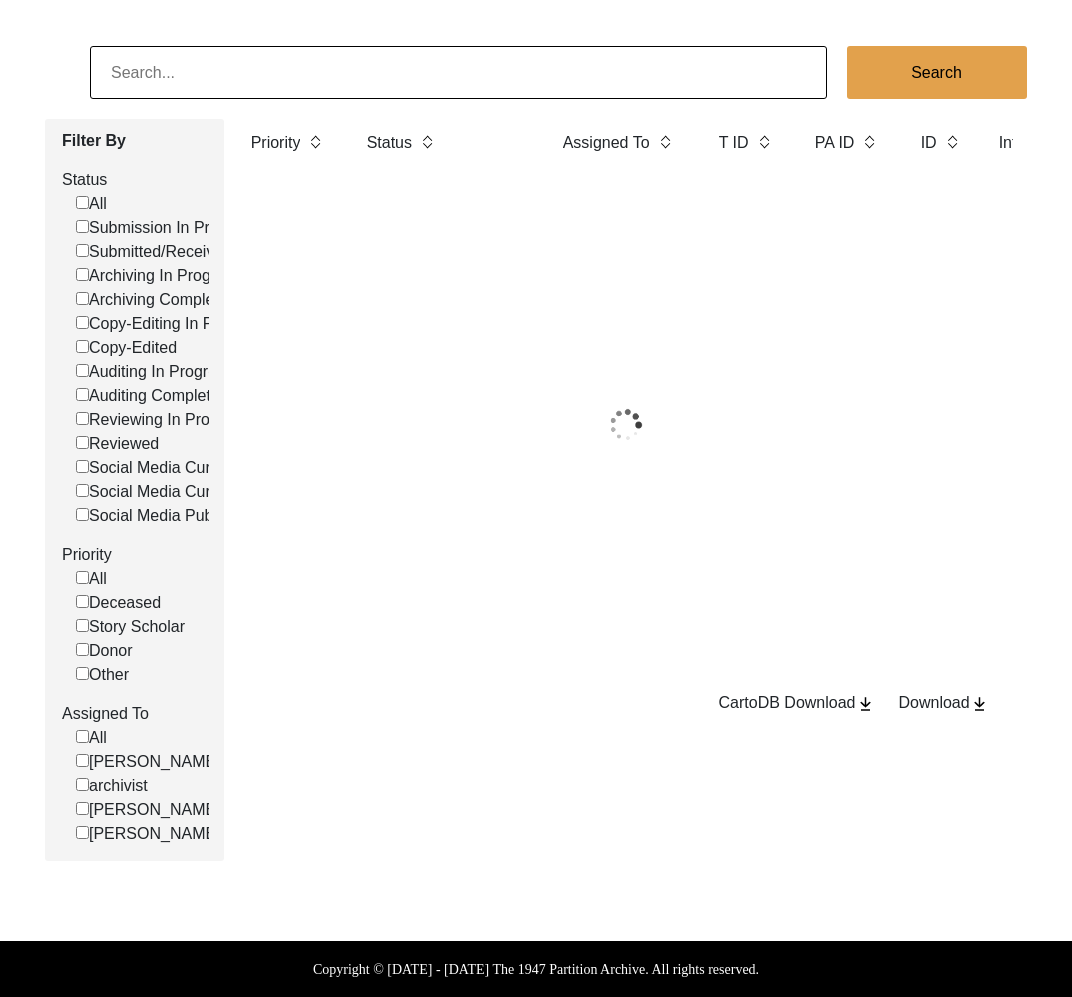 scroll, scrollTop: 0, scrollLeft: 0, axis: both 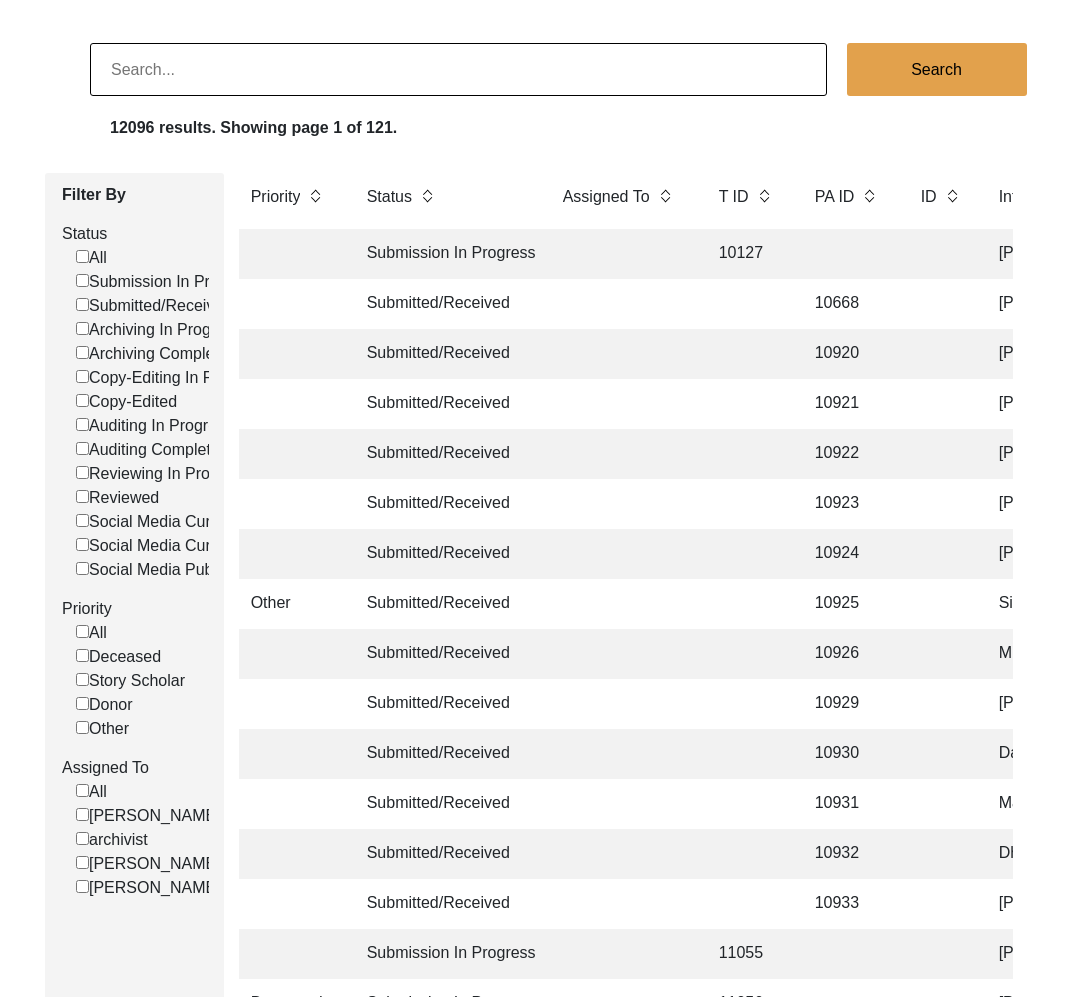 click on "All   [PERSON_NAME]   archivist   [PERSON_NAME]   [PERSON_NAME]" 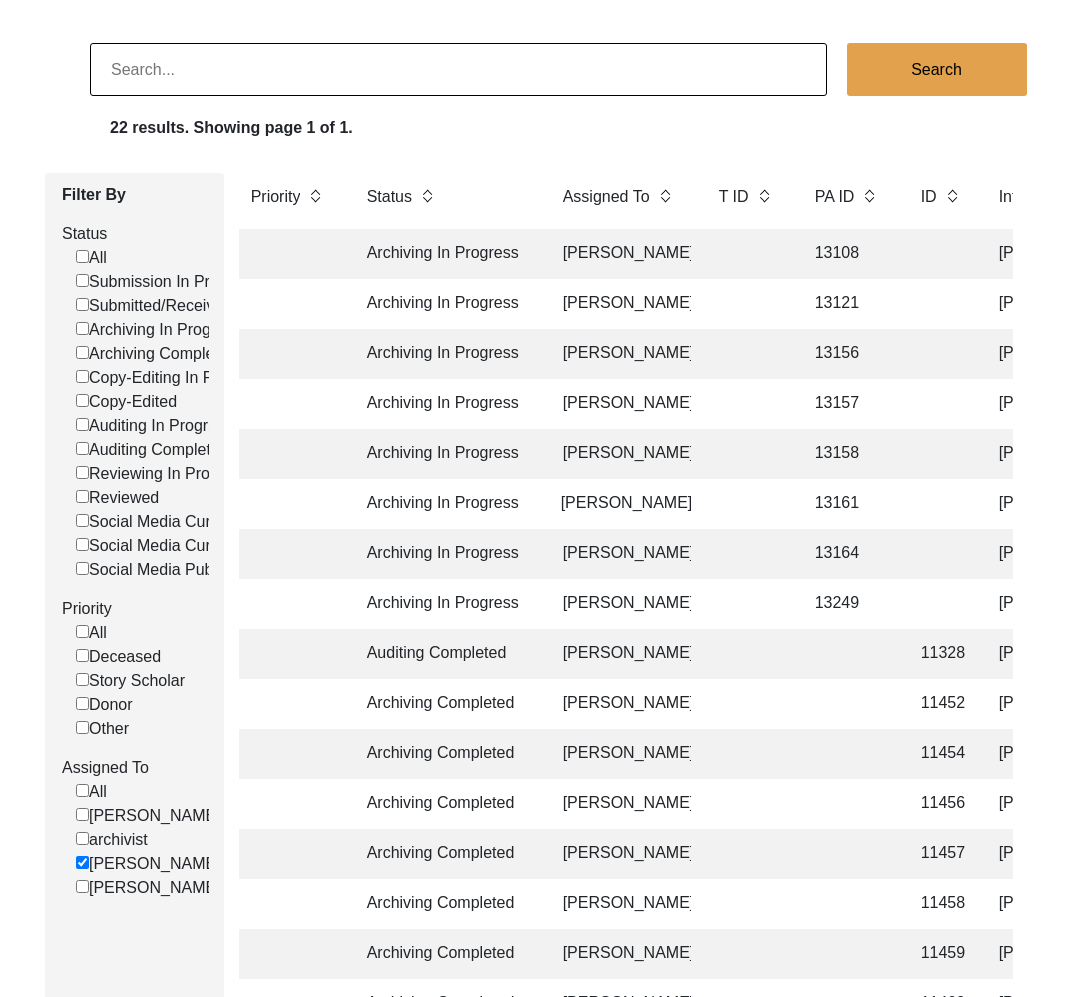 scroll, scrollTop: 0, scrollLeft: 0, axis: both 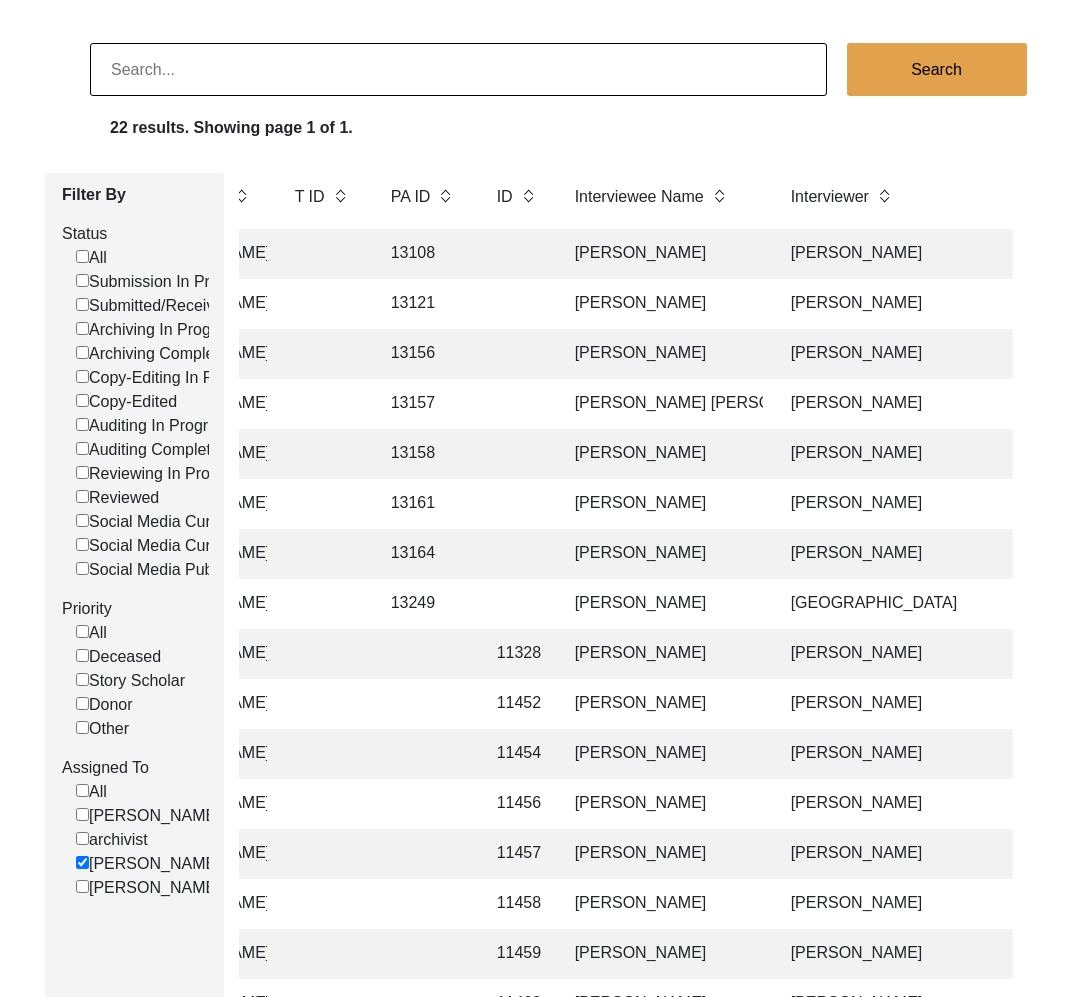 click on "[PERSON_NAME]" 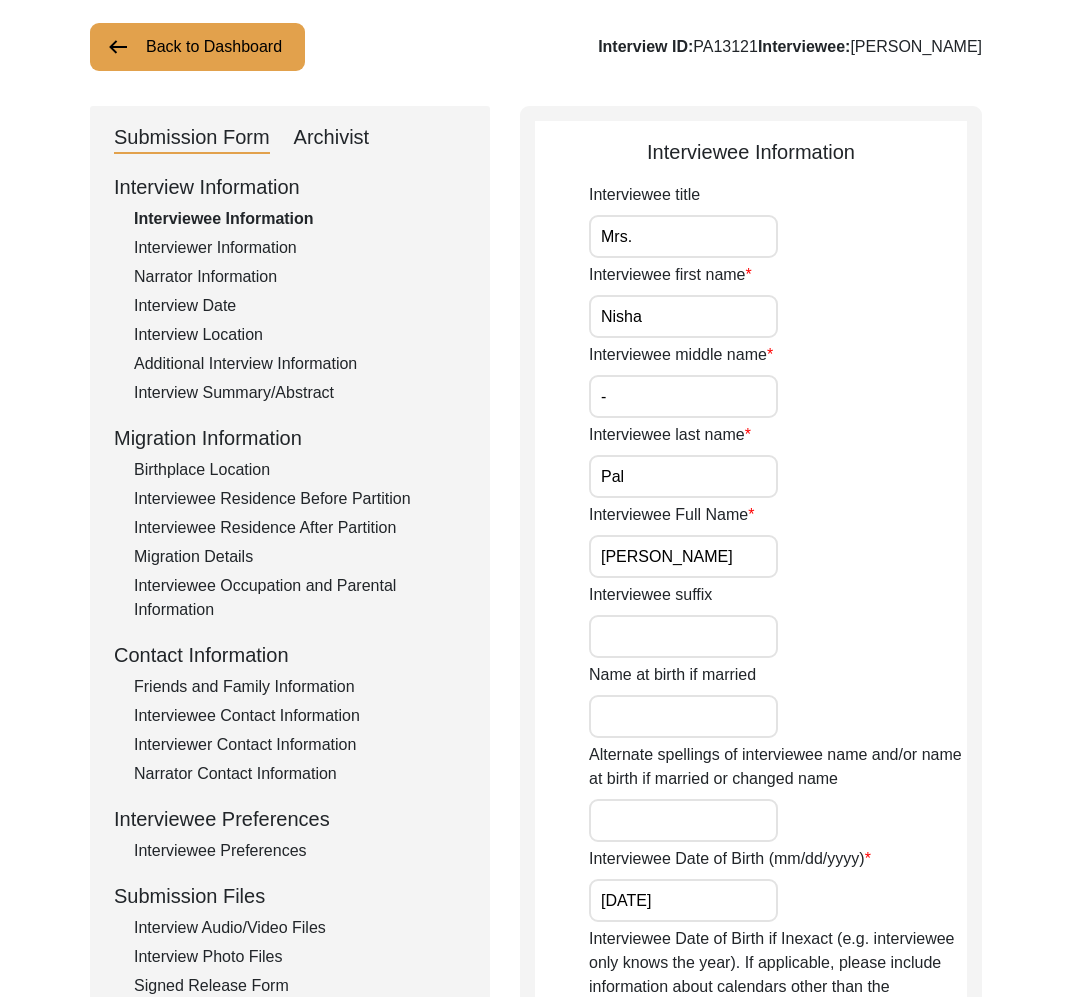 click on "Back to Dashboard" 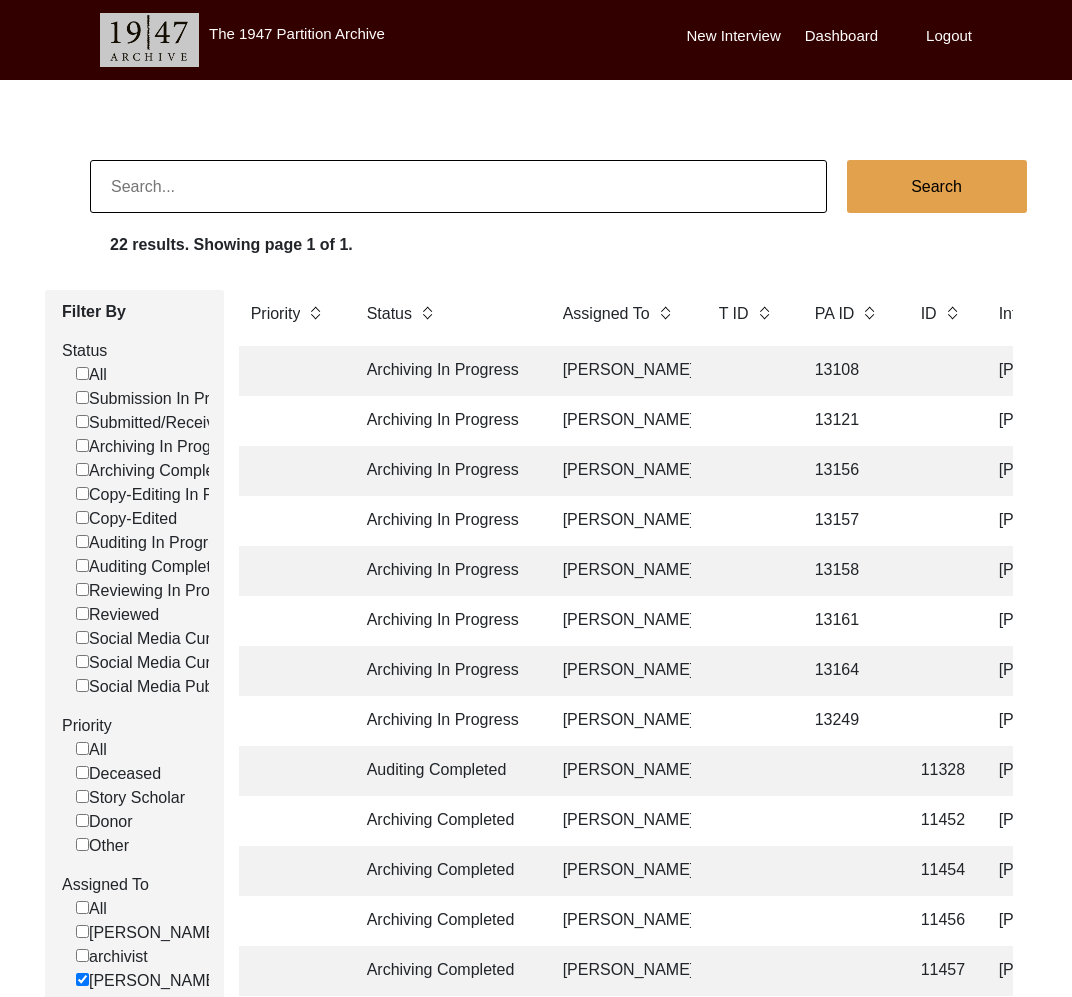 click on "13161" 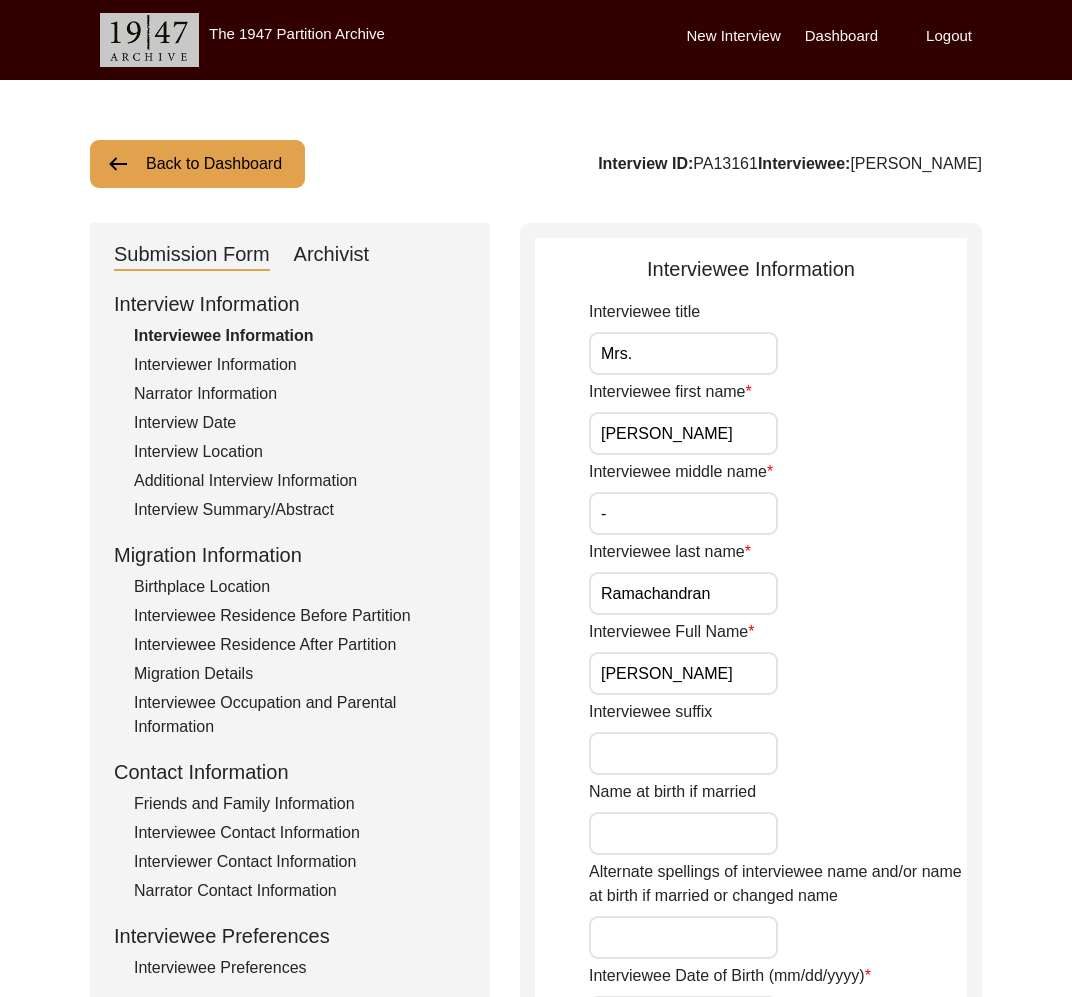 click on "Archivist" 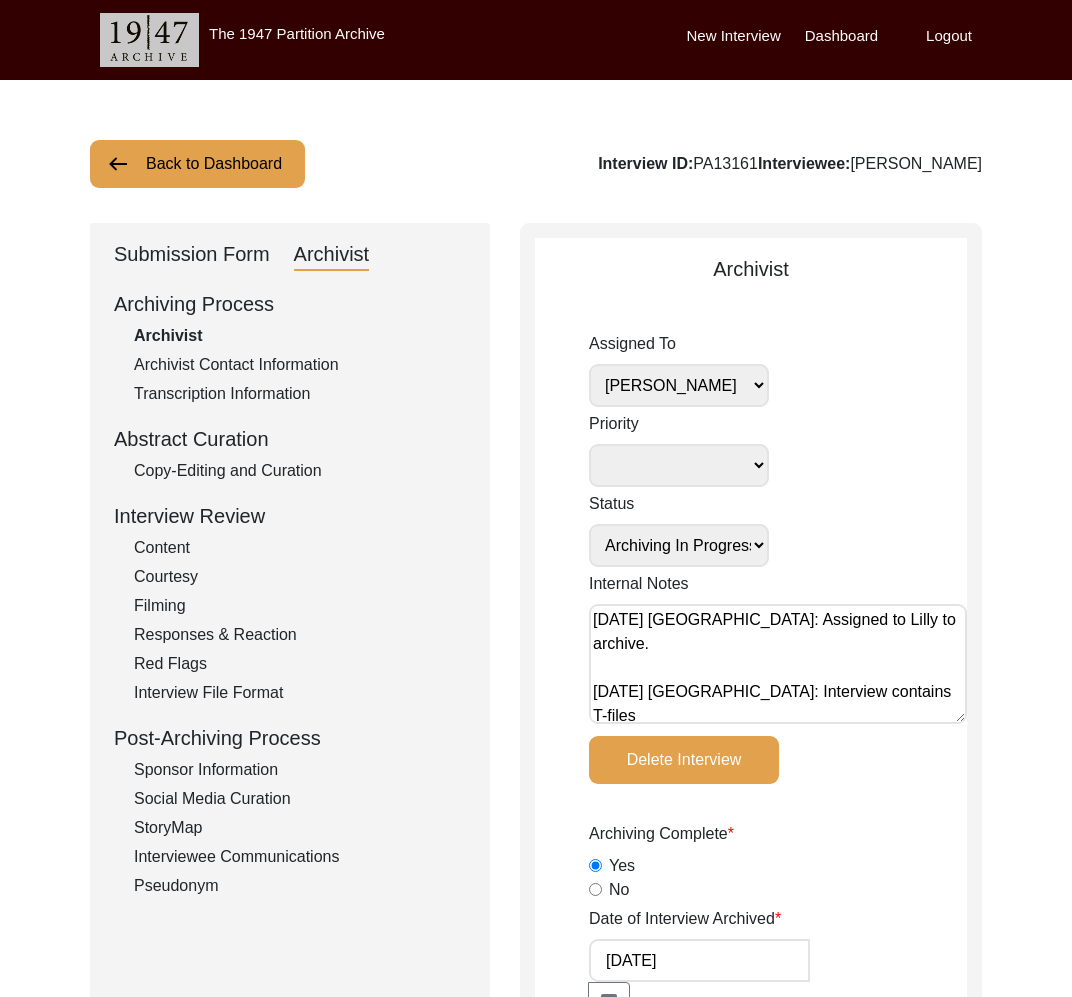 click on "Back to Dashboard" 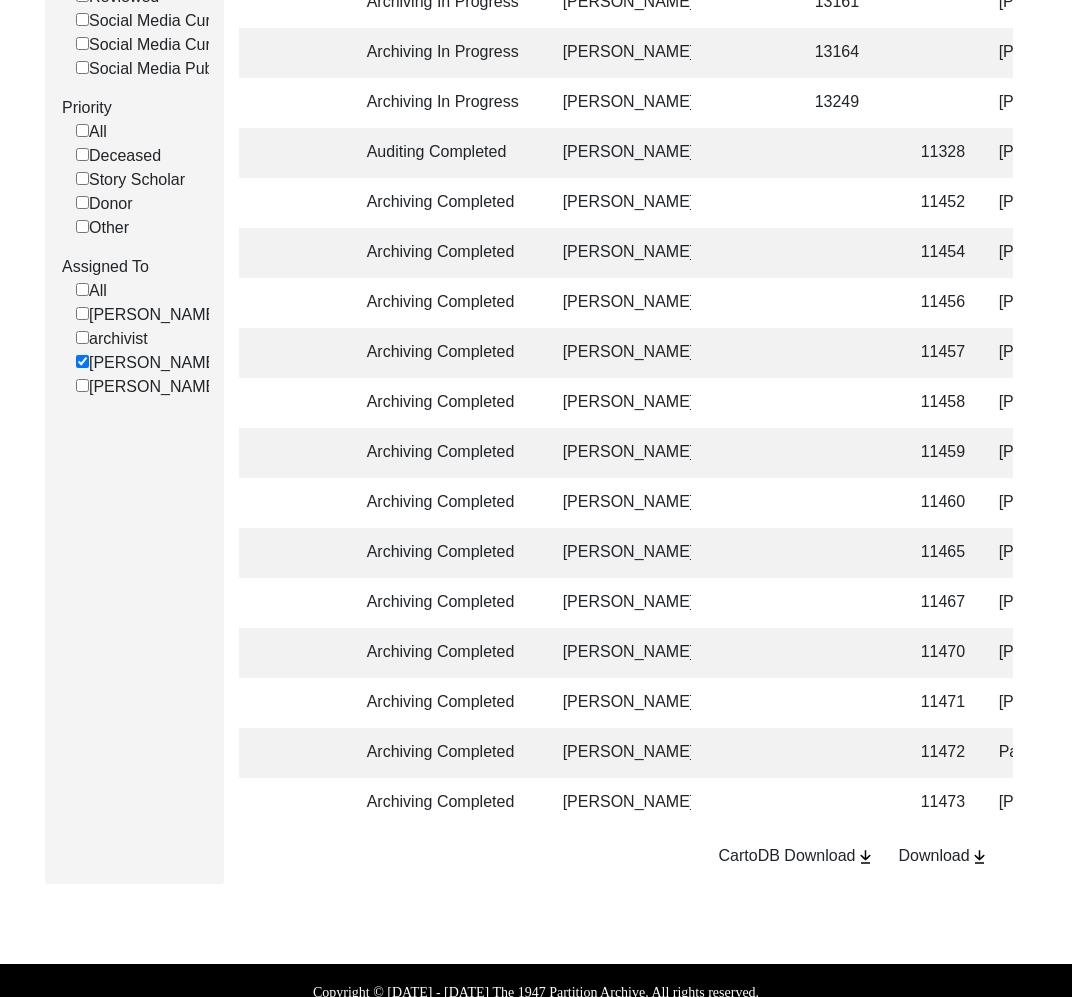 scroll, scrollTop: 656, scrollLeft: 0, axis: vertical 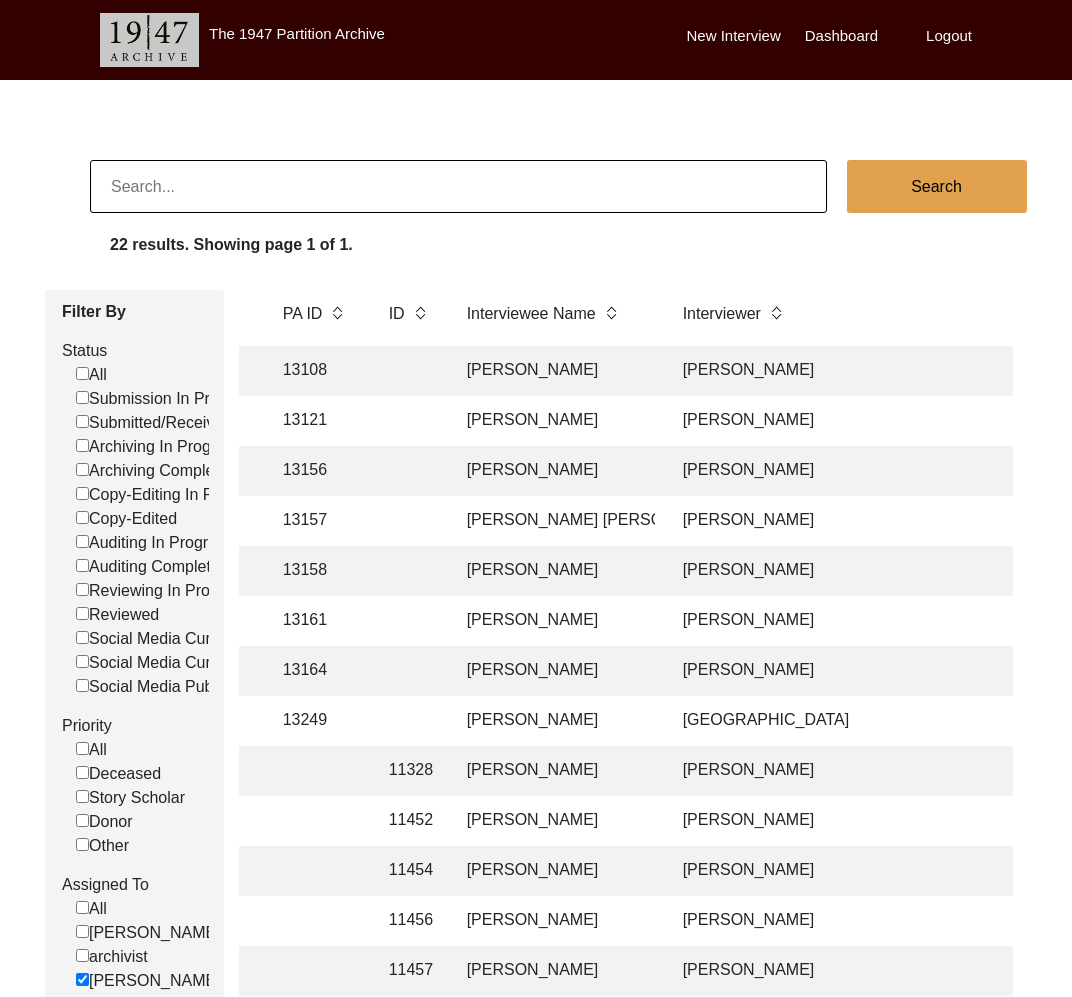 click 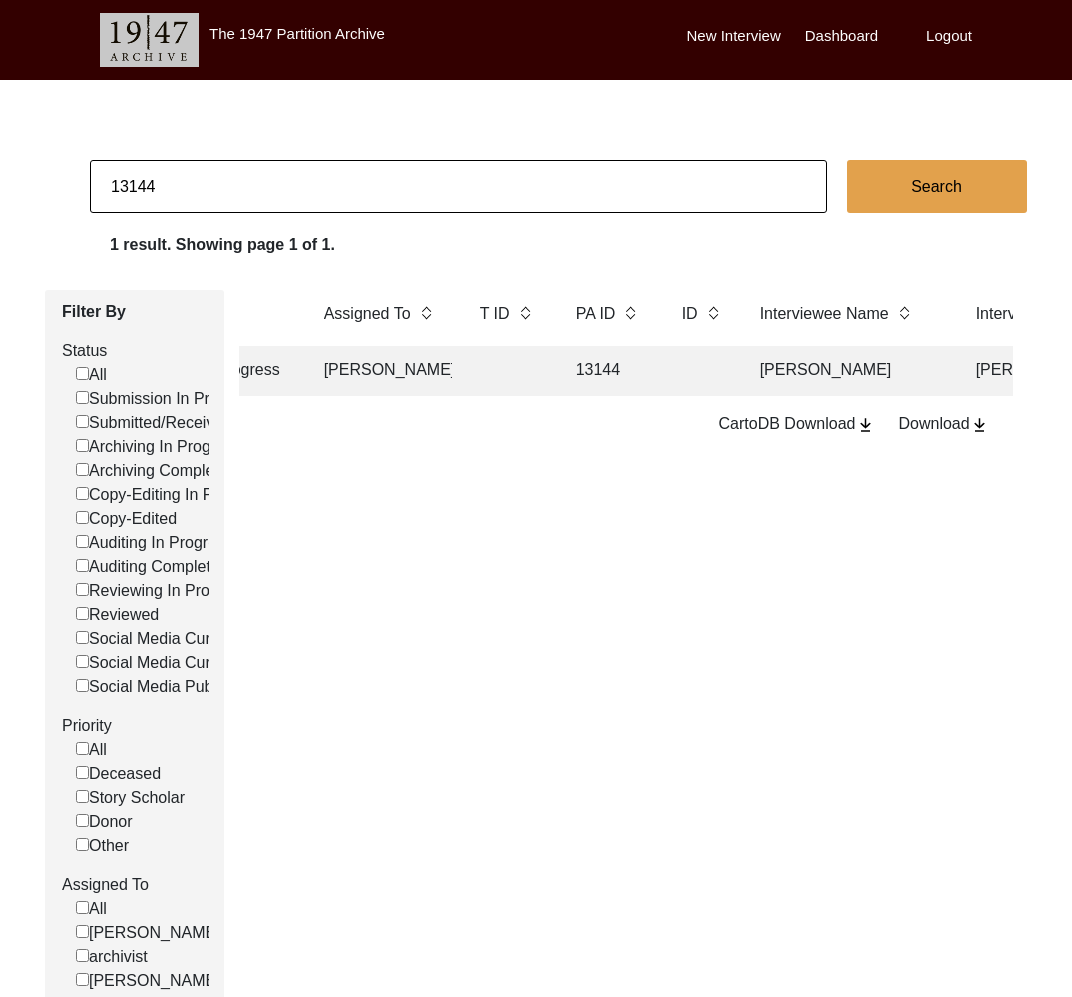 scroll, scrollTop: 0, scrollLeft: 98, axis: horizontal 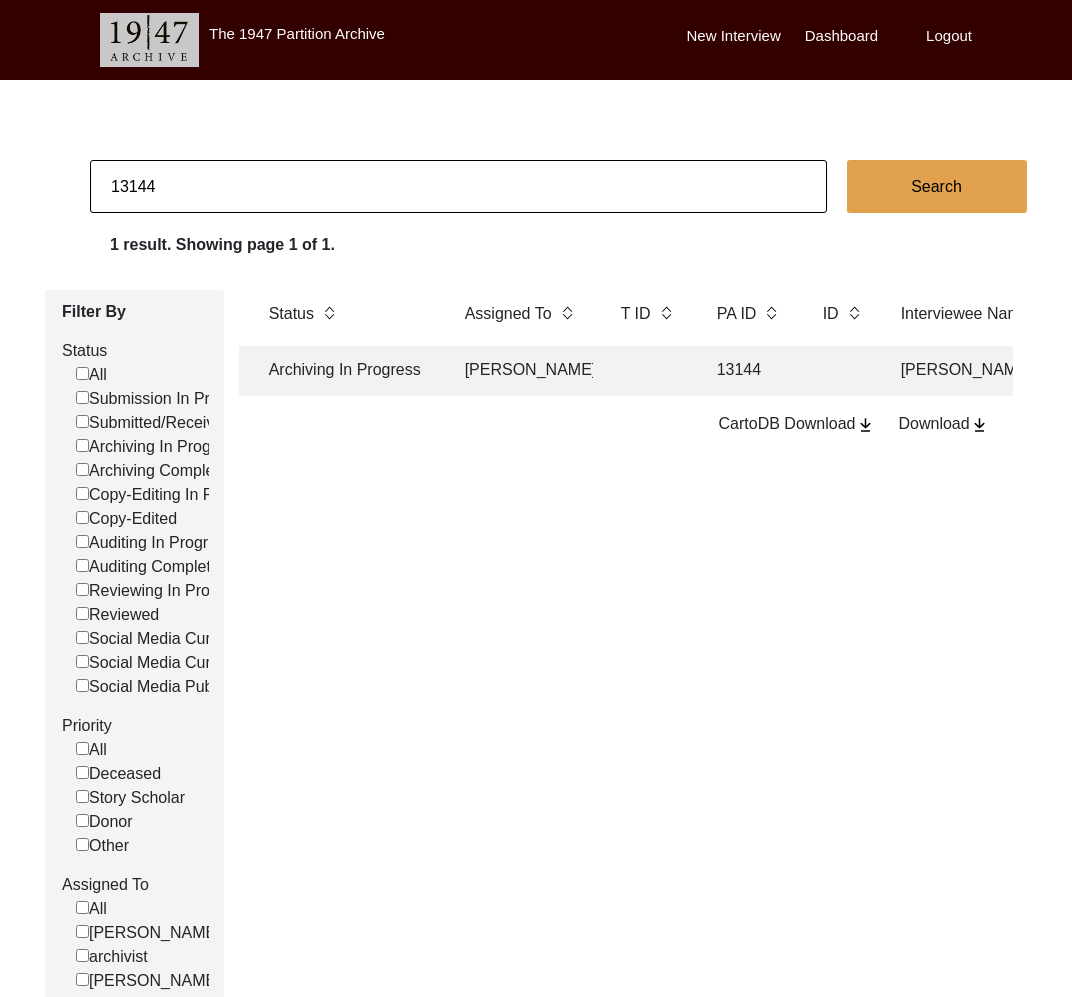 click on "13144" 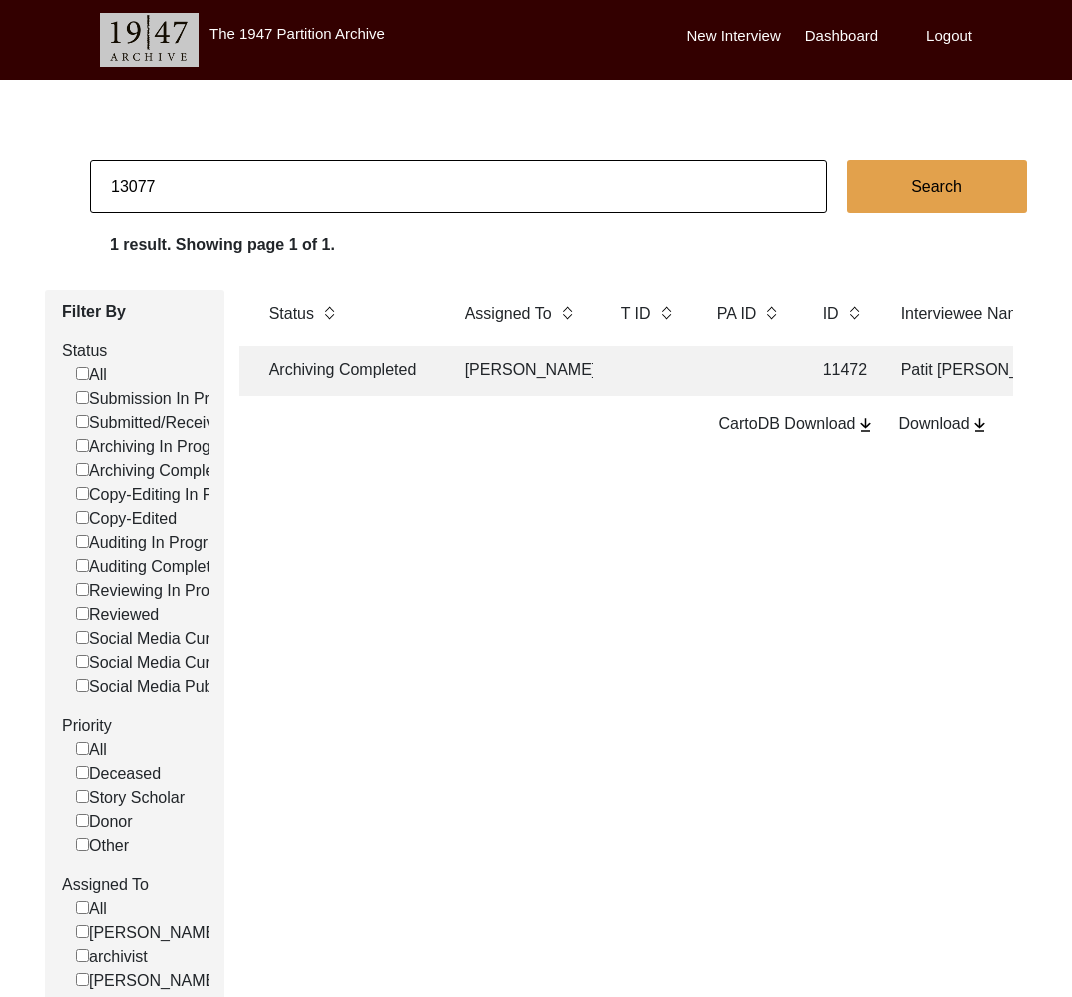 click 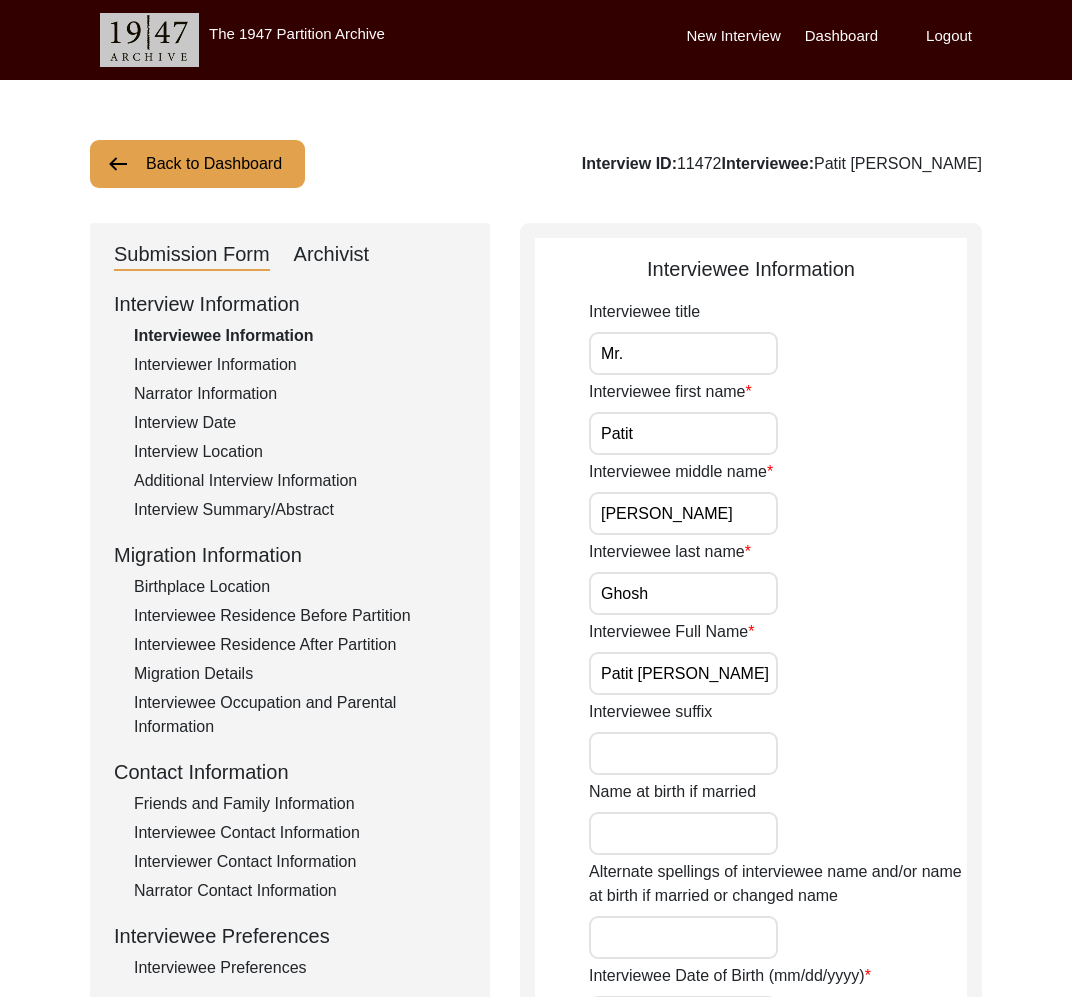 click on "Archivist" 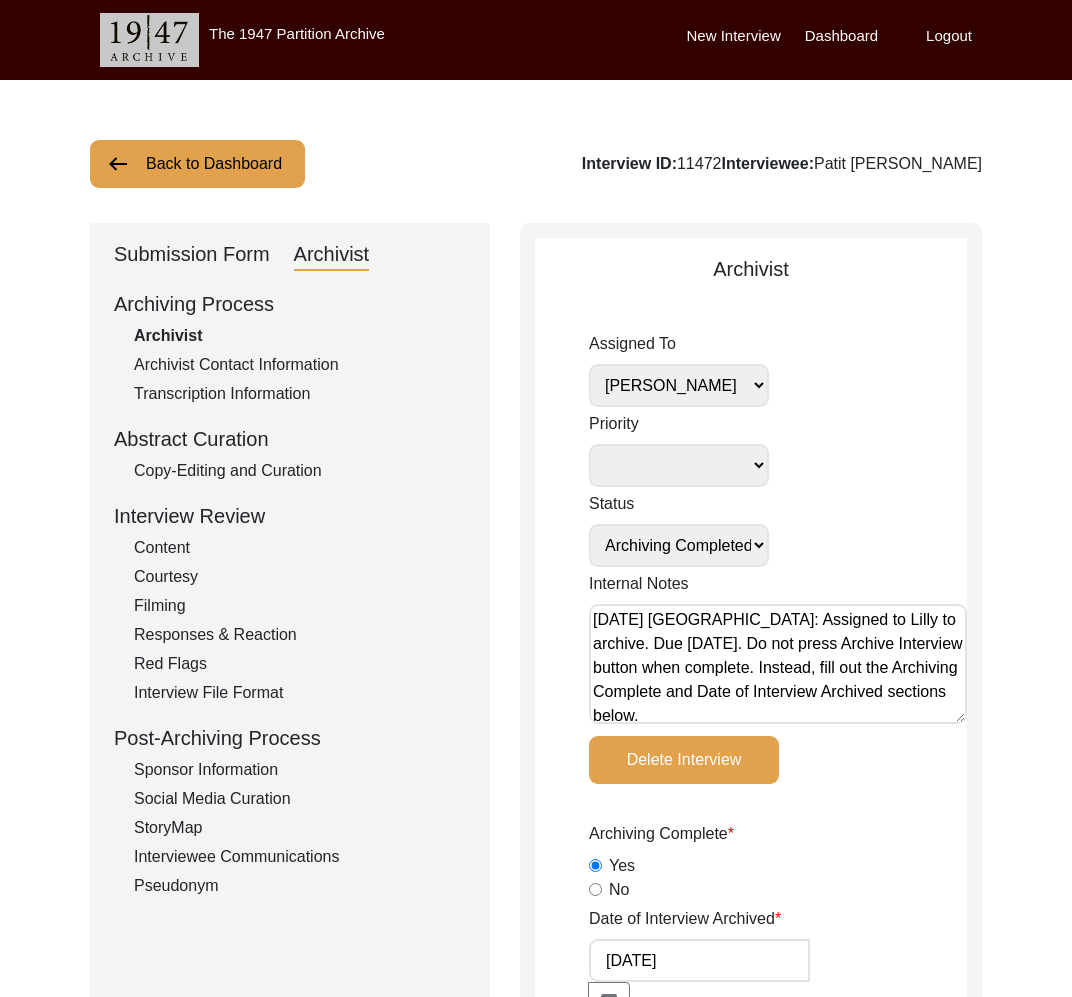 click on "Back to Dashboard" 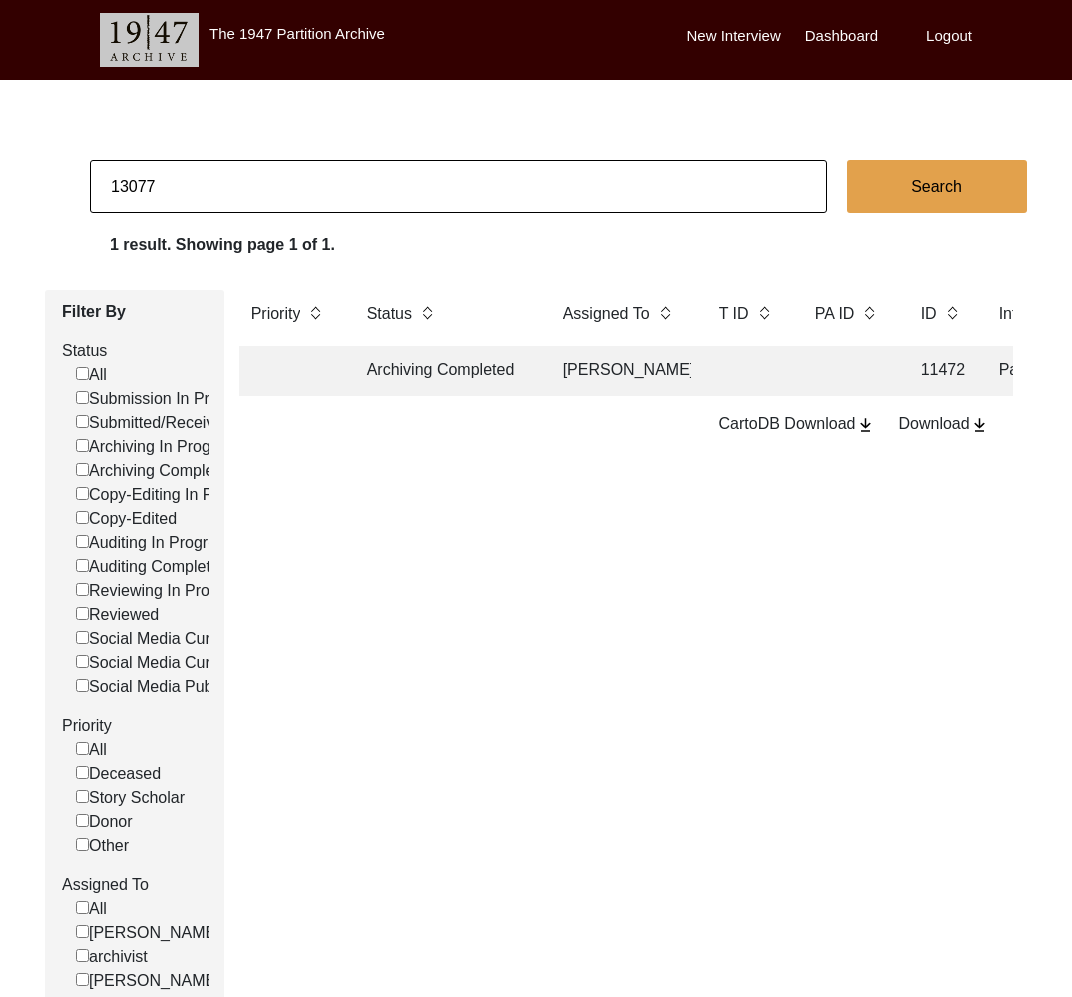 drag, startPoint x: 141, startPoint y: 184, endPoint x: 256, endPoint y: 198, distance: 115.84904 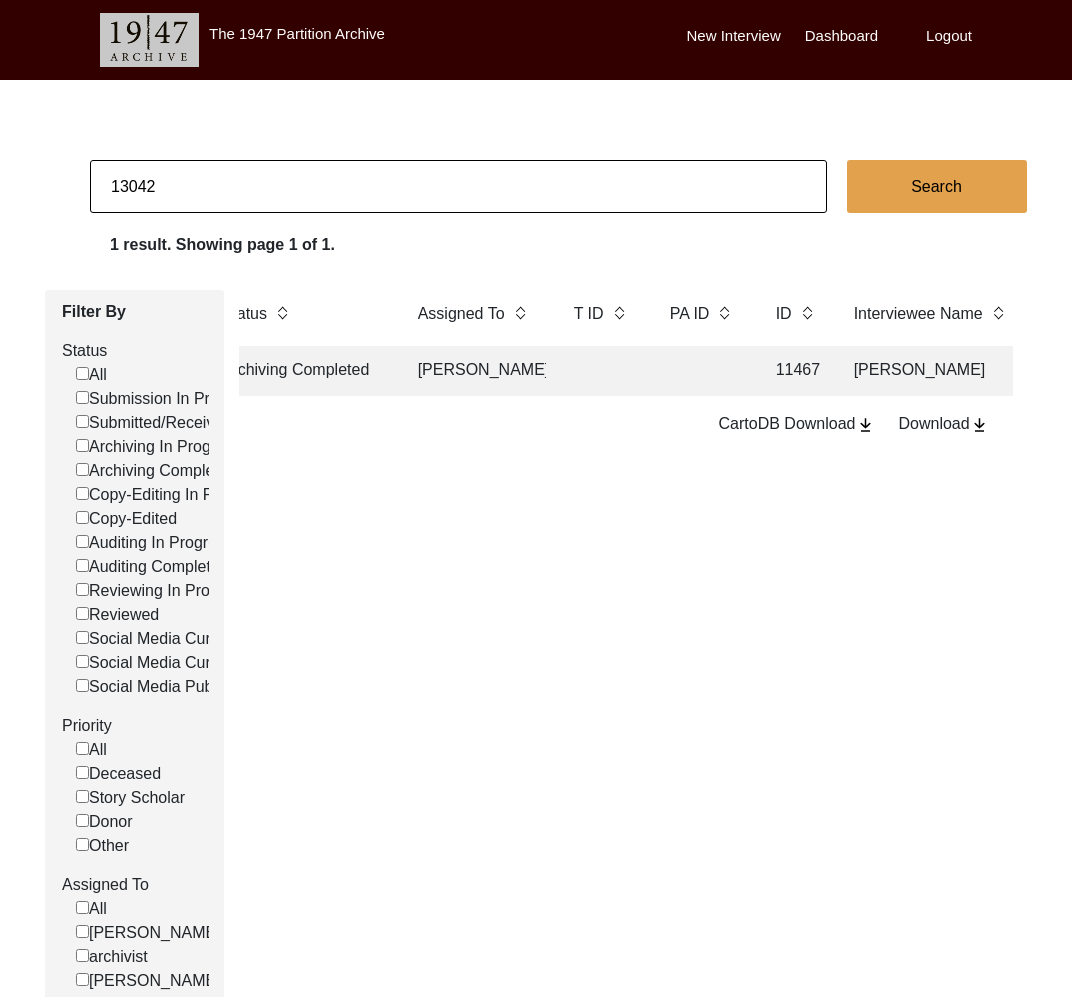 scroll, scrollTop: 0, scrollLeft: 187, axis: horizontal 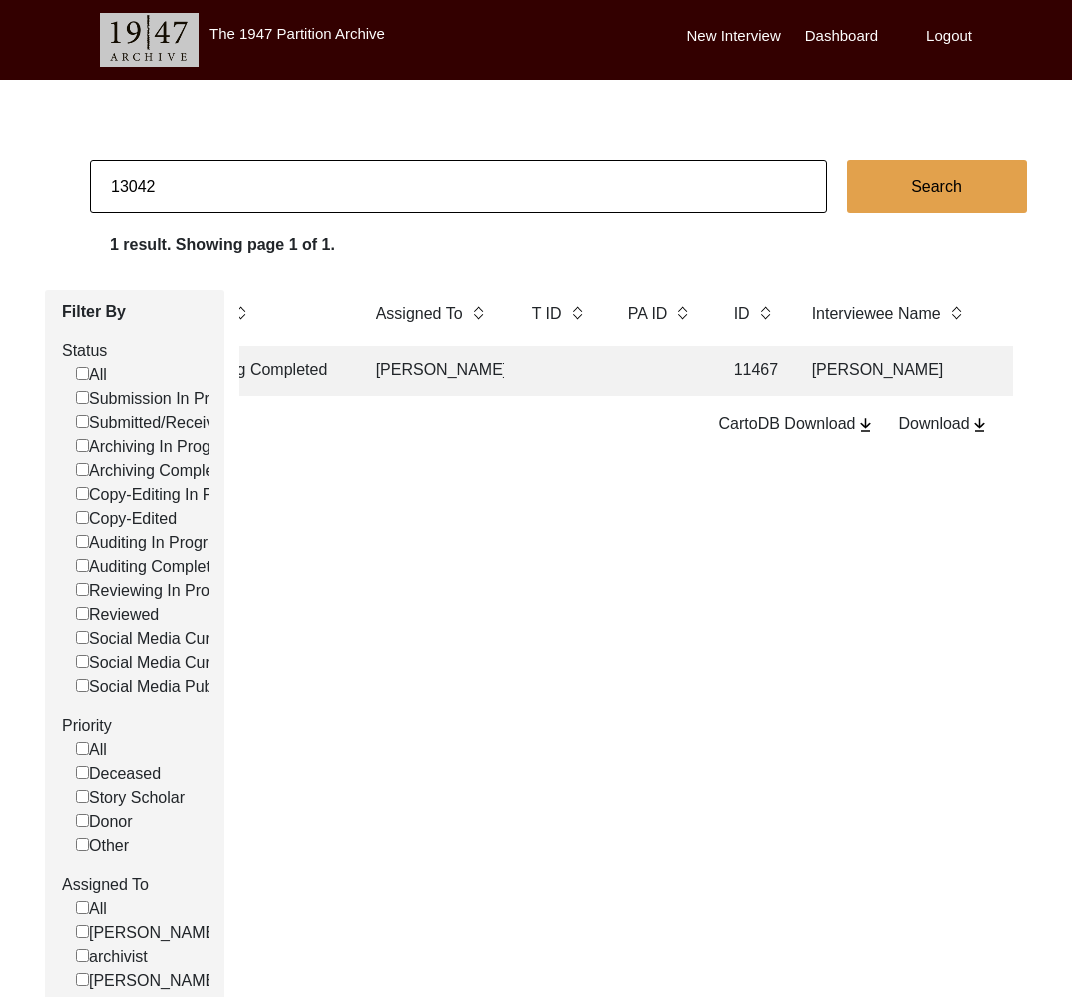 click 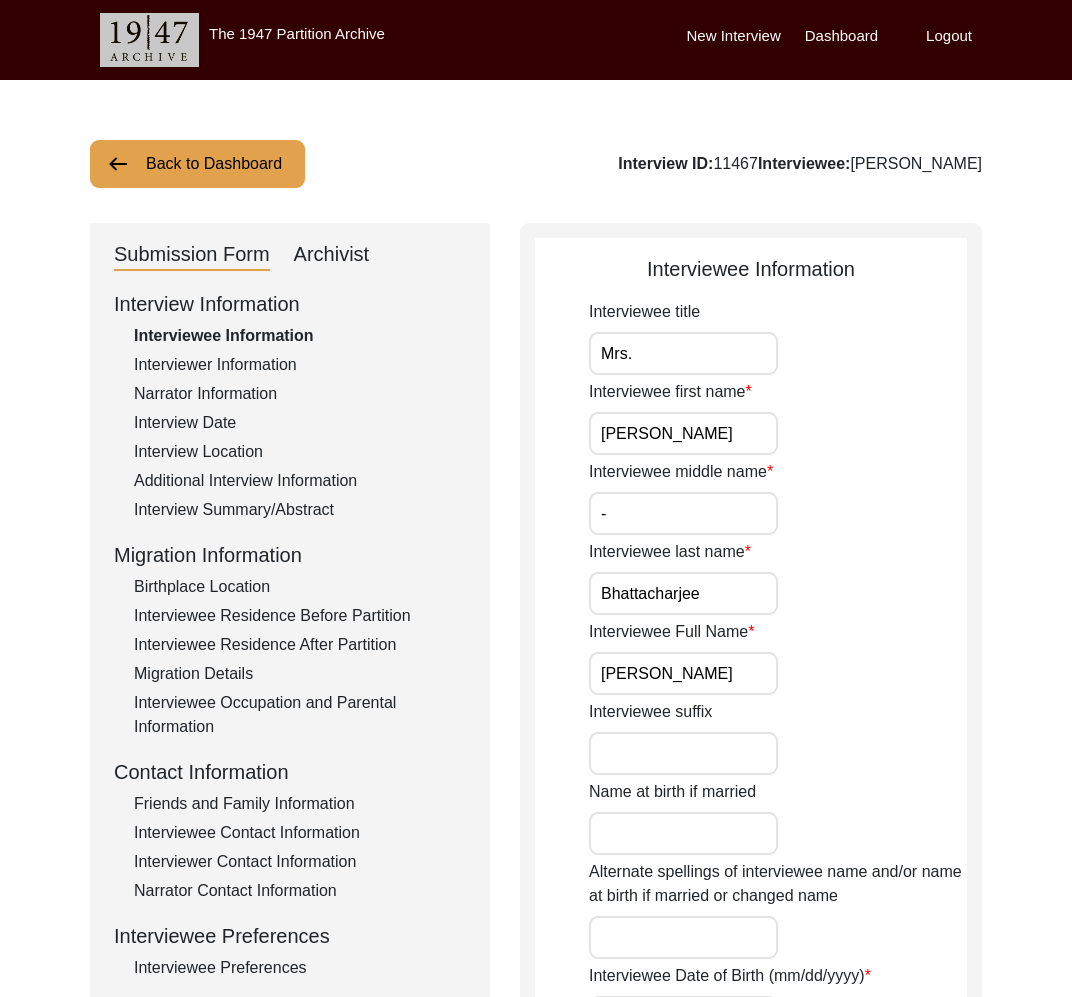 click on "Archivist" 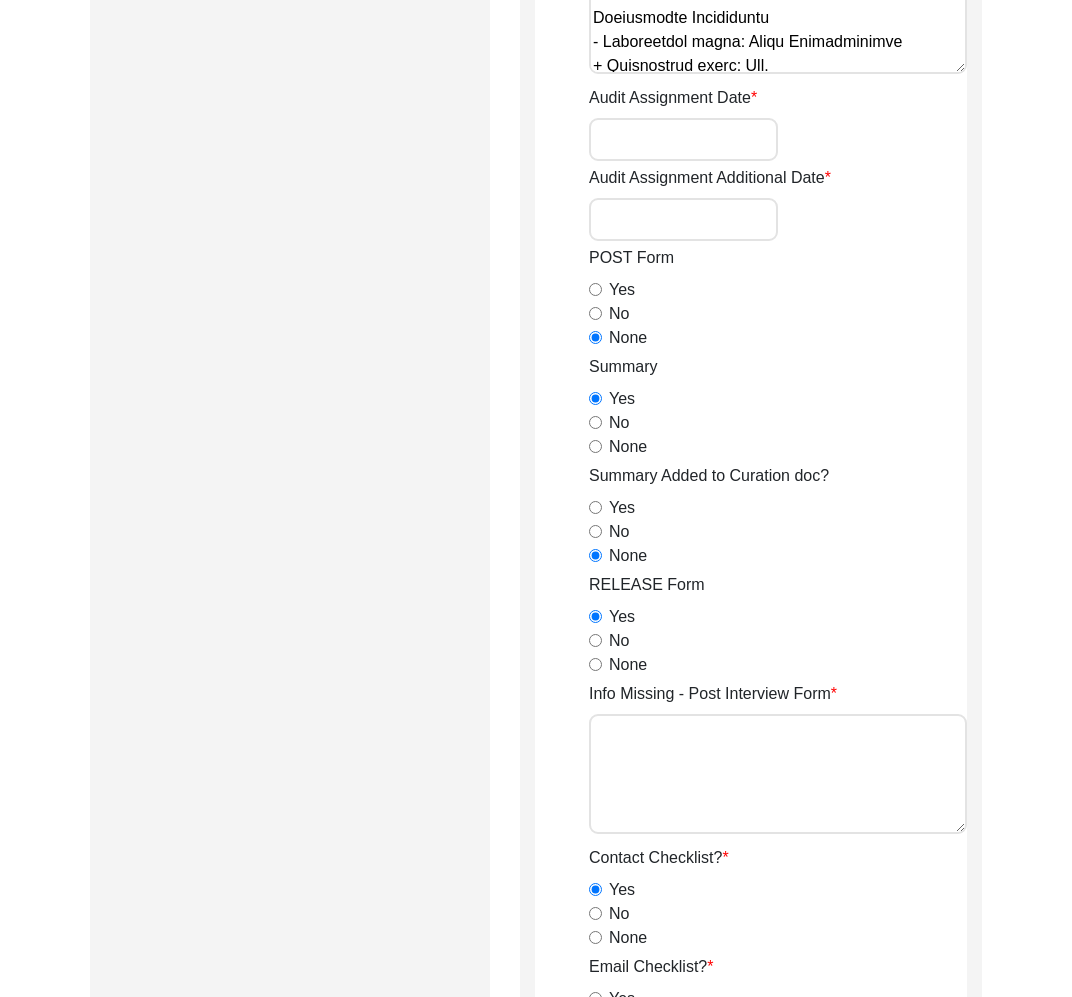 scroll, scrollTop: 0, scrollLeft: 0, axis: both 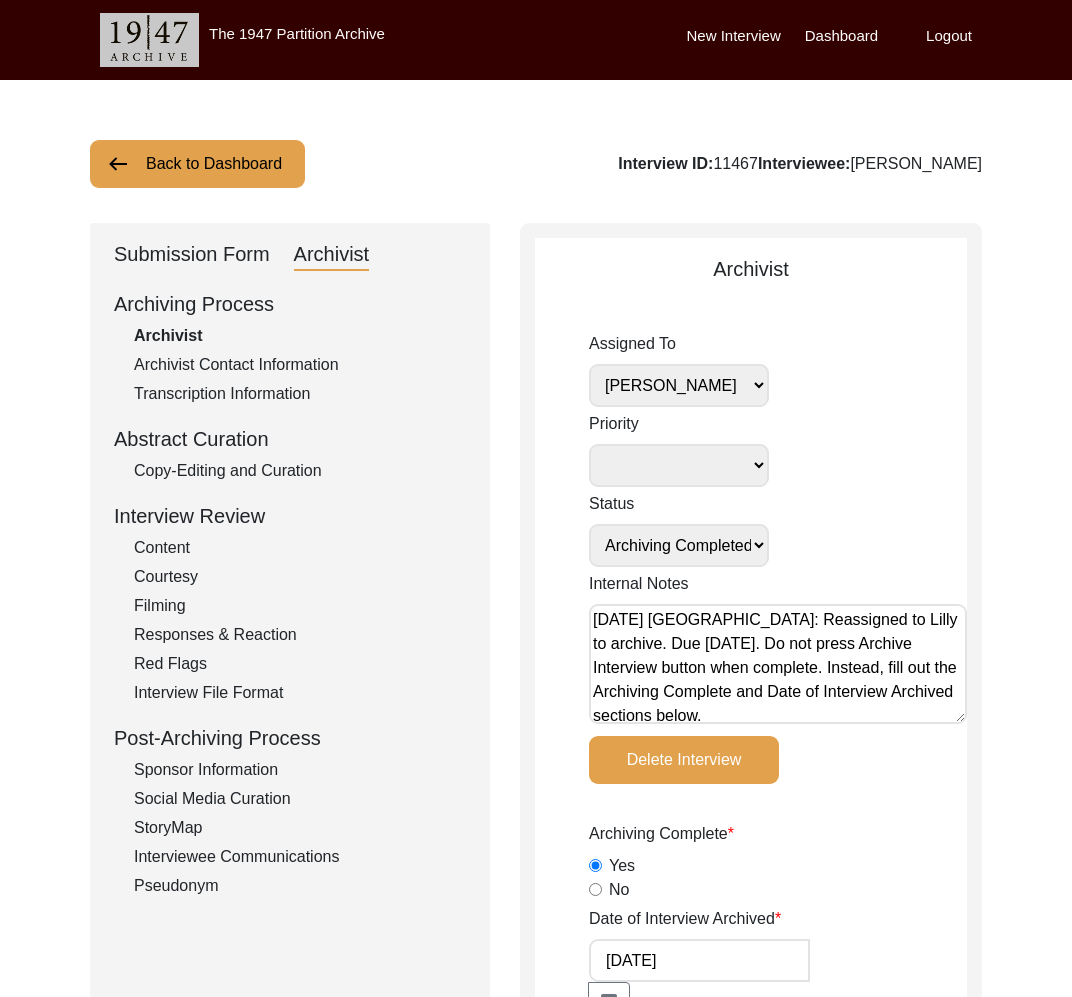 click on "Archivist Contact Information" 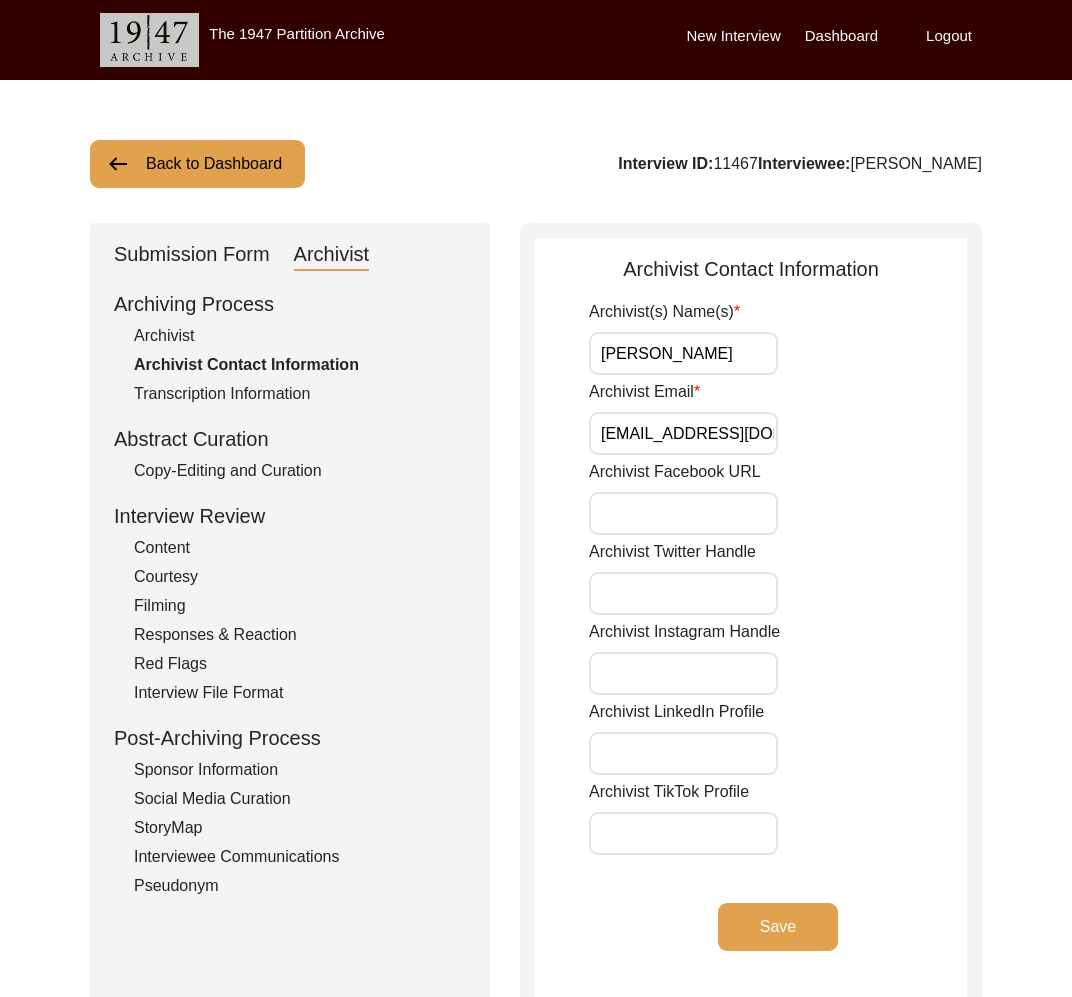 click on "Archivist" 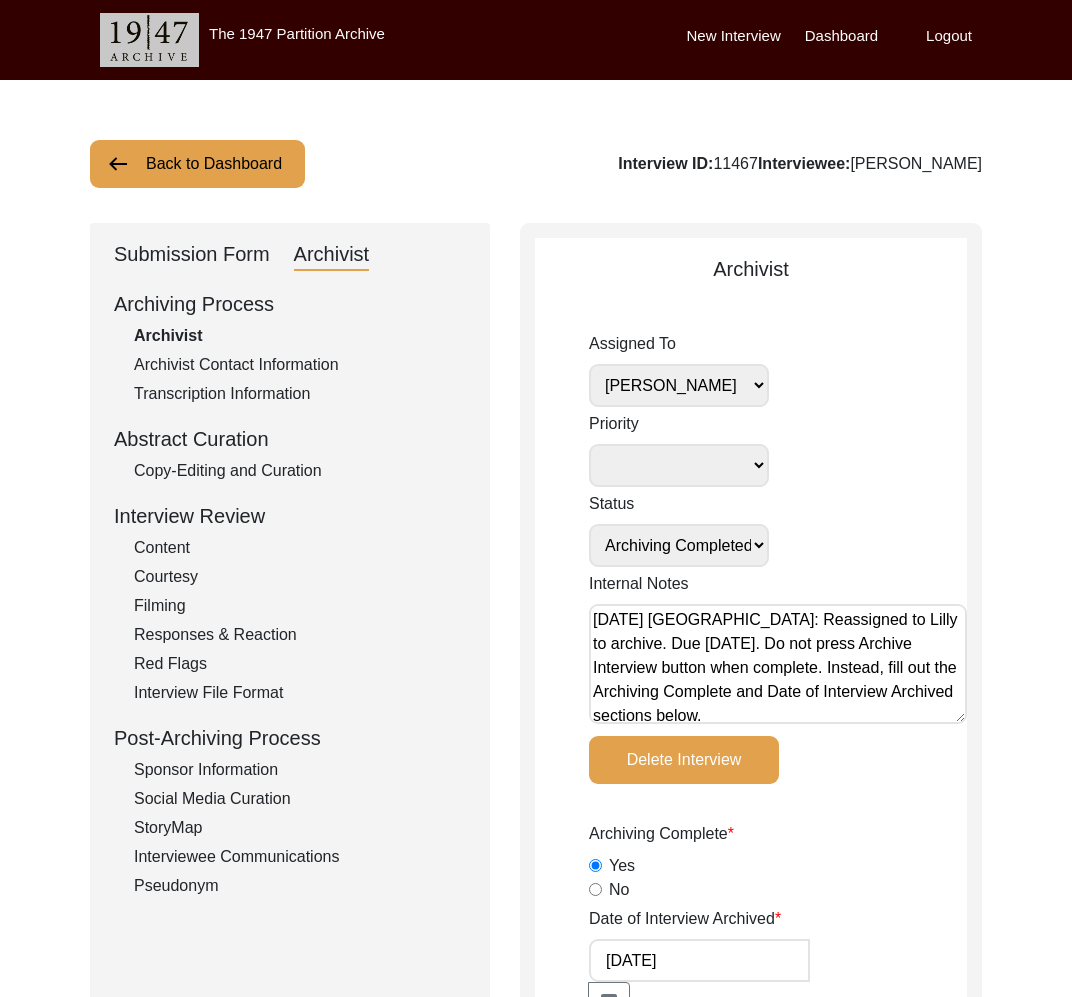 click on "Back to Dashboard" 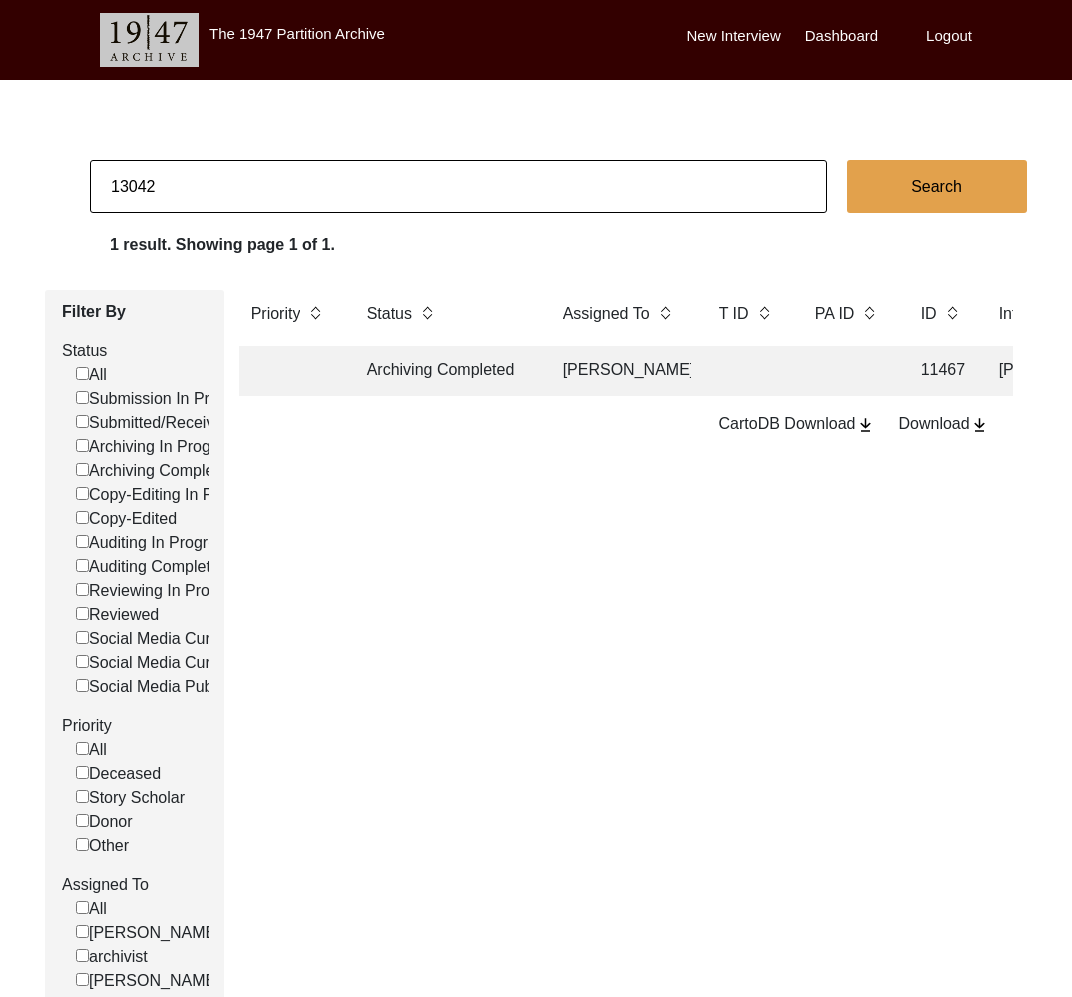drag, startPoint x: 140, startPoint y: 187, endPoint x: 211, endPoint y: 186, distance: 71.00704 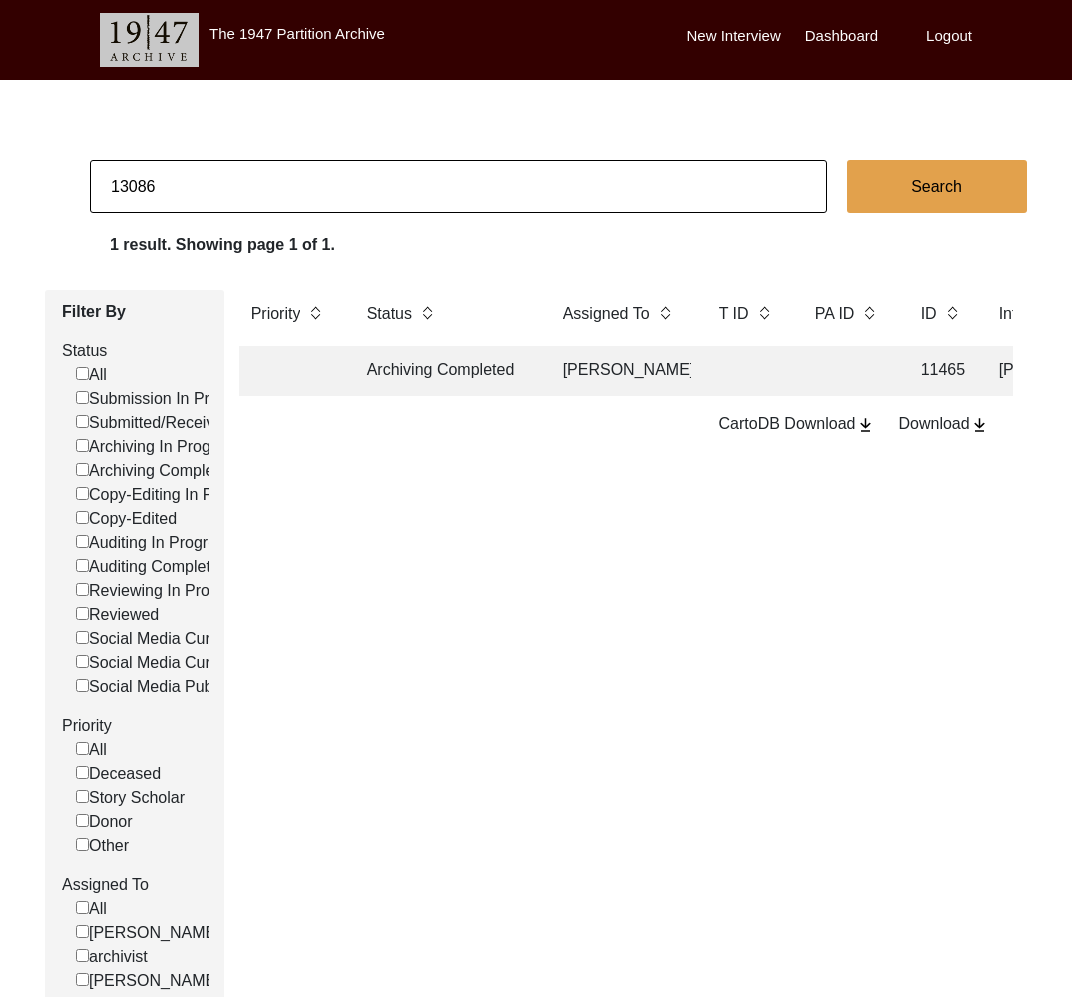 click on "Archiving Completed" 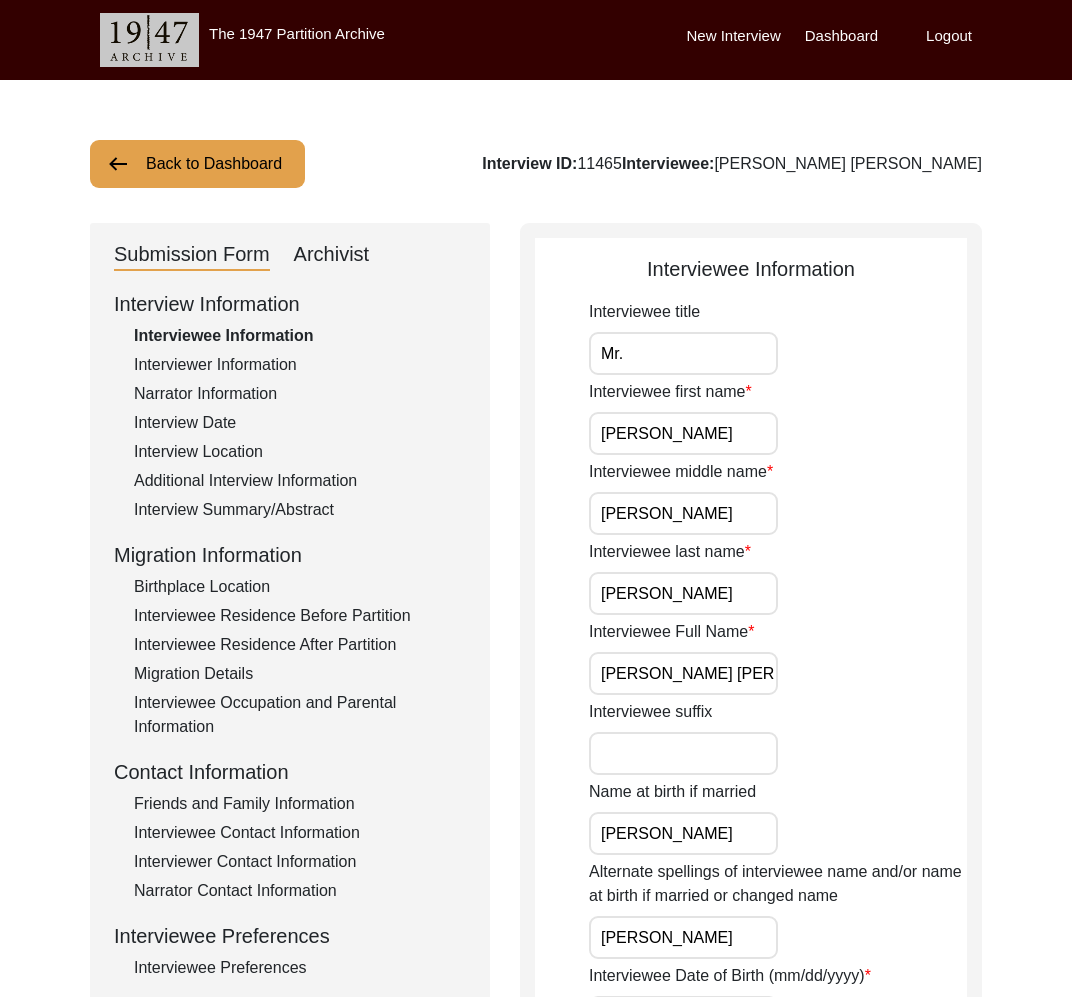 click on "Archivist" 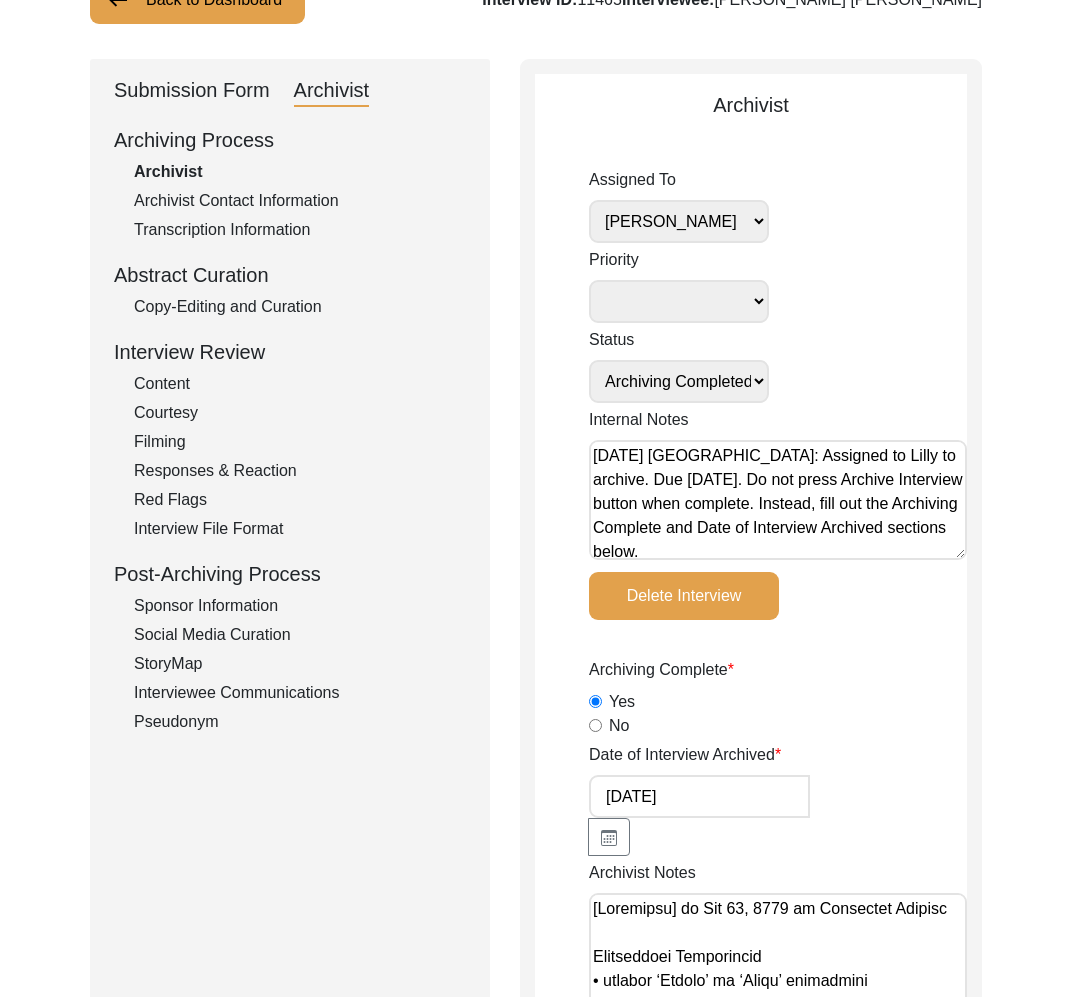 scroll, scrollTop: 0, scrollLeft: 0, axis: both 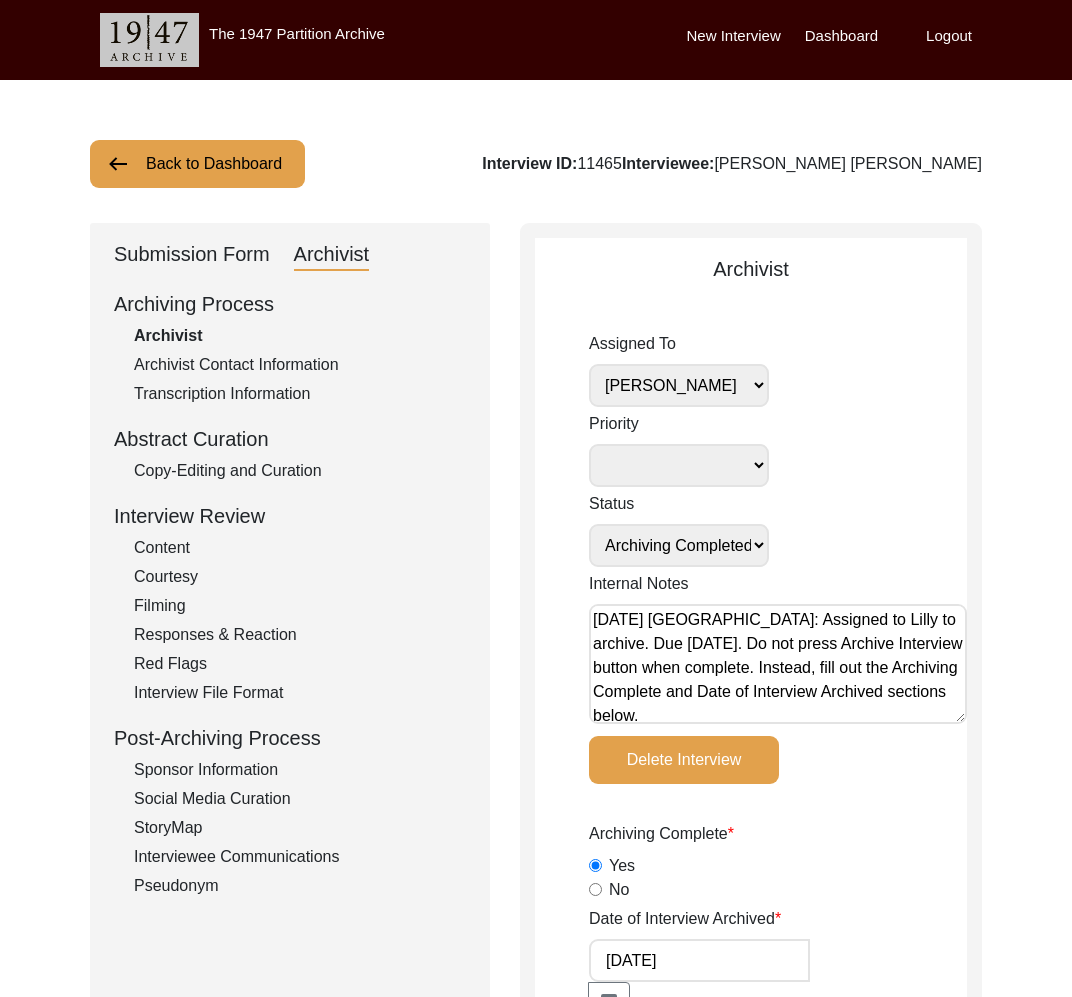 click on "Back to Dashboard  Interview ID:  11465  Interviewee:  [PERSON_NAME] [PERSON_NAME]   Submission Form   Archivist   Archiving Process   Archivist   Archivist Contact Information   Transcription Information   Abstract Curation   Copy-Editing and Curation   Interview Review   Content   Courtesy   Filming   Responses & Reaction   Red Flags   Interview File Format   Post-Archiving Process   Sponsor Information   Social Media Curation   StoryMap   Interviewee Communications   Pseudonym   Archivist
Assigned To [PERSON_NAME] archivist [PERSON_NAME] [PERSON_NAME] Priority Deceased Alive Other Status Submission In Progress Submitted/Received Archiving In Progress Archiving Completed Copy-Editing In Progress Copy-Edited Auditing In Progress Auditing Completed Reviewing In Progress Reviewed Social Media Curation In Progress Social Media Curated Social Media Published Internal Notes Delete Interview Archiving Complete  Yes   No  Date of Interview Archived [DATE] Archivist Notes Audit Assignment Date POST Form  Yes" 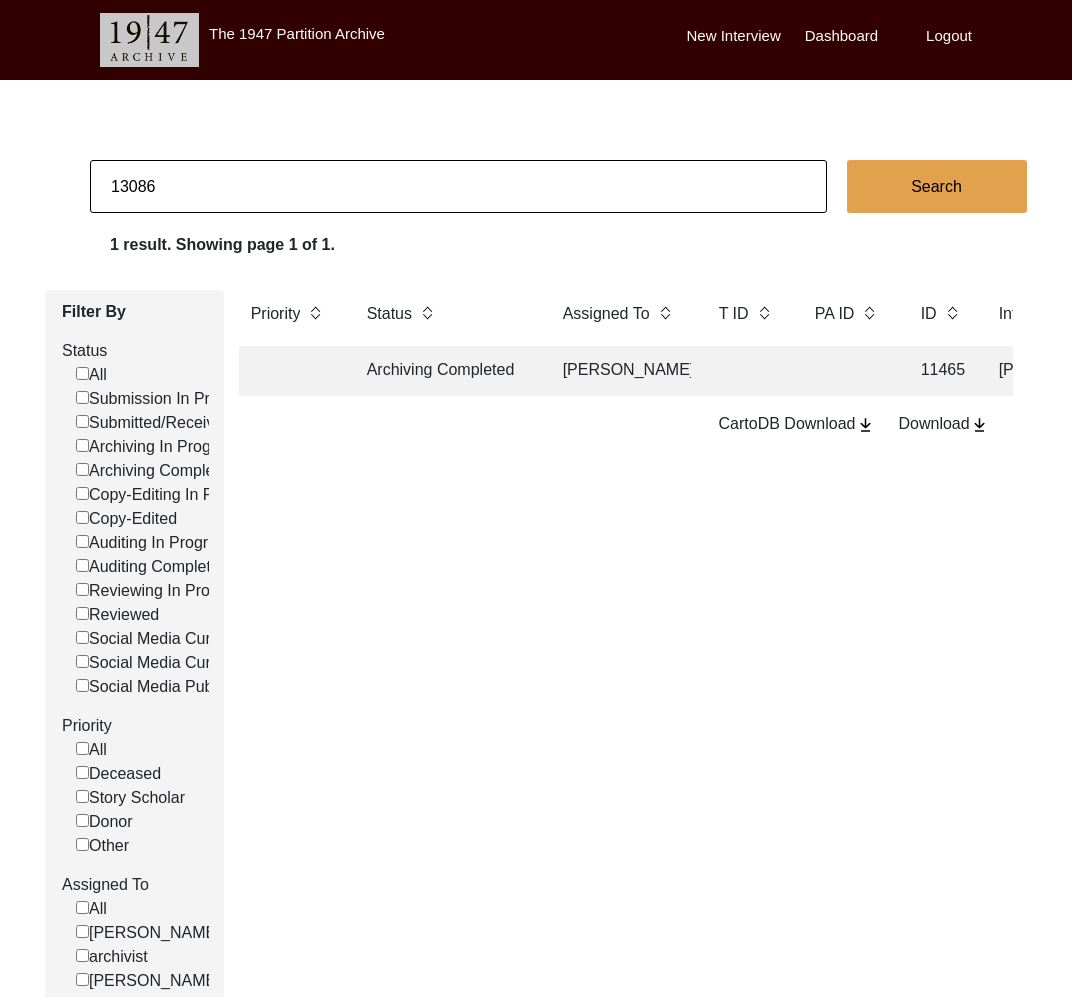 drag, startPoint x: 124, startPoint y: 185, endPoint x: 260, endPoint y: 192, distance: 136.18002 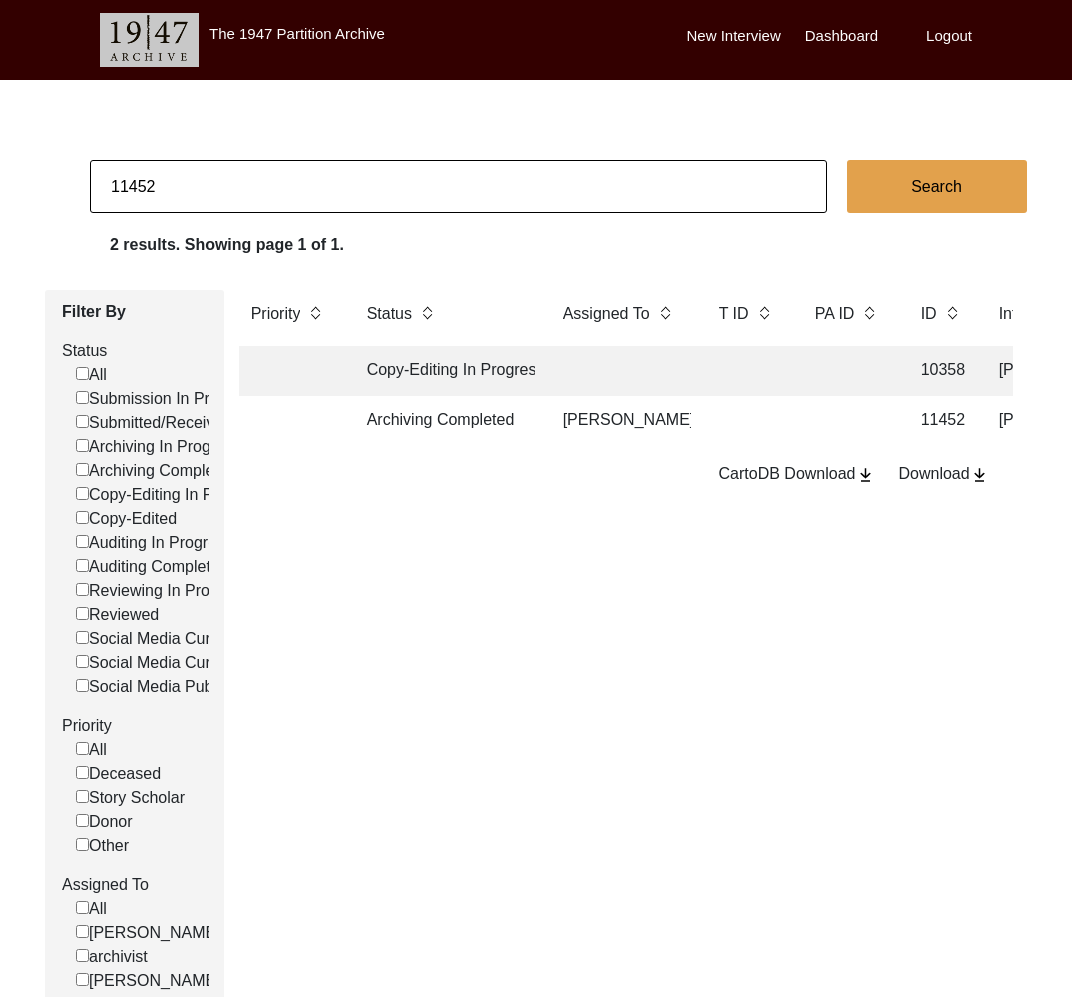 scroll, scrollTop: 0, scrollLeft: 357, axis: horizontal 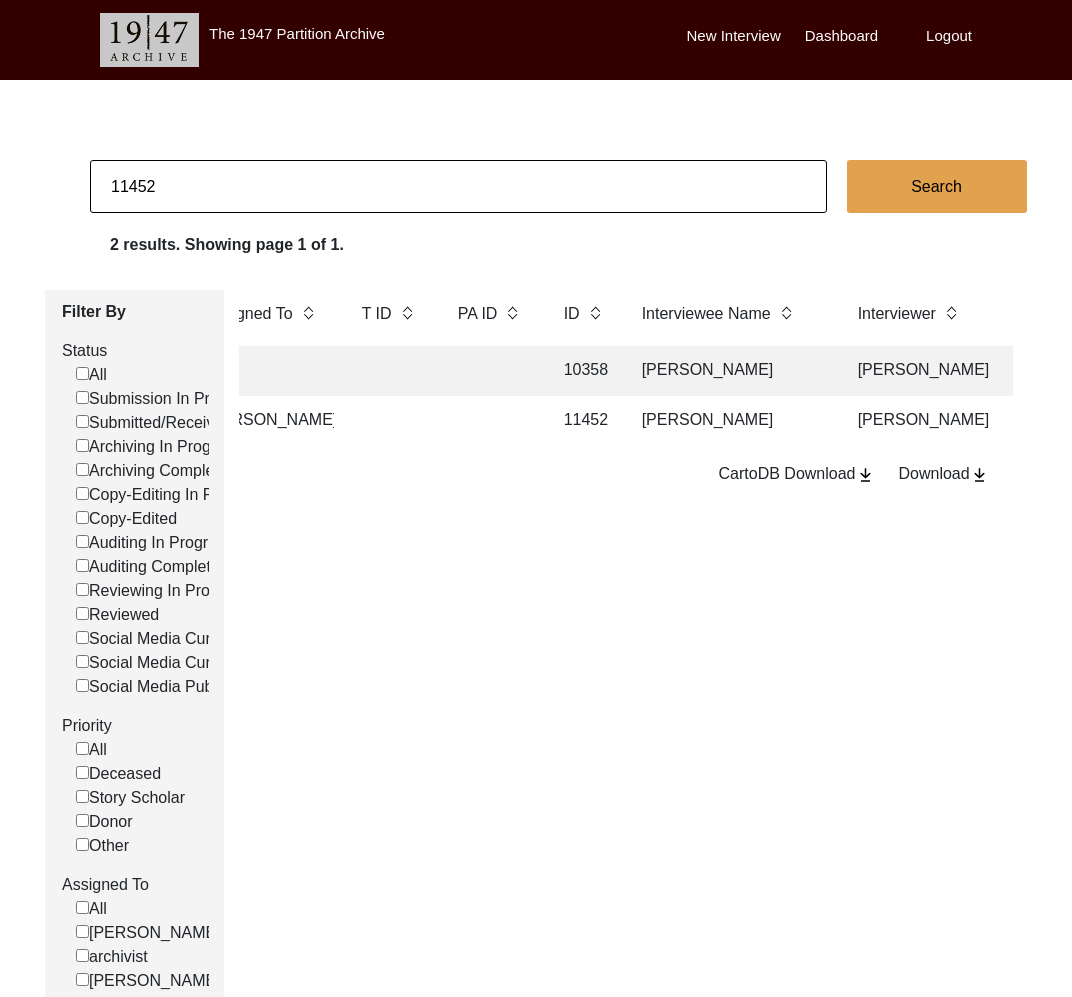 click 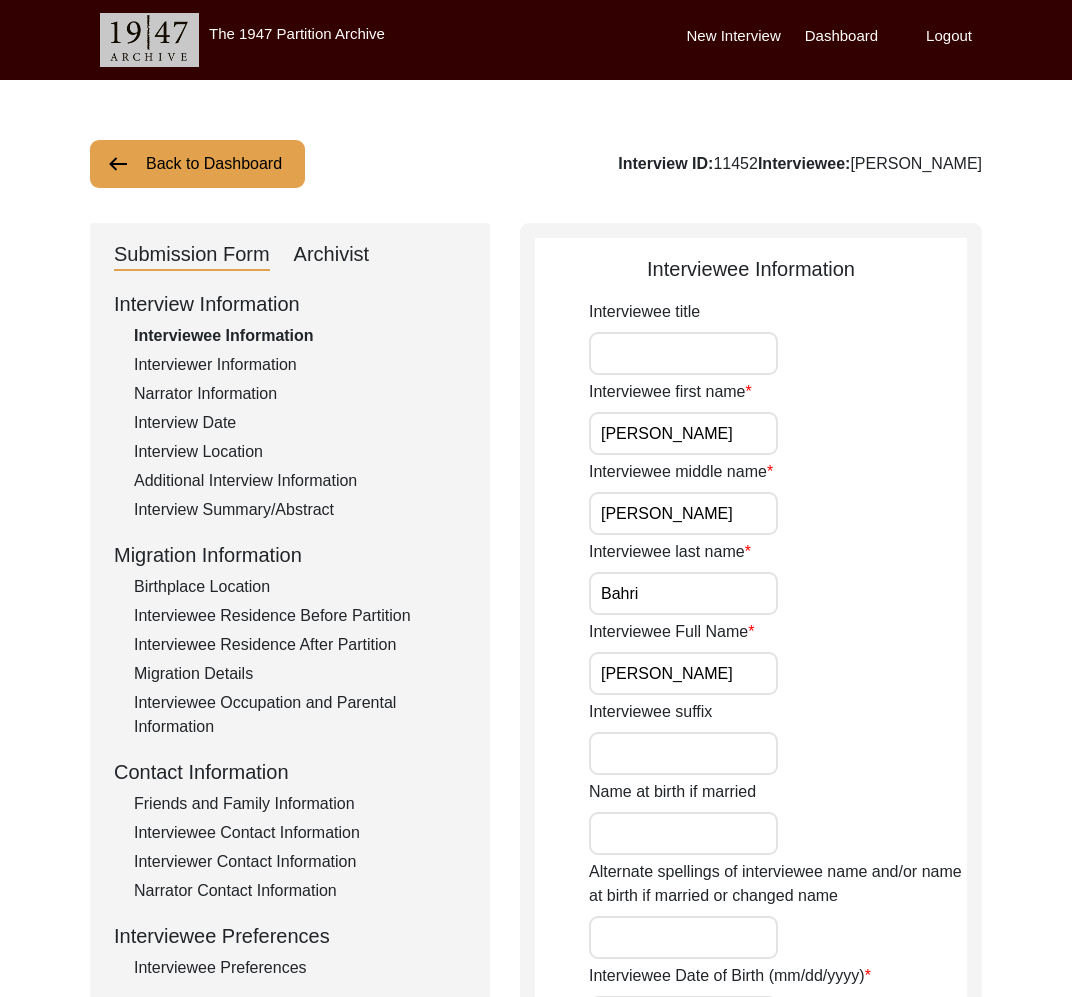 click on "Archivist" 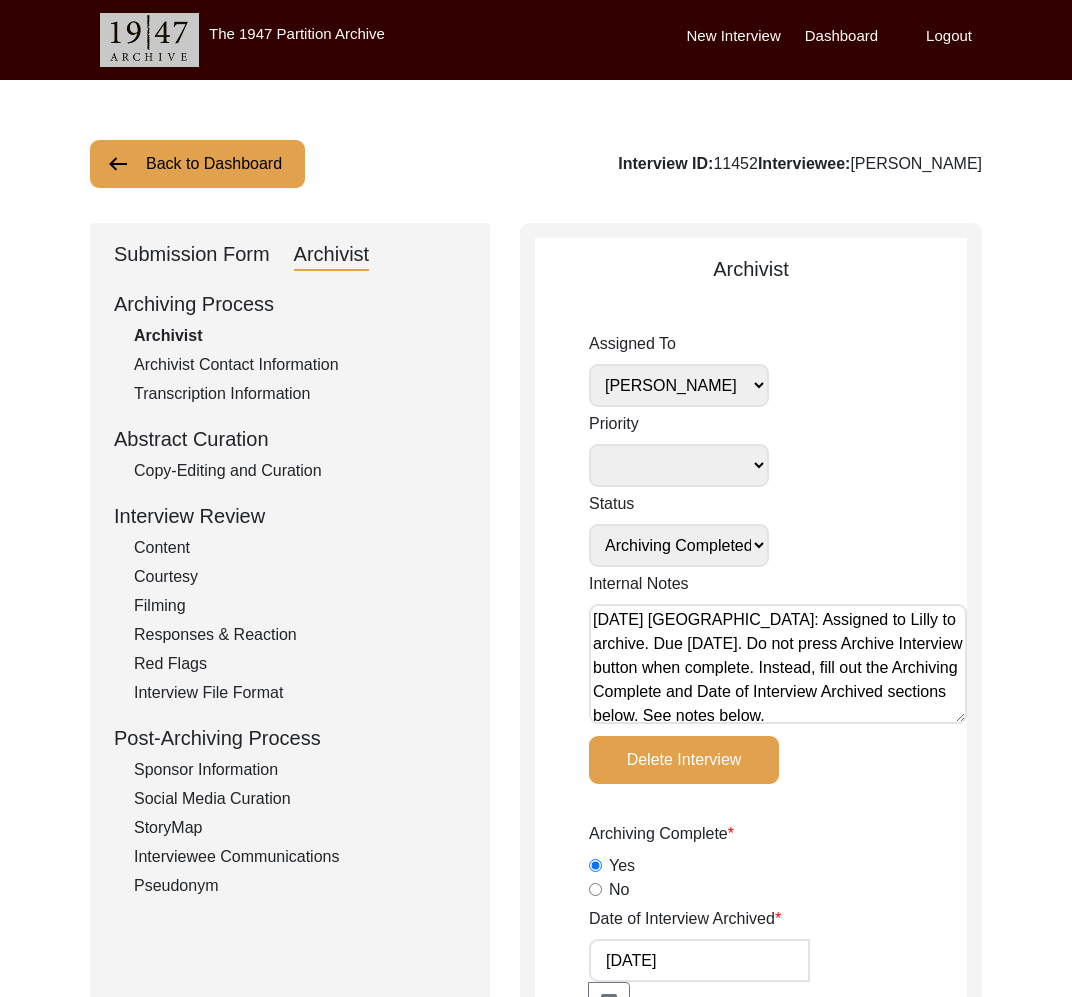 click on "Back to Dashboard" 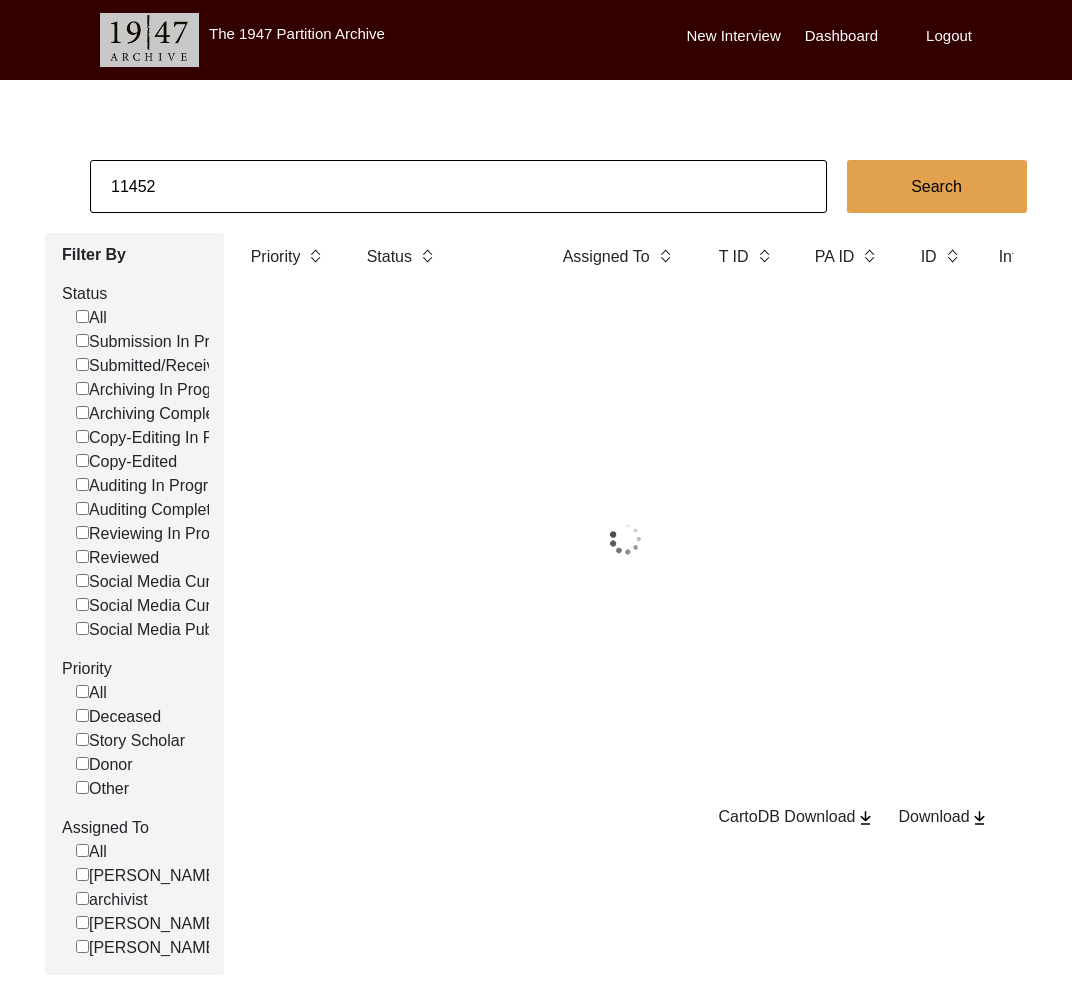 click on "11452" 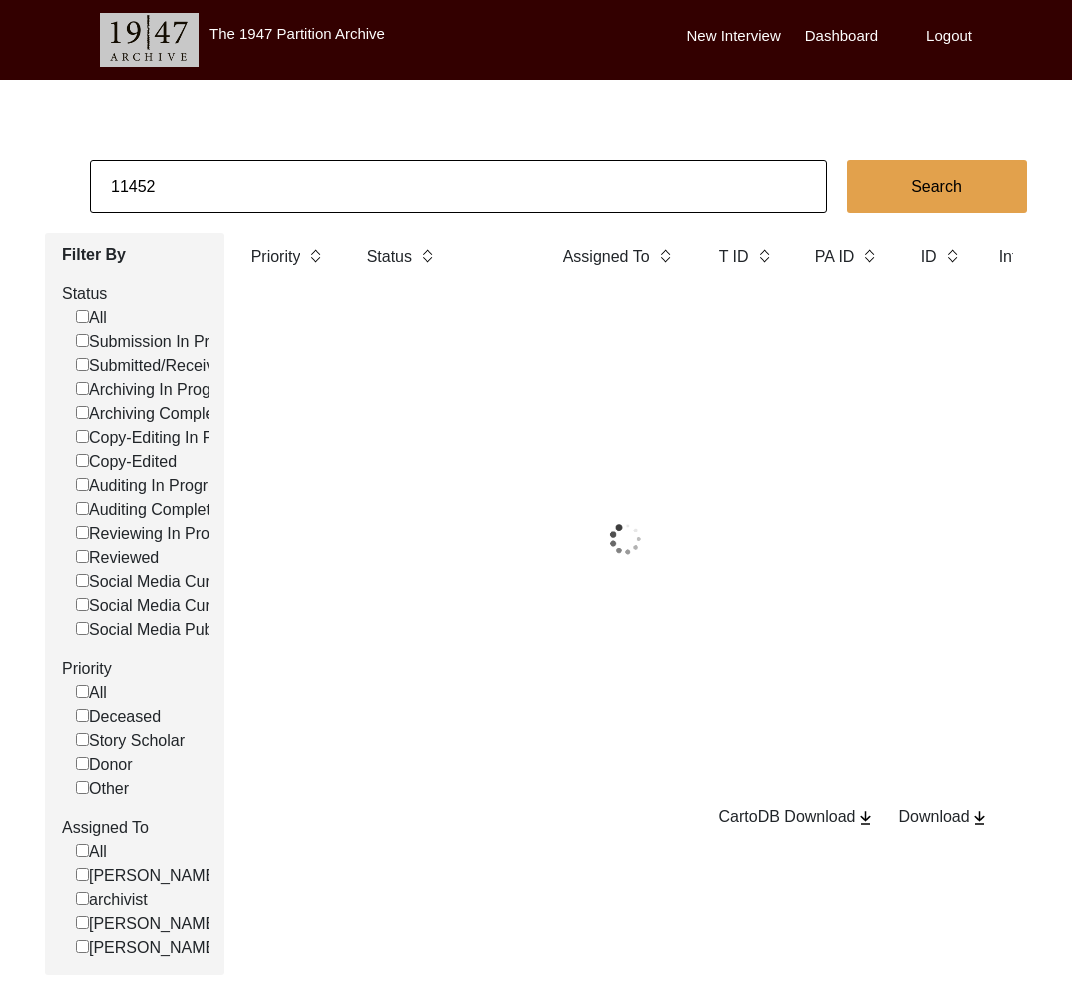 click on "11452" 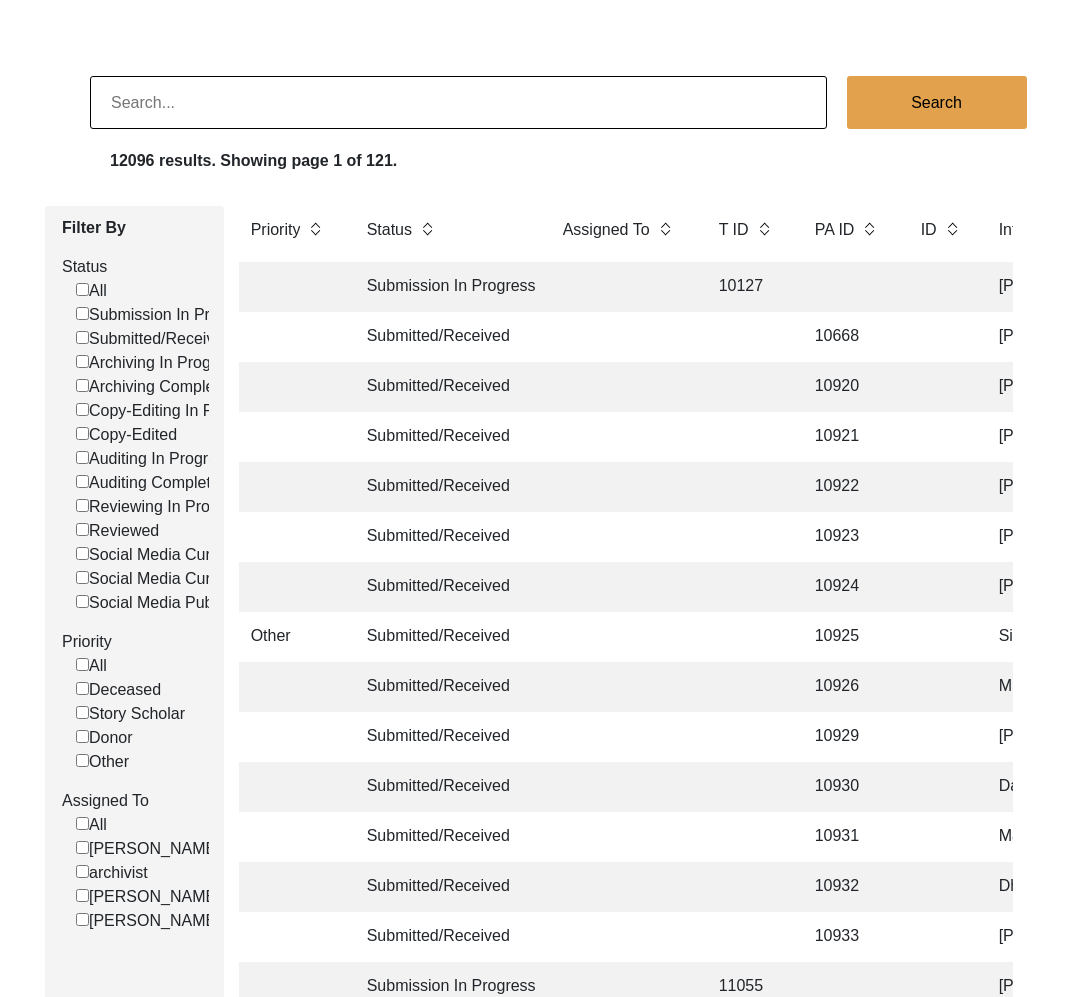 scroll, scrollTop: 88, scrollLeft: 0, axis: vertical 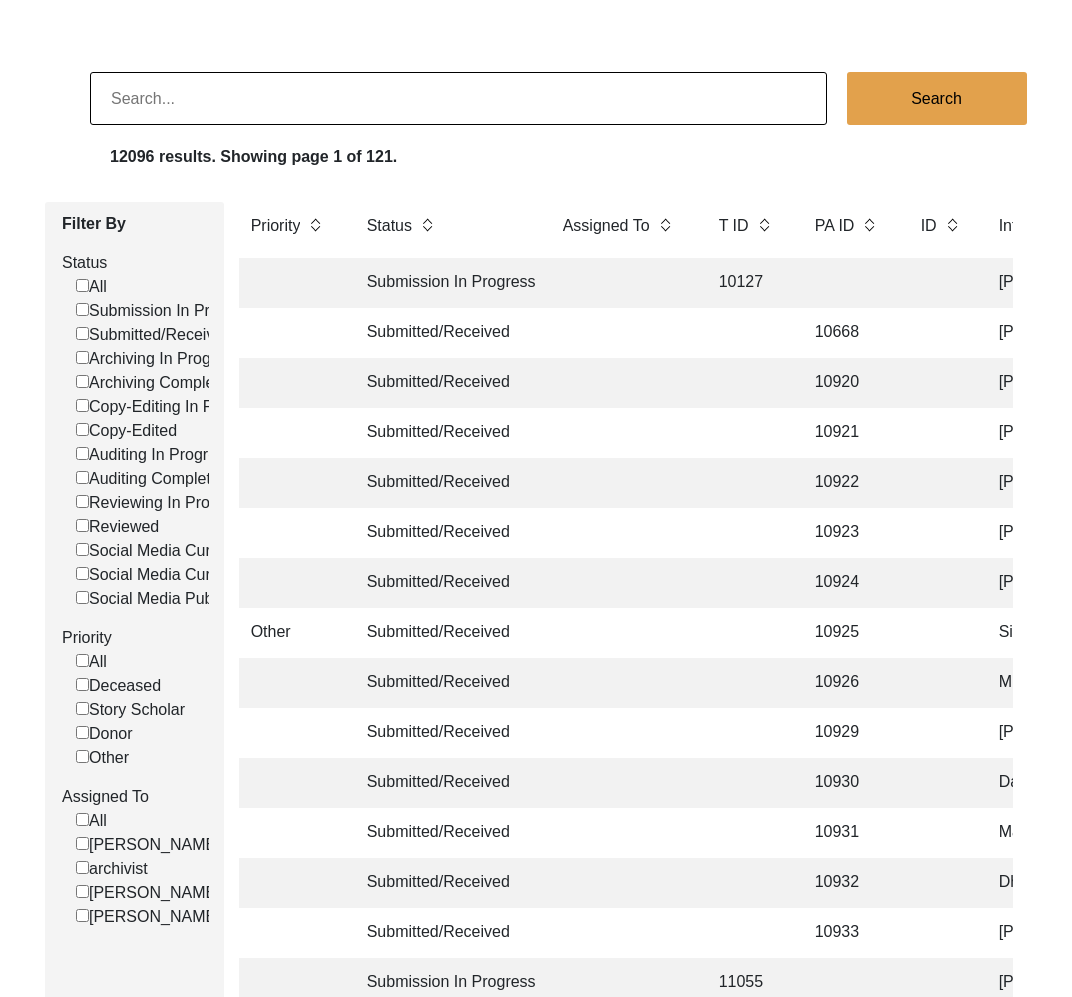click on "[PERSON_NAME]" 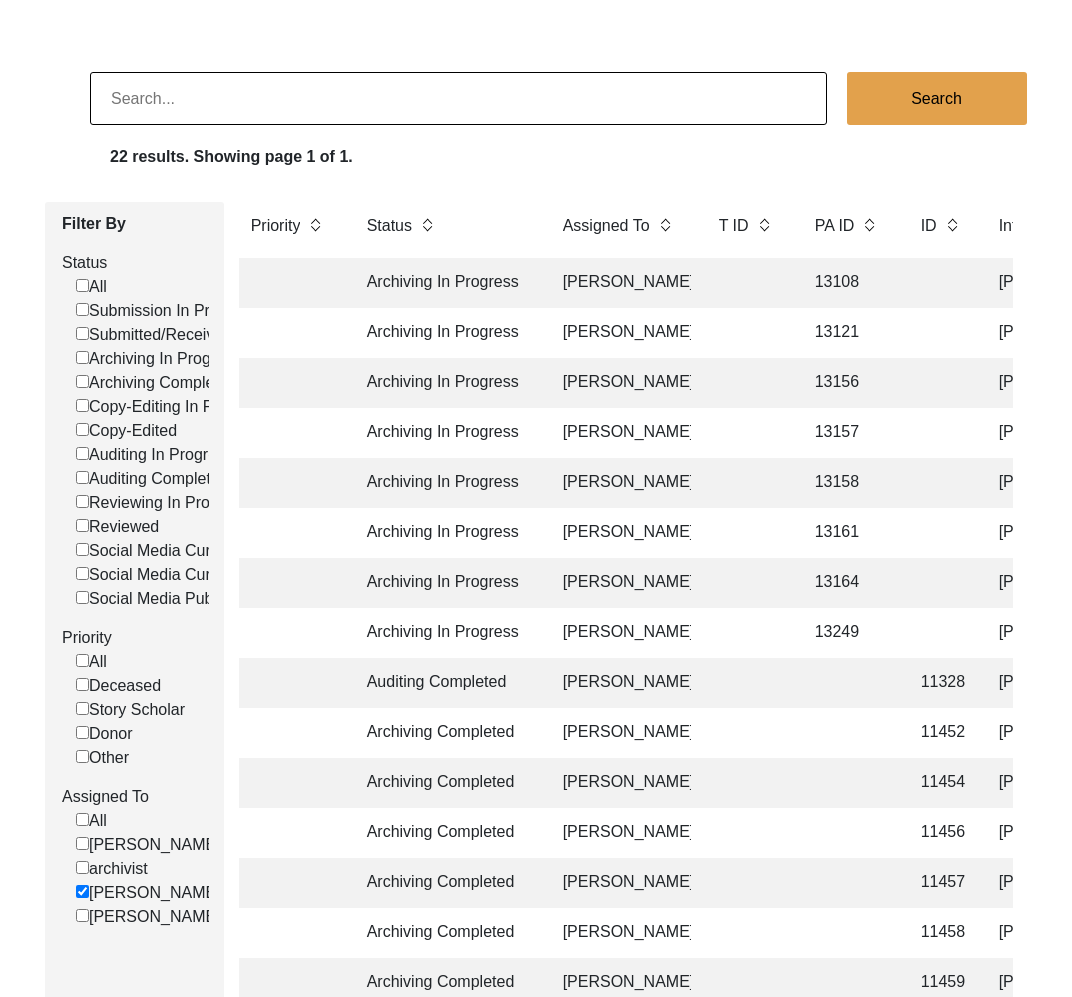 scroll, scrollTop: 237, scrollLeft: 0, axis: vertical 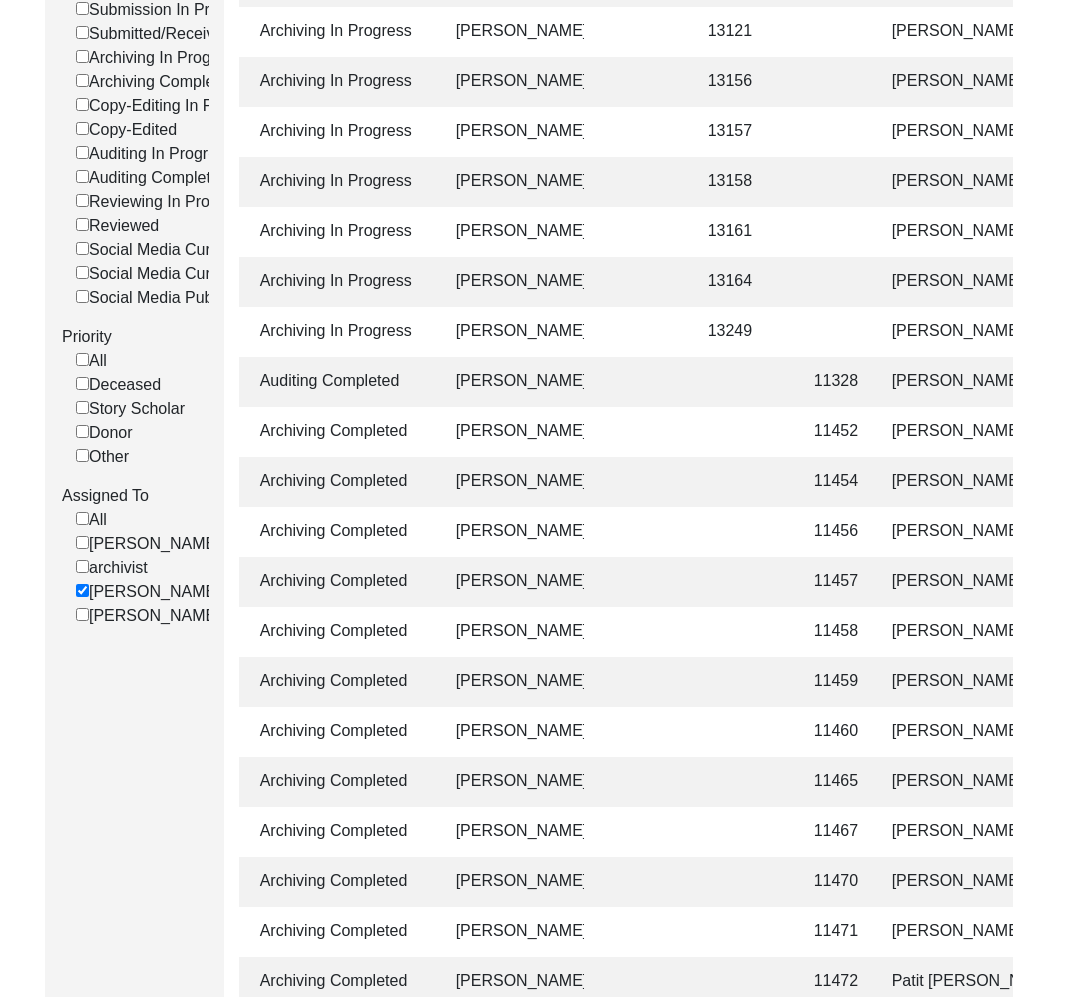 click 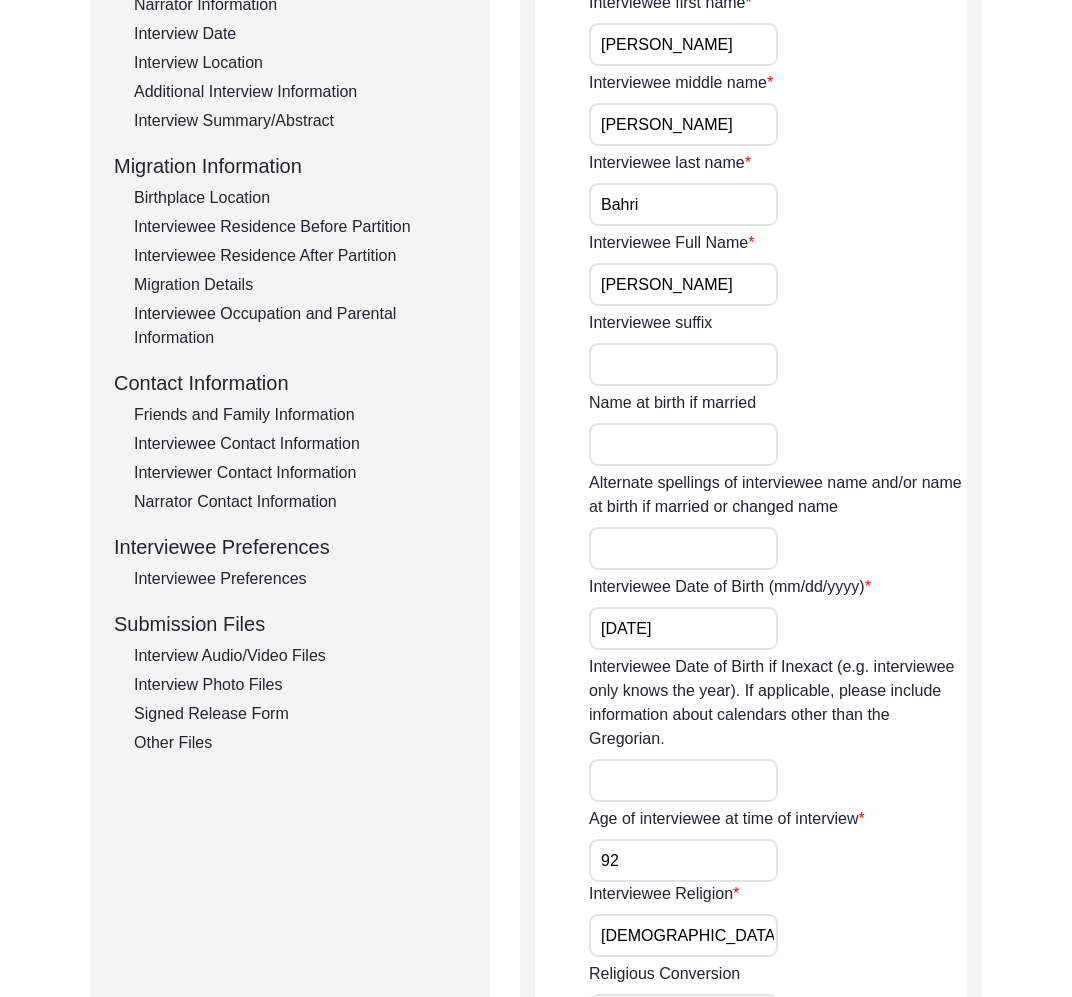 scroll, scrollTop: 0, scrollLeft: 0, axis: both 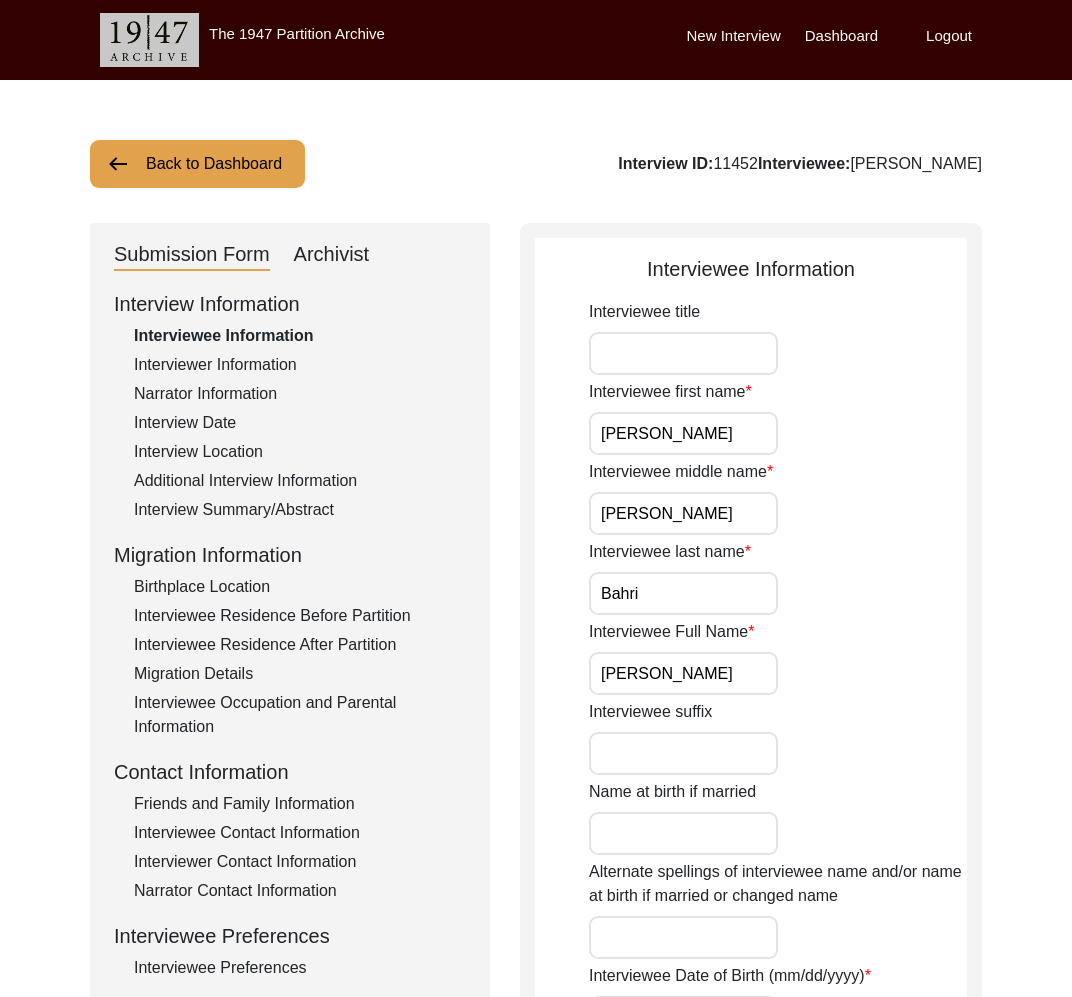 click on "Back to Dashboard" 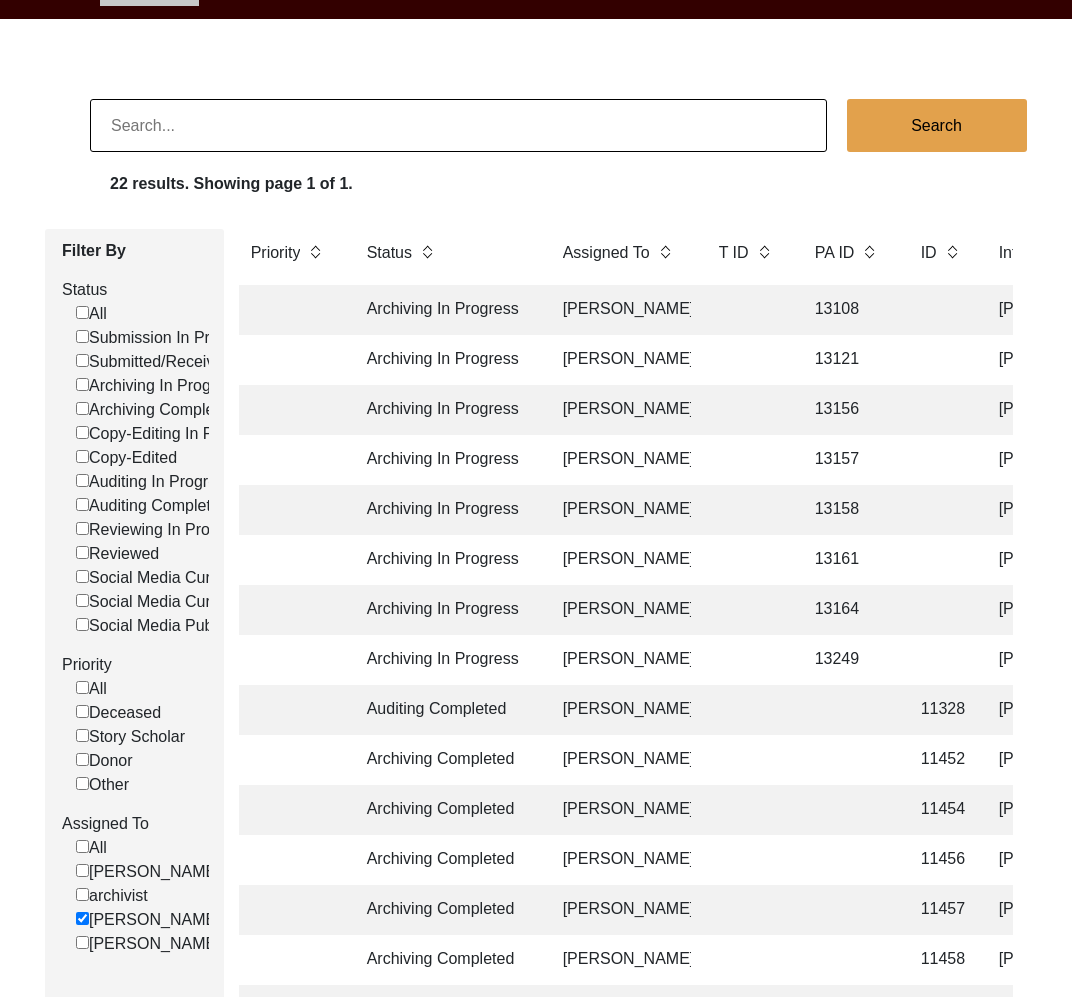scroll, scrollTop: 281, scrollLeft: 0, axis: vertical 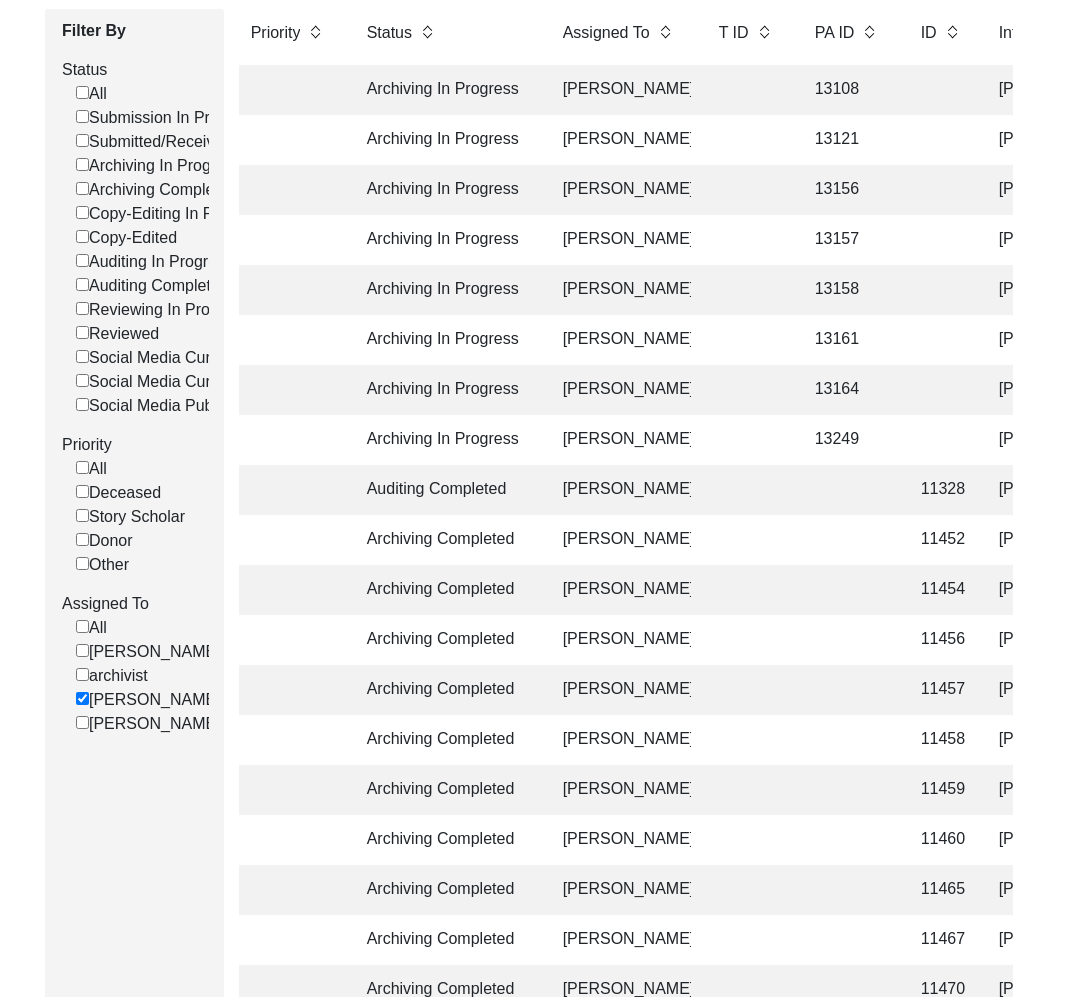 click on "Archiving Completed [PERSON_NAME] 11452 Hari [PERSON_NAME] [PERSON_NAME] [GEOGRAPHIC_DATA], [GEOGRAPHIC_DATA] [DATE] [DEMOGRAPHIC_DATA] [DATE] [DEMOGRAPHIC_DATA] English, Hindi Quetta, [GEOGRAPHIC_DATA], [GEOGRAPHIC_DATA] [GEOGRAPHIC_DATA], [GEOGRAPHIC_DATA] yes" 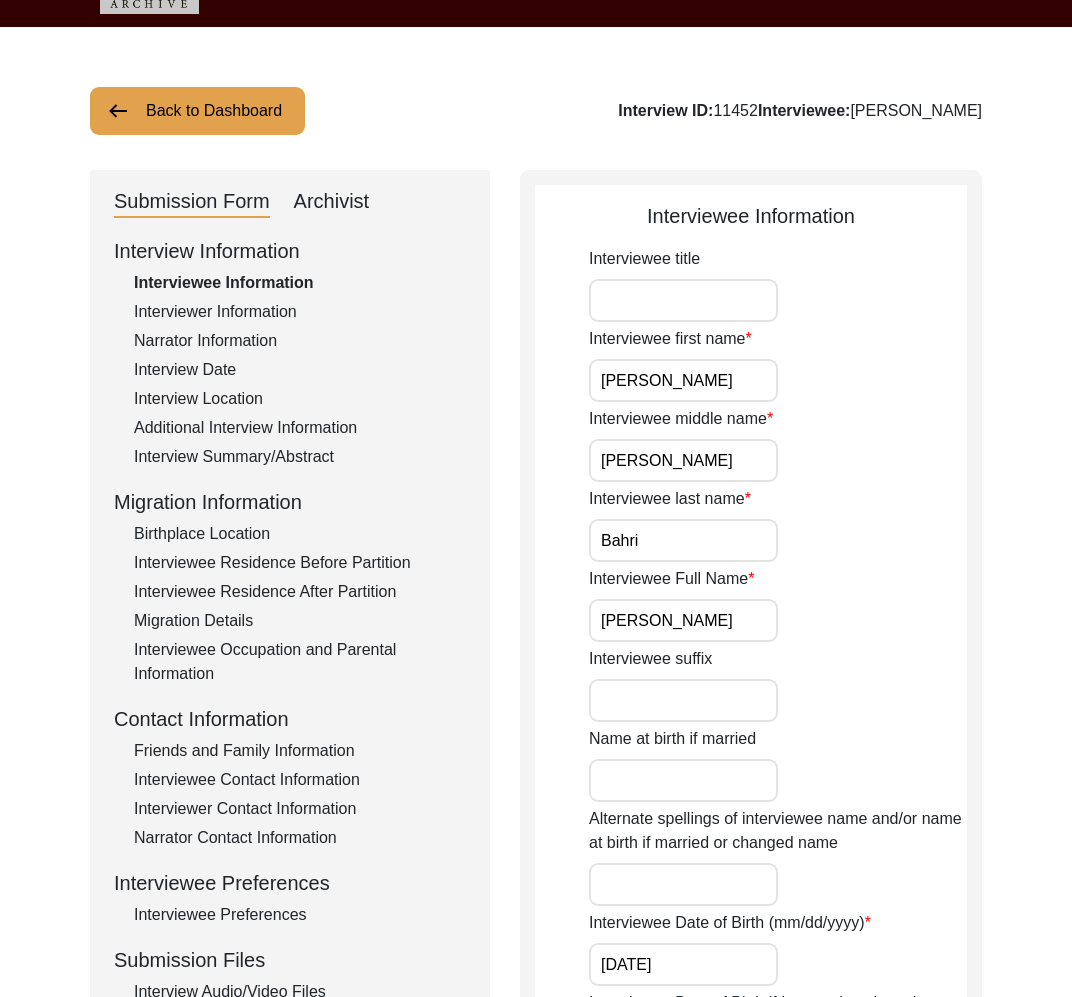 scroll, scrollTop: 0, scrollLeft: 0, axis: both 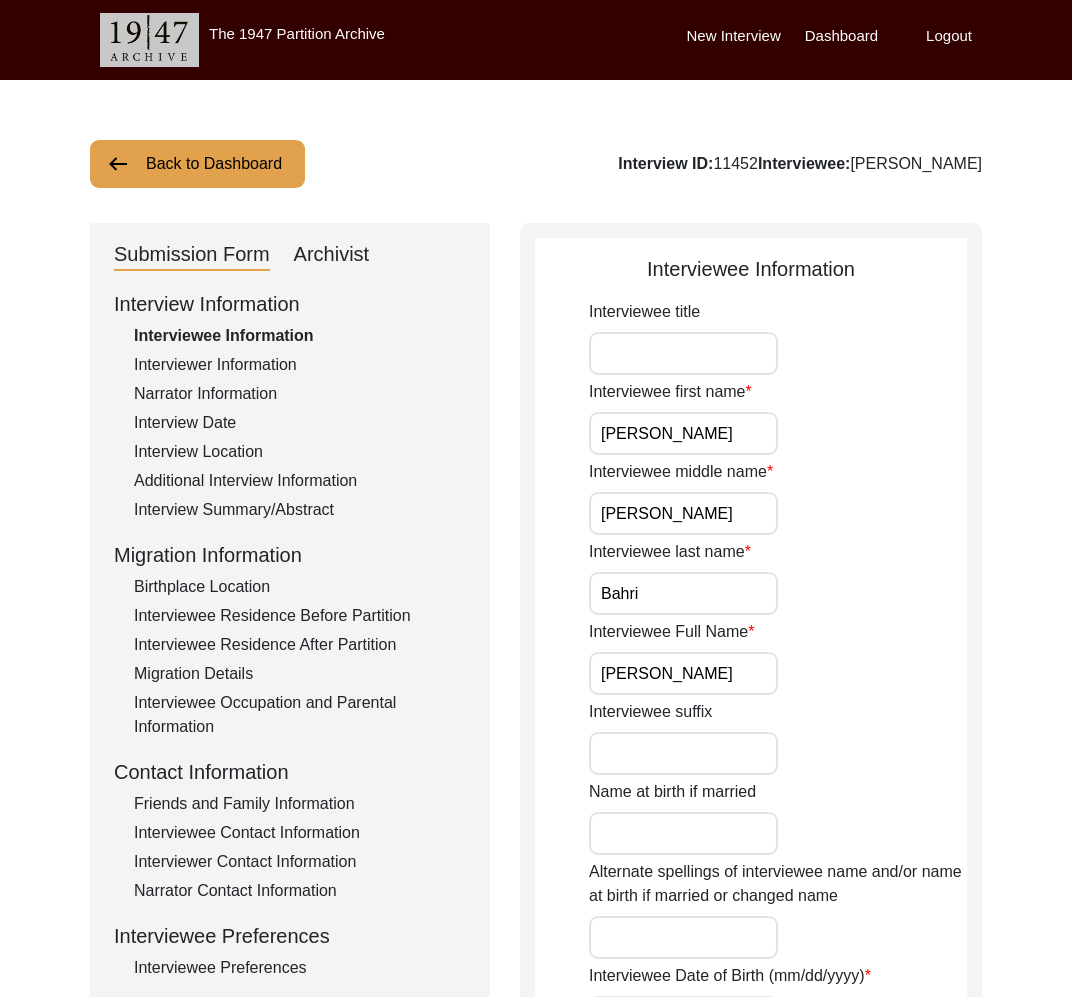 drag, startPoint x: 347, startPoint y: 248, endPoint x: 372, endPoint y: 257, distance: 26.57066 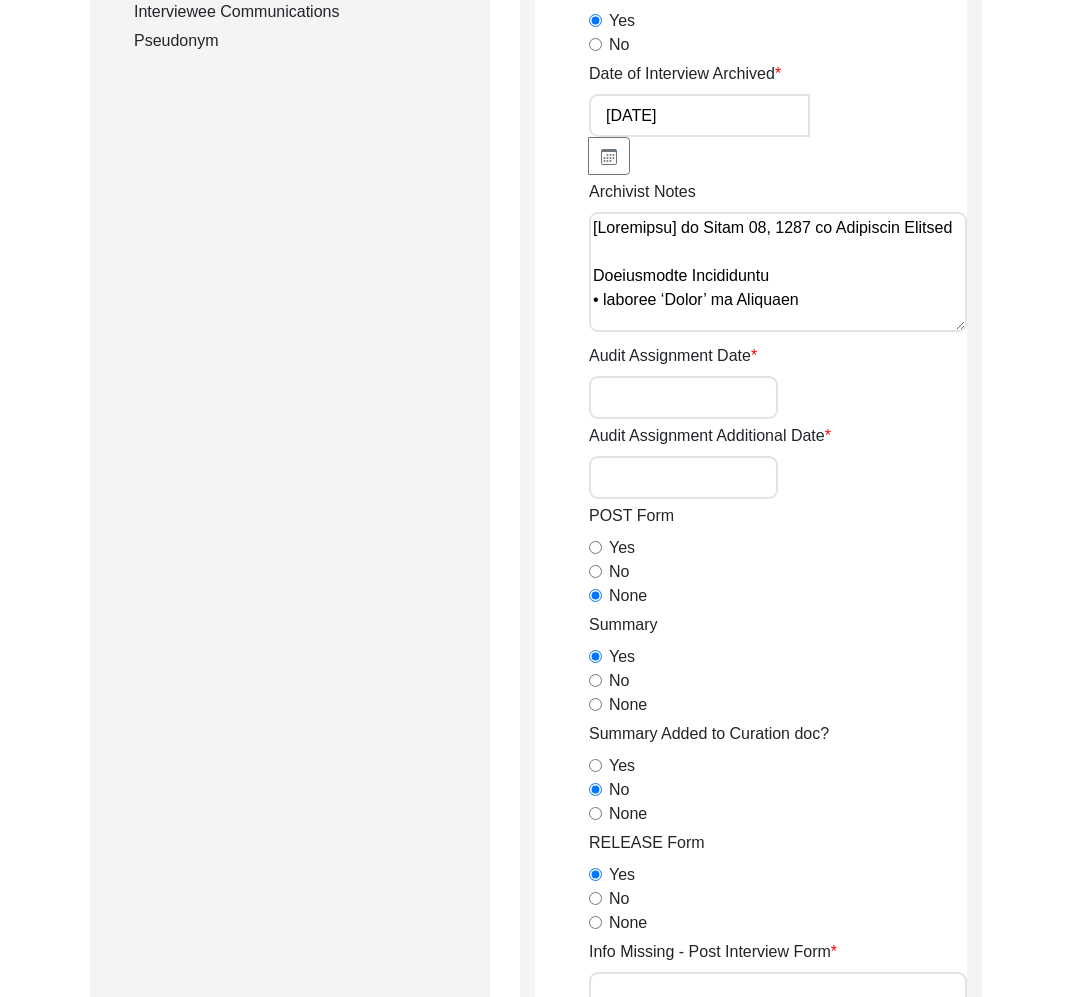 scroll, scrollTop: 213, scrollLeft: 0, axis: vertical 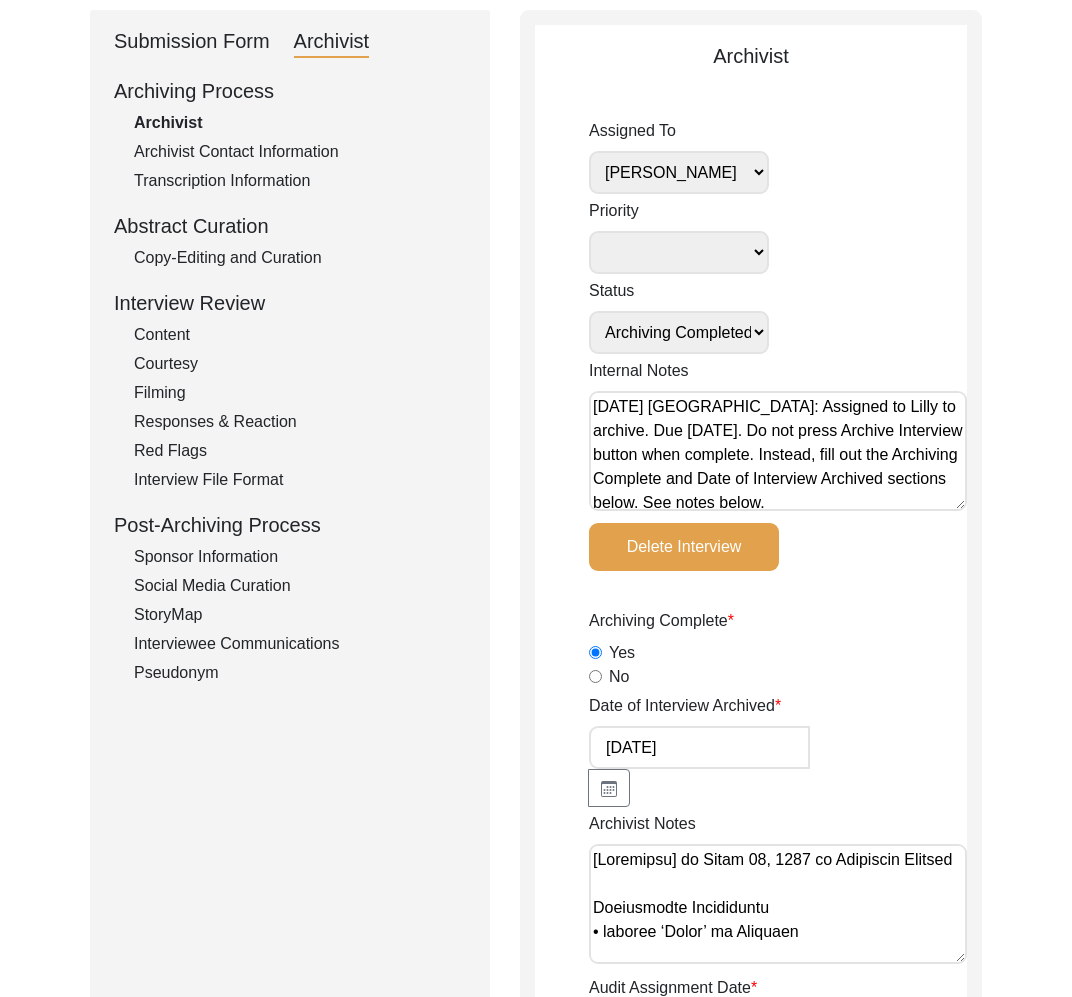 click on "[PERSON_NAME] archivist [PERSON_NAME] [PERSON_NAME]" at bounding box center (679, 172) 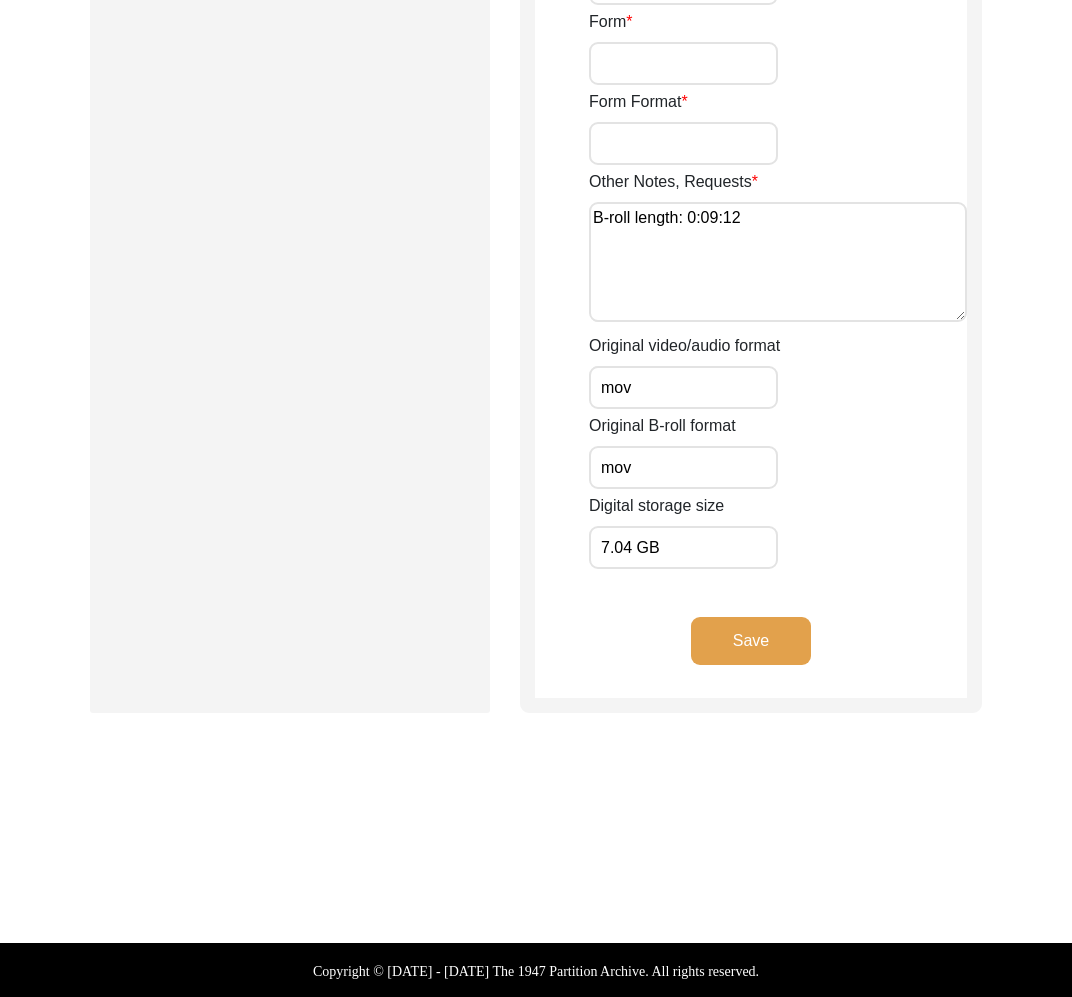 click on "Save" 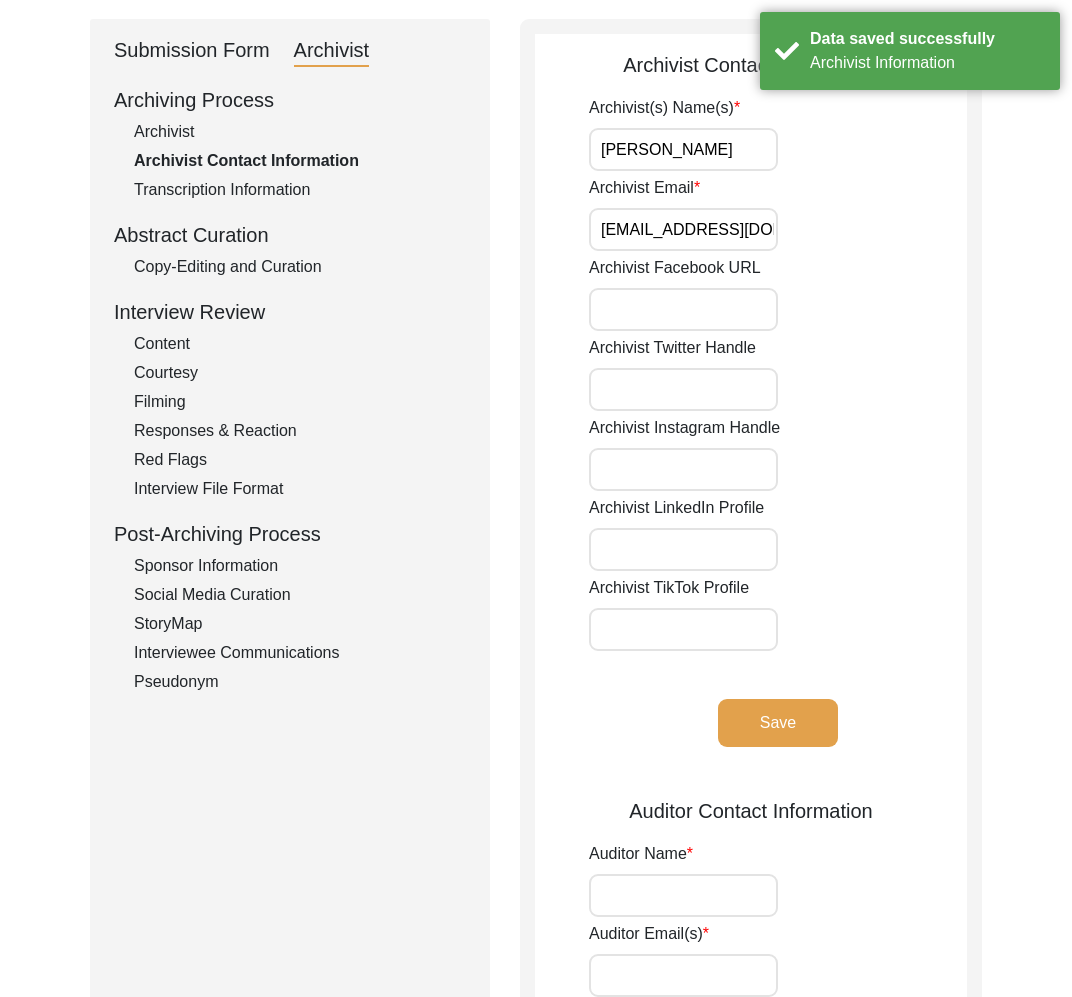 scroll, scrollTop: 0, scrollLeft: 0, axis: both 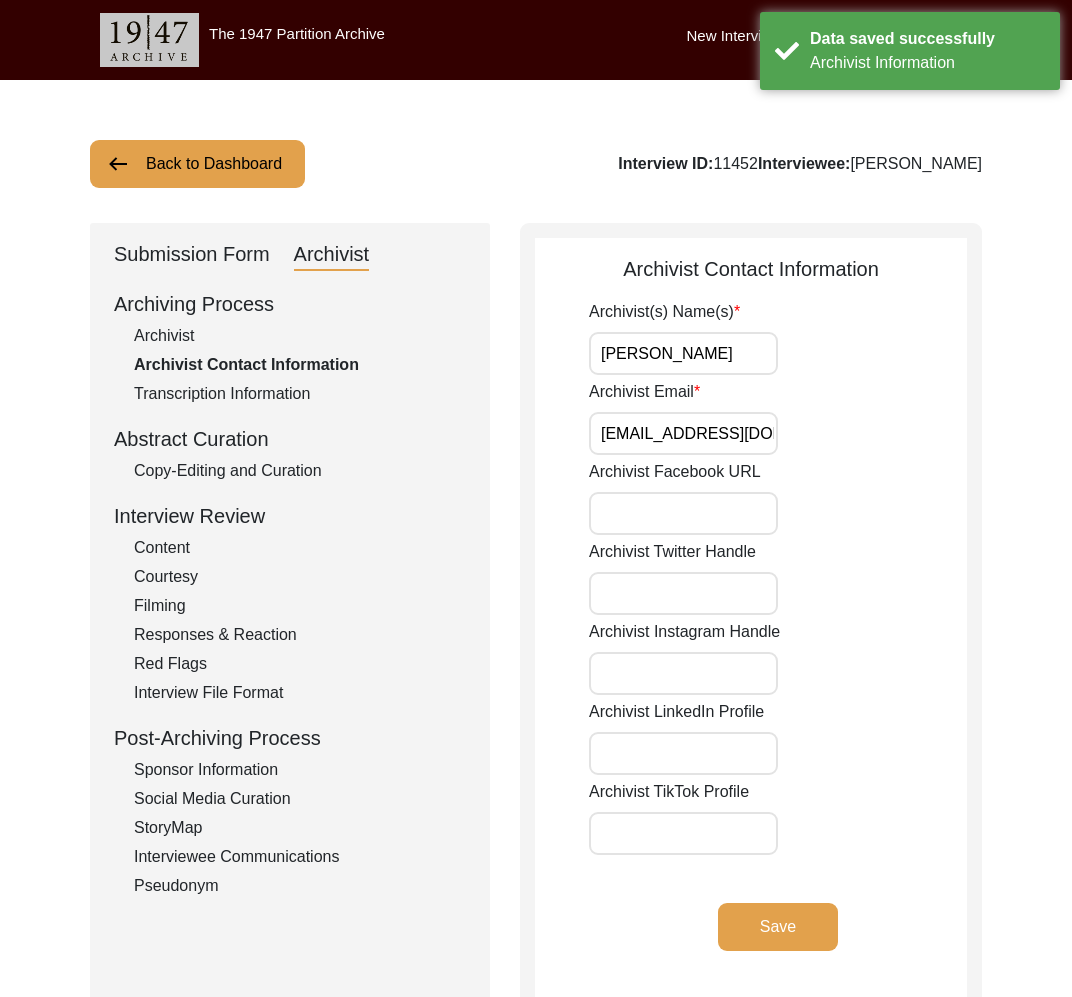 drag, startPoint x: 308, startPoint y: 184, endPoint x: 267, endPoint y: 170, distance: 43.32436 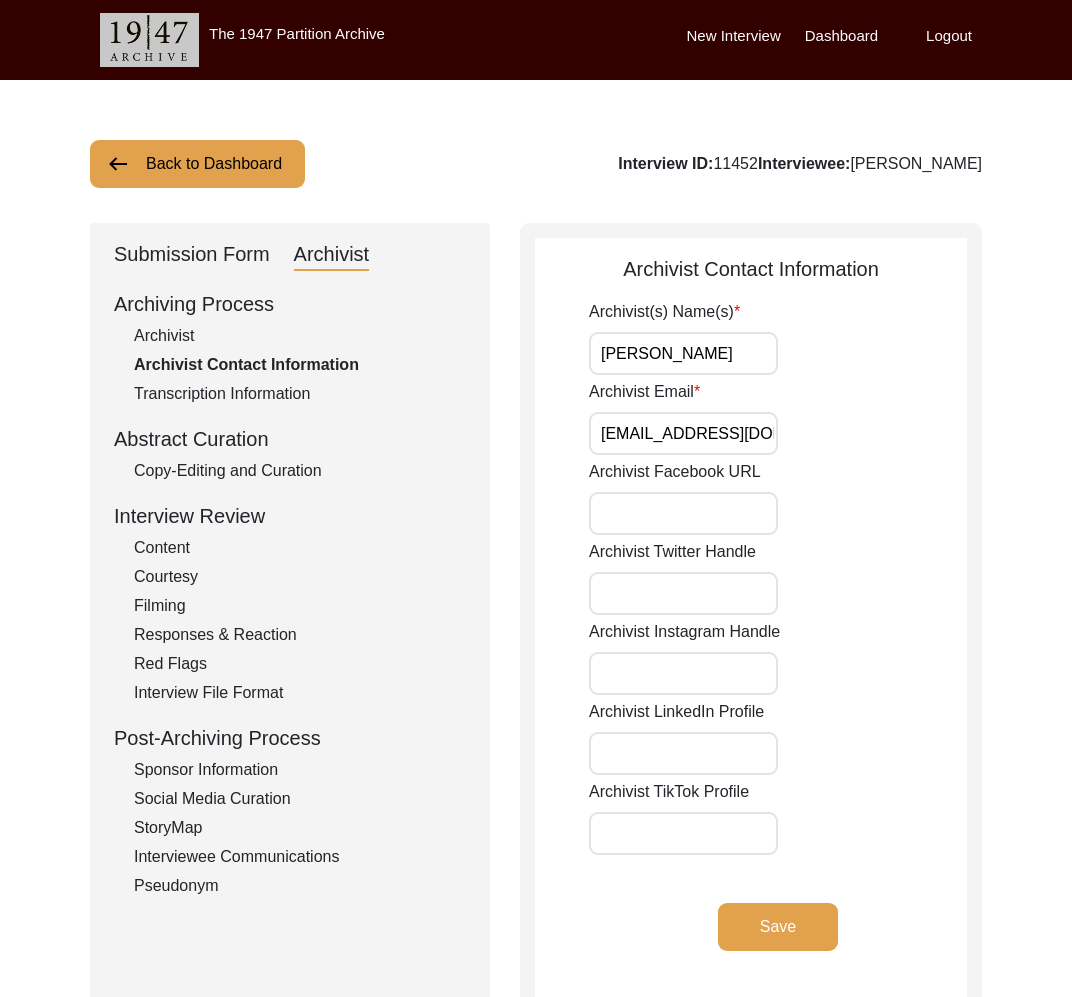 click on "Back to Dashboard" 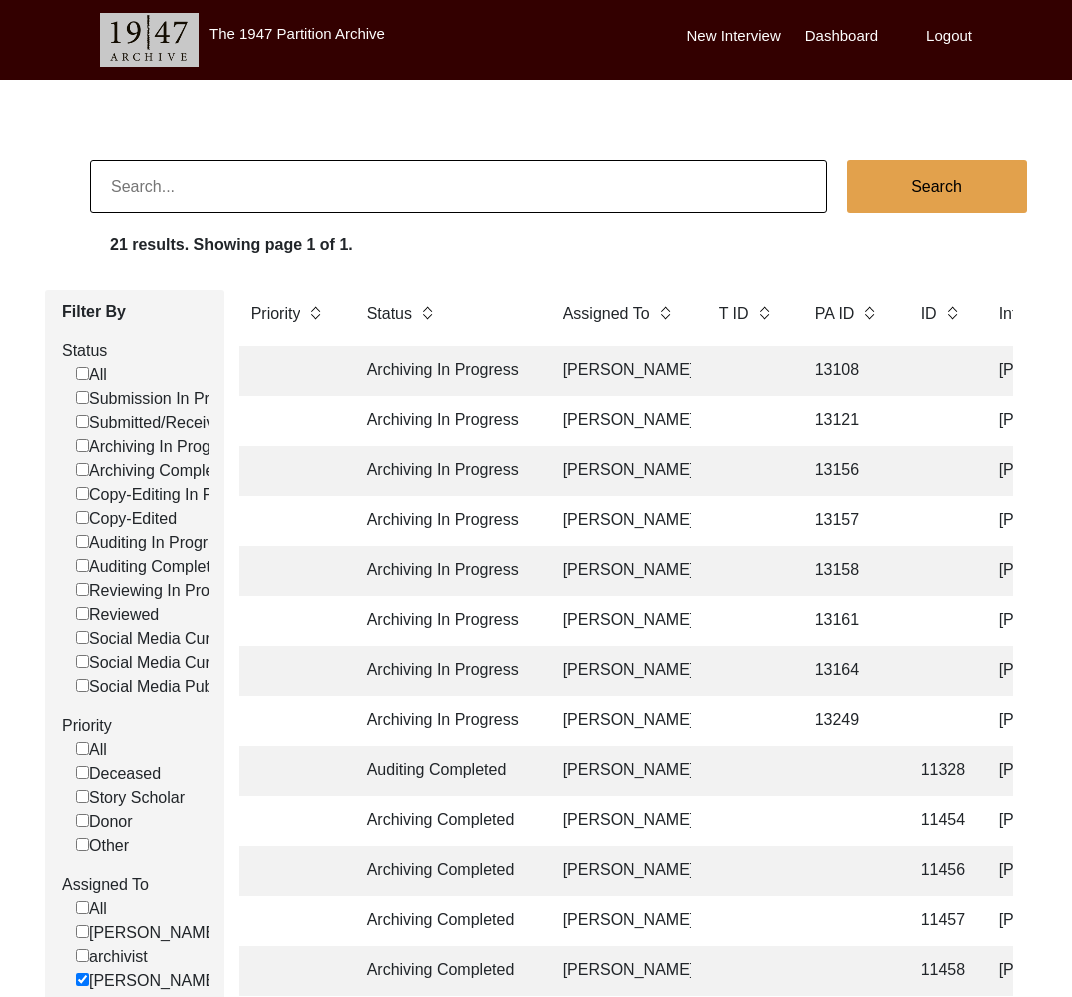 click 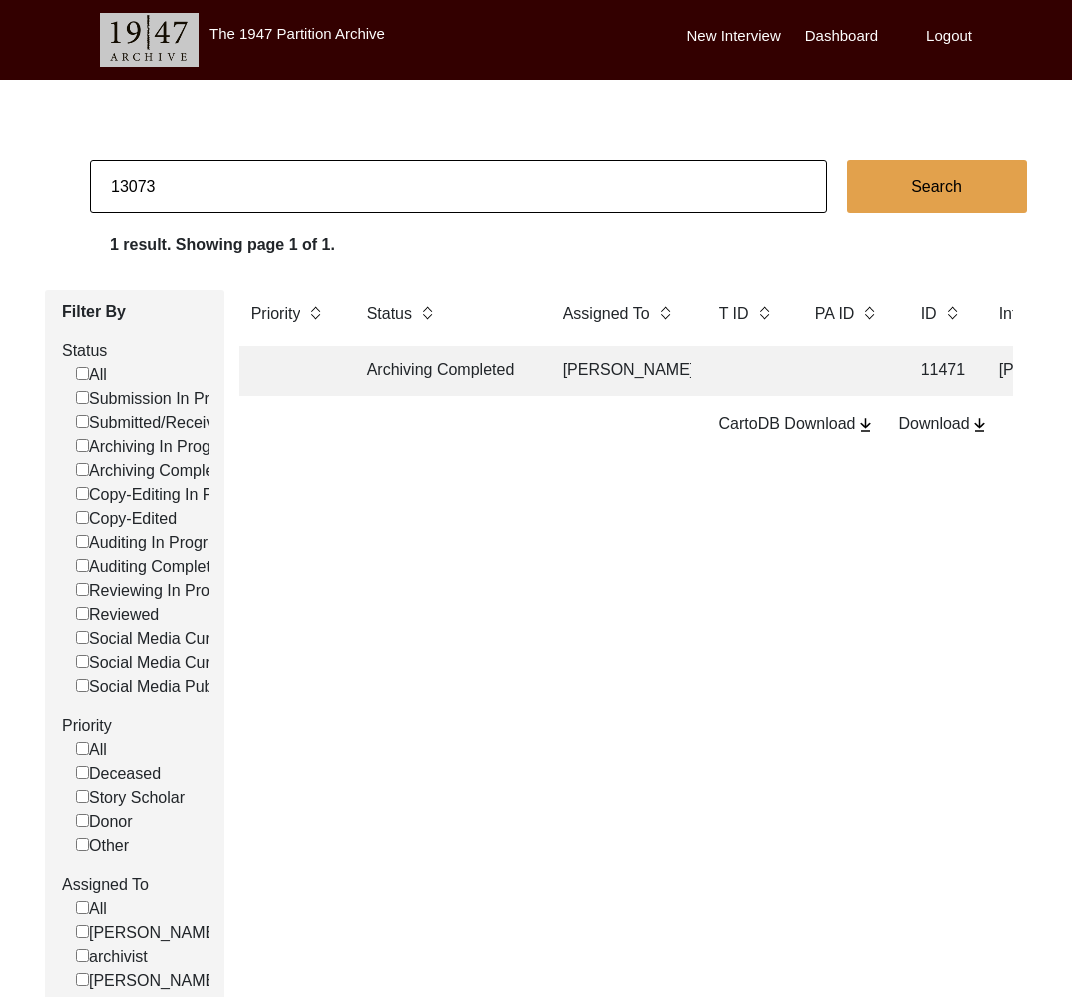 click on "Archiving Completed" 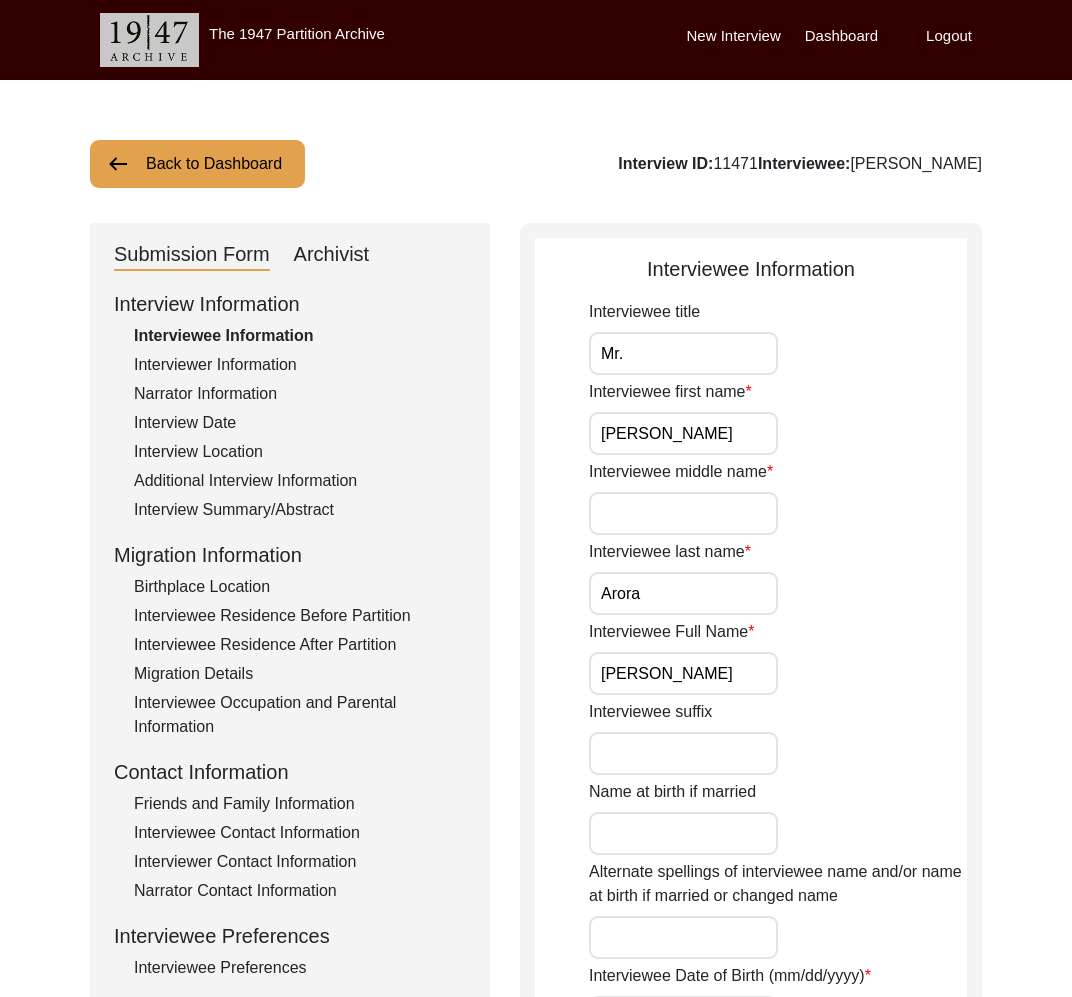 click on "Archivist" 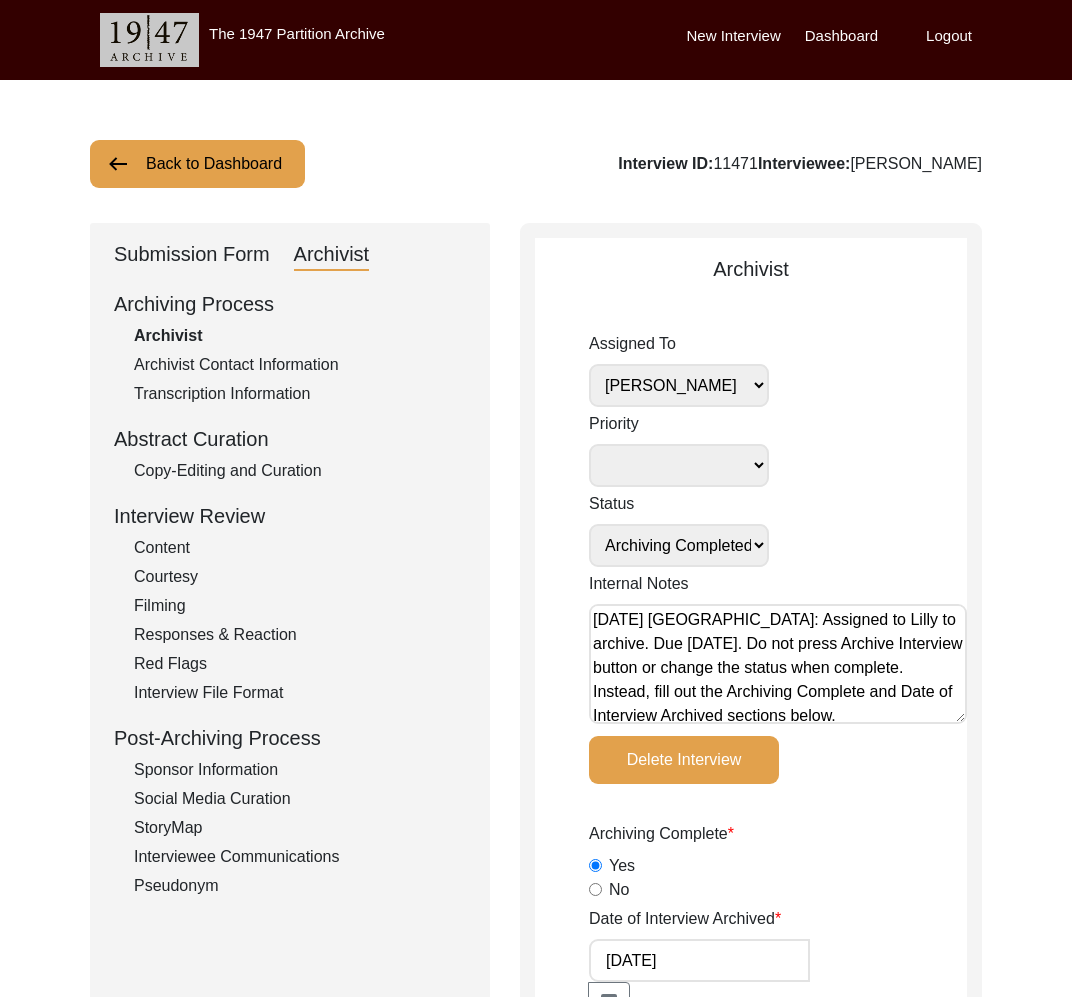 scroll, scrollTop: 8, scrollLeft: 0, axis: vertical 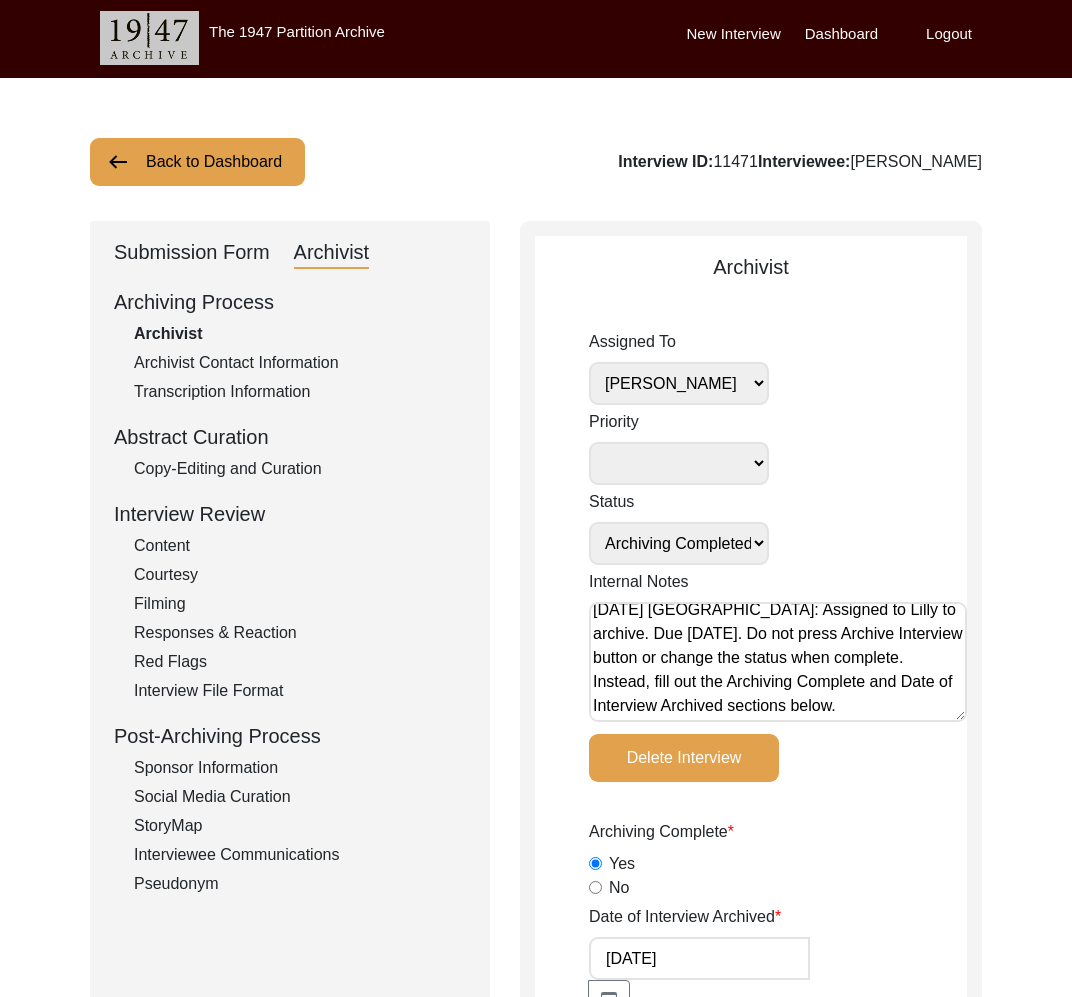 drag, startPoint x: 210, startPoint y: 193, endPoint x: 203, endPoint y: 208, distance: 16.552946 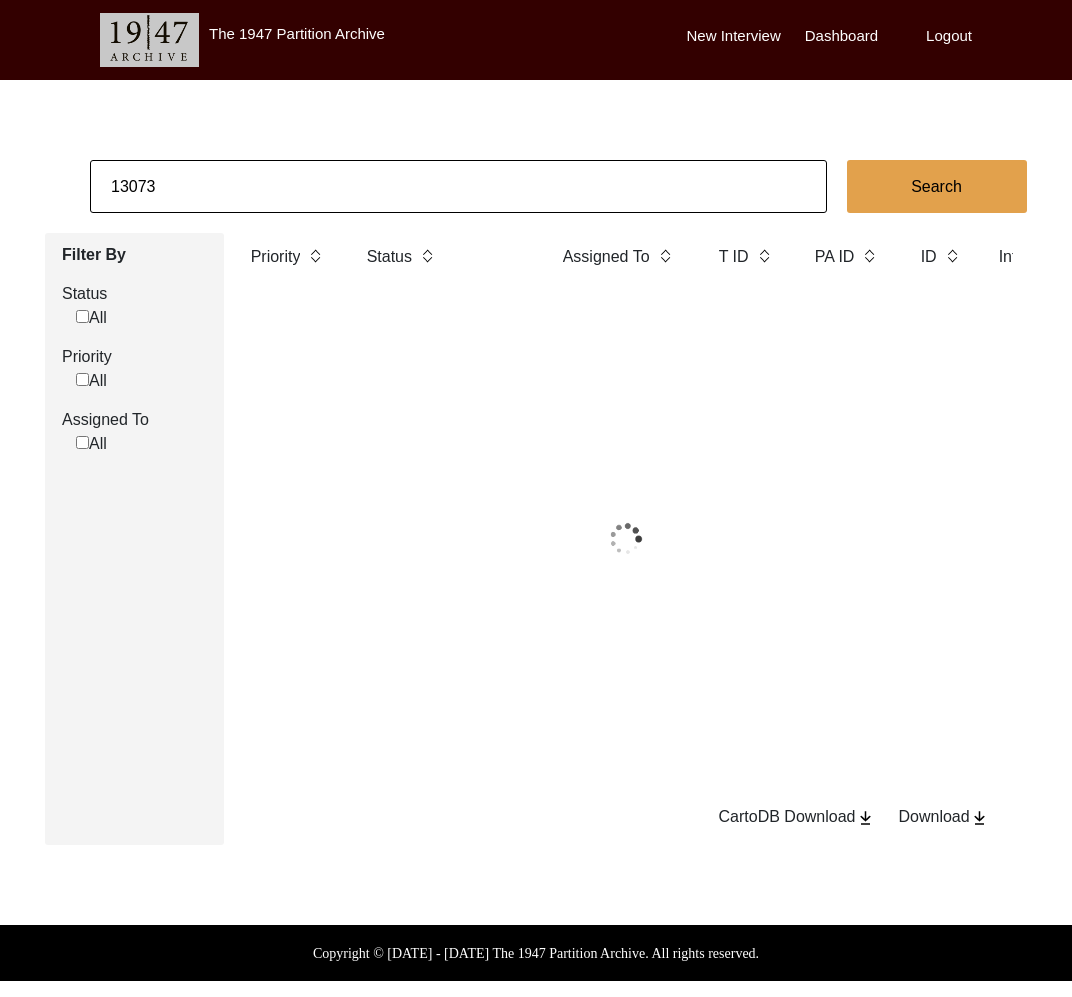 scroll, scrollTop: 0, scrollLeft: 0, axis: both 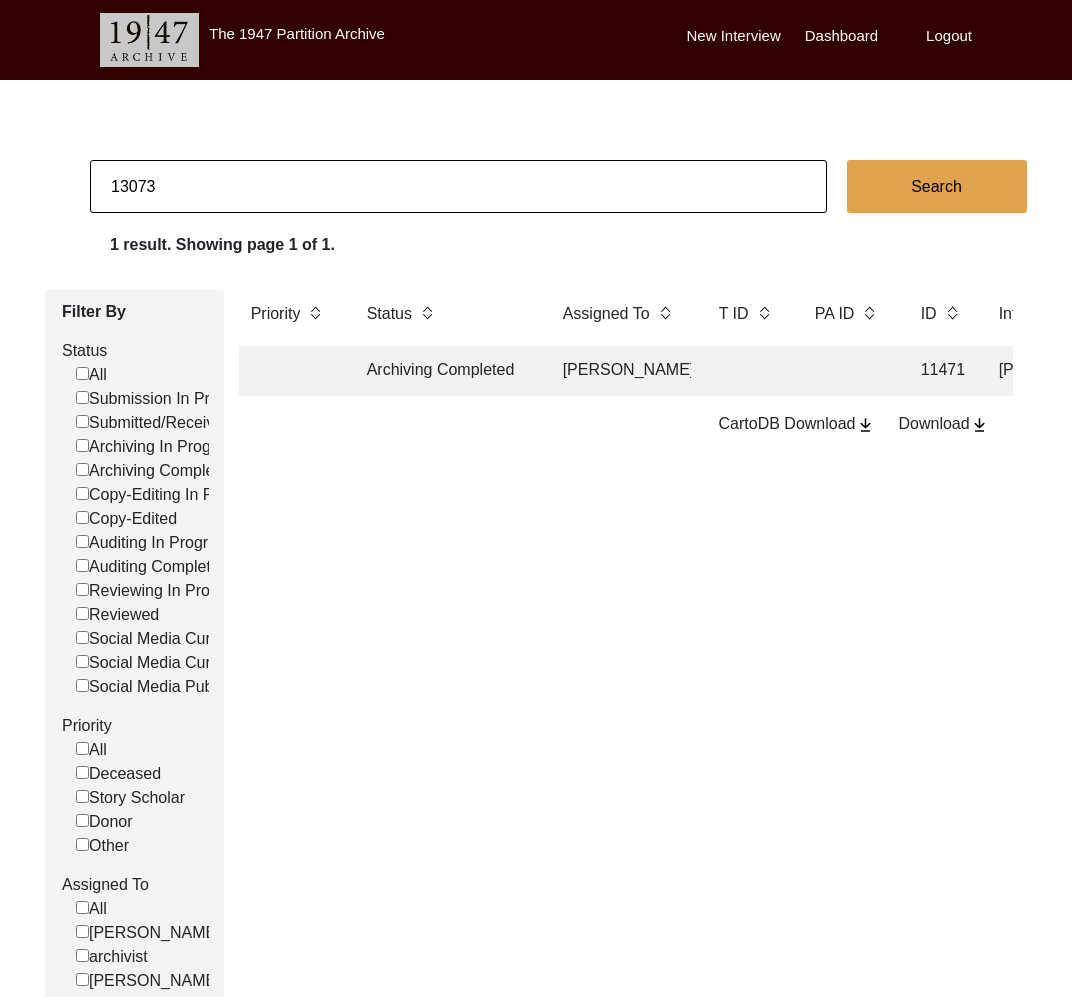 drag, startPoint x: 131, startPoint y: 188, endPoint x: 198, endPoint y: 194, distance: 67.26812 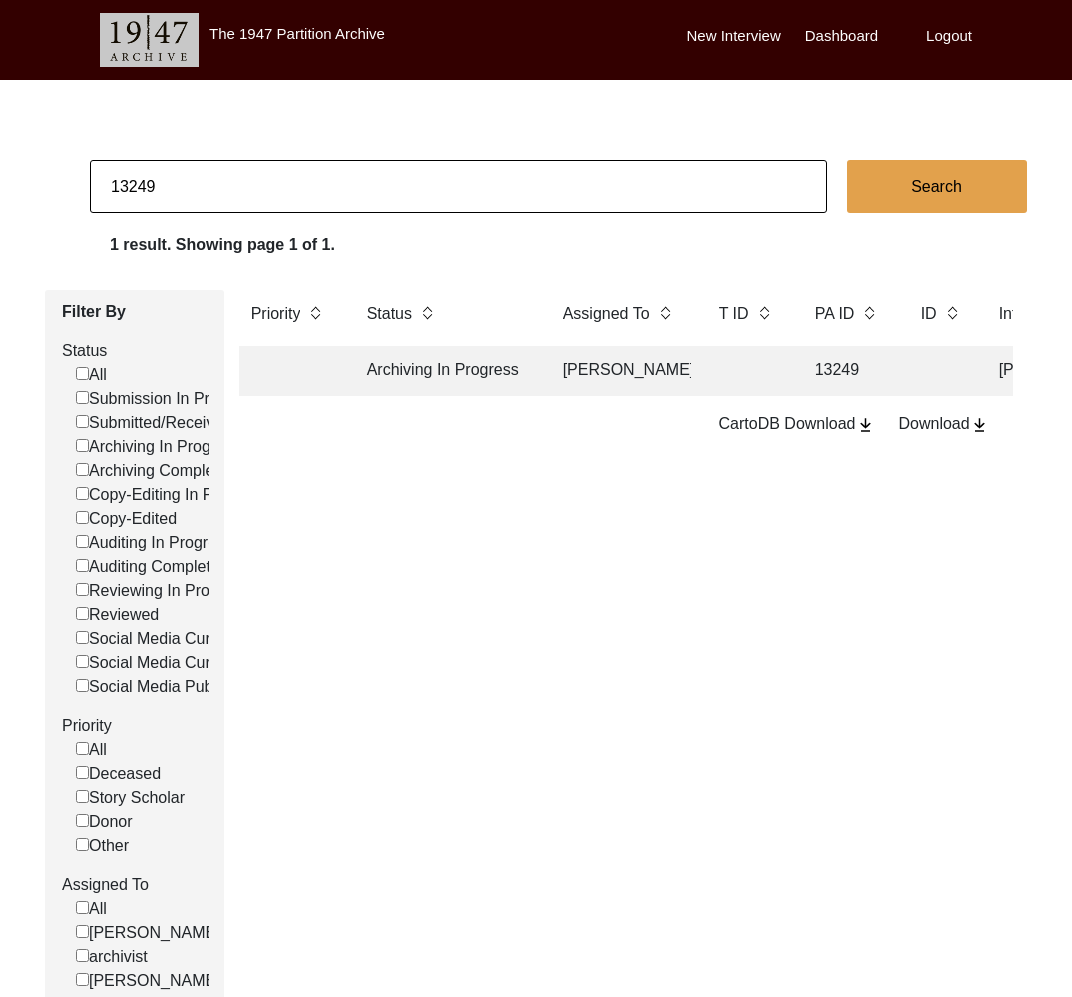 click on "[PERSON_NAME]" 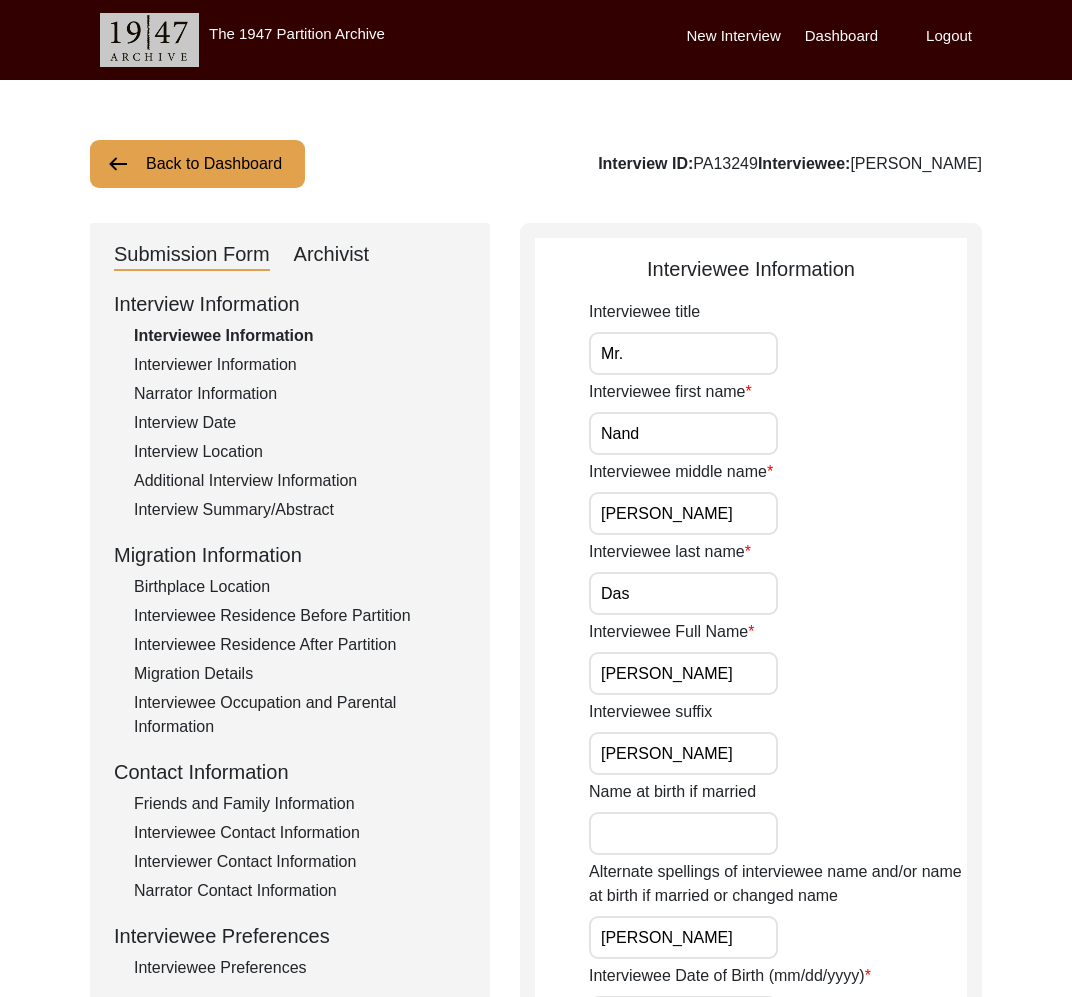 click on "Archivist" 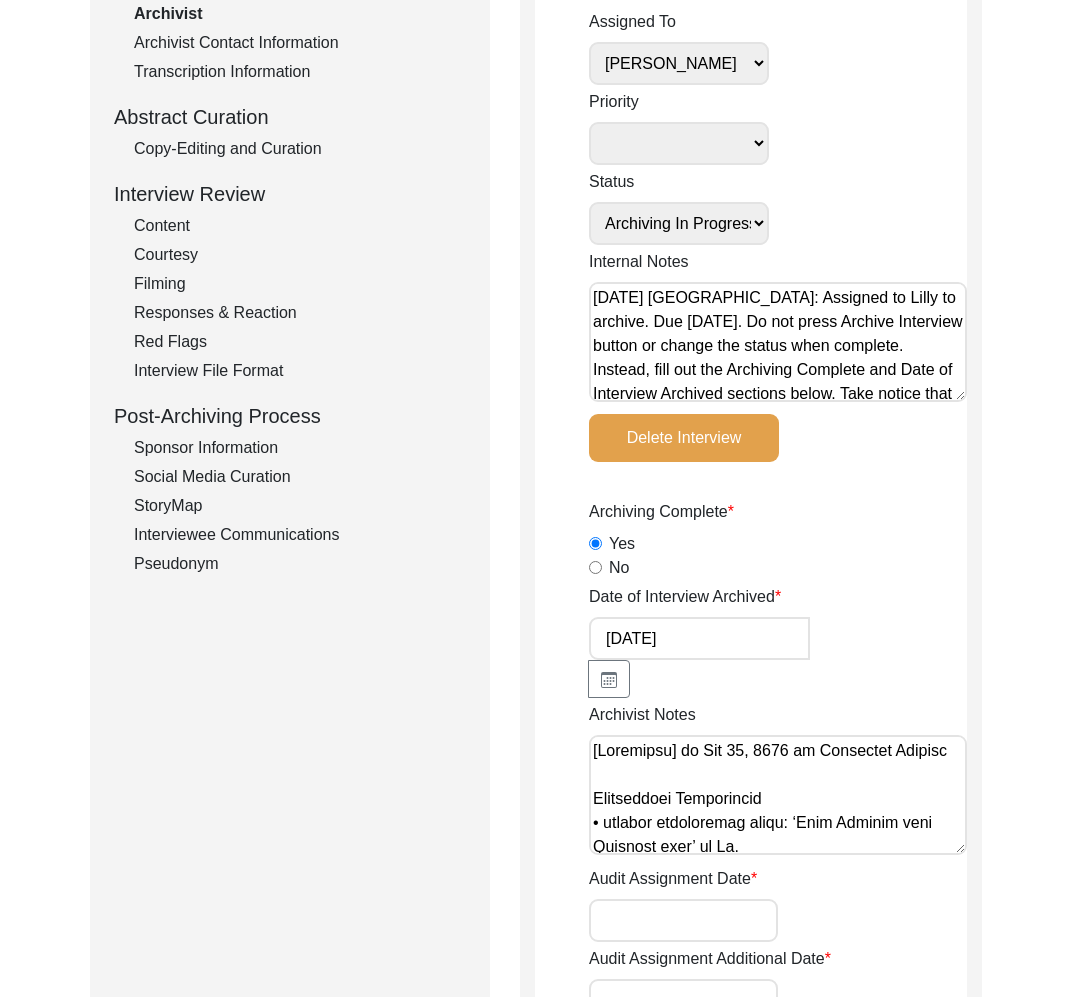 scroll, scrollTop: 0, scrollLeft: 0, axis: both 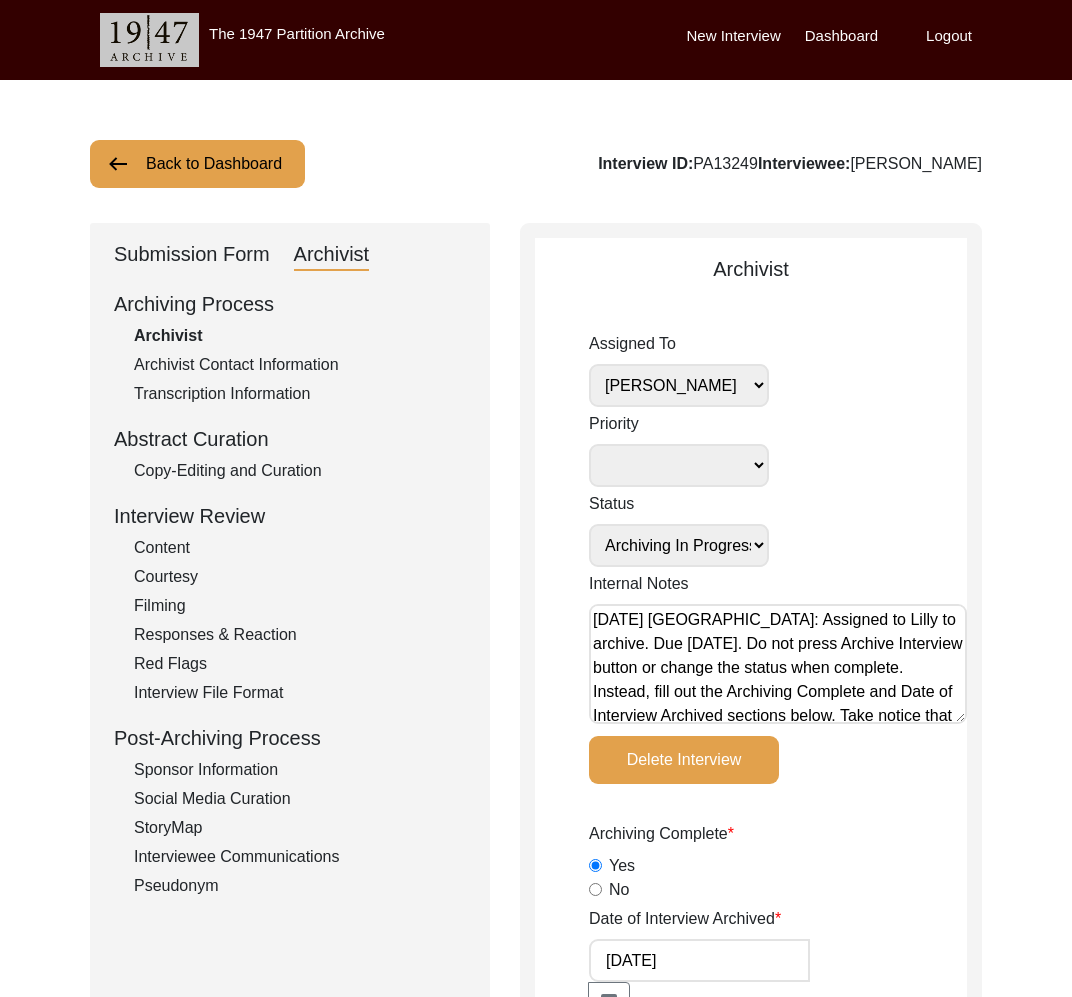 click on "Back to Dashboard" 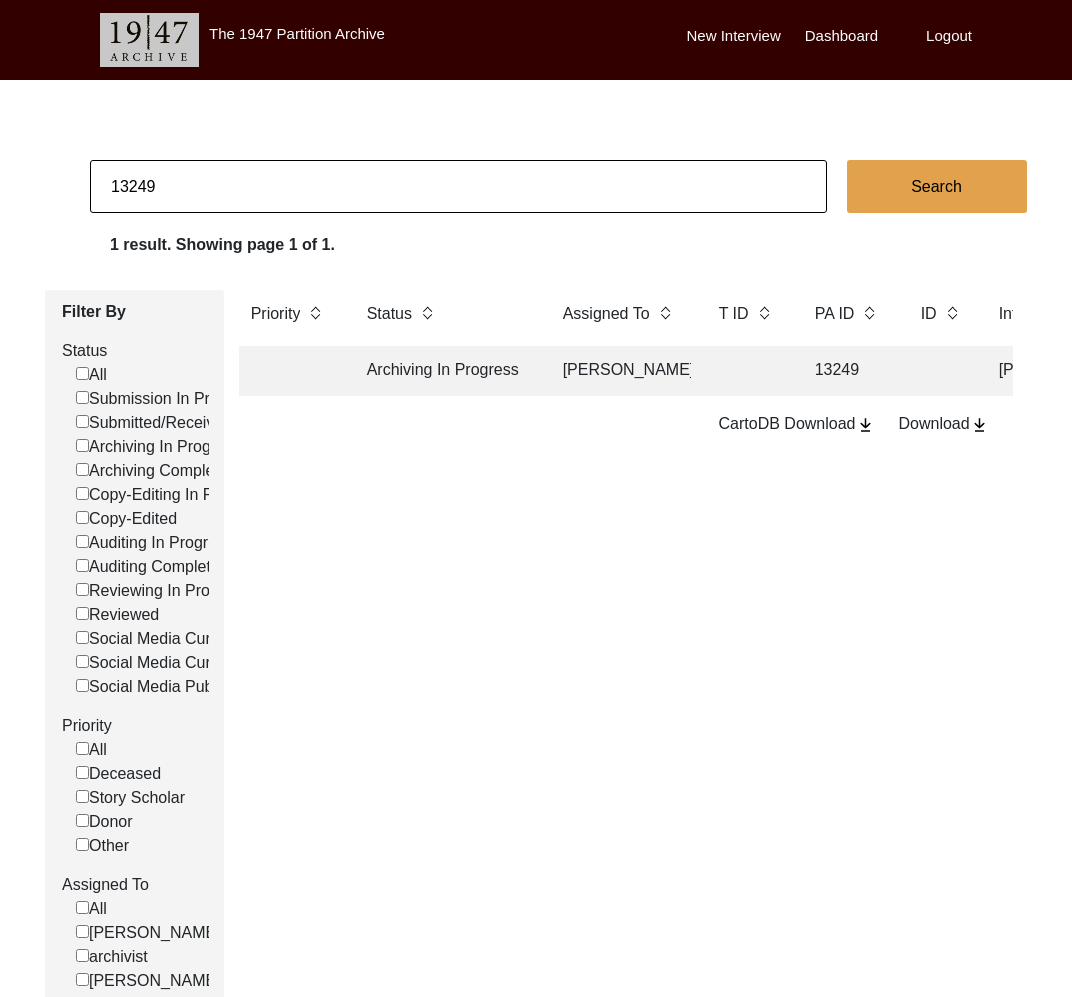 drag, startPoint x: 121, startPoint y: 189, endPoint x: 208, endPoint y: 209, distance: 89.26926 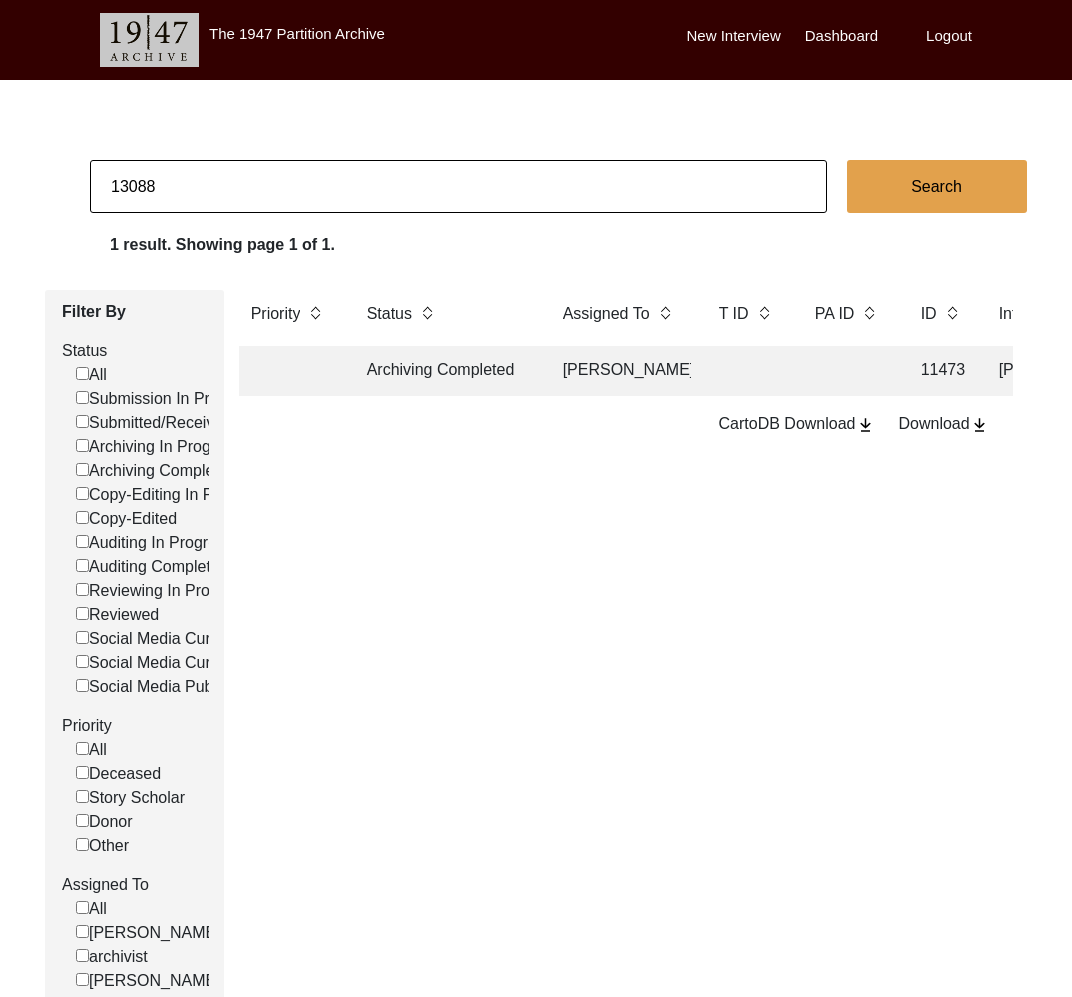 click on "Archiving Completed" 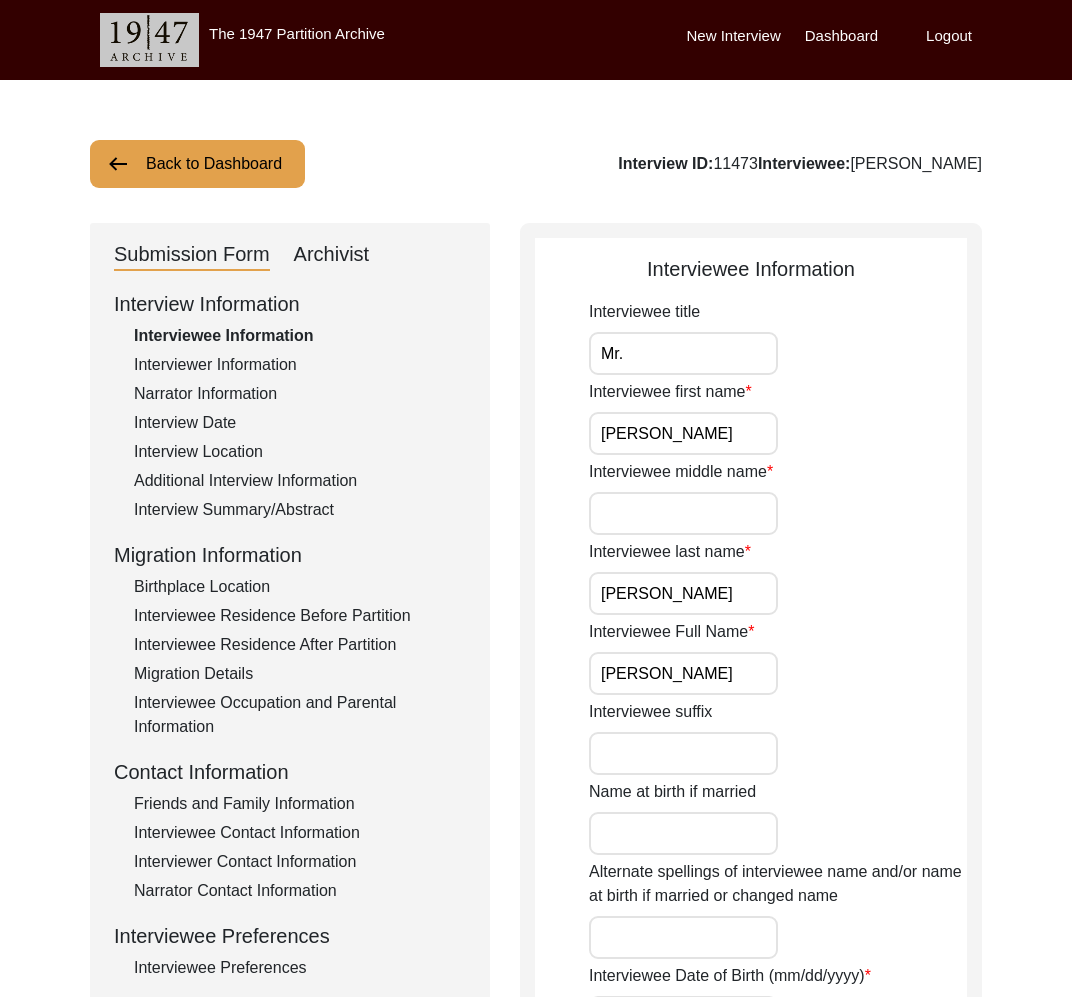 click on "Archivist" 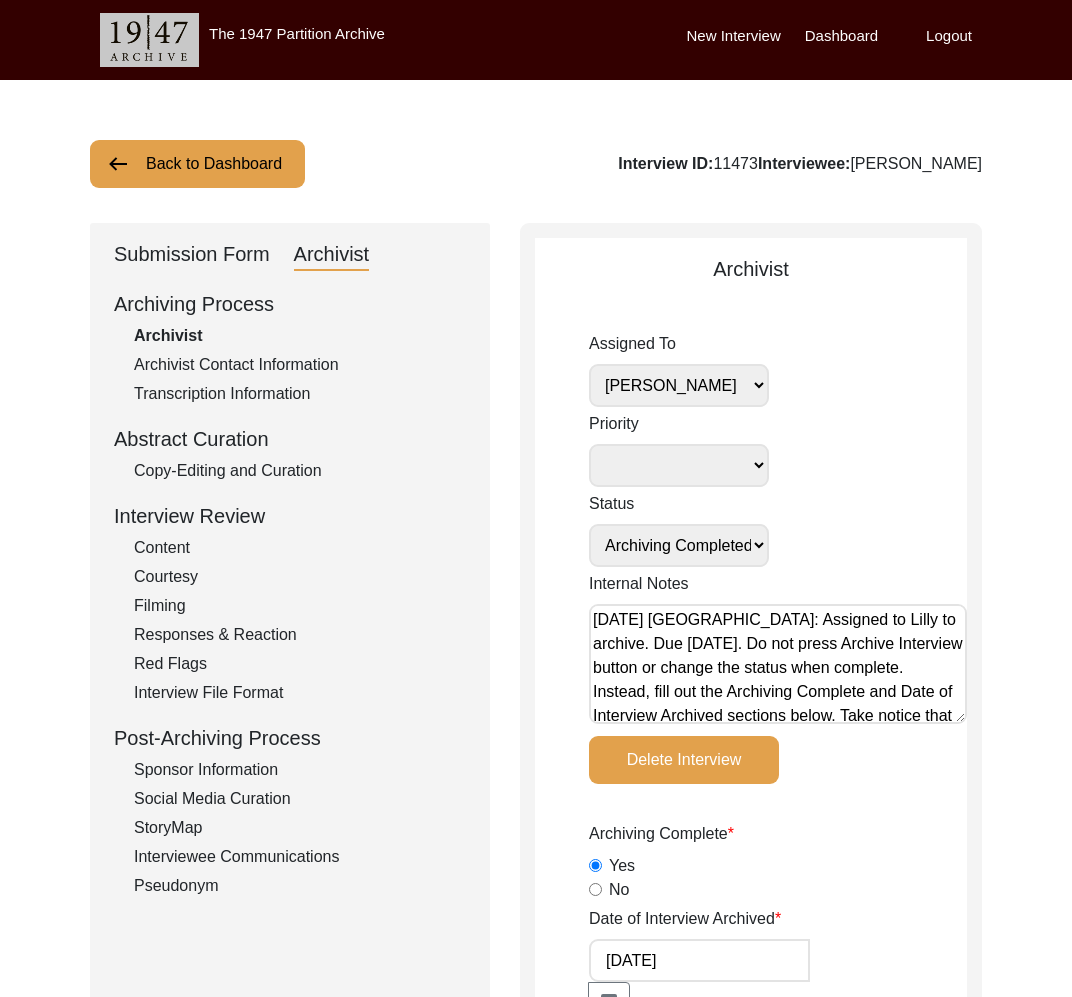 scroll, scrollTop: 128, scrollLeft: 0, axis: vertical 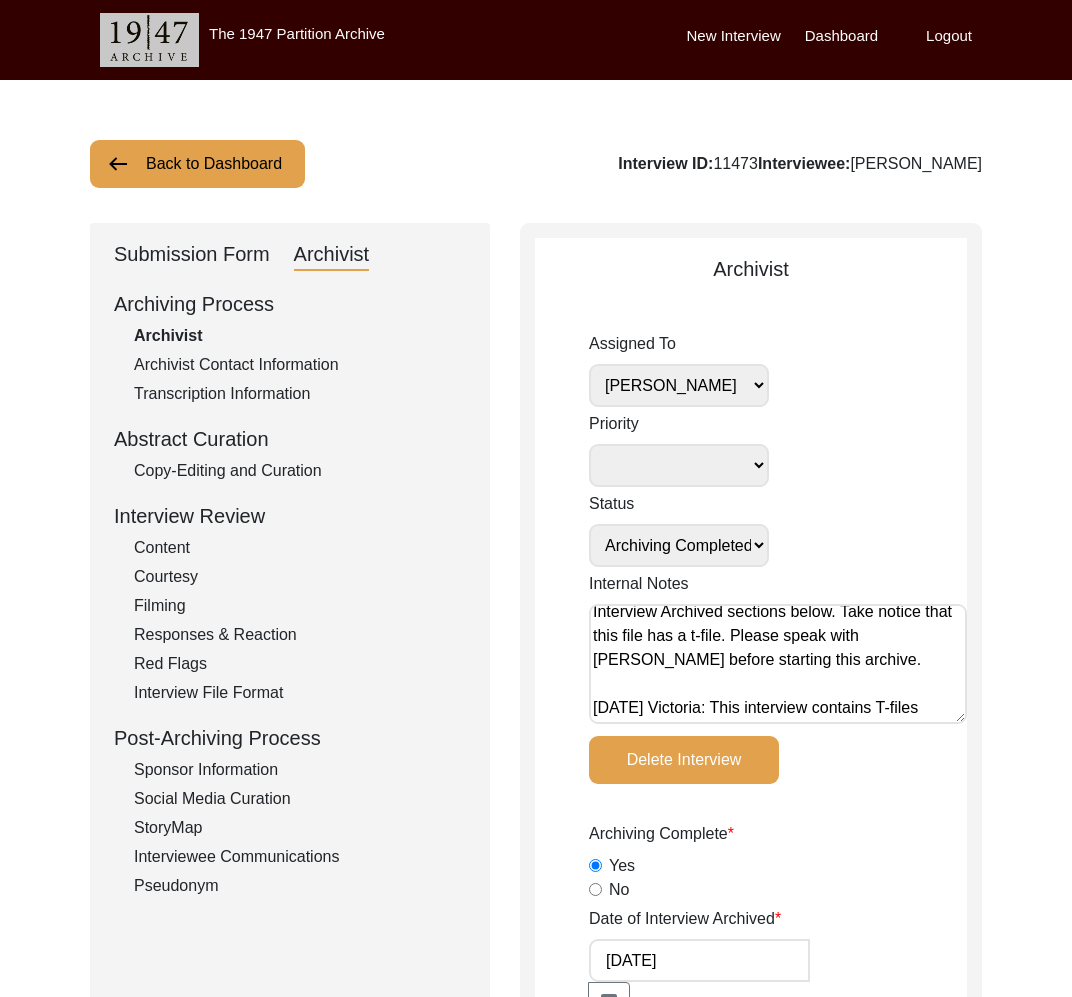 click on "Back to Dashboard" 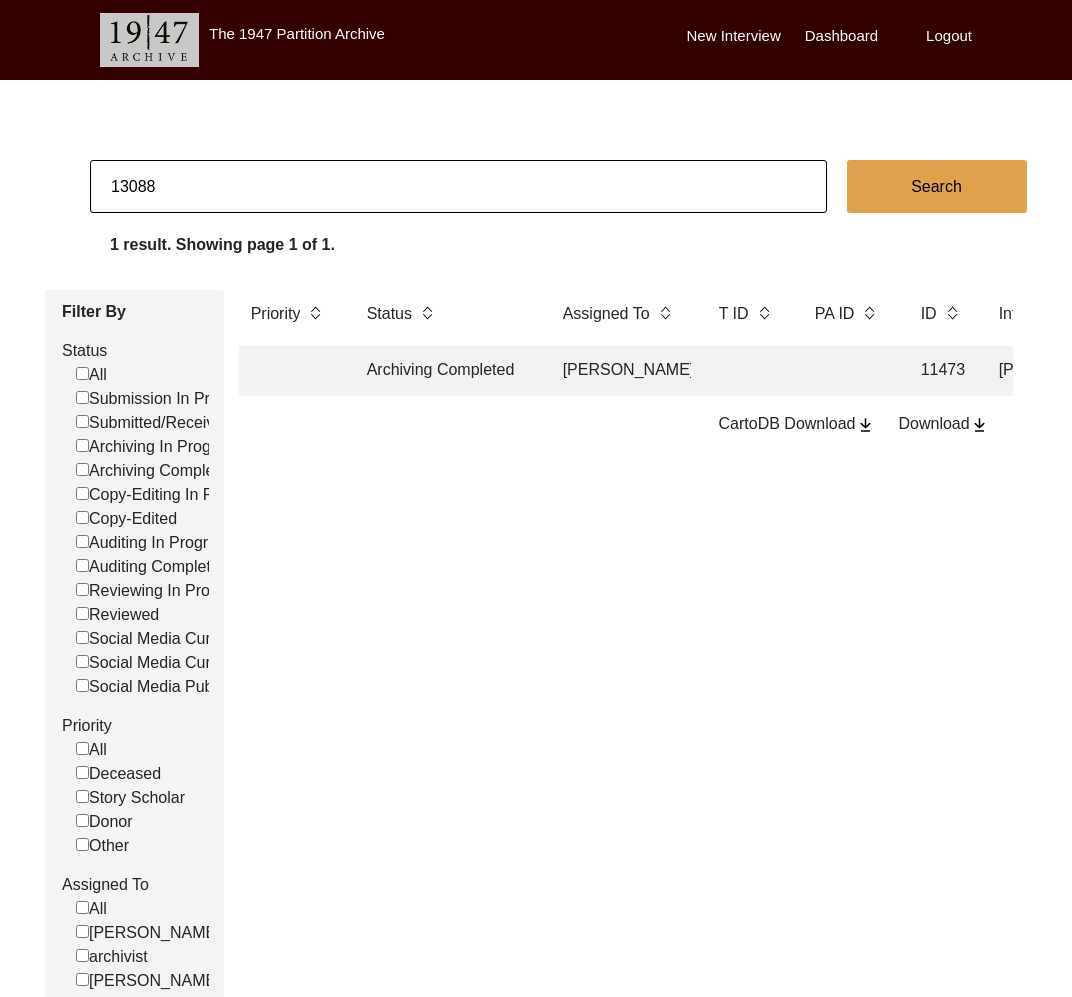 drag, startPoint x: 128, startPoint y: 187, endPoint x: 305, endPoint y: 197, distance: 177.28226 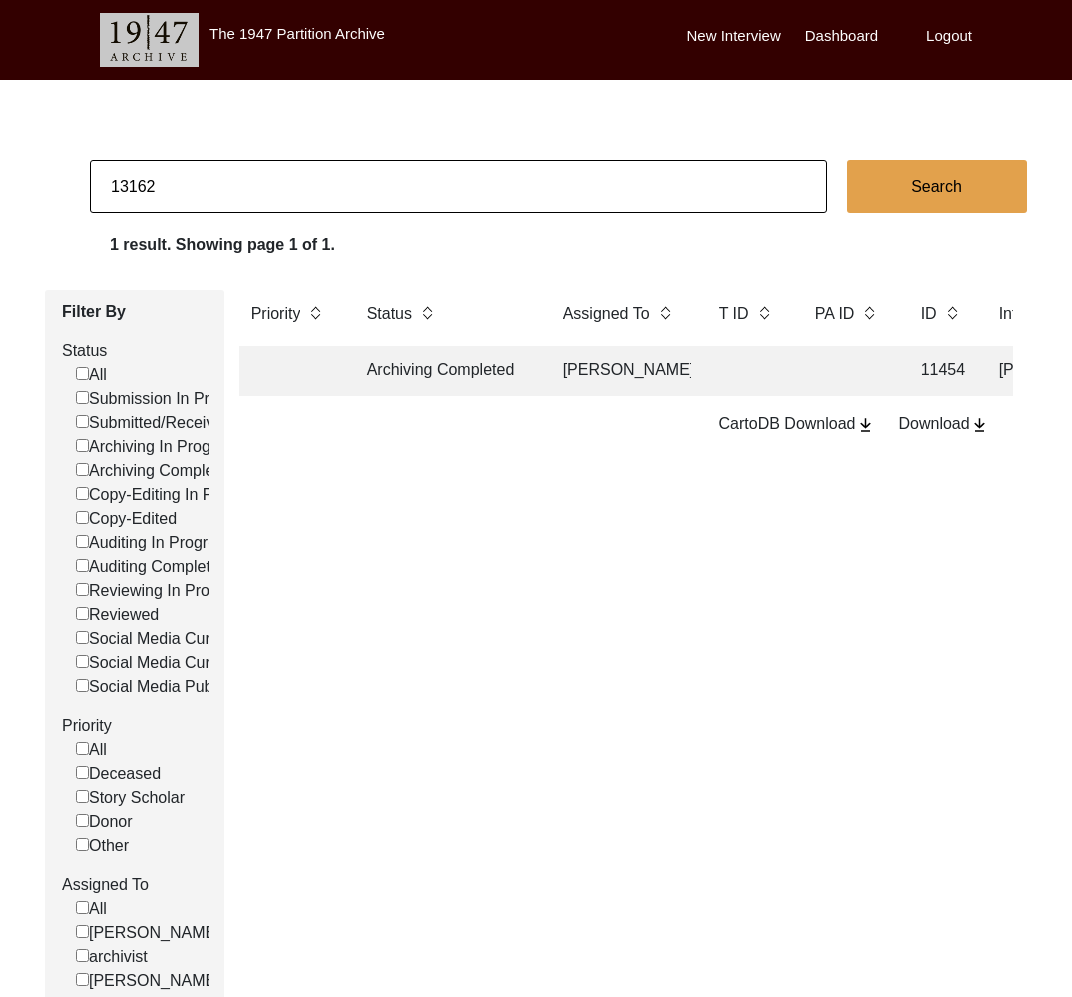 click on "Archiving Completed" 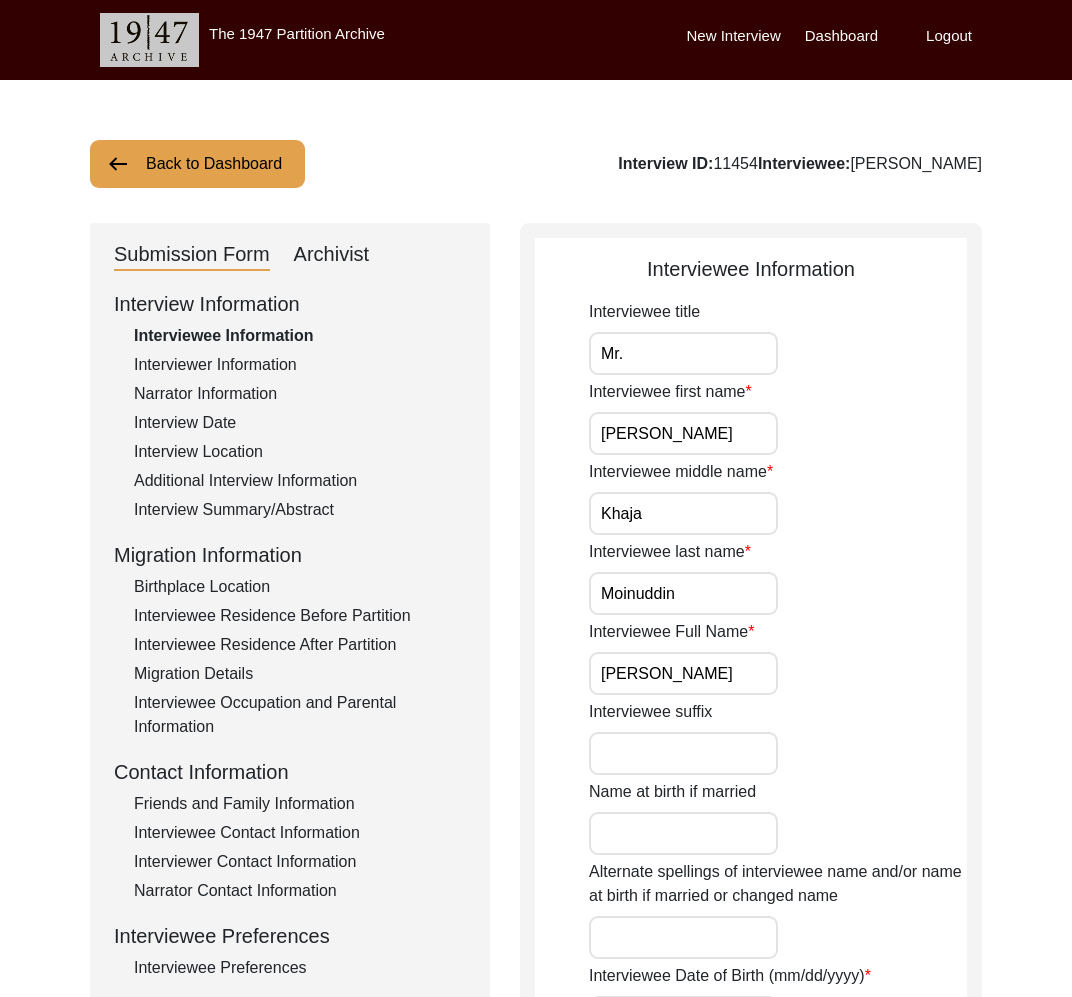 click on "Archivist" 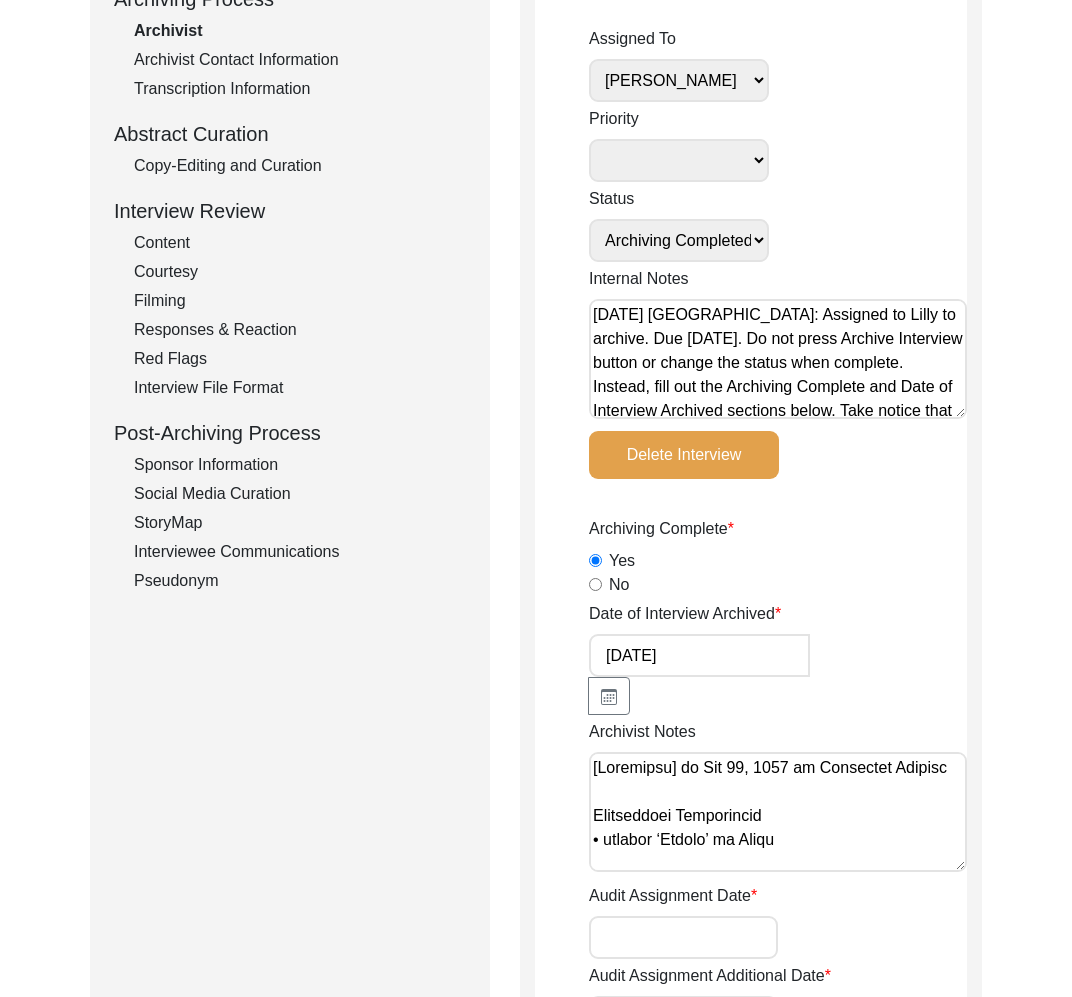 scroll, scrollTop: 0, scrollLeft: 0, axis: both 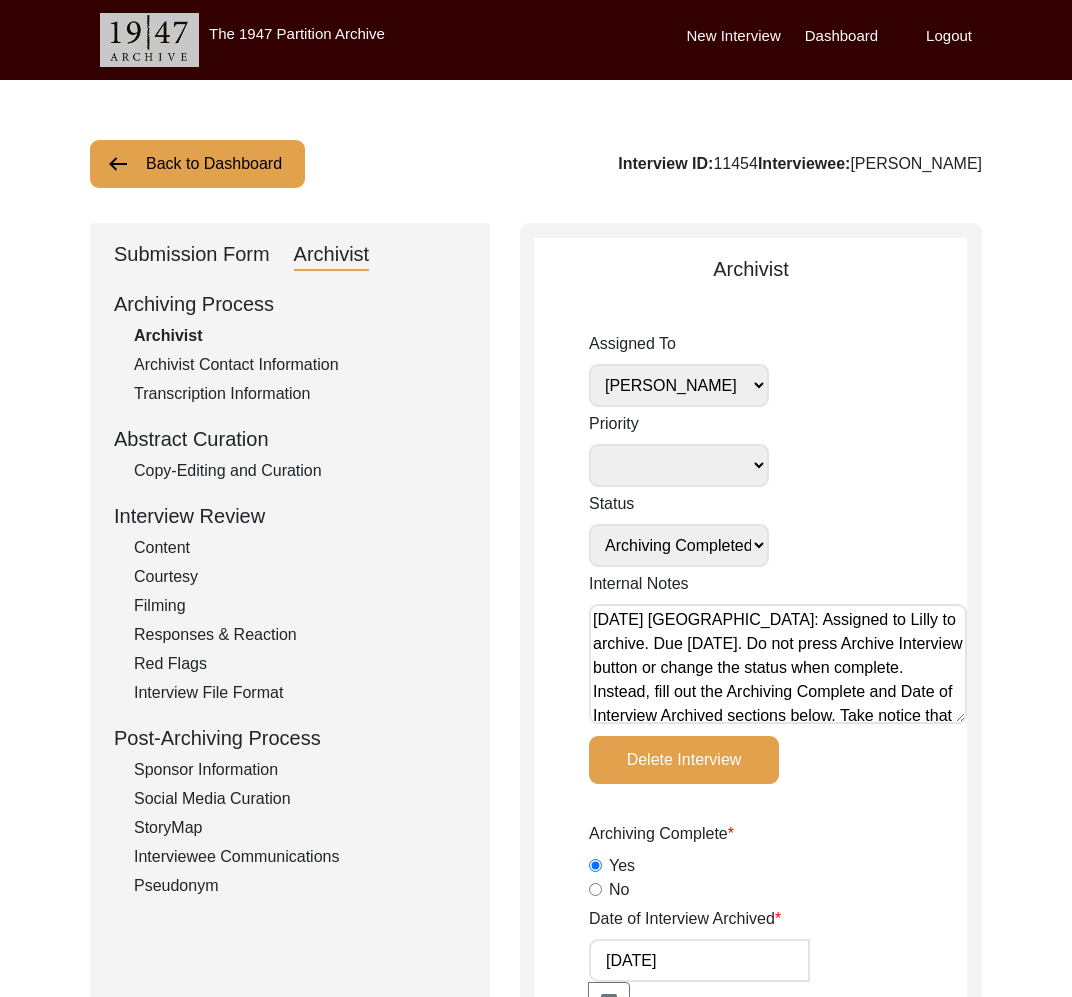 click on "Submission Form" 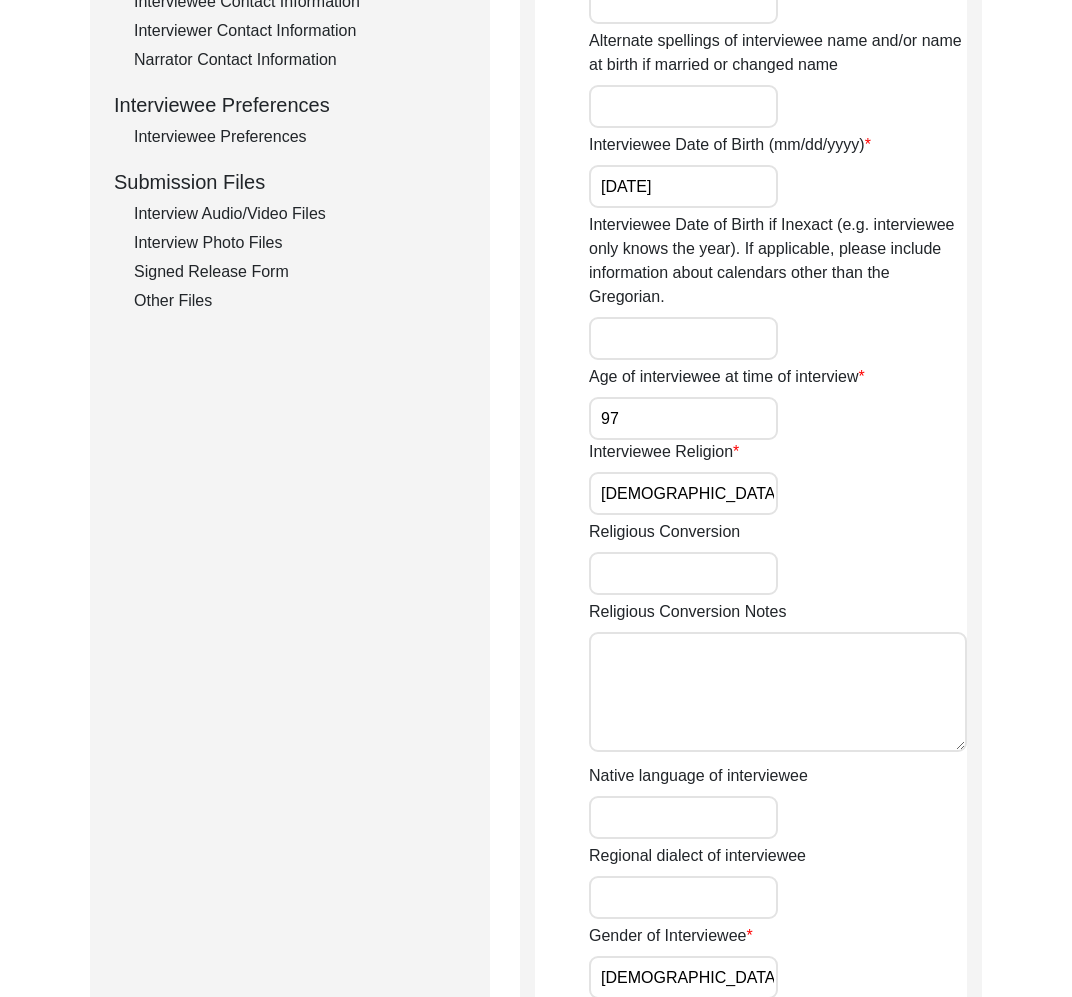 click on "Interview Audio/Video Files" 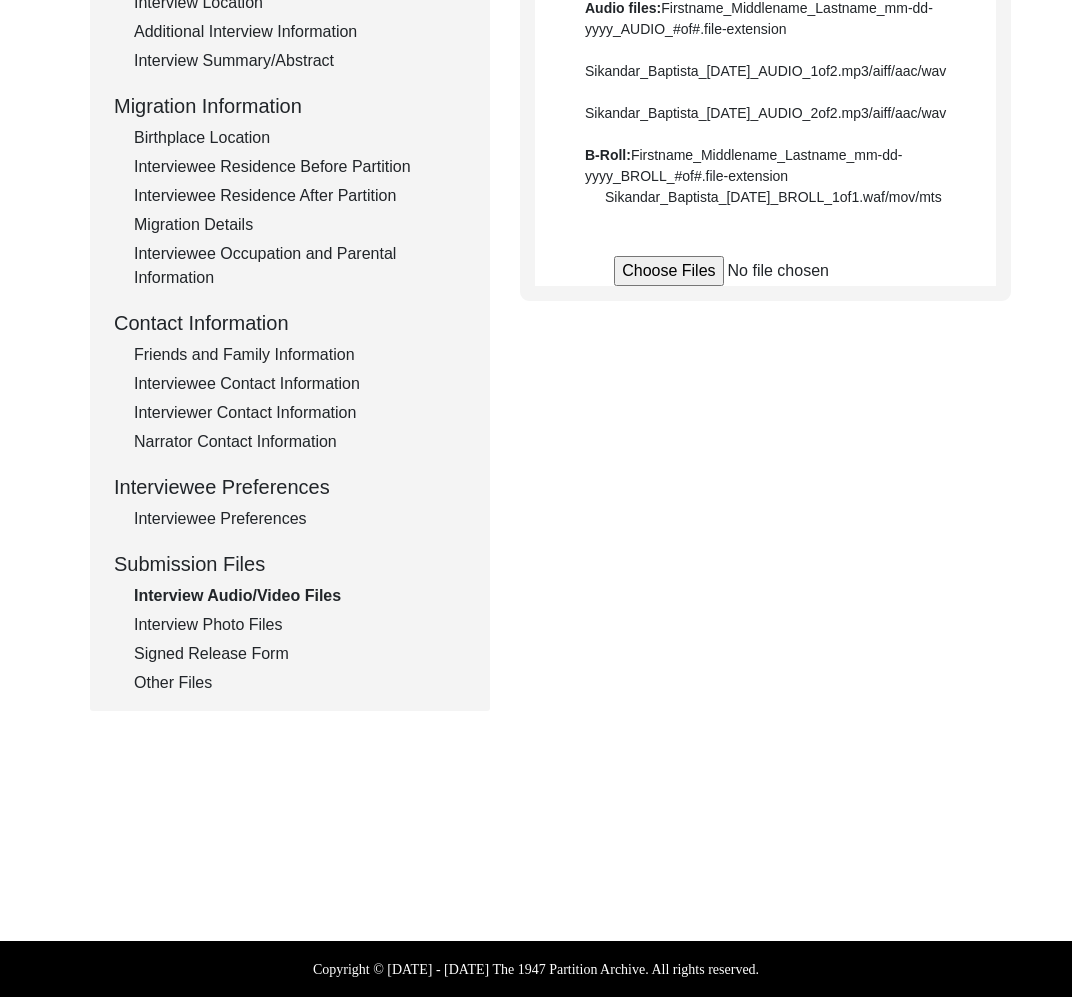 scroll, scrollTop: 831, scrollLeft: 0, axis: vertical 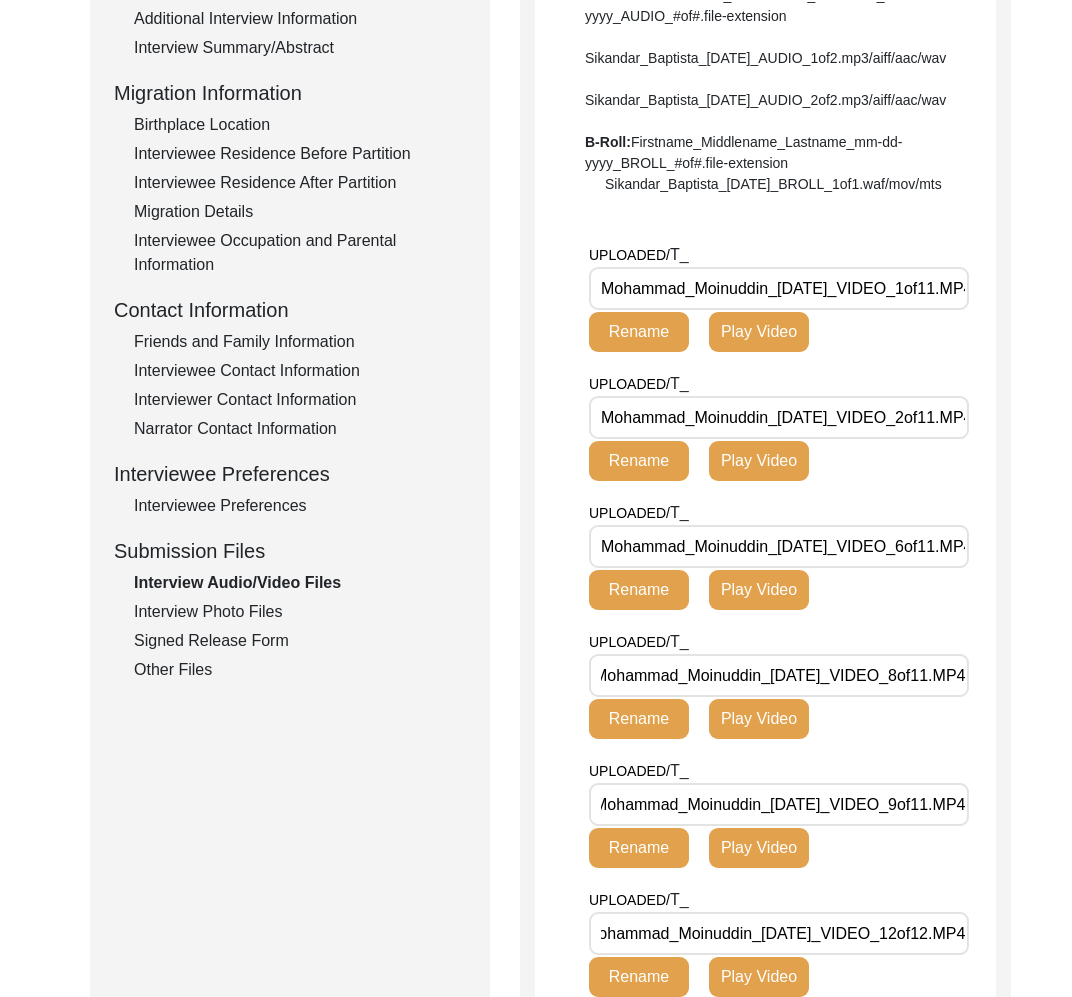 drag, startPoint x: 767, startPoint y: 347, endPoint x: 490, endPoint y: 341, distance: 277.06497 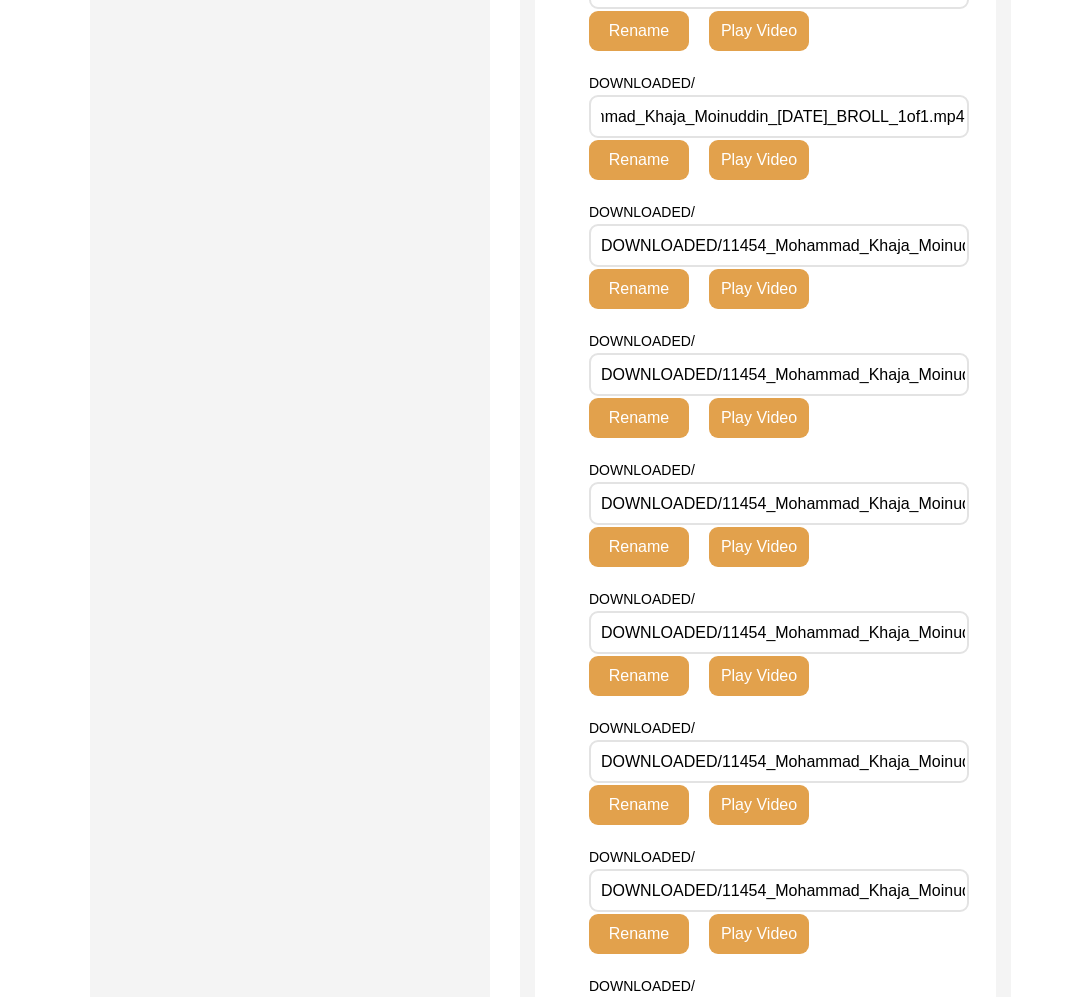 scroll, scrollTop: 1445, scrollLeft: 0, axis: vertical 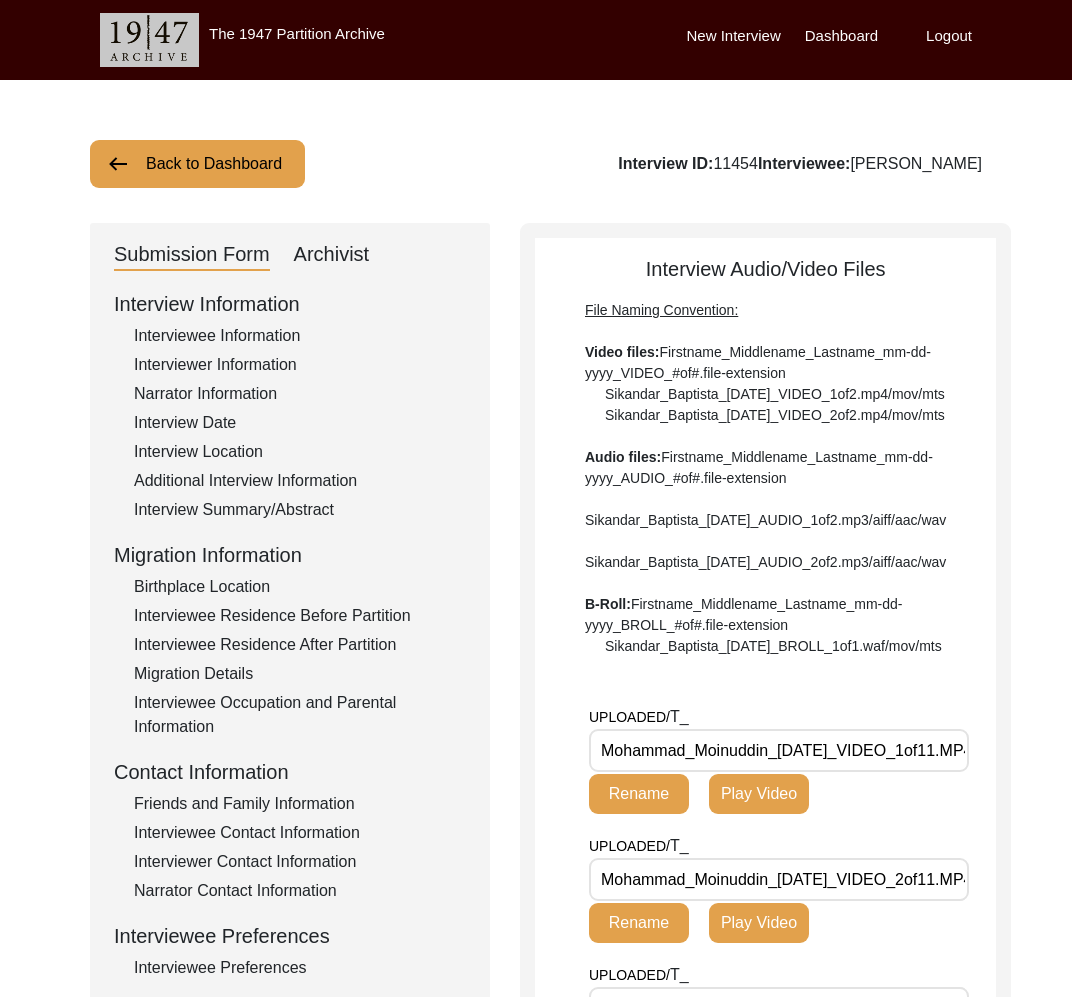click on "Interview ID:  11454  Interviewee:  [PERSON_NAME]" 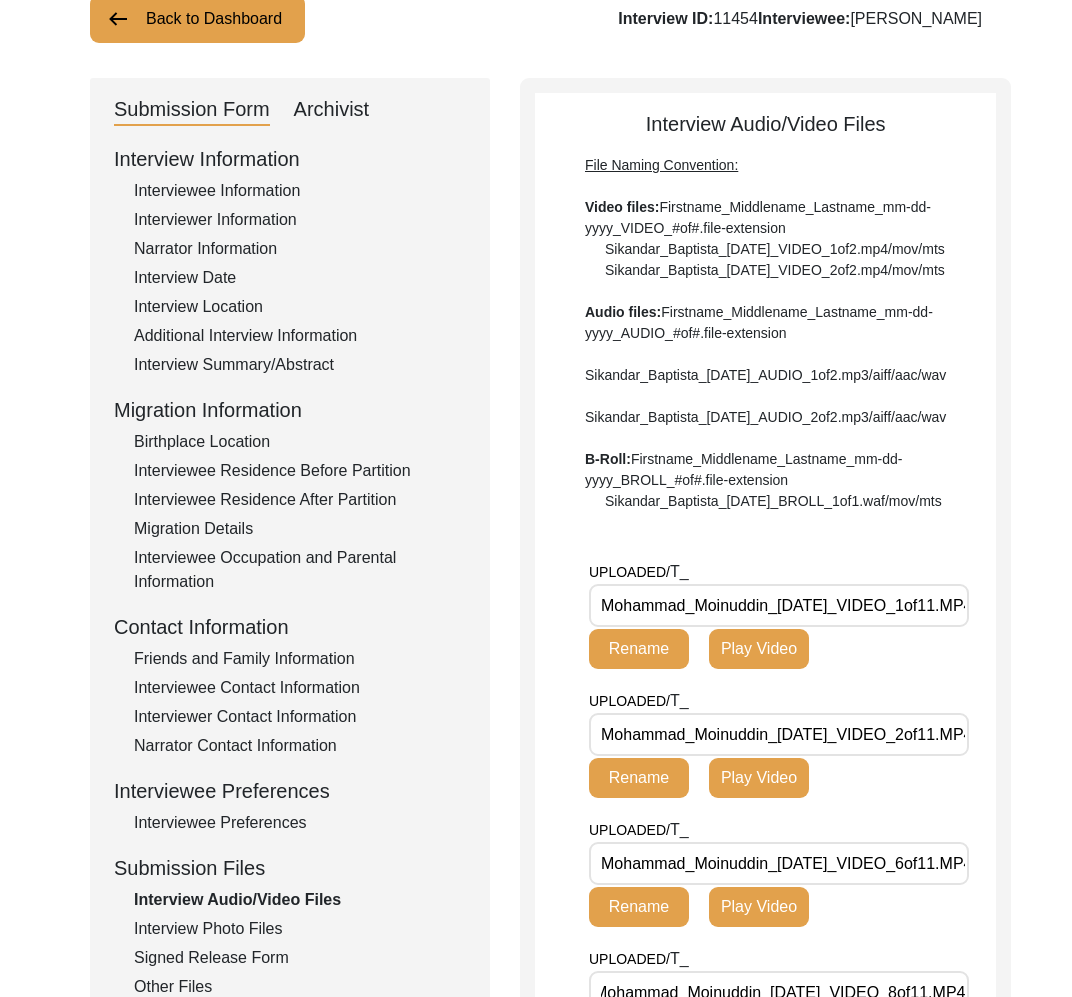 scroll, scrollTop: 228, scrollLeft: 0, axis: vertical 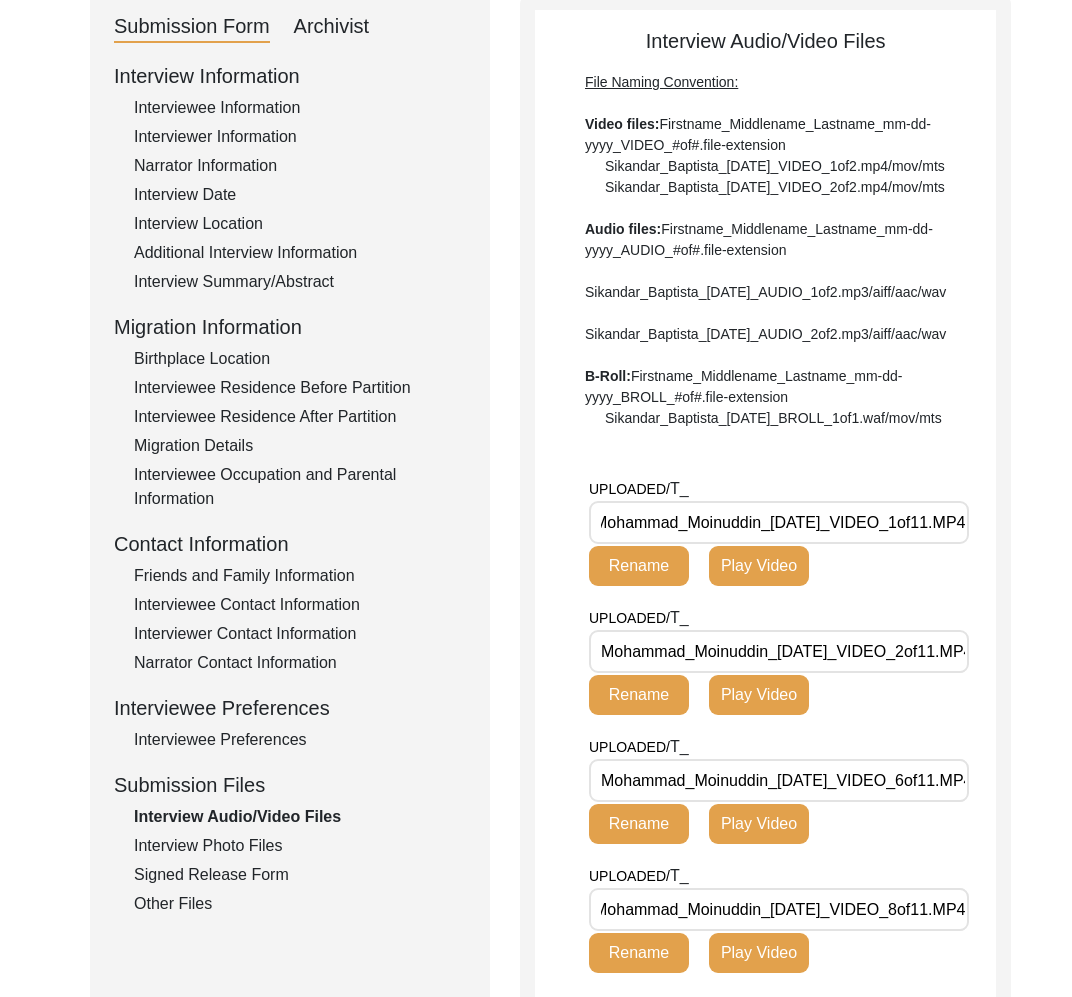 click on "Mohammad_Moinuddin_[DATE]_VIDEO_1of11.MP4" at bounding box center [779, 522] 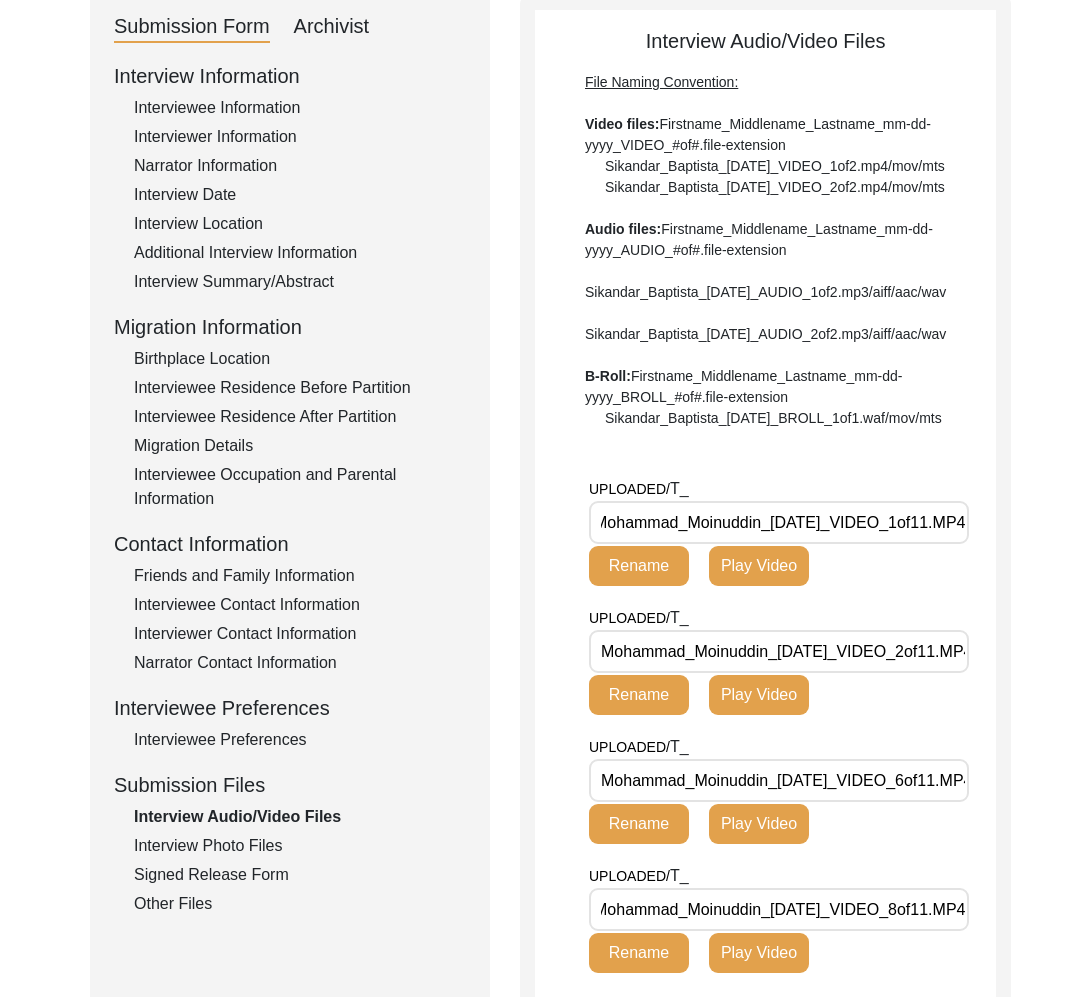 click on "Mohammad_Moinuddin_[DATE]_VIDEO_1of11.MP4" at bounding box center [779, 522] 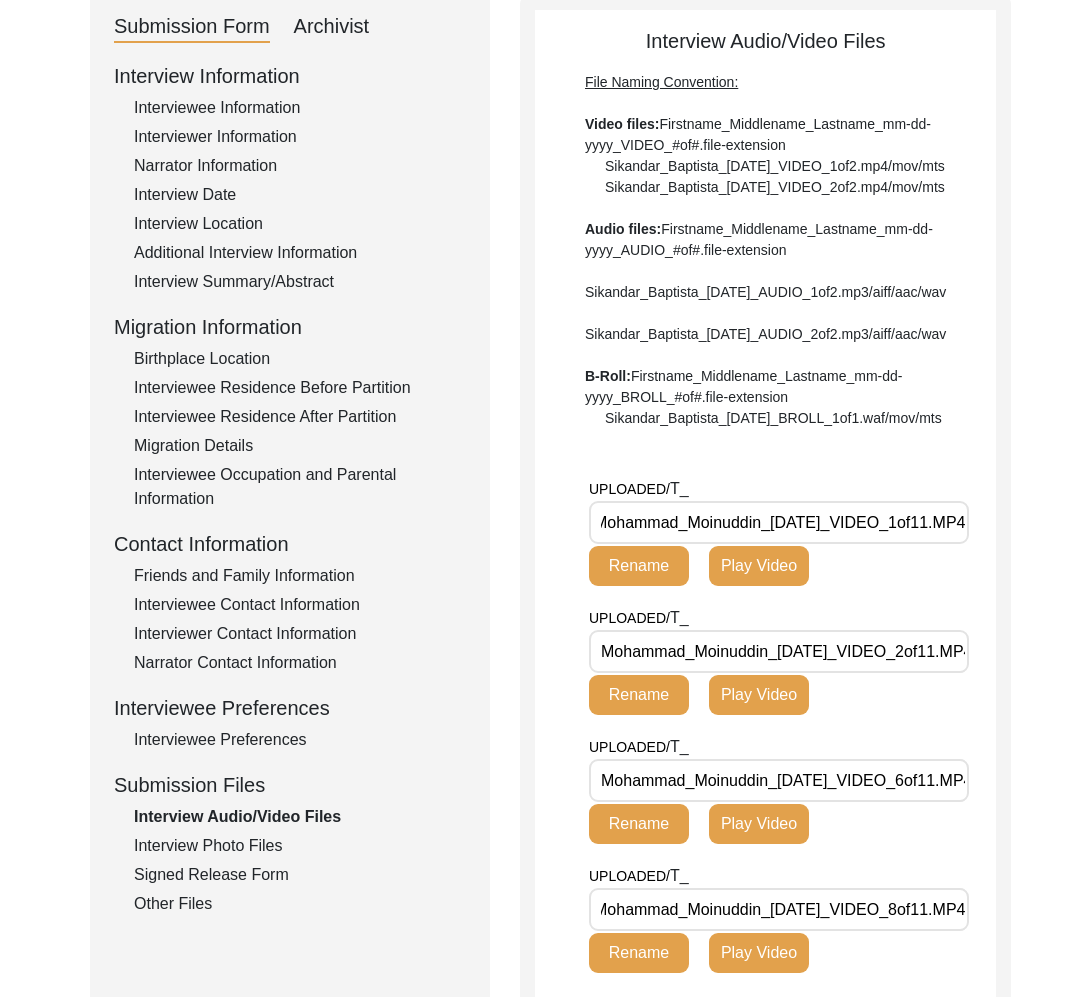 click on "Mohammad_Moinuddin_[DATE]_VIDEO_1of11.MP4" at bounding box center [779, 522] 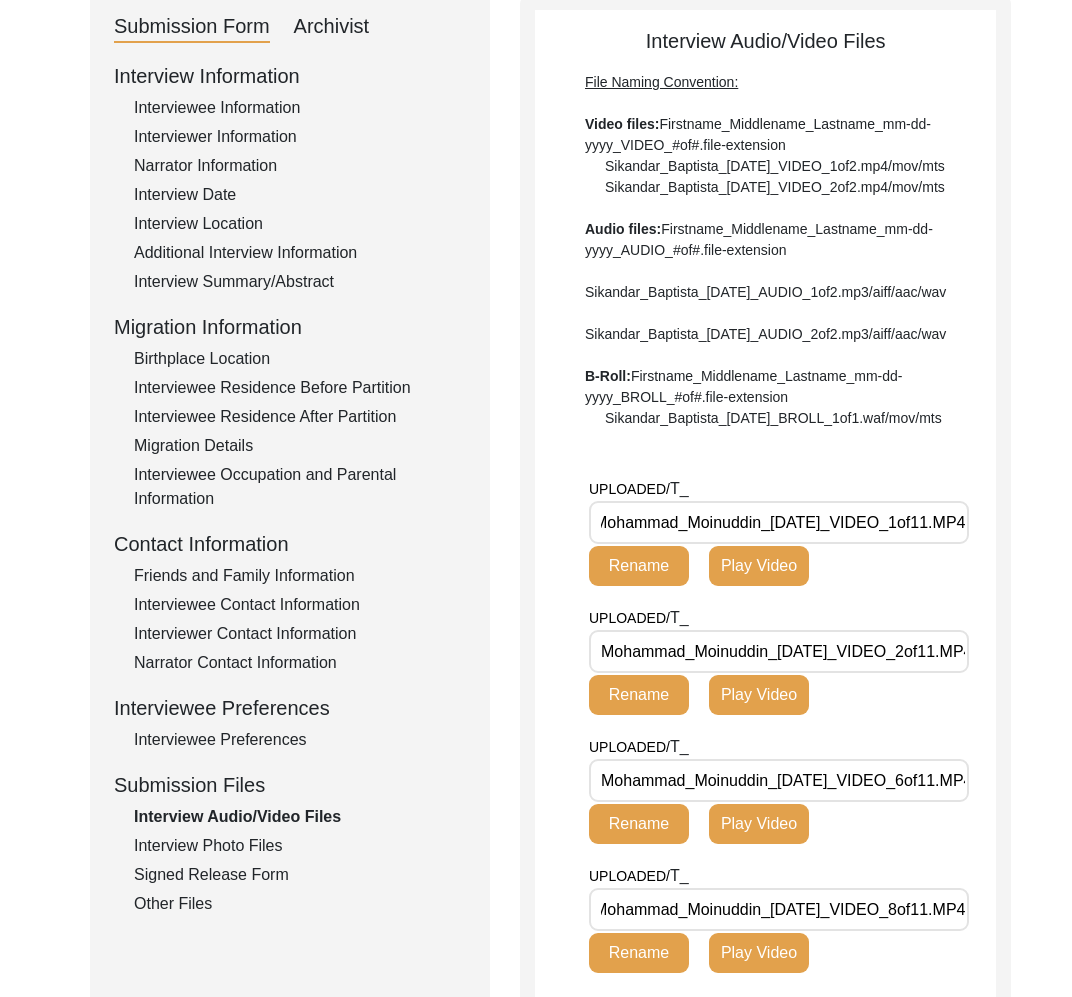 scroll, scrollTop: 0, scrollLeft: 0, axis: both 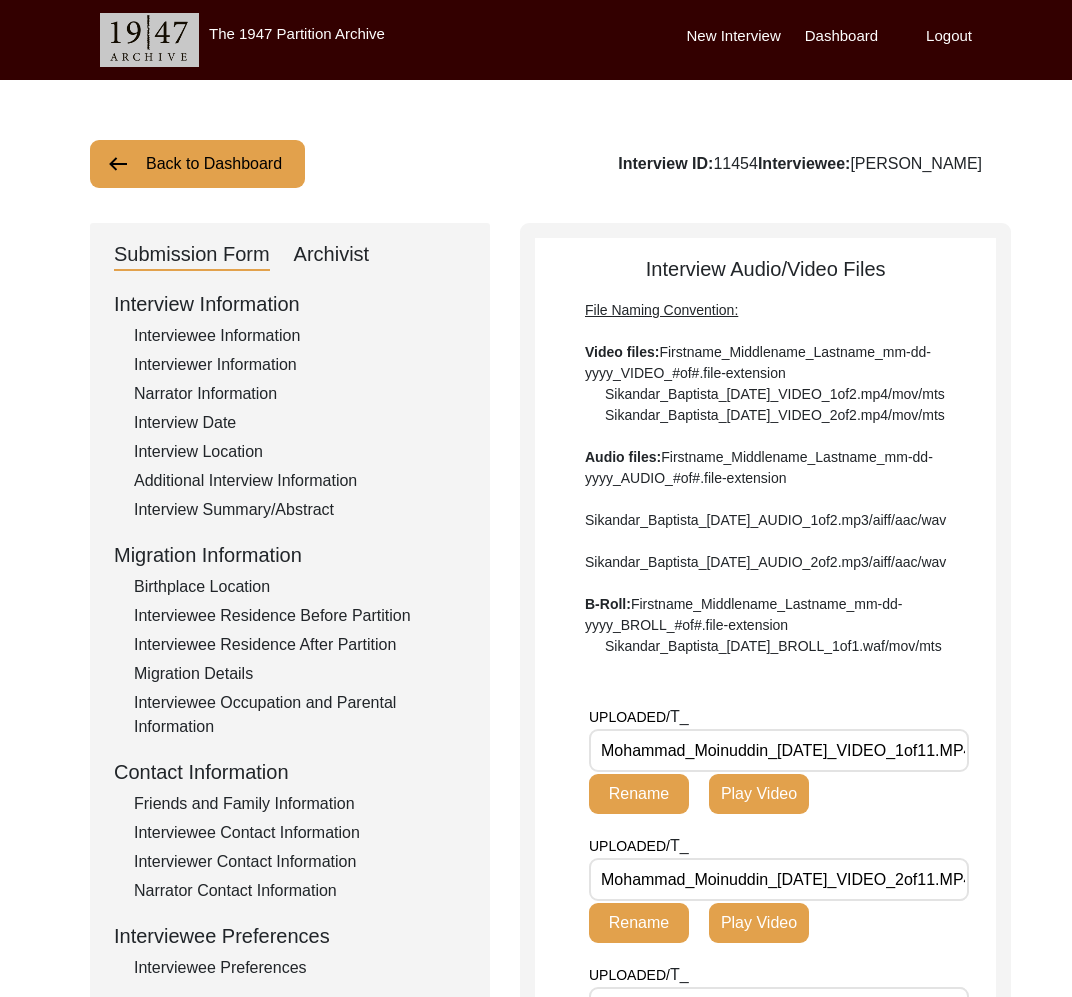 click on "Back to Dashboard" 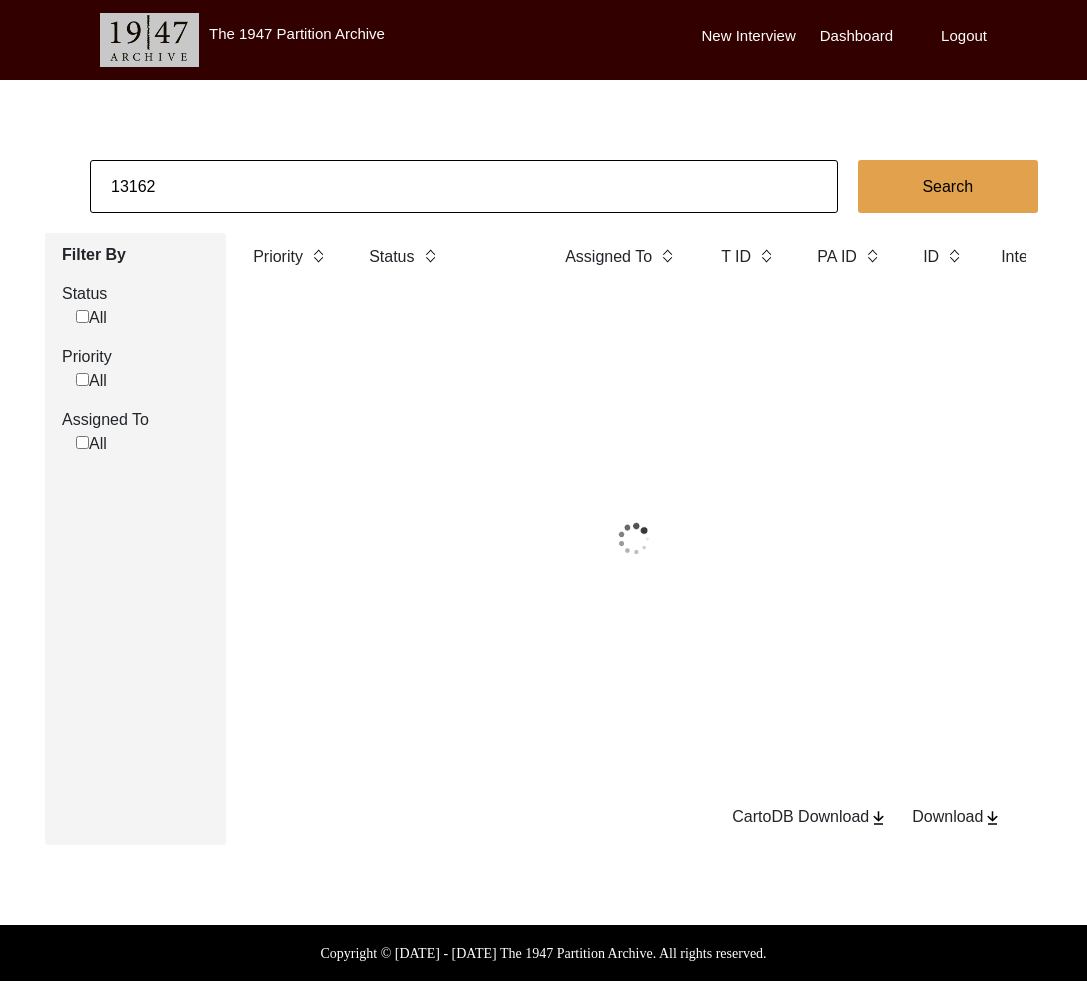 click on "13162" 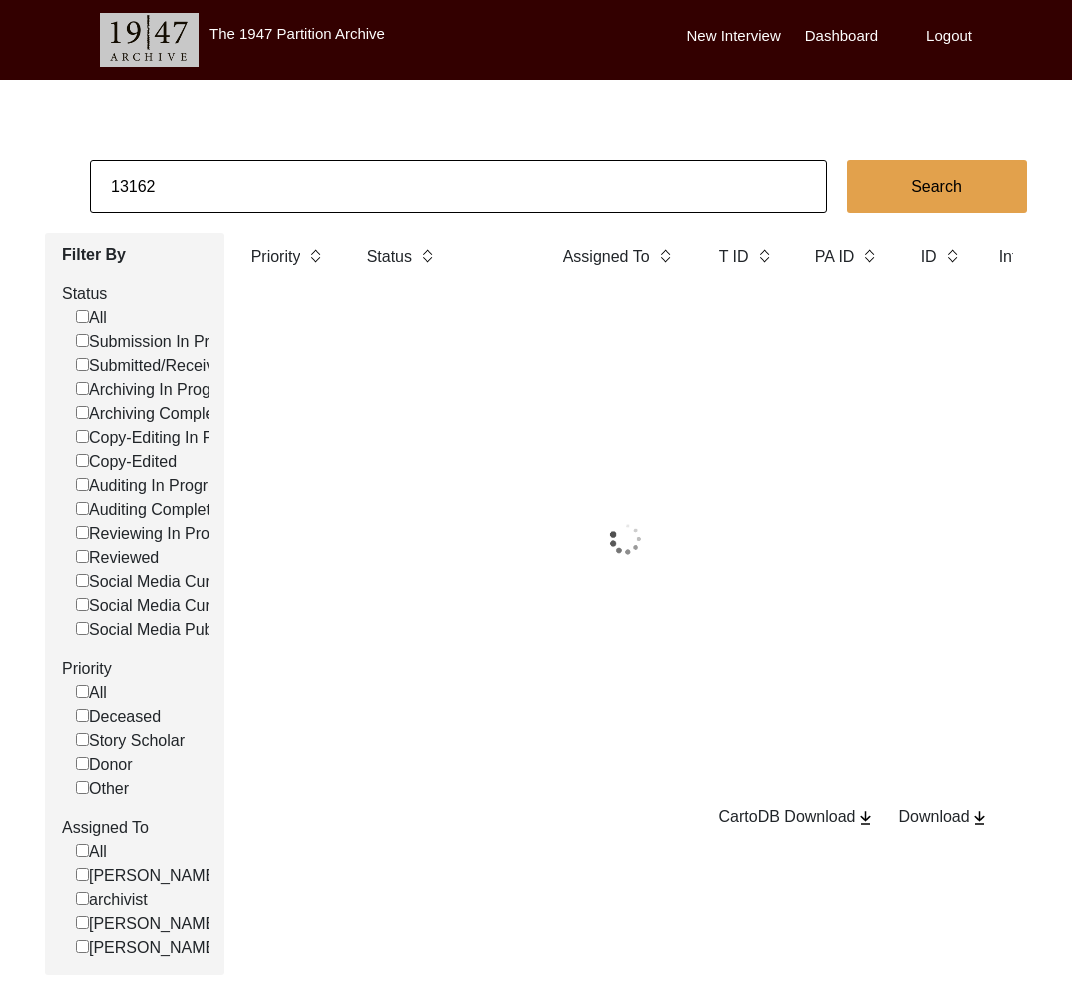 click on "13162" 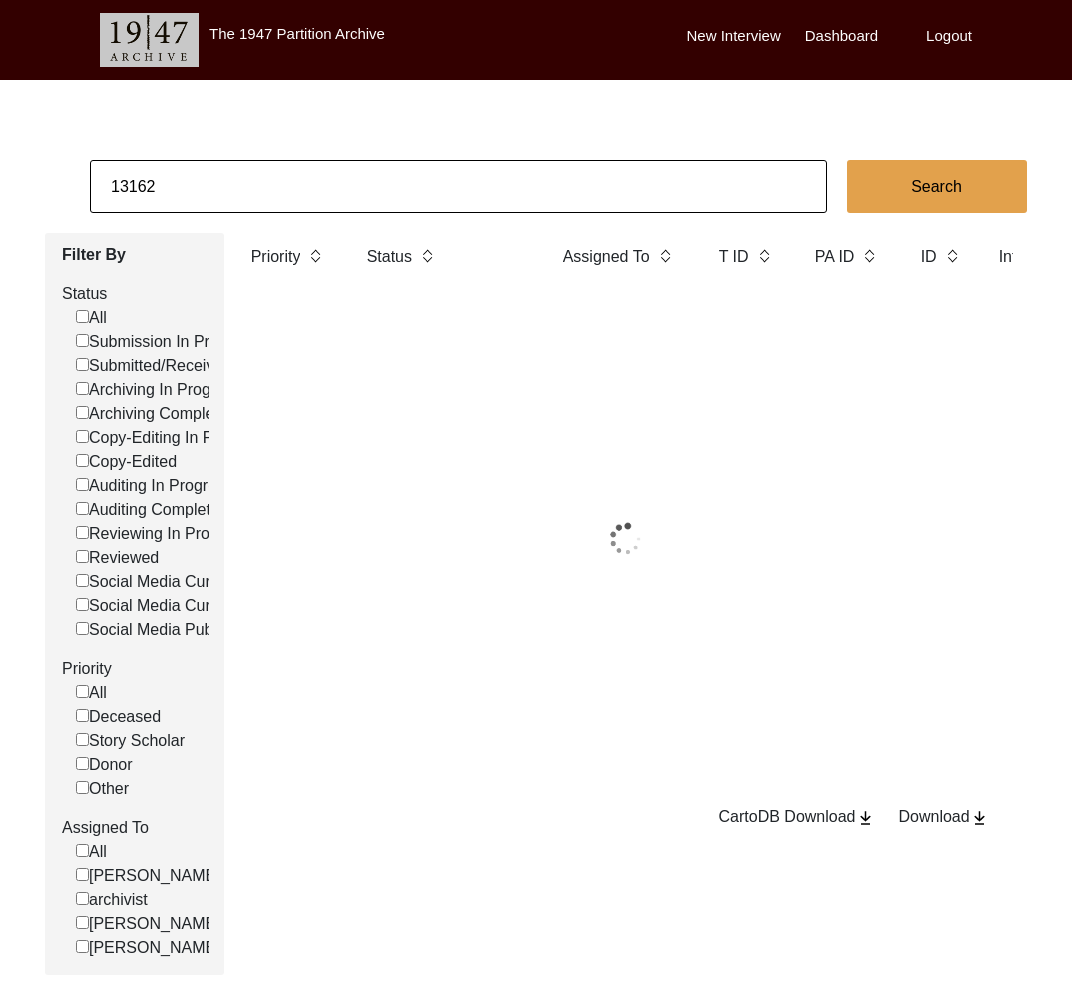 paste on "57" 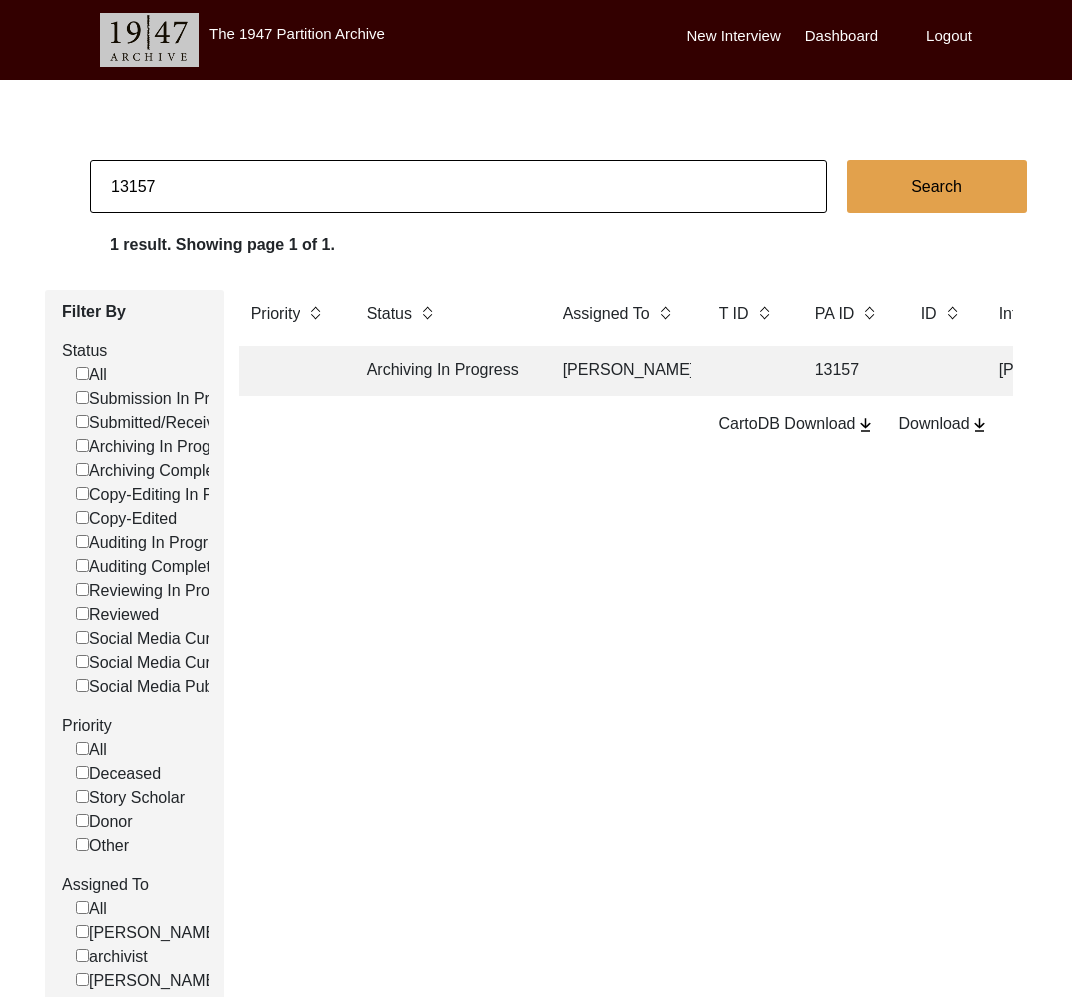 click on "Archiving In Progress" 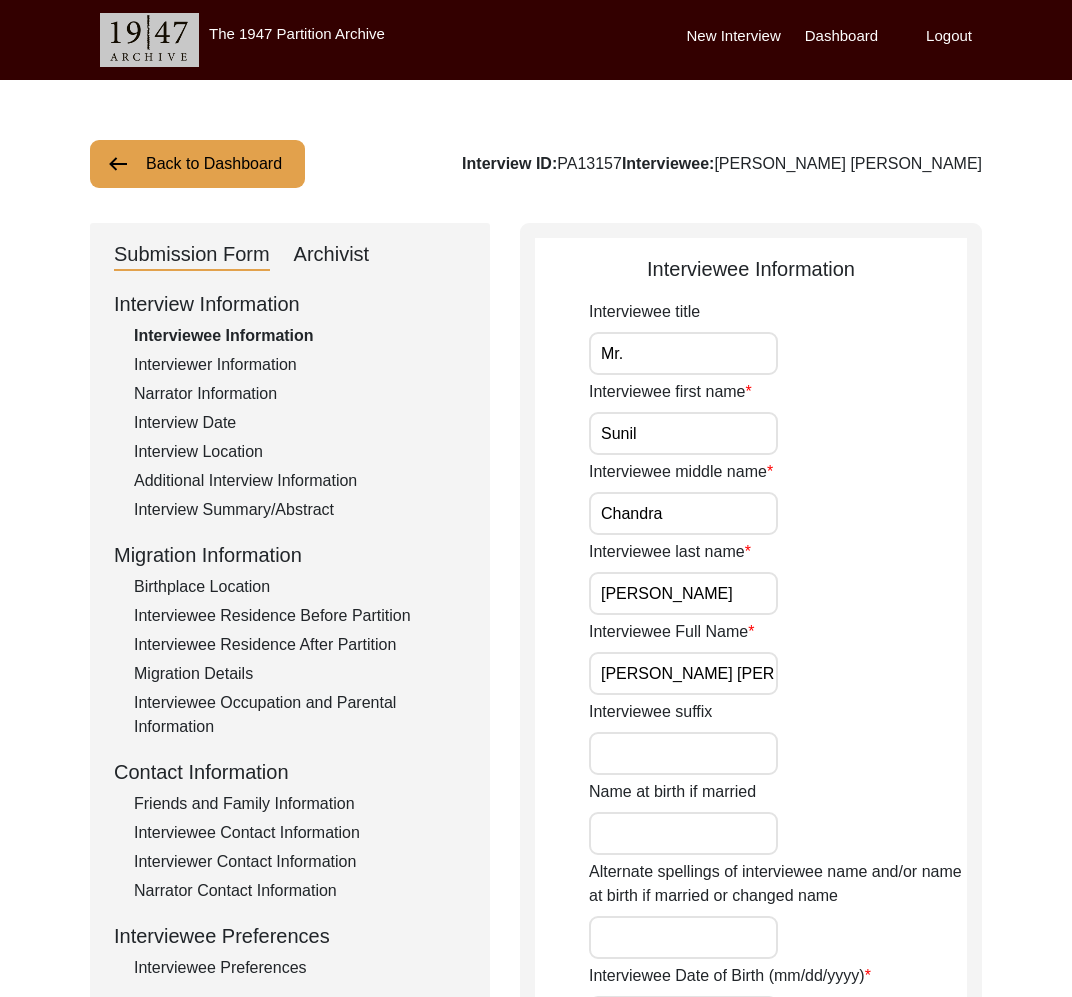 click on "Archivist" 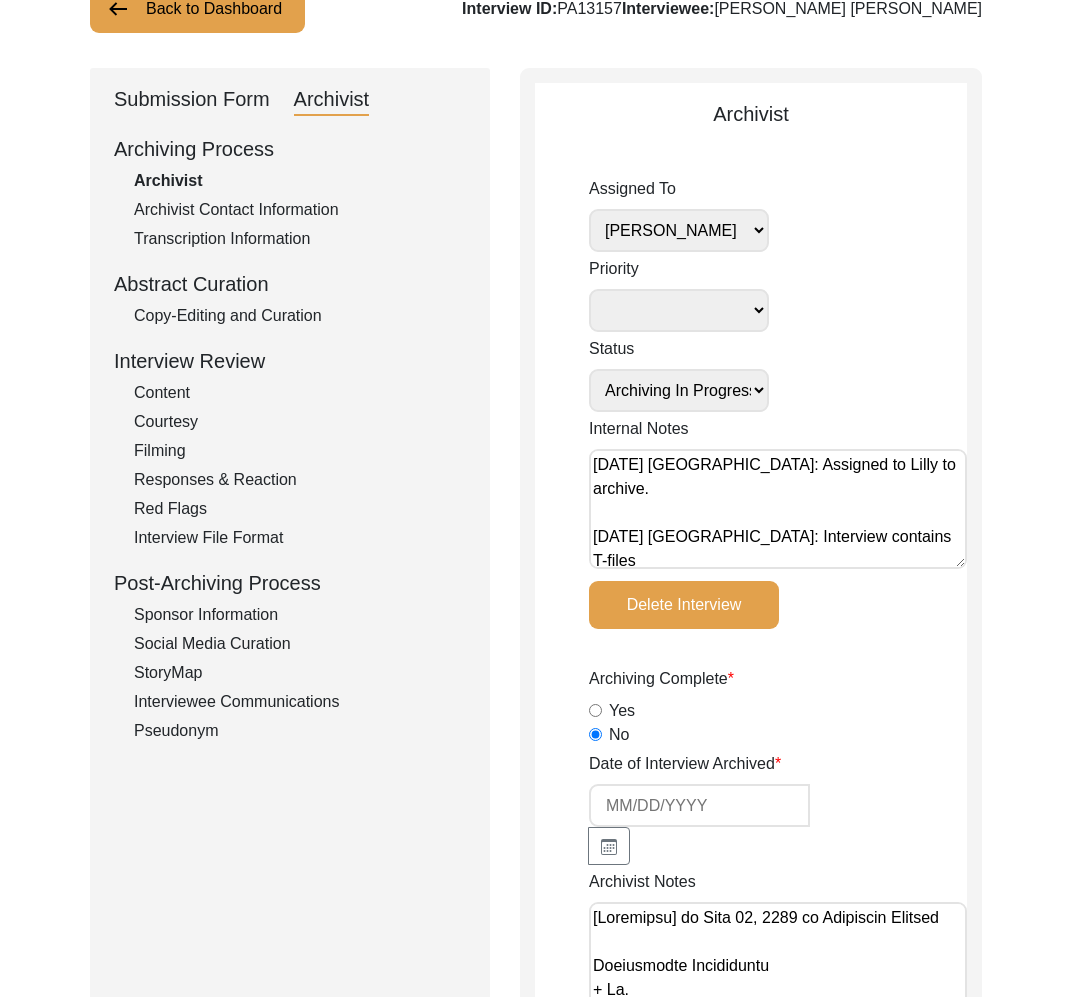 scroll, scrollTop: 630, scrollLeft: 0, axis: vertical 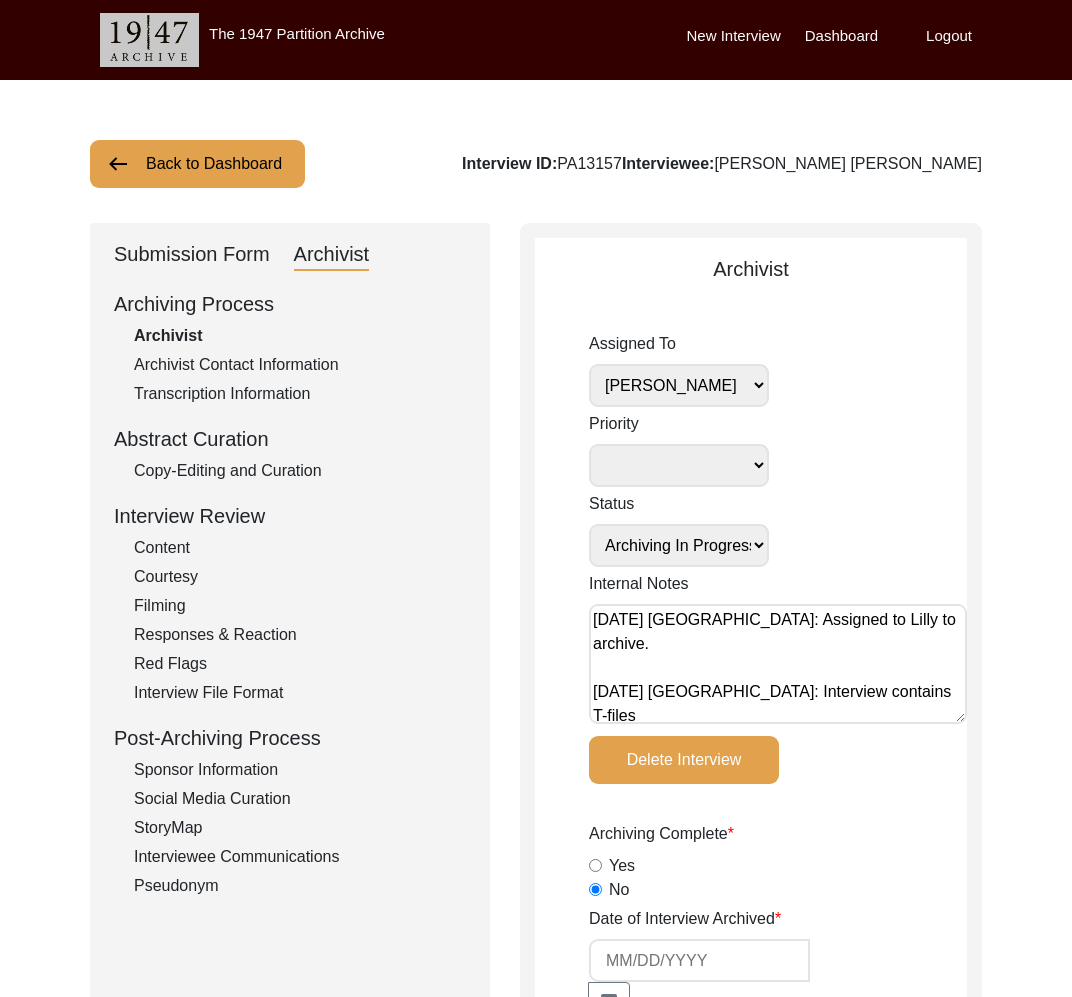 click on "Submission Form" 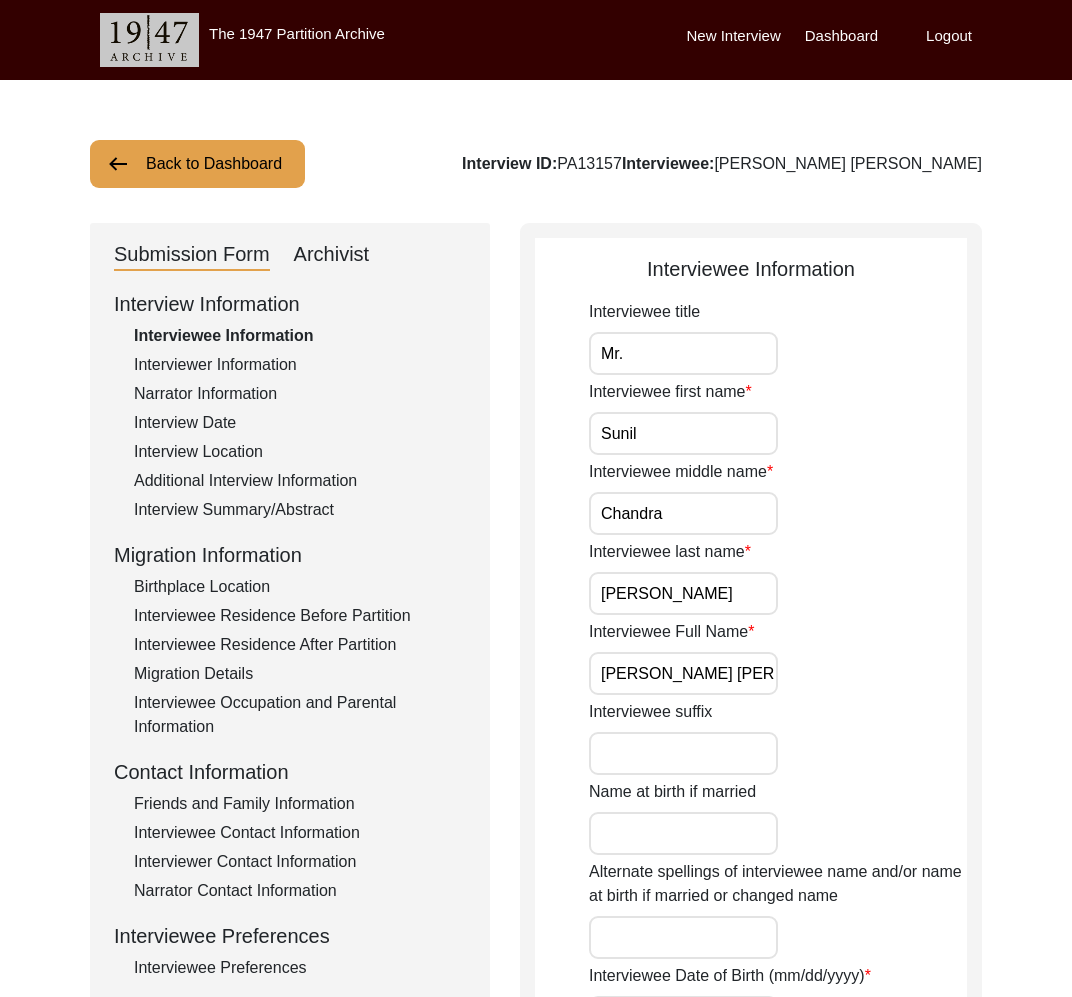 scroll, scrollTop: 2, scrollLeft: 0, axis: vertical 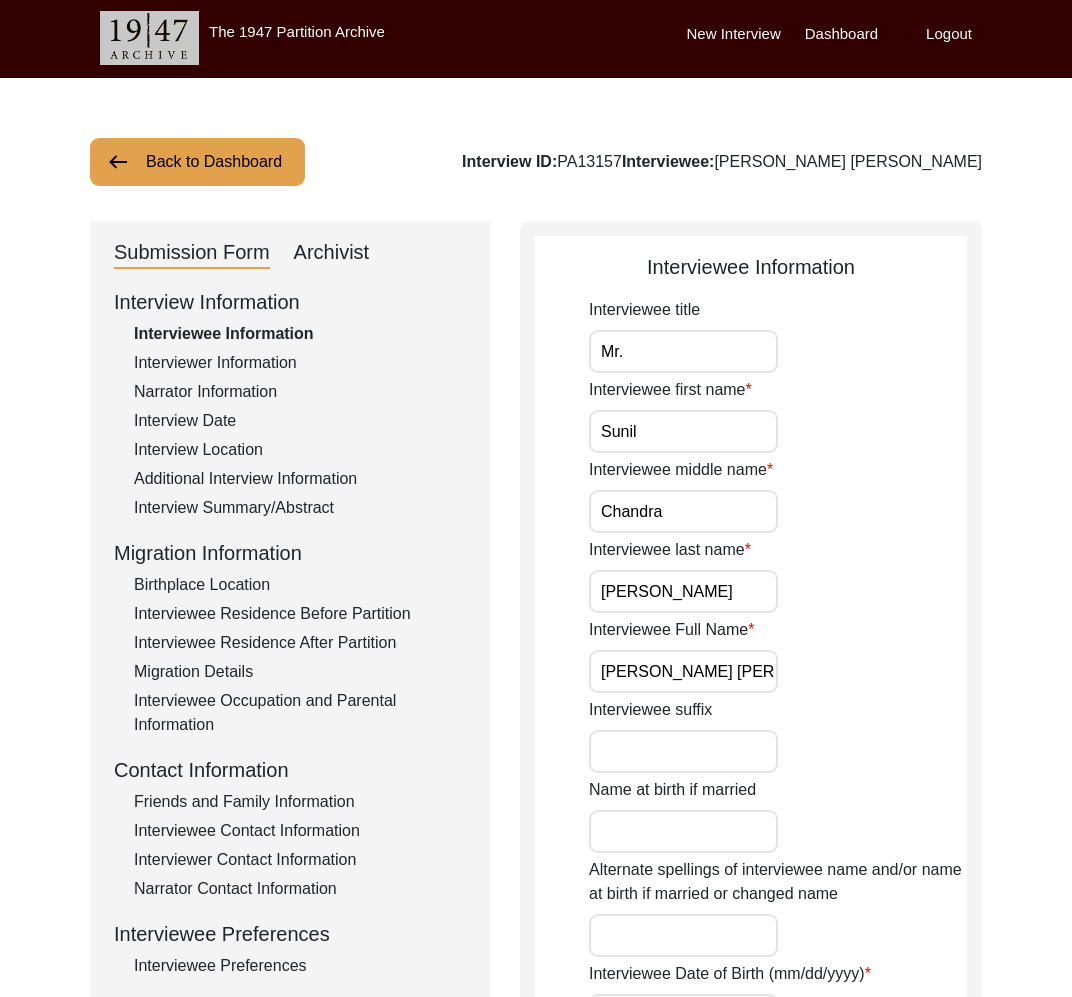 click on "Back to Dashboard" 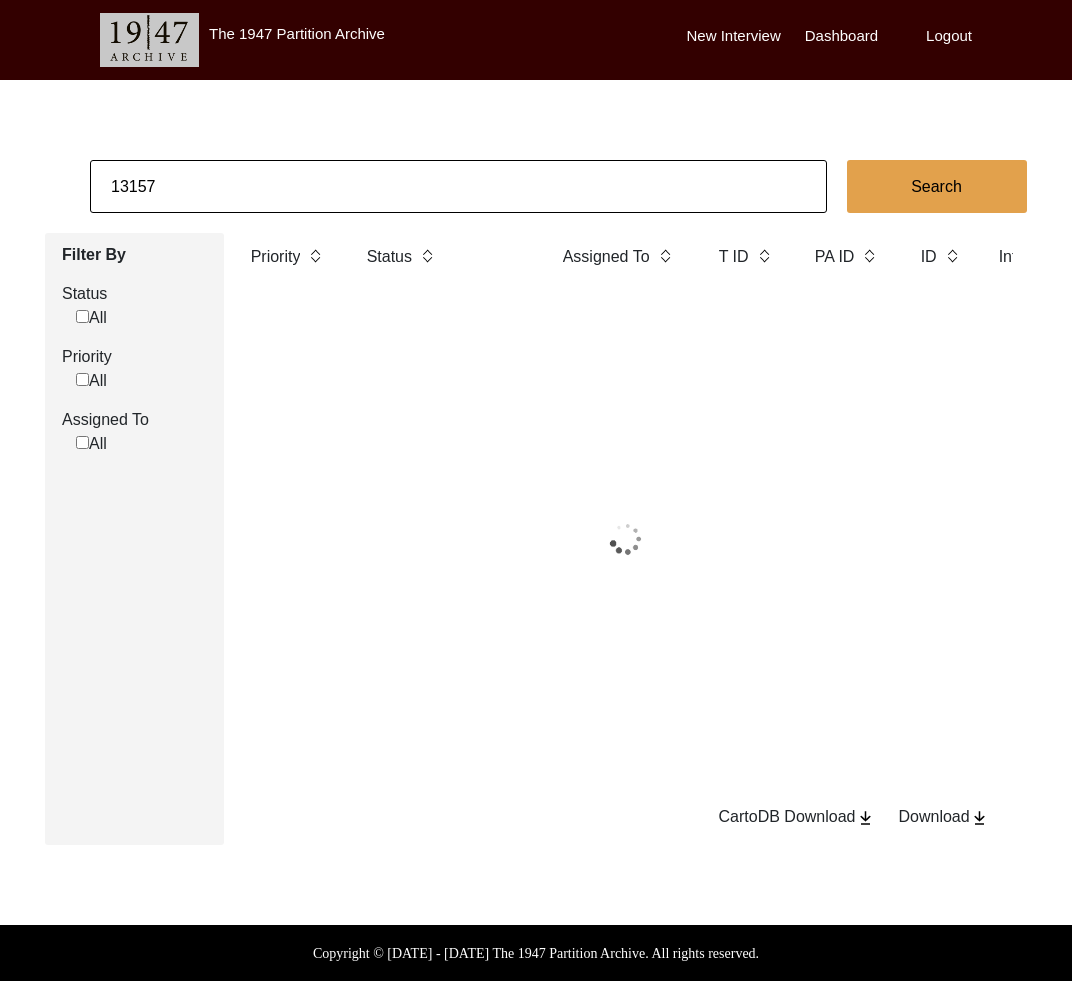scroll, scrollTop: 0, scrollLeft: 0, axis: both 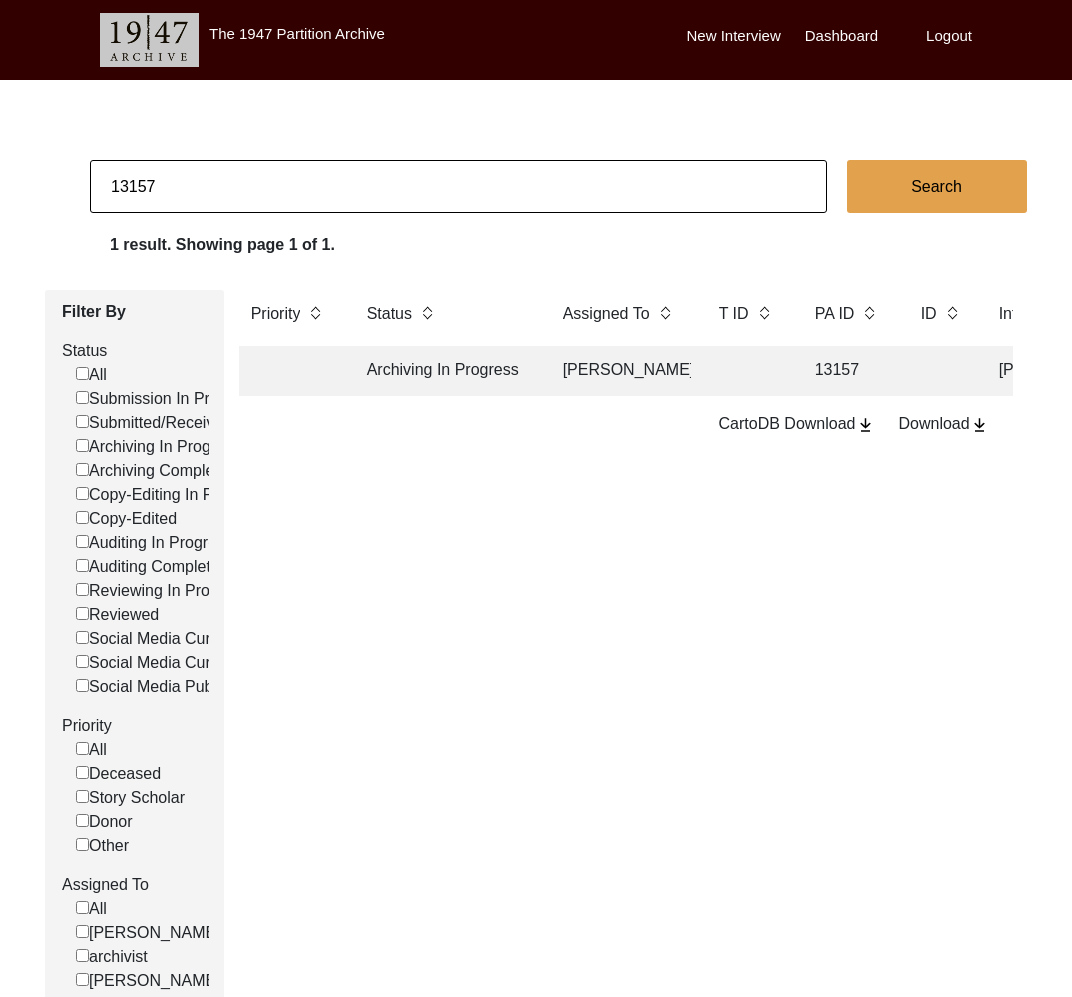 drag, startPoint x: 140, startPoint y: 187, endPoint x: 281, endPoint y: 201, distance: 141.69333 